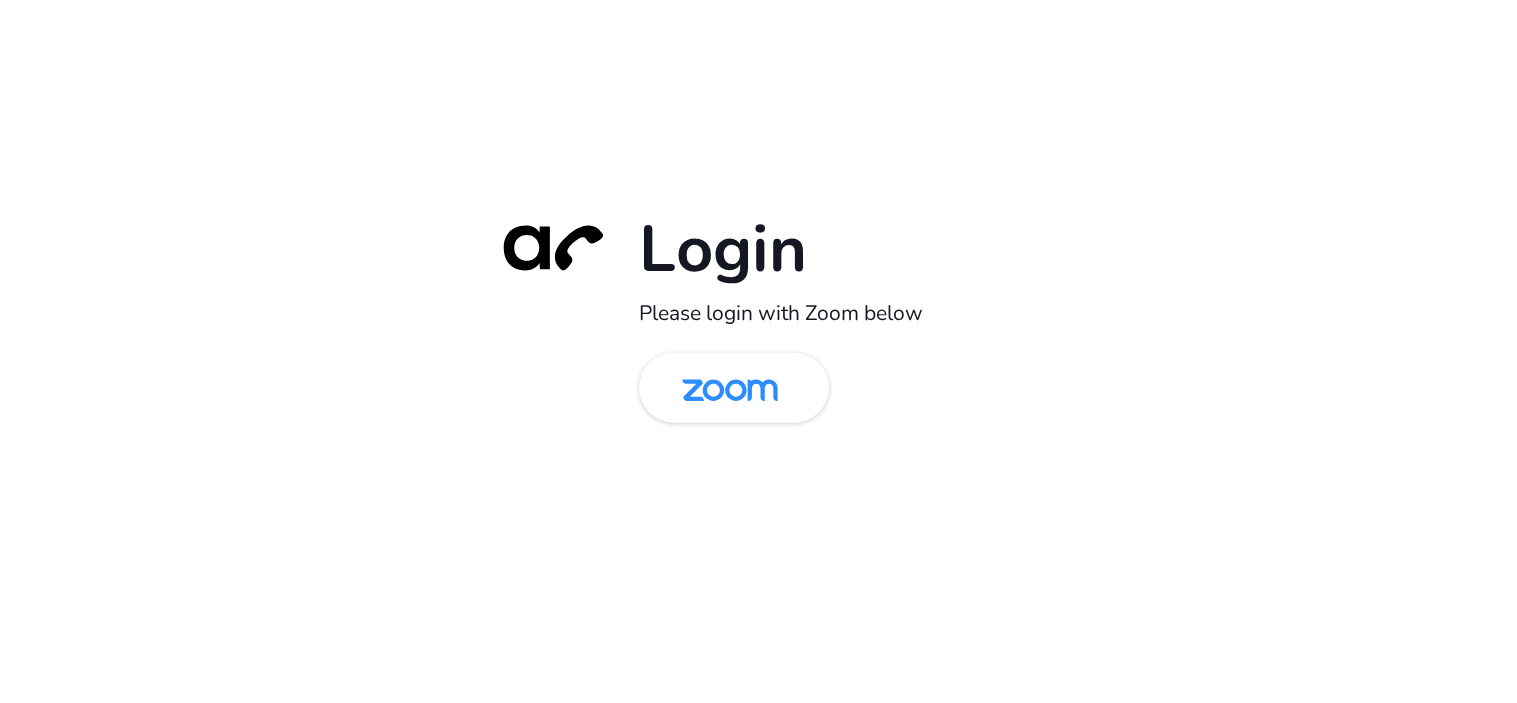 click at bounding box center [730, 389] 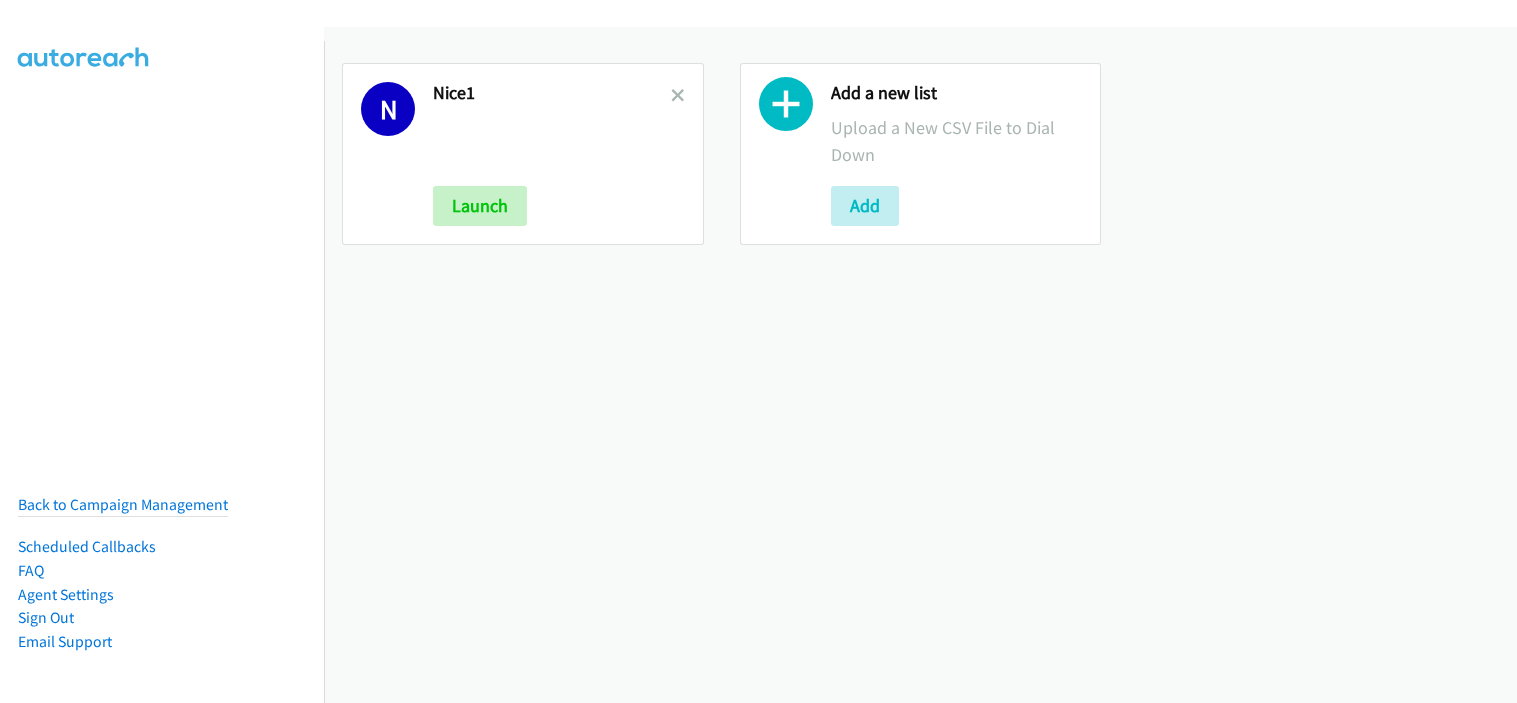 scroll, scrollTop: 0, scrollLeft: 0, axis: both 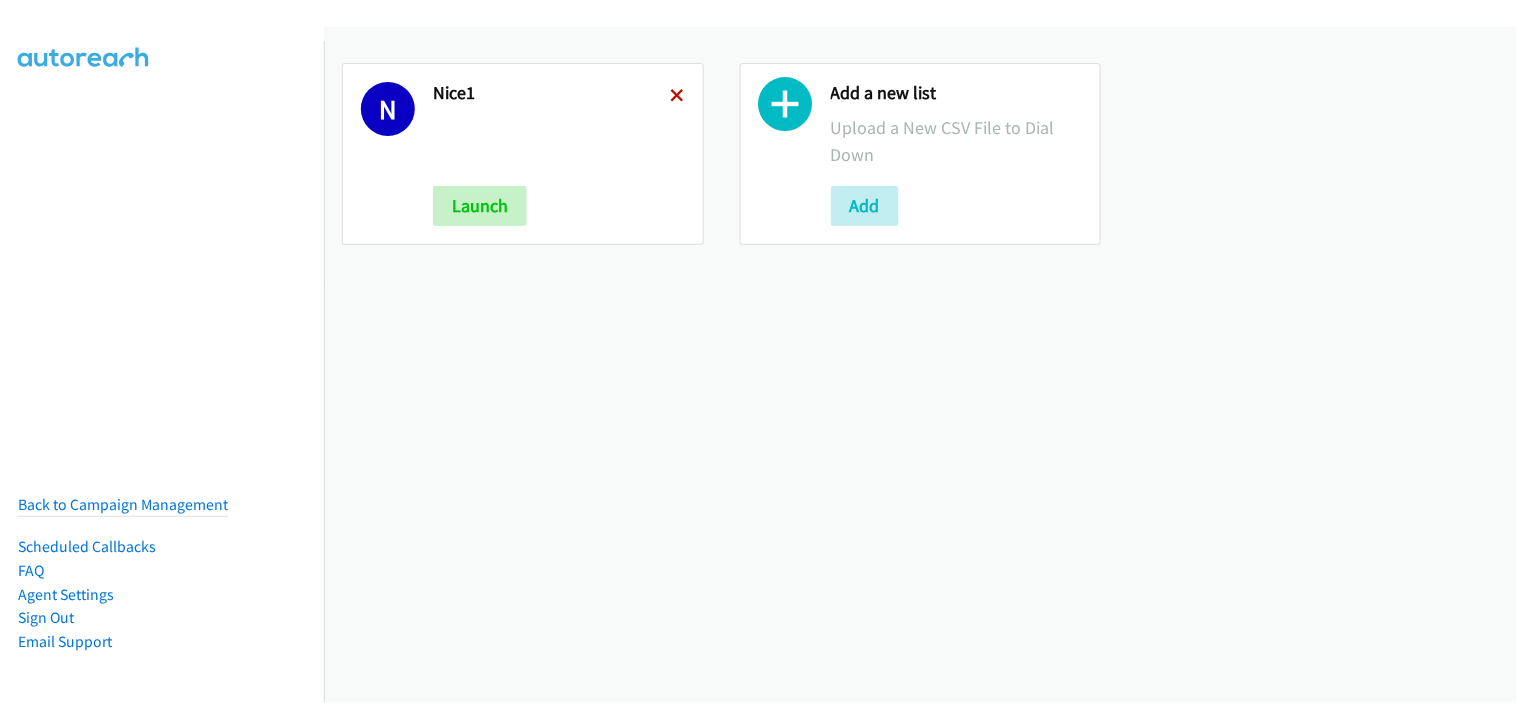 click at bounding box center [678, 97] 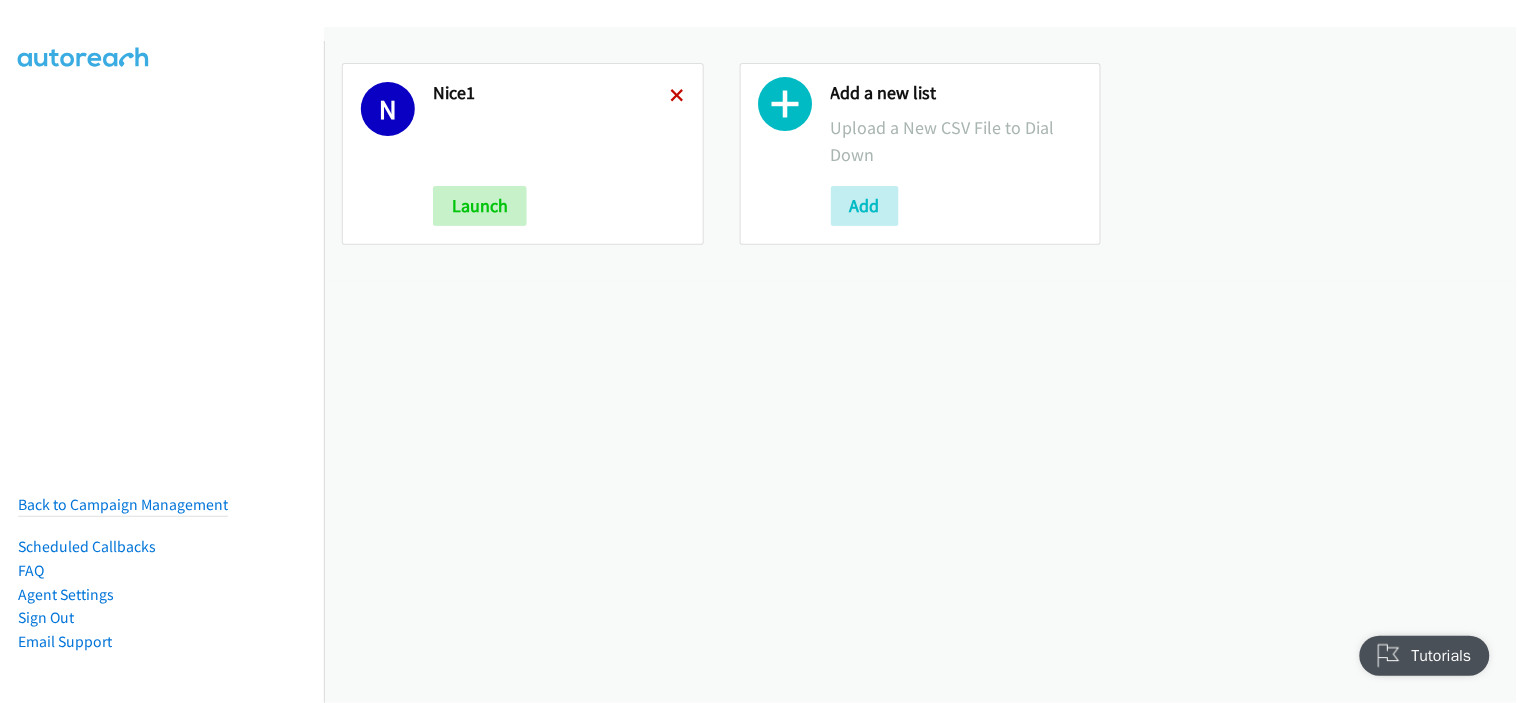 scroll, scrollTop: 0, scrollLeft: 0, axis: both 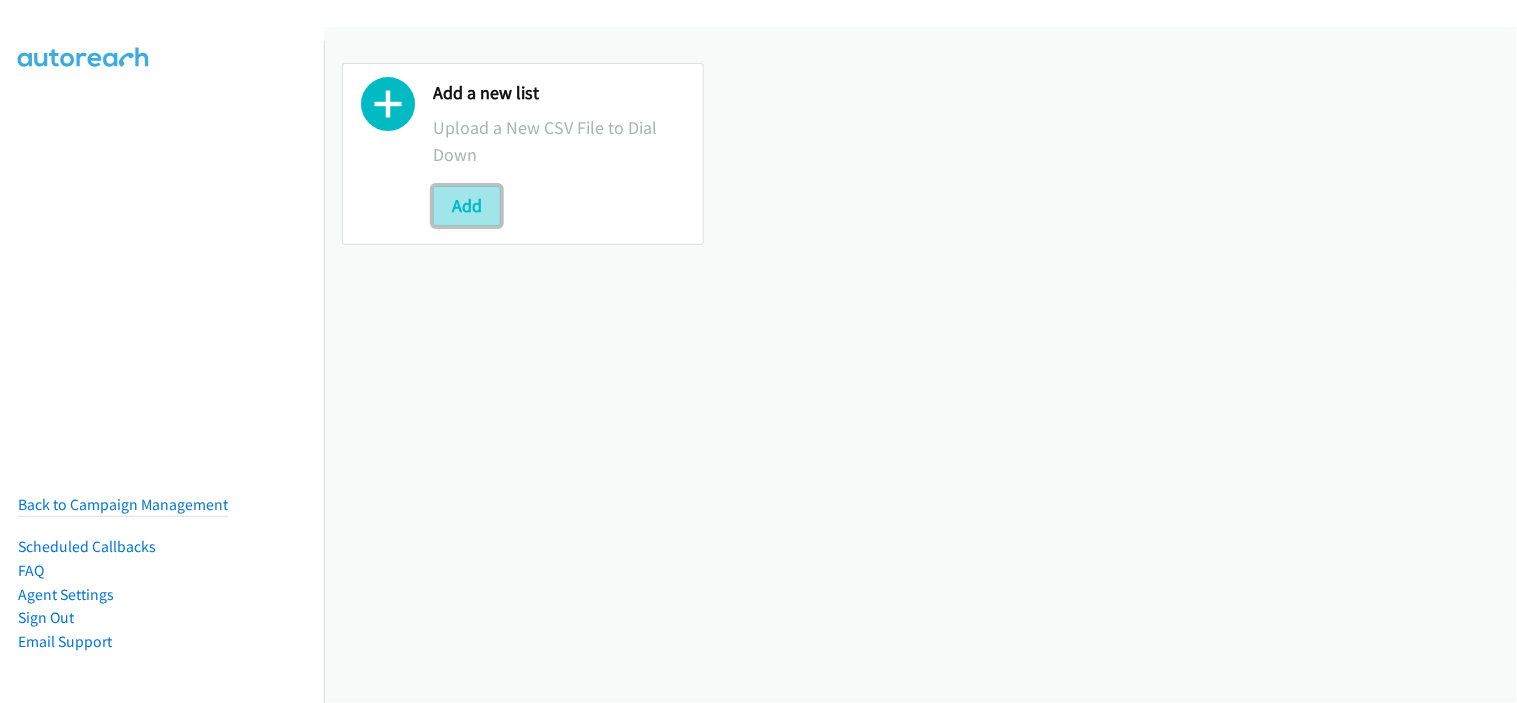 click on "Add" at bounding box center (467, 206) 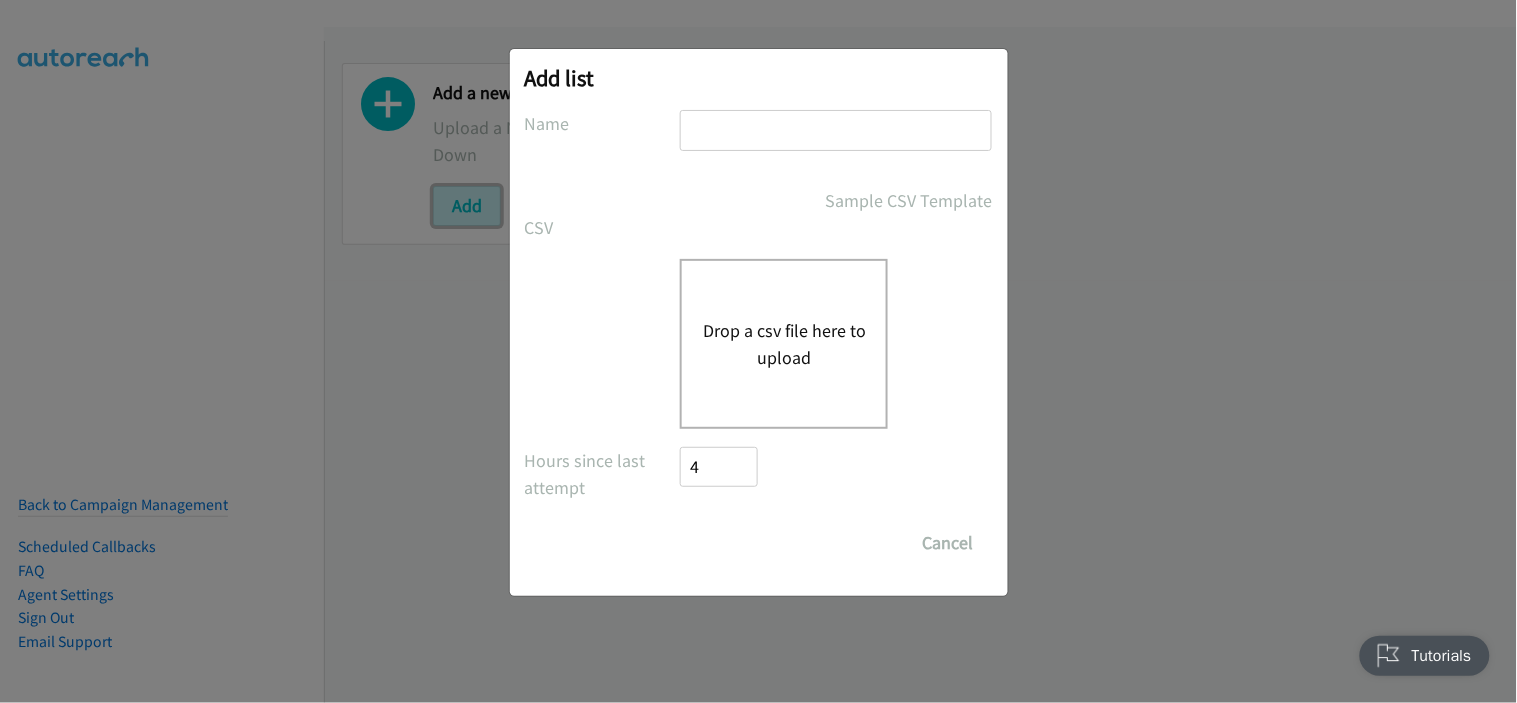 scroll, scrollTop: 0, scrollLeft: 0, axis: both 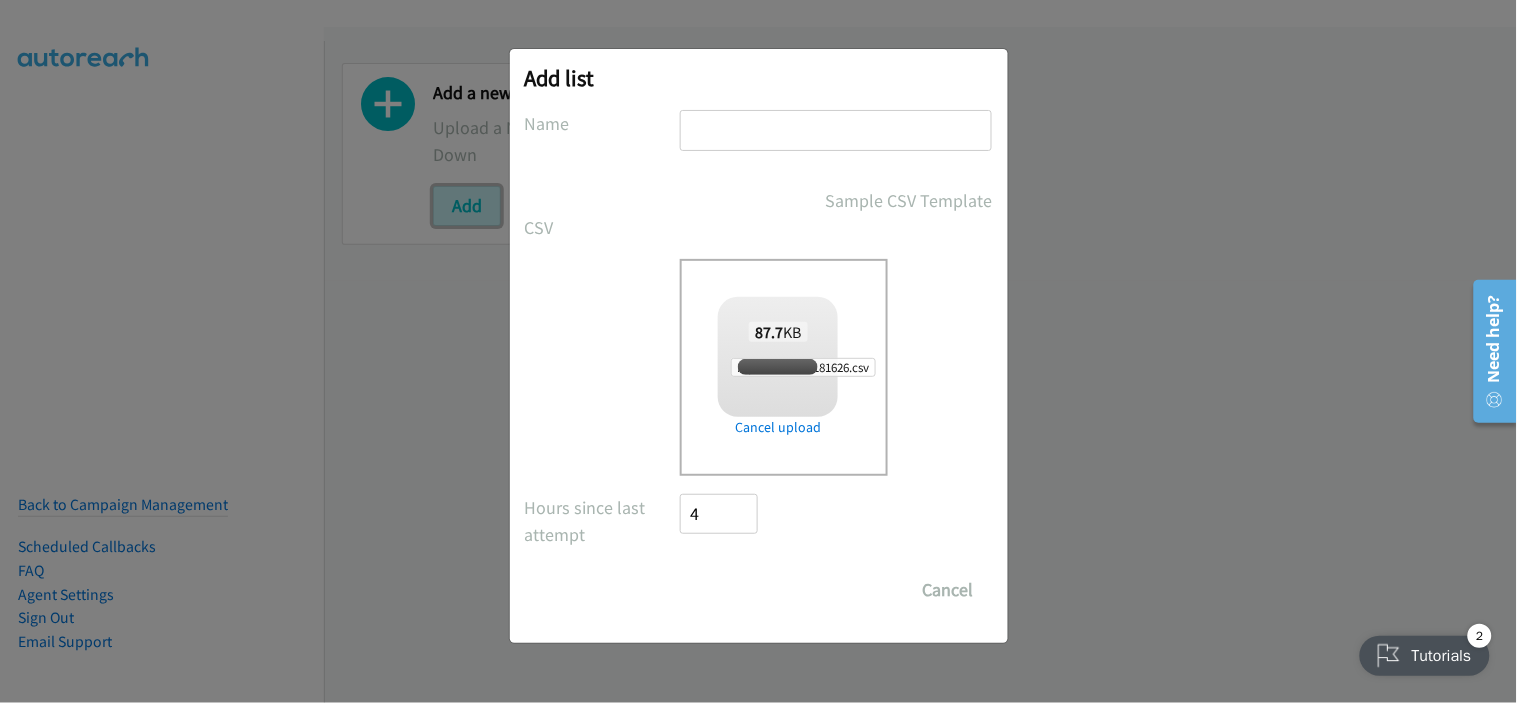 checkbox on "true" 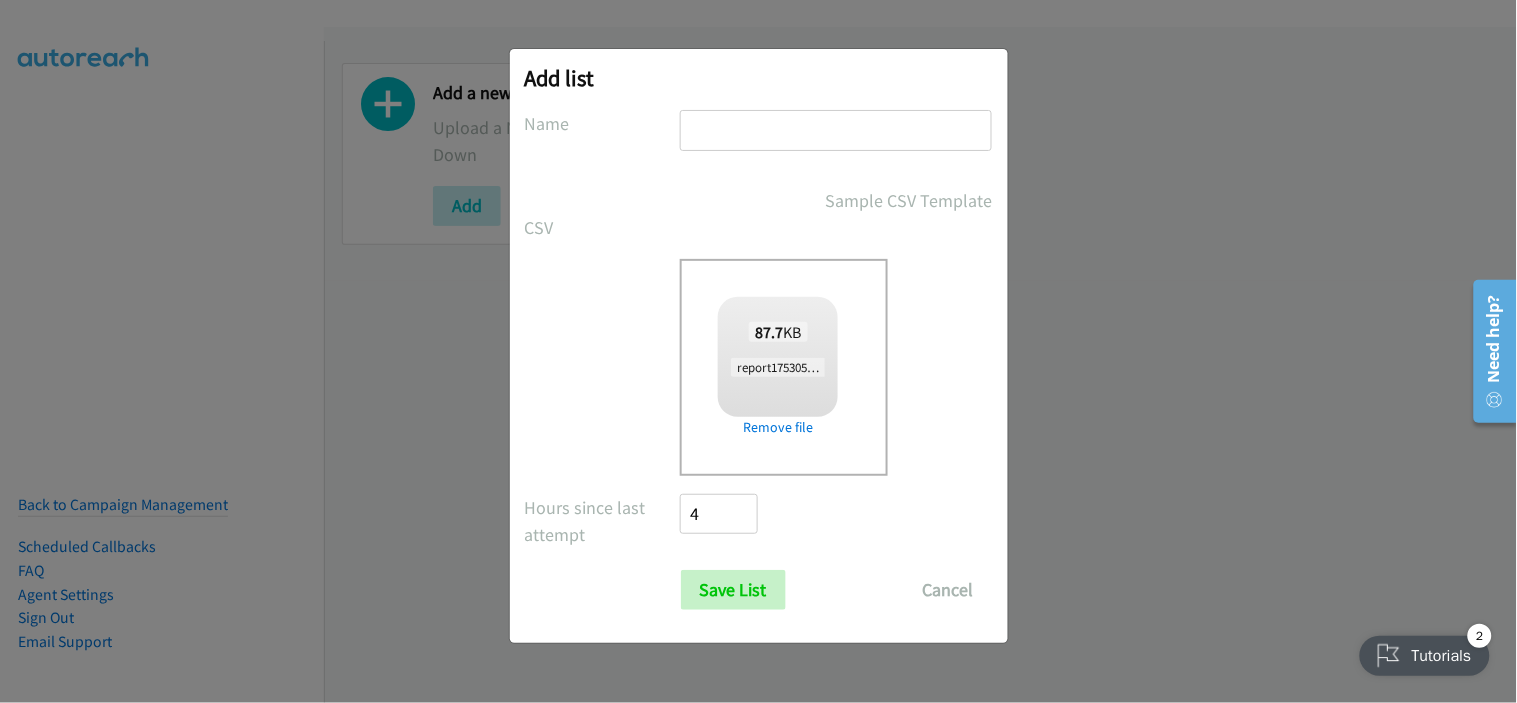 click at bounding box center [836, 130] 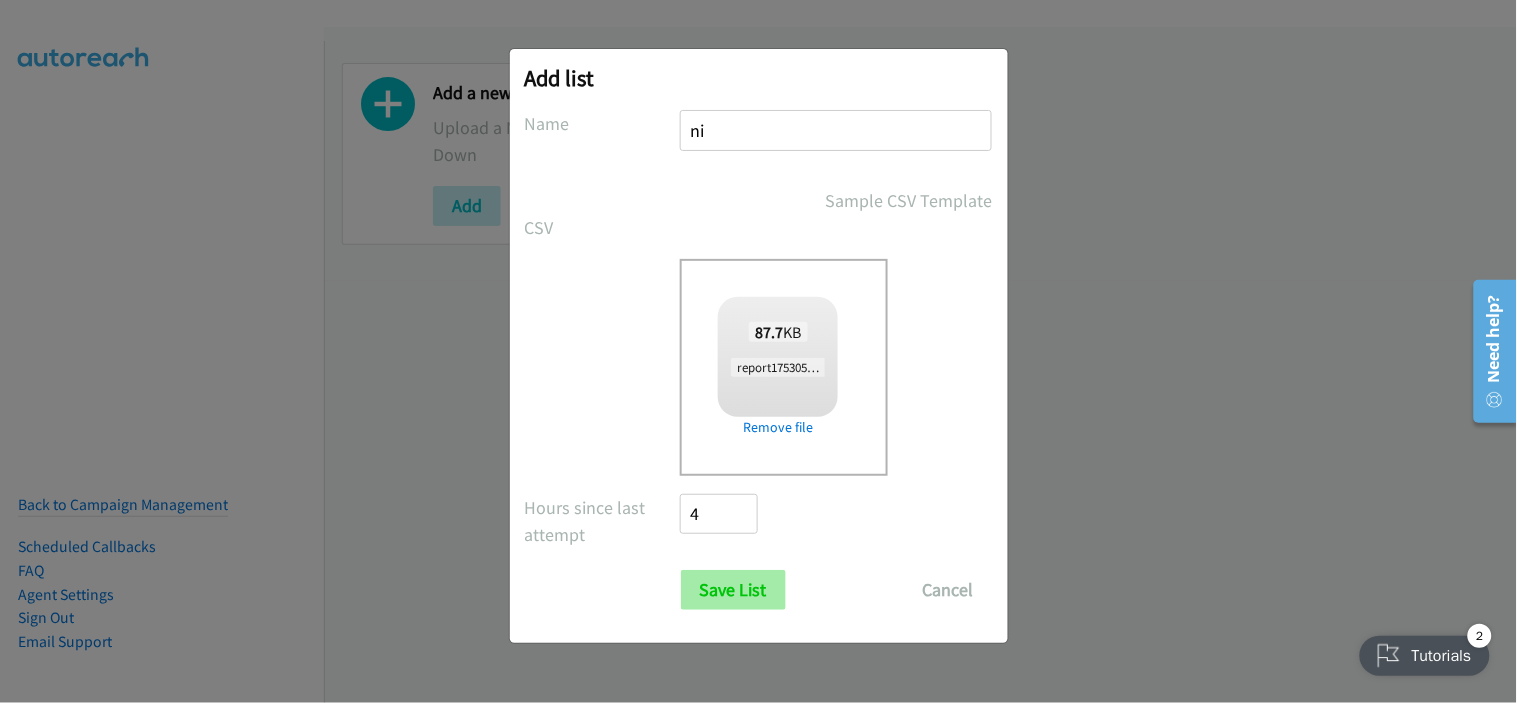 type on "ni" 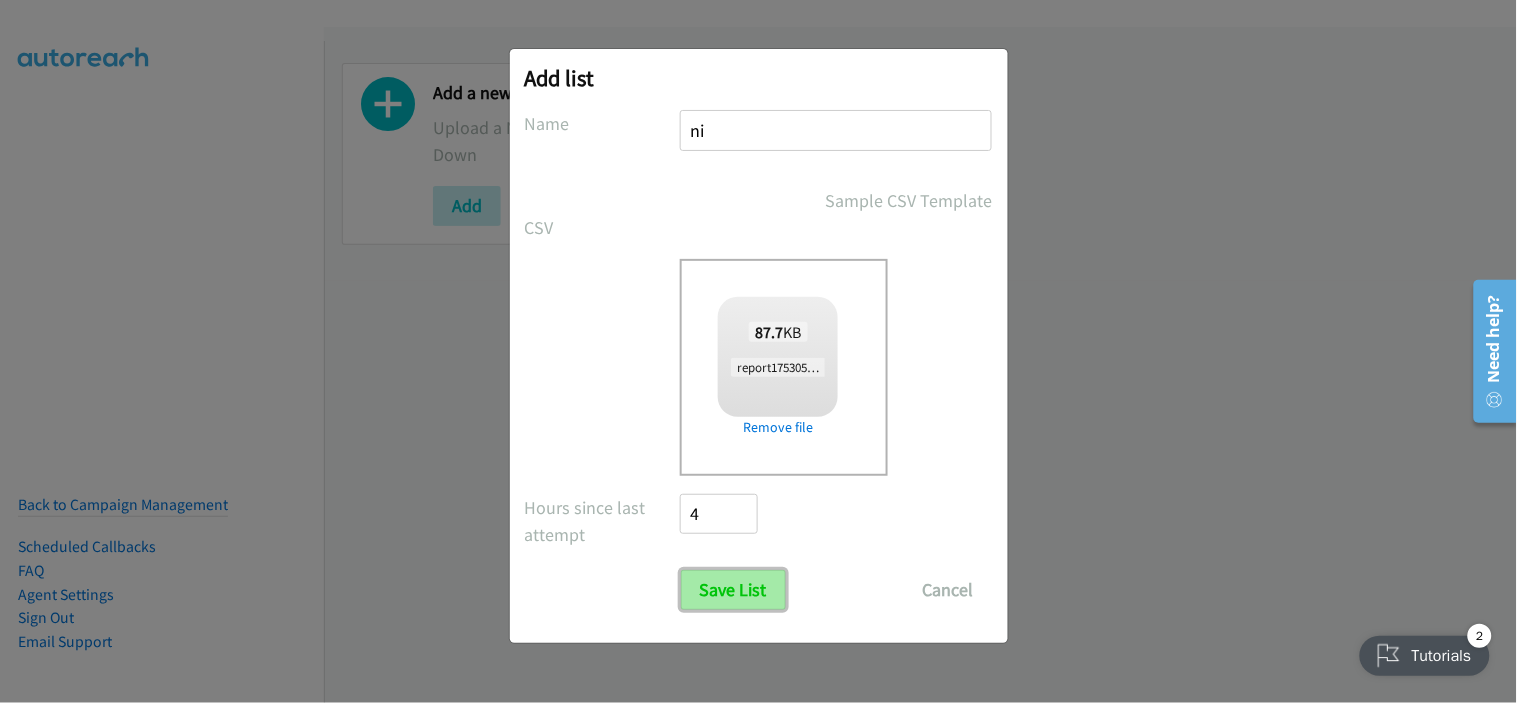 click on "Save List" at bounding box center (733, 590) 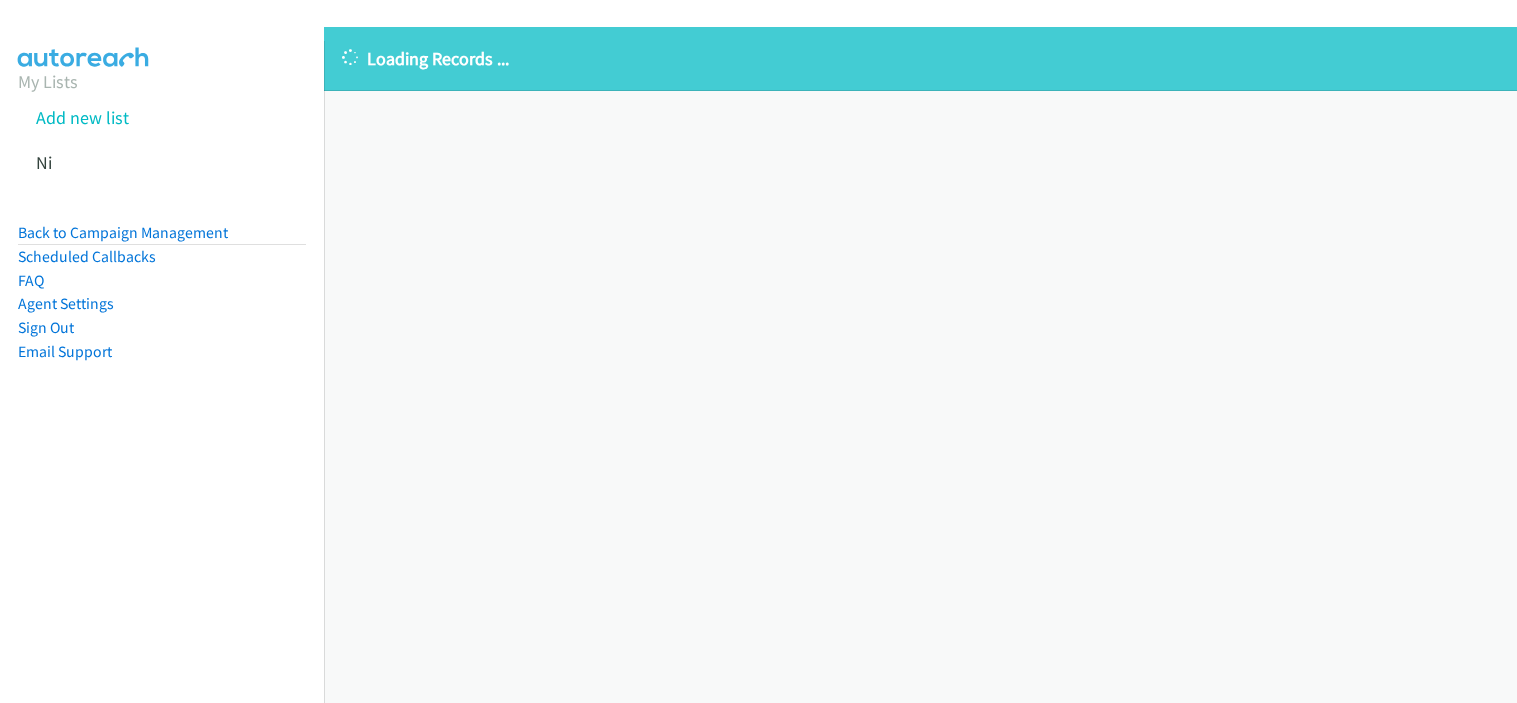 scroll, scrollTop: 0, scrollLeft: 0, axis: both 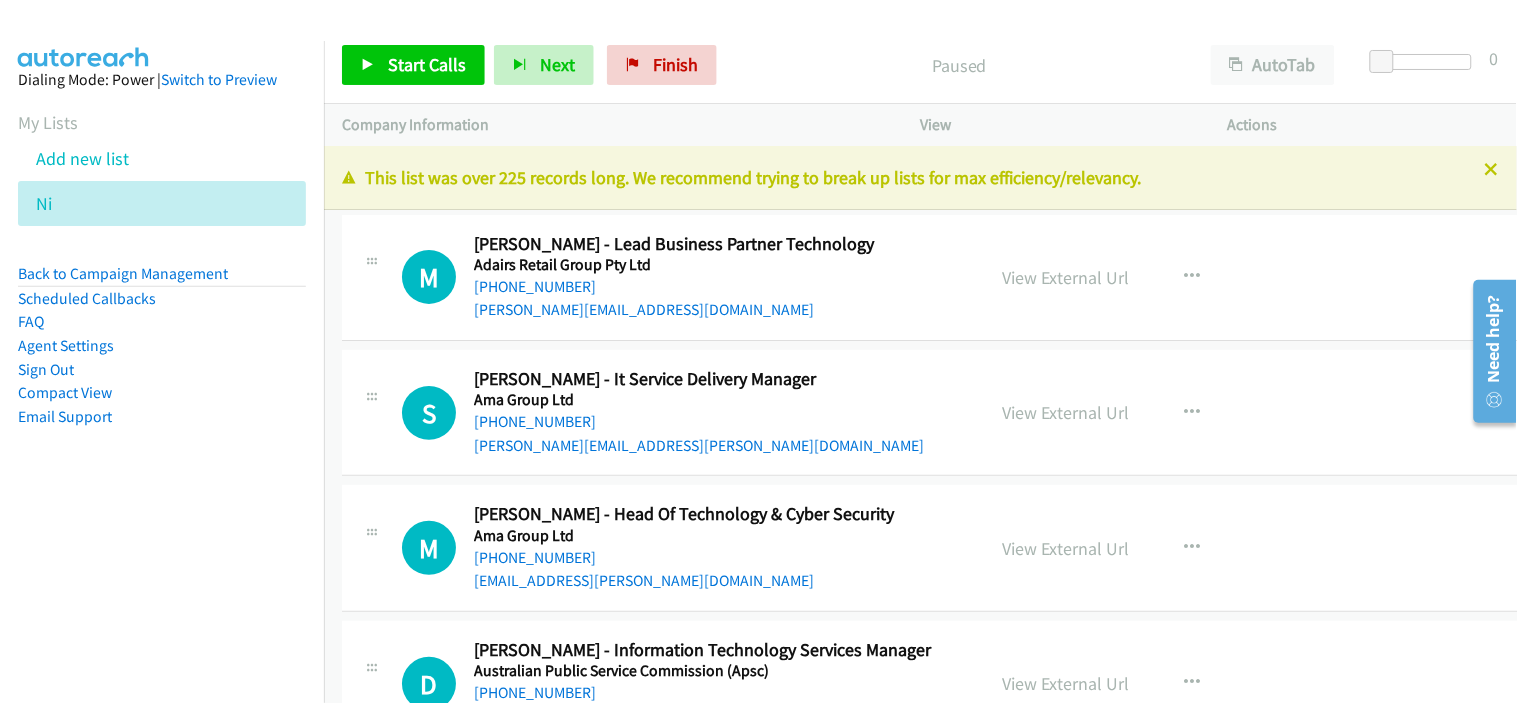 click on "[PERSON_NAME][EMAIL_ADDRESS][DOMAIN_NAME]" at bounding box center [714, 310] 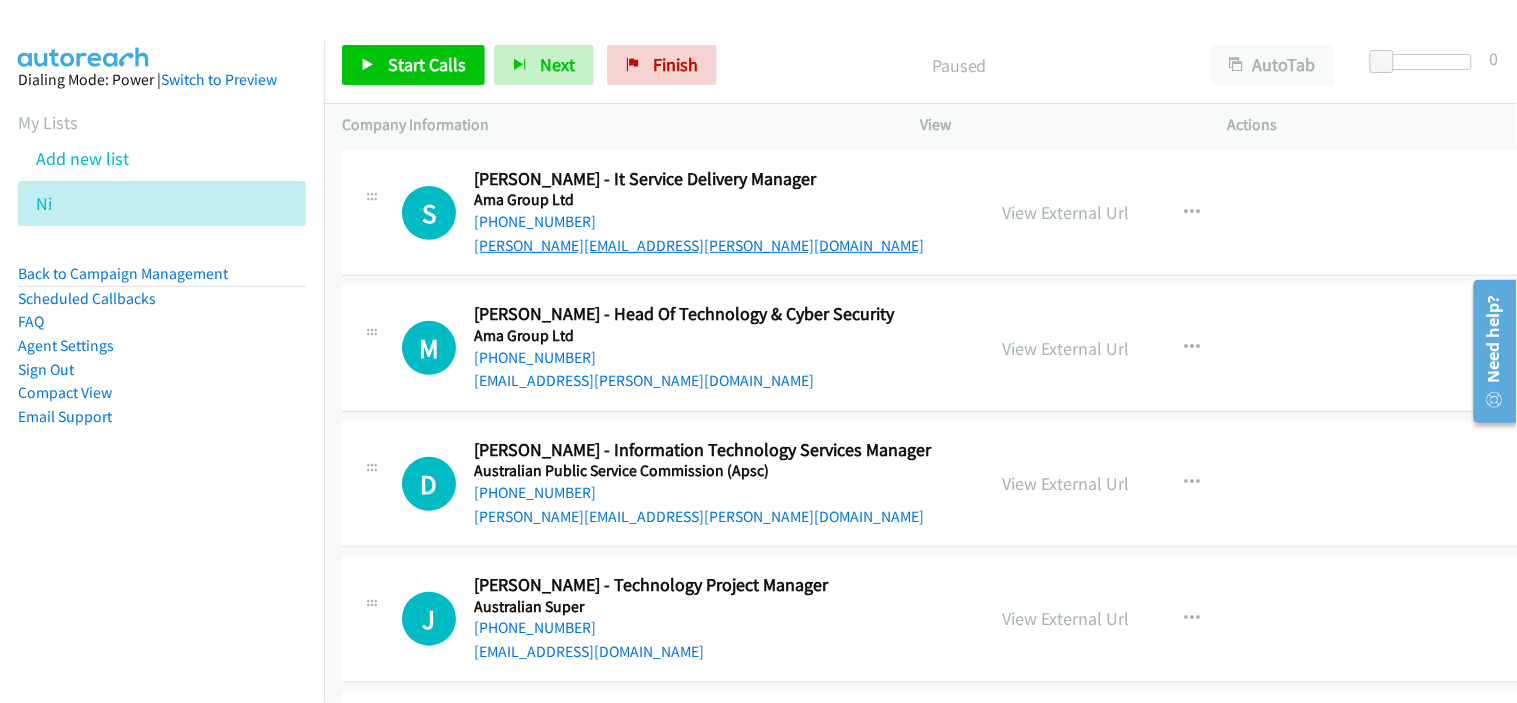 scroll, scrollTop: 222, scrollLeft: 0, axis: vertical 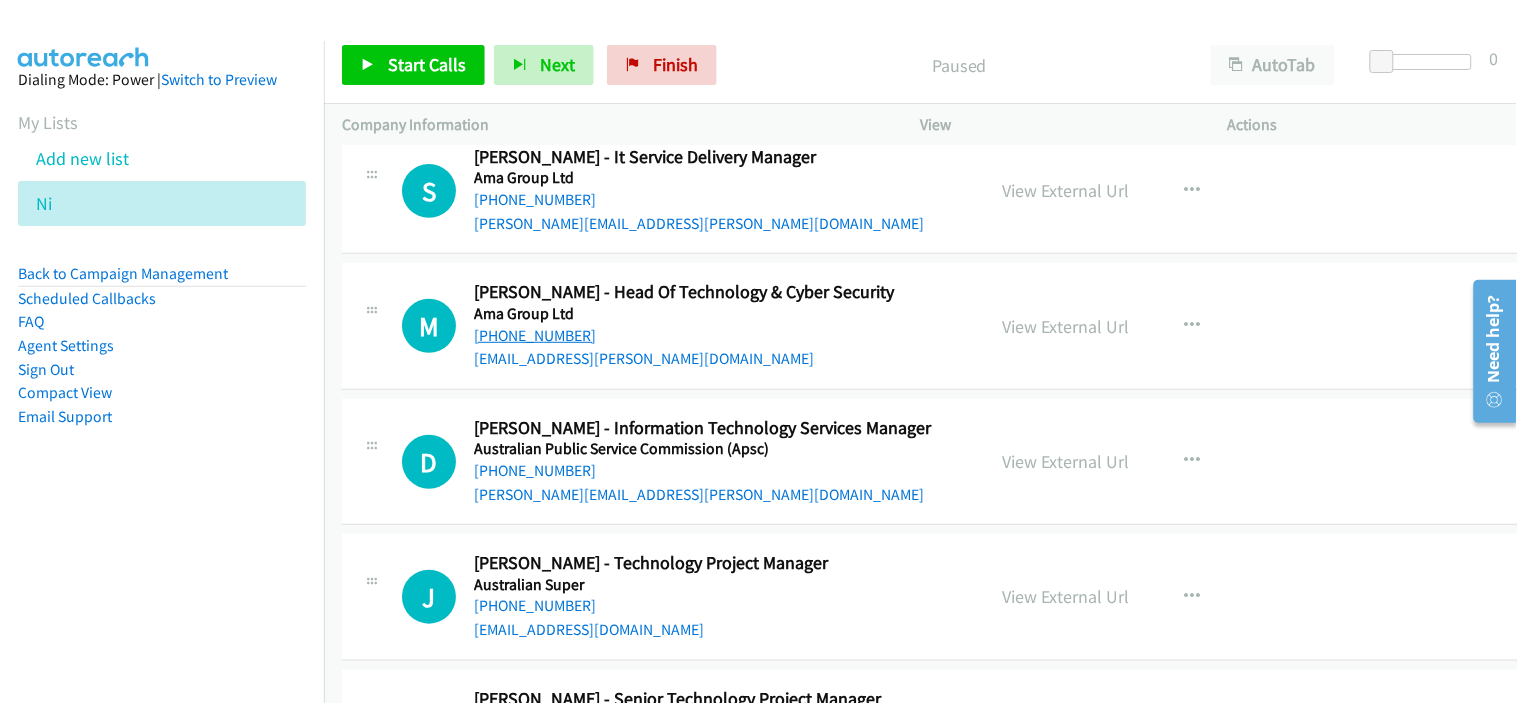 click on "[PHONE_NUMBER]" at bounding box center (535, 335) 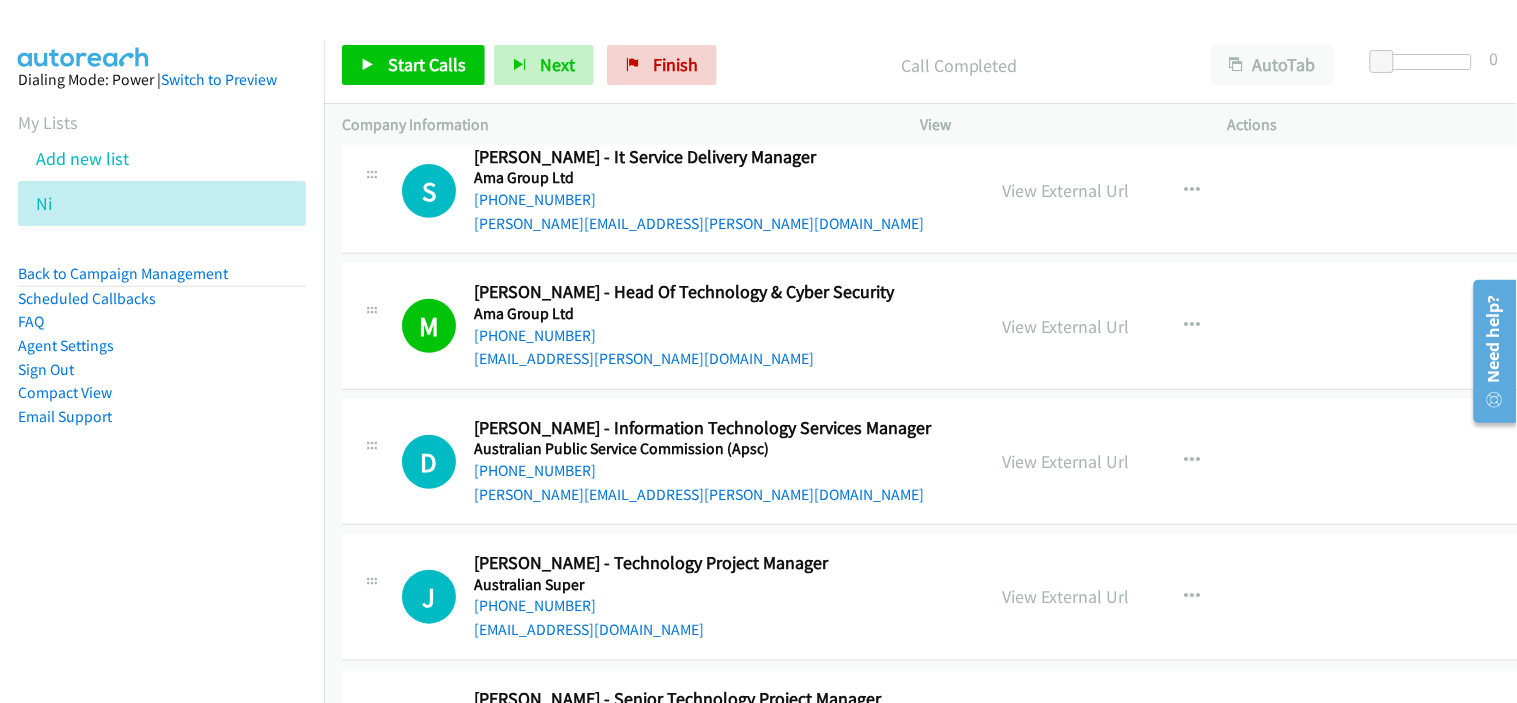 click on "Compact View" at bounding box center (162, 393) 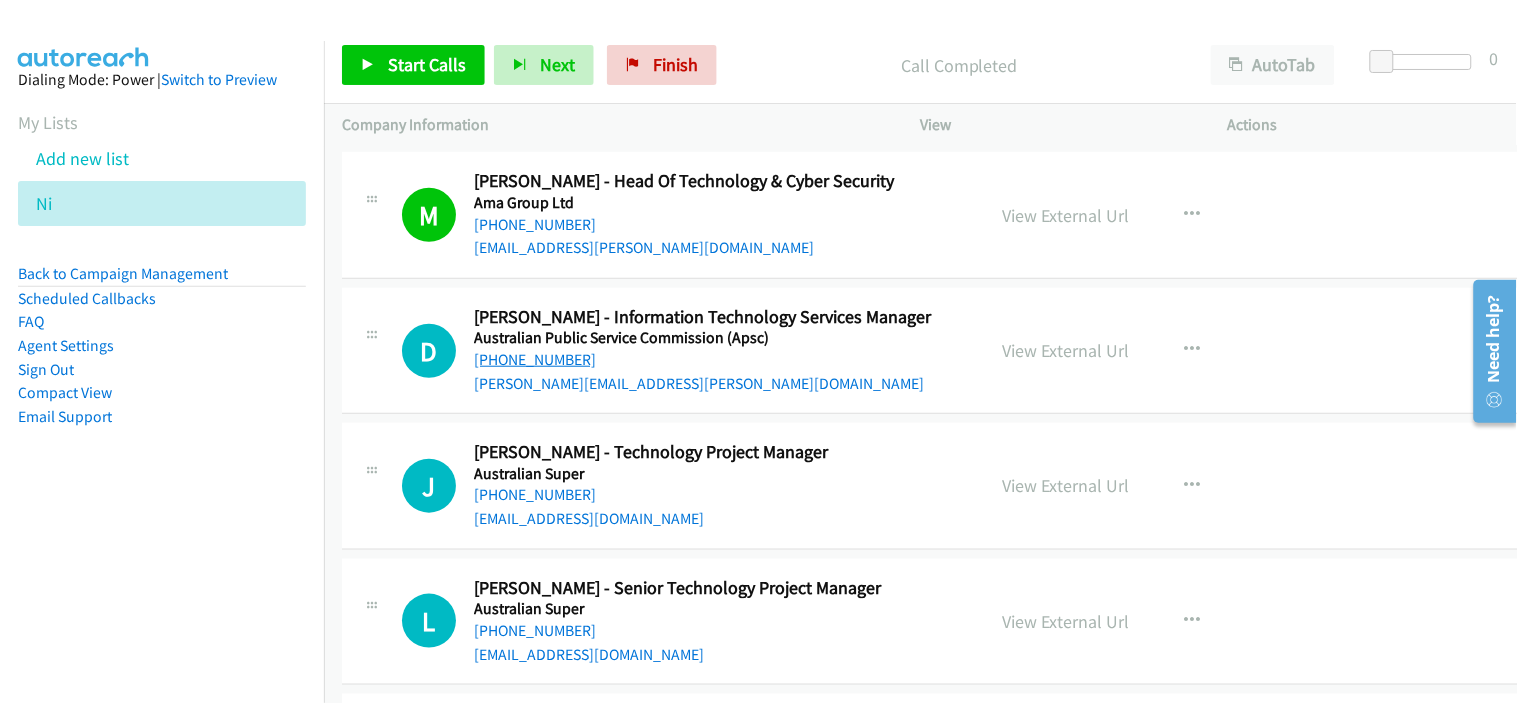 click on "[PHONE_NUMBER]" at bounding box center (535, 359) 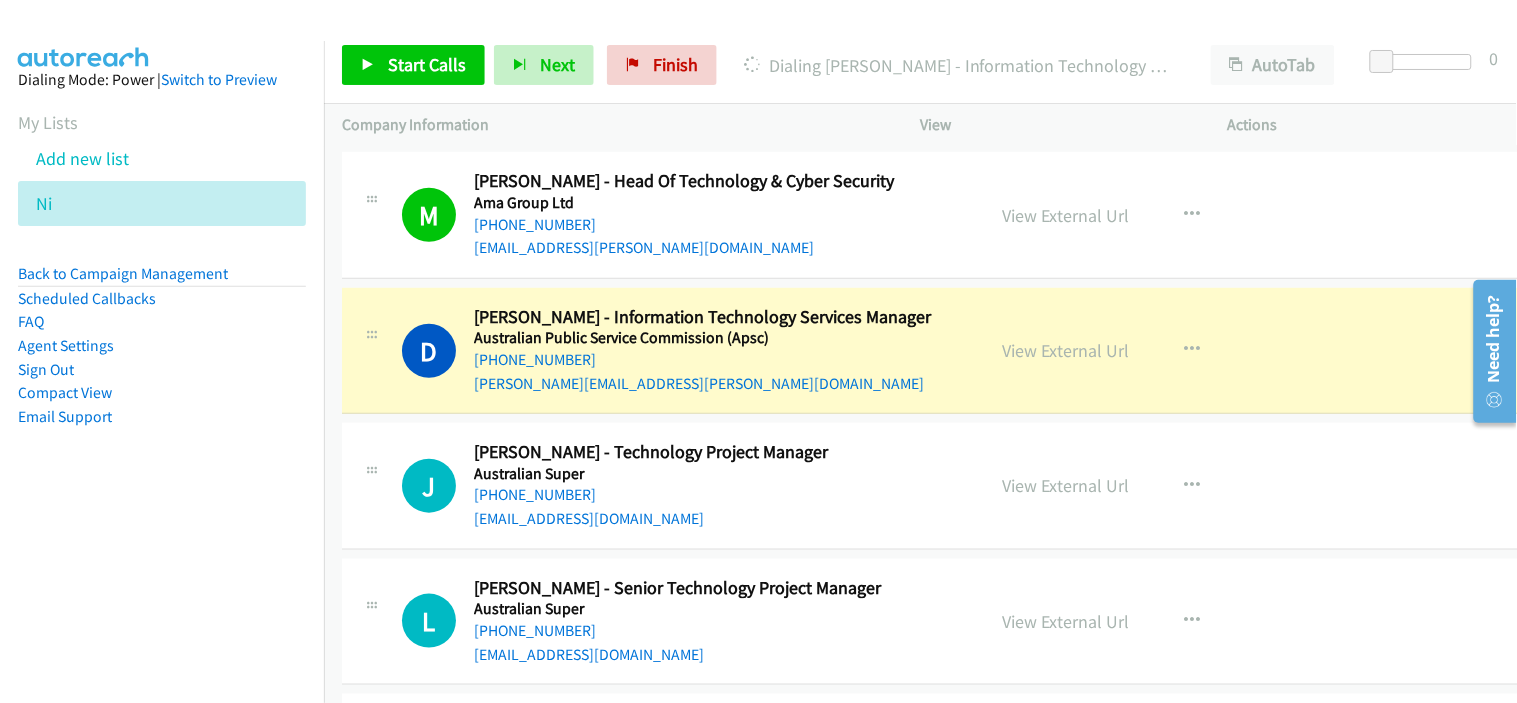 click on "D
Callback Scheduled
[PERSON_NAME] - Information Technology Services Manager
Australian Public Service Commission (Apsc)
[GEOGRAPHIC_DATA]/[GEOGRAPHIC_DATA]
[PHONE_NUMBER]
[PERSON_NAME][EMAIL_ADDRESS][PERSON_NAME][DOMAIN_NAME]
View External Url
View External Url
Email
Schedule/Manage Callback
Start Calls Here
Remove from list
Add to do not call list
Reset Call Status" at bounding box center [948, 351] 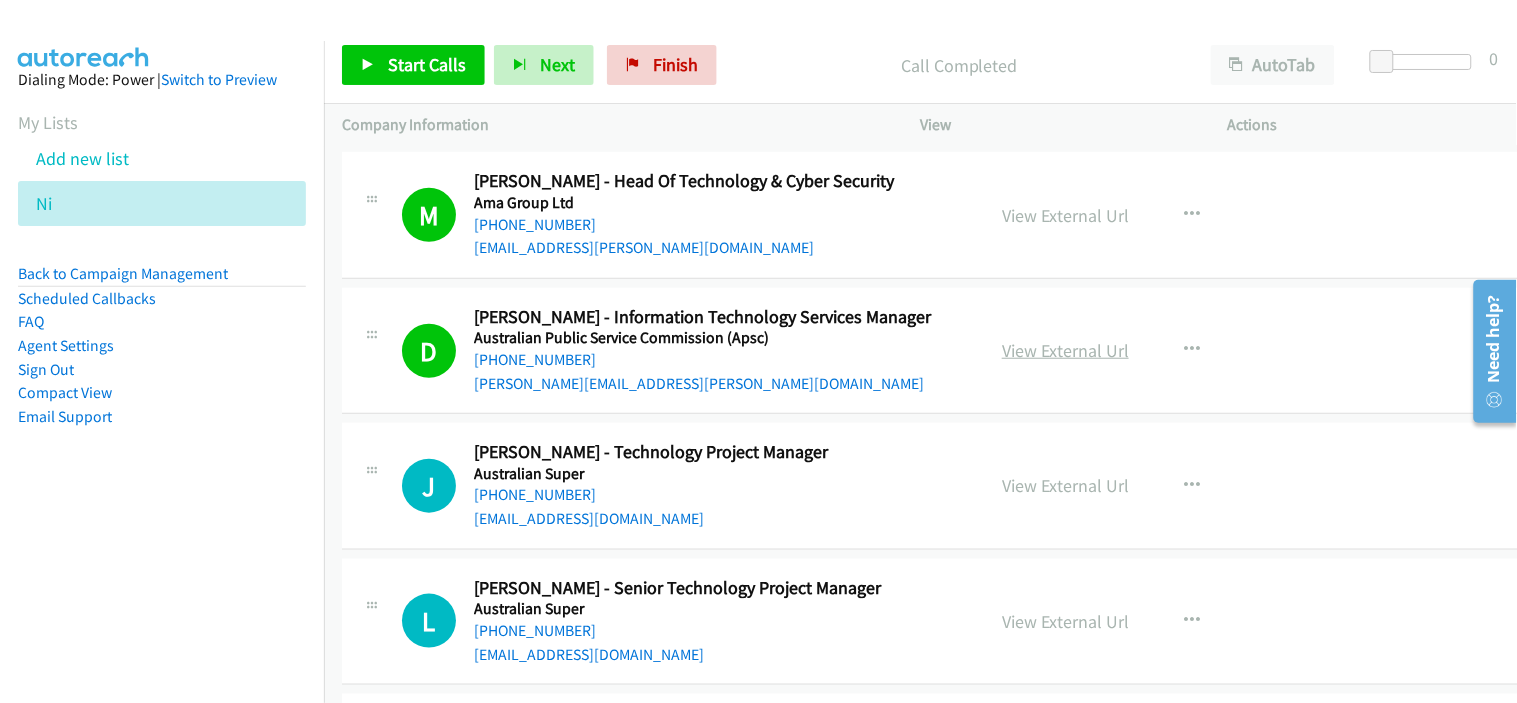 click on "View External Url" at bounding box center [1065, 350] 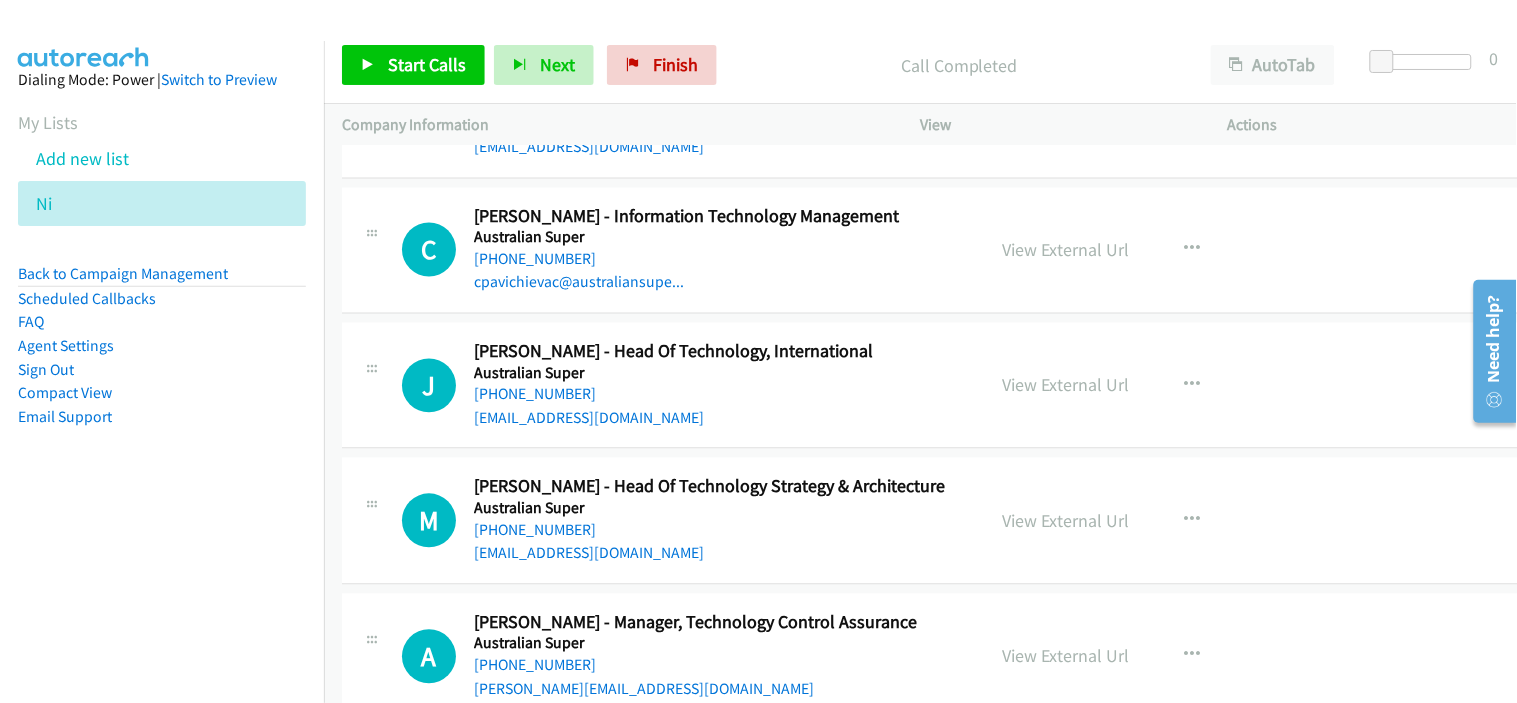 scroll, scrollTop: 1000, scrollLeft: 0, axis: vertical 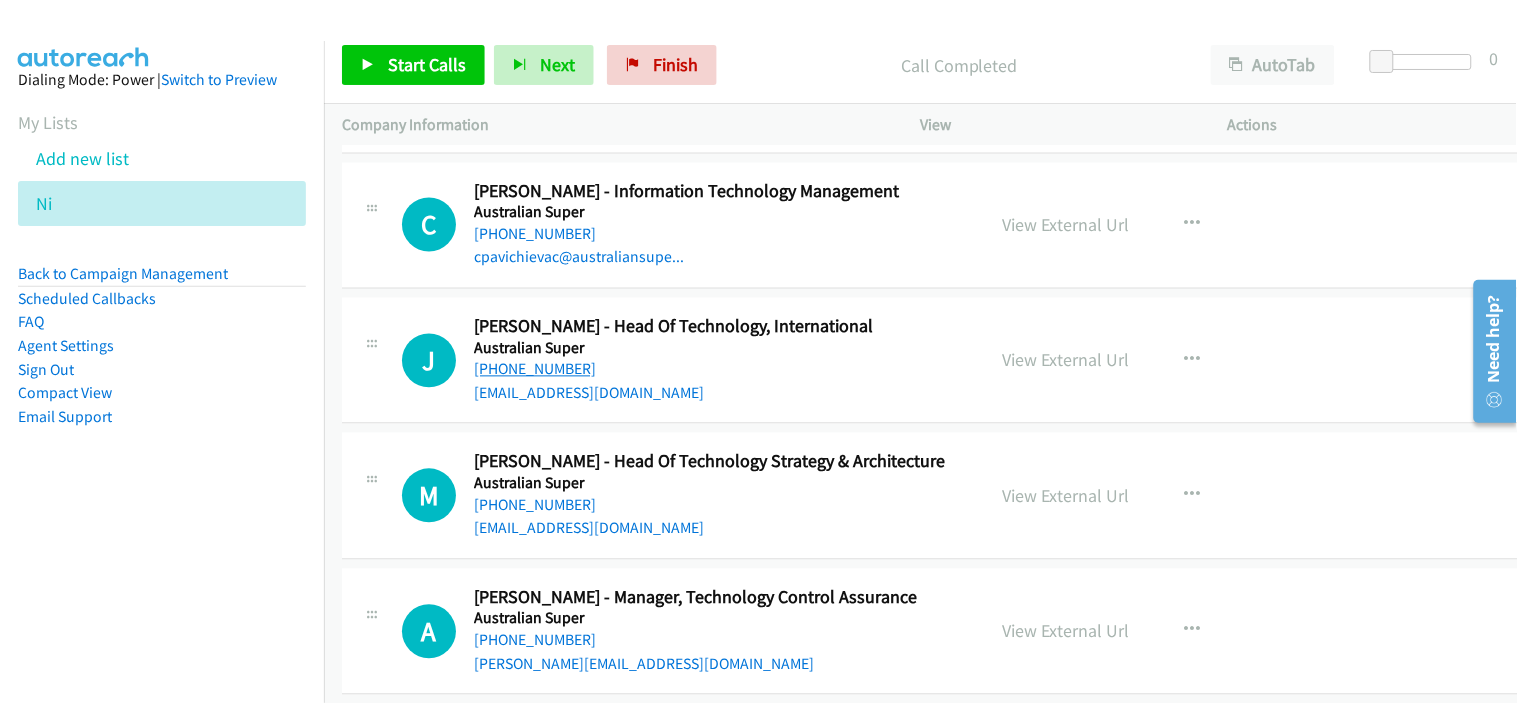 click on "[PHONE_NUMBER]" at bounding box center [535, 369] 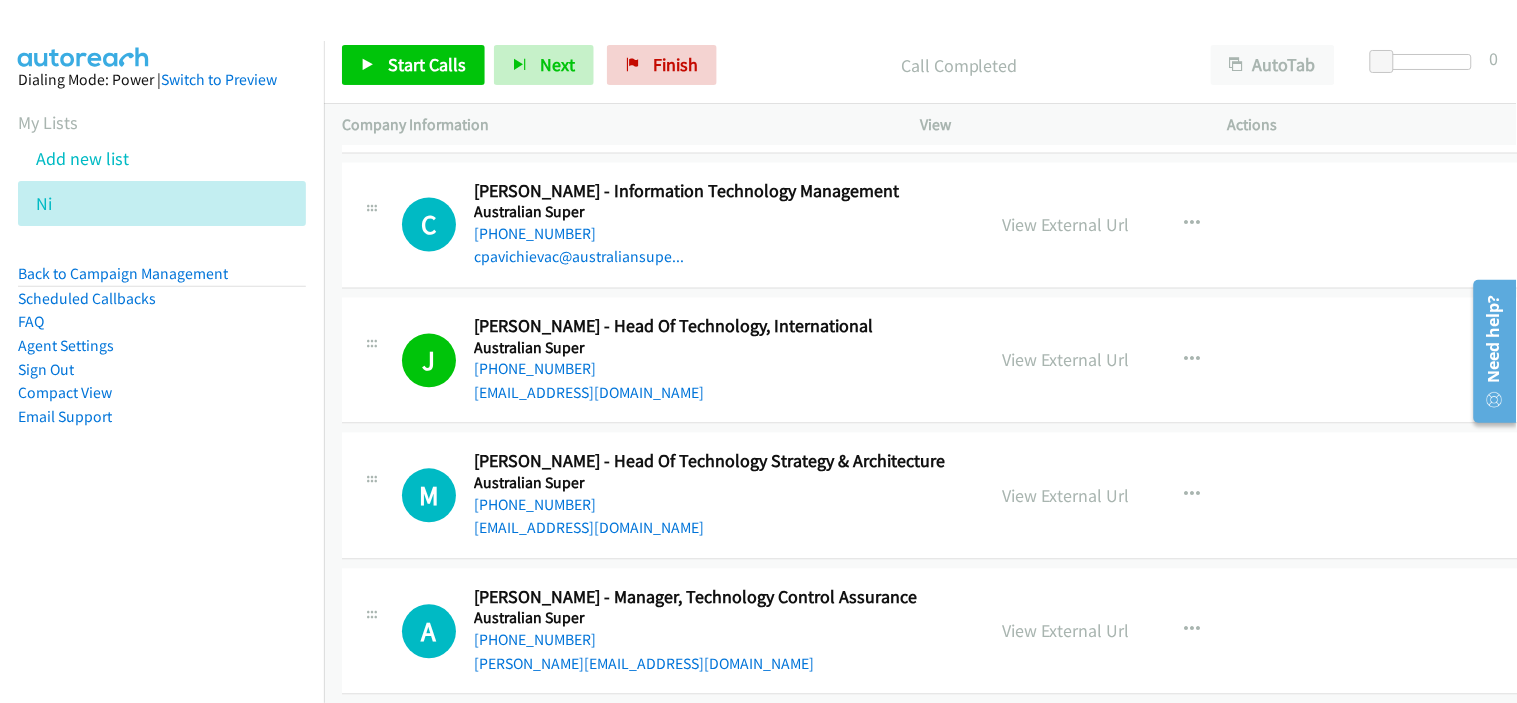 click on "[PHONE_NUMBER]" at bounding box center [714, 506] 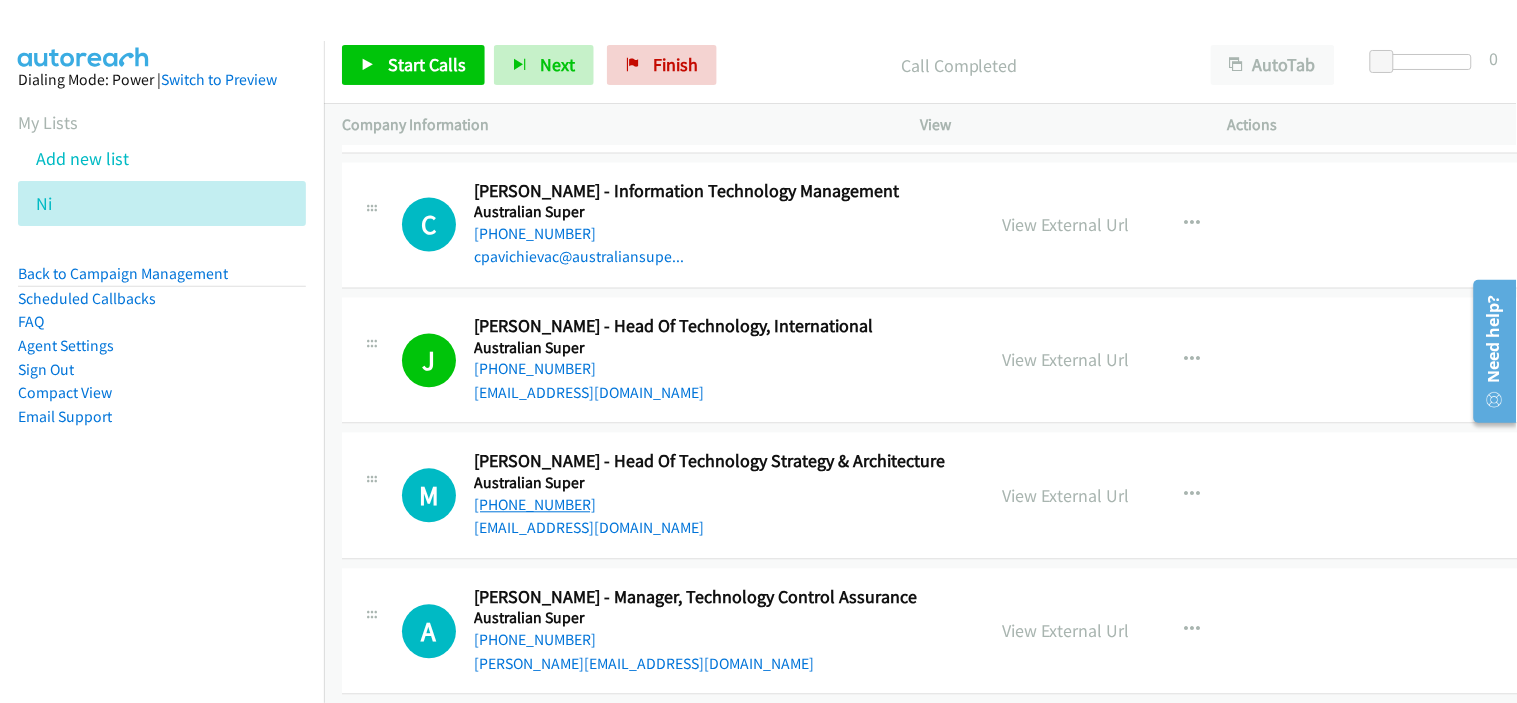 click on "[PHONE_NUMBER]" at bounding box center [535, 505] 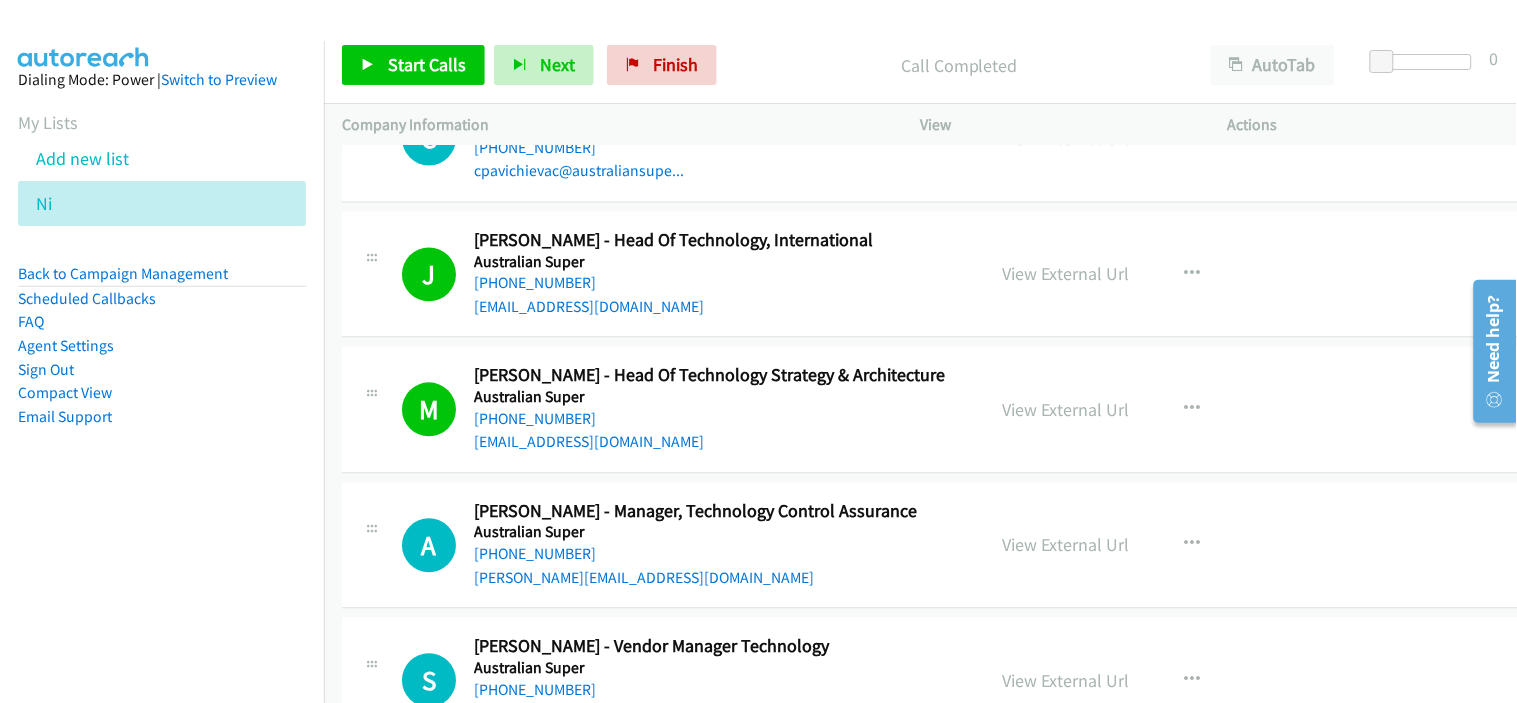 scroll, scrollTop: 1111, scrollLeft: 0, axis: vertical 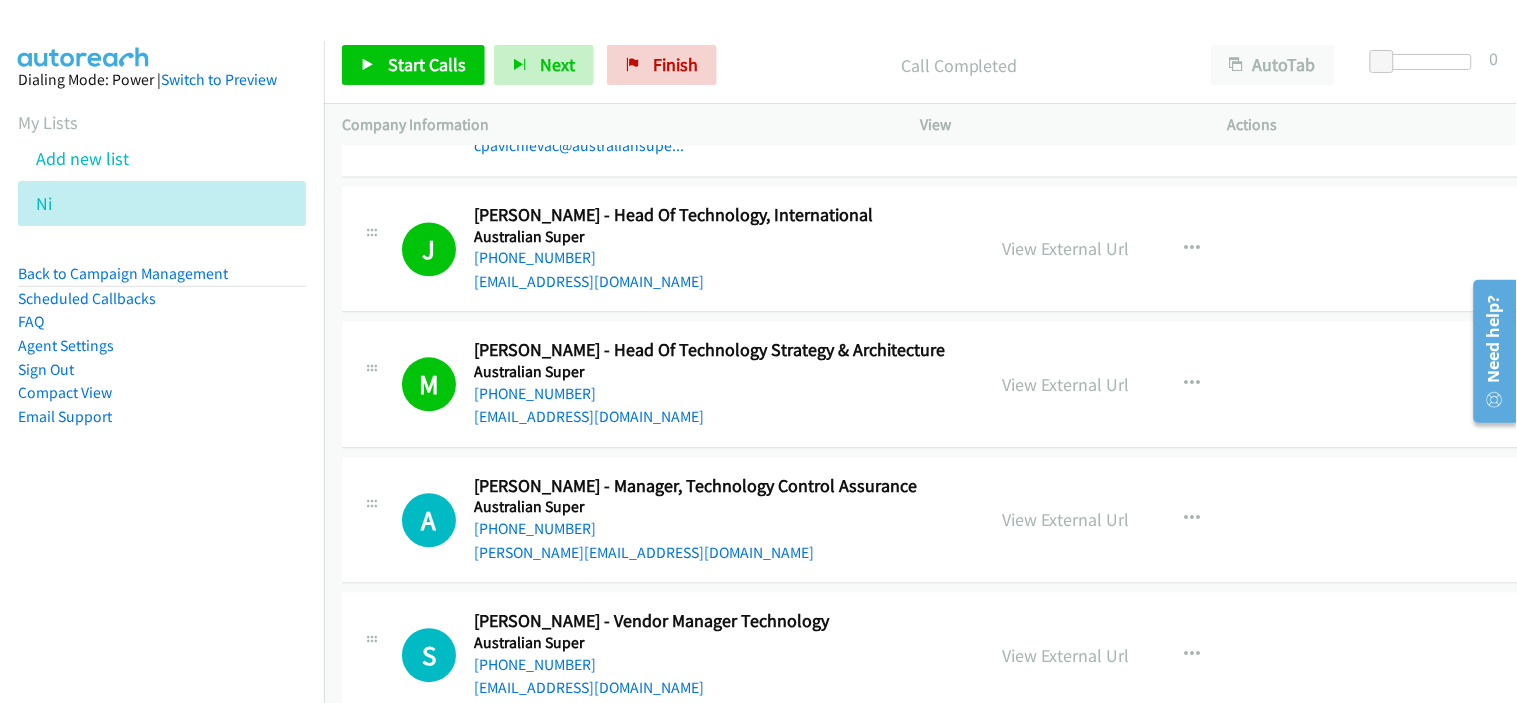 click on "[PHONE_NUMBER]" at bounding box center [714, 530] 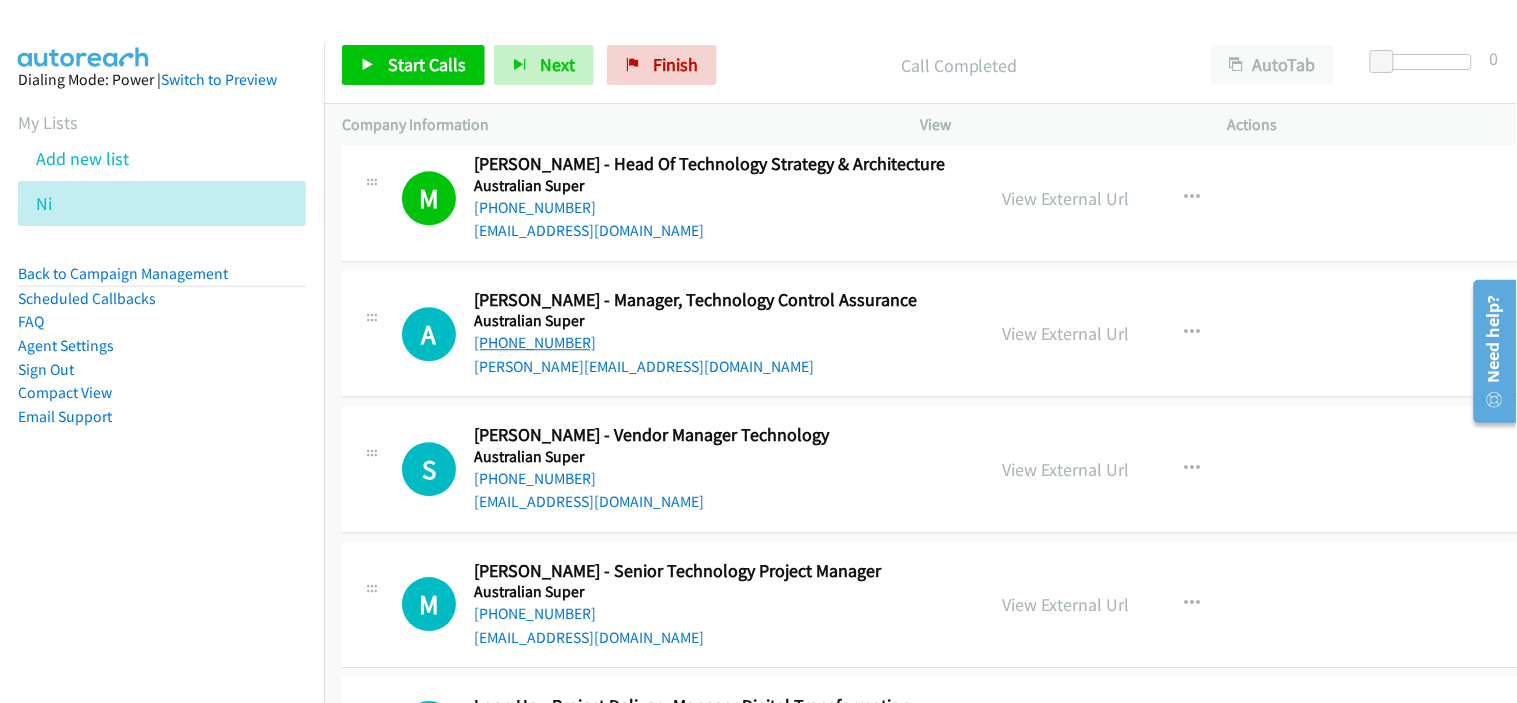 scroll, scrollTop: 1333, scrollLeft: 0, axis: vertical 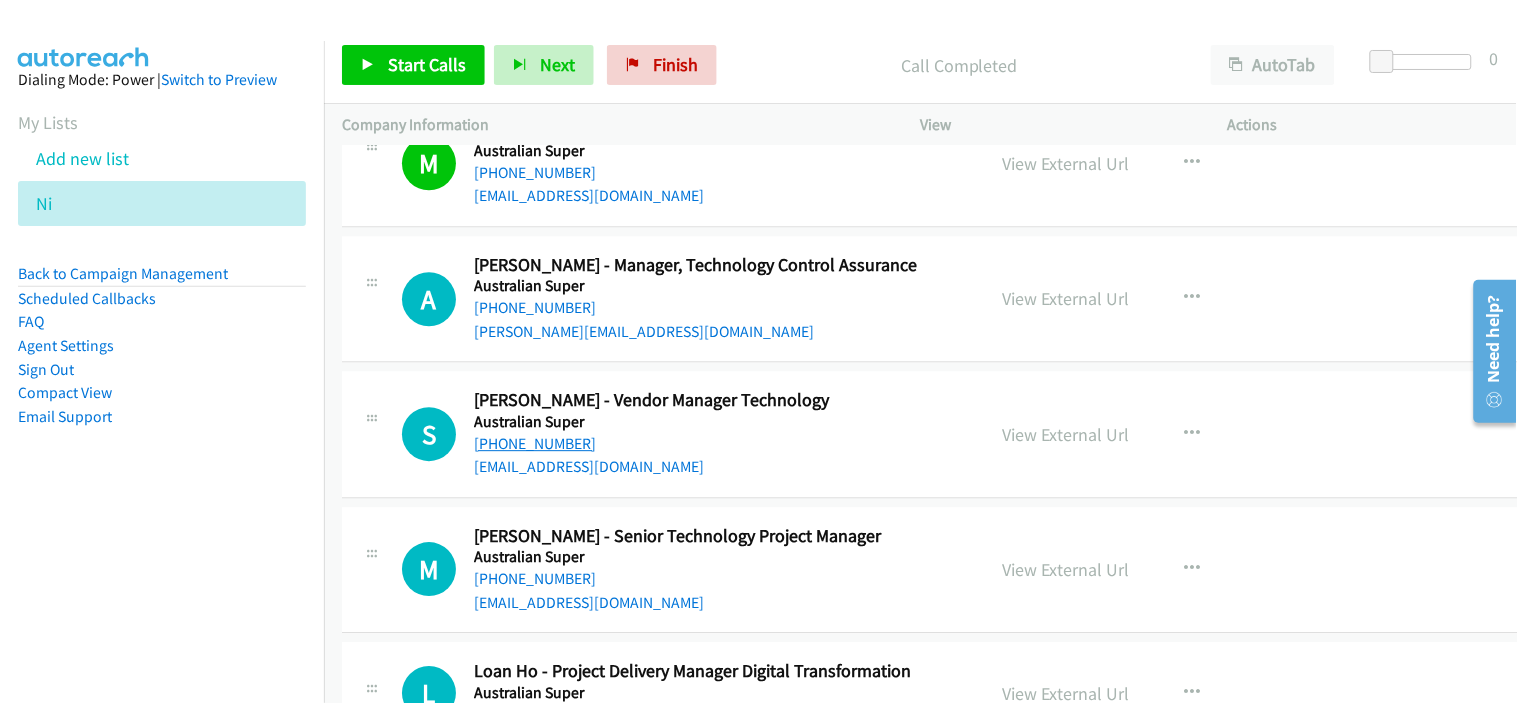 click on "[PHONE_NUMBER]" at bounding box center [535, 443] 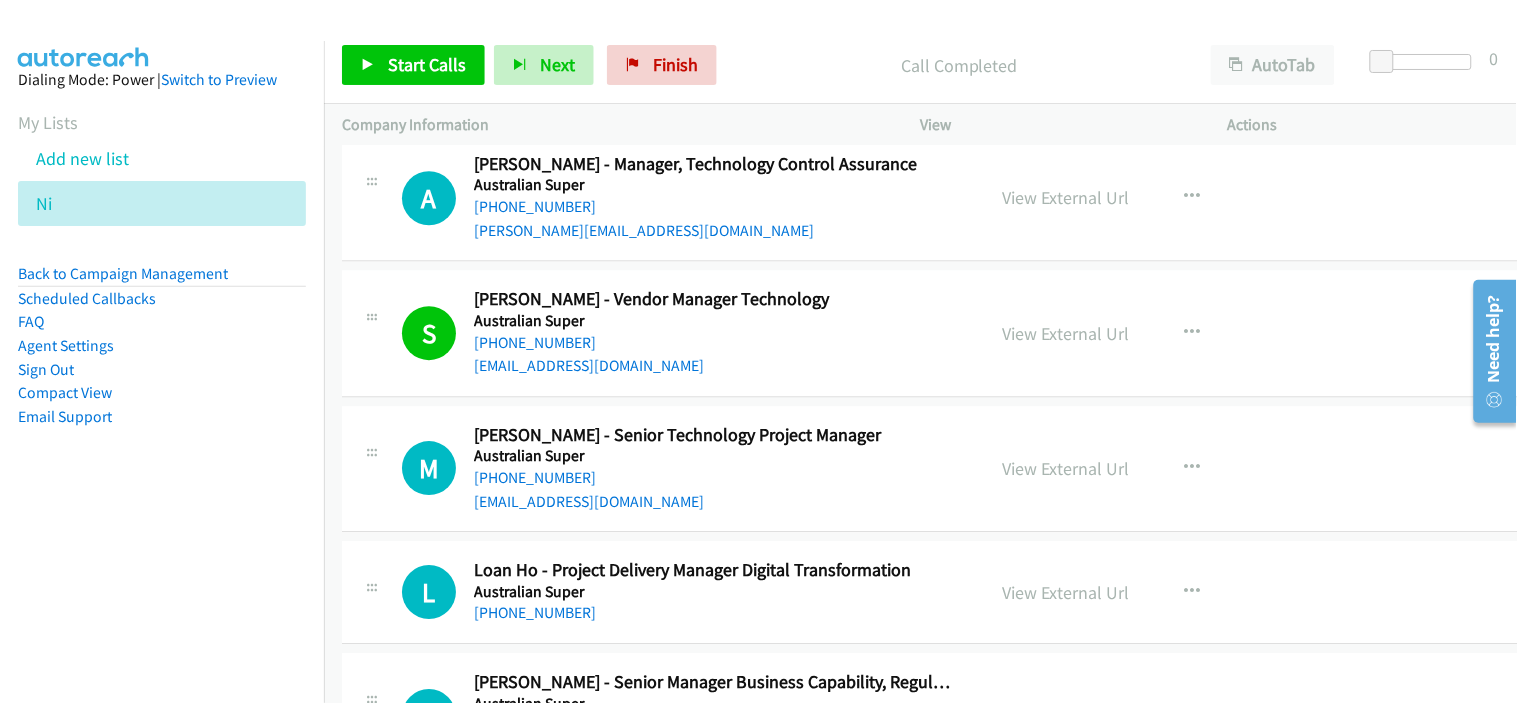 scroll, scrollTop: 1444, scrollLeft: 0, axis: vertical 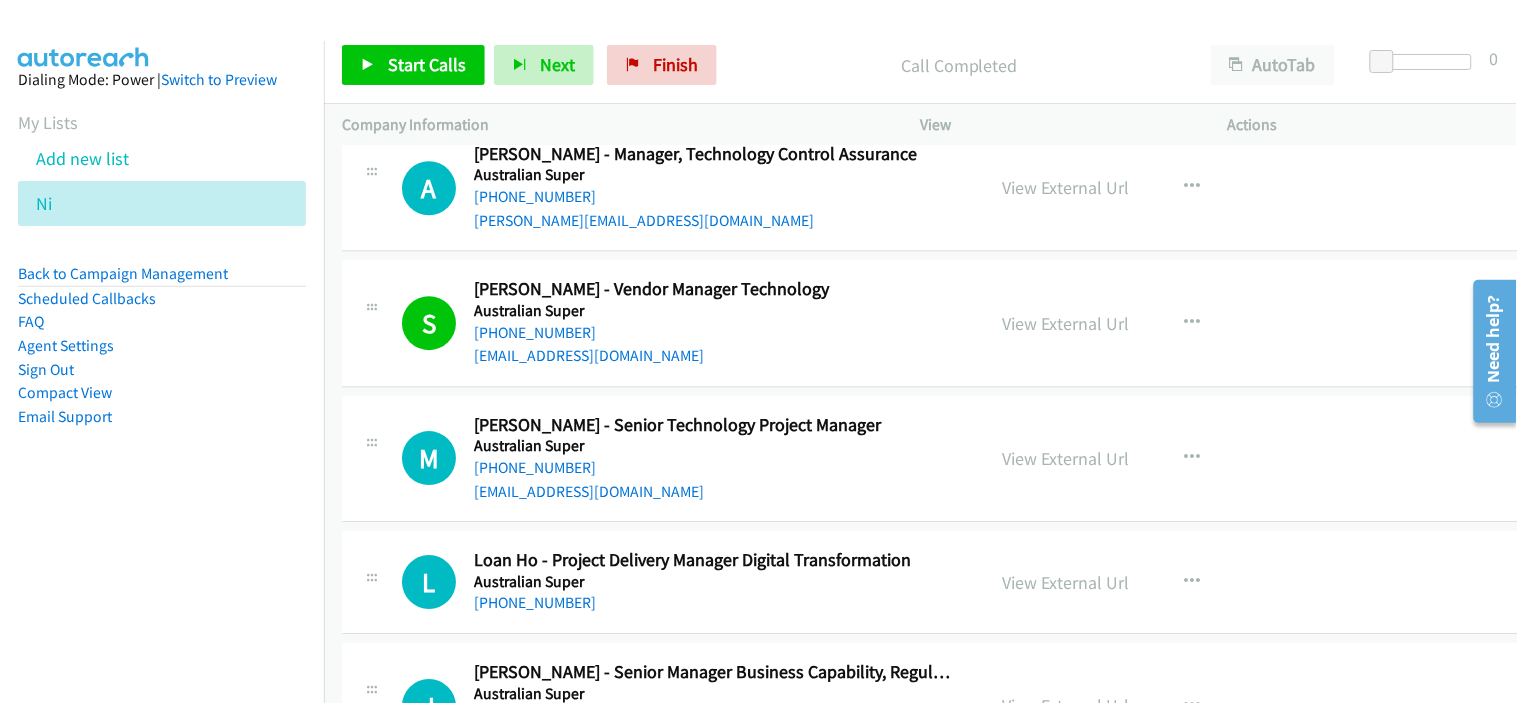 click on "Australian Super" at bounding box center (714, 446) 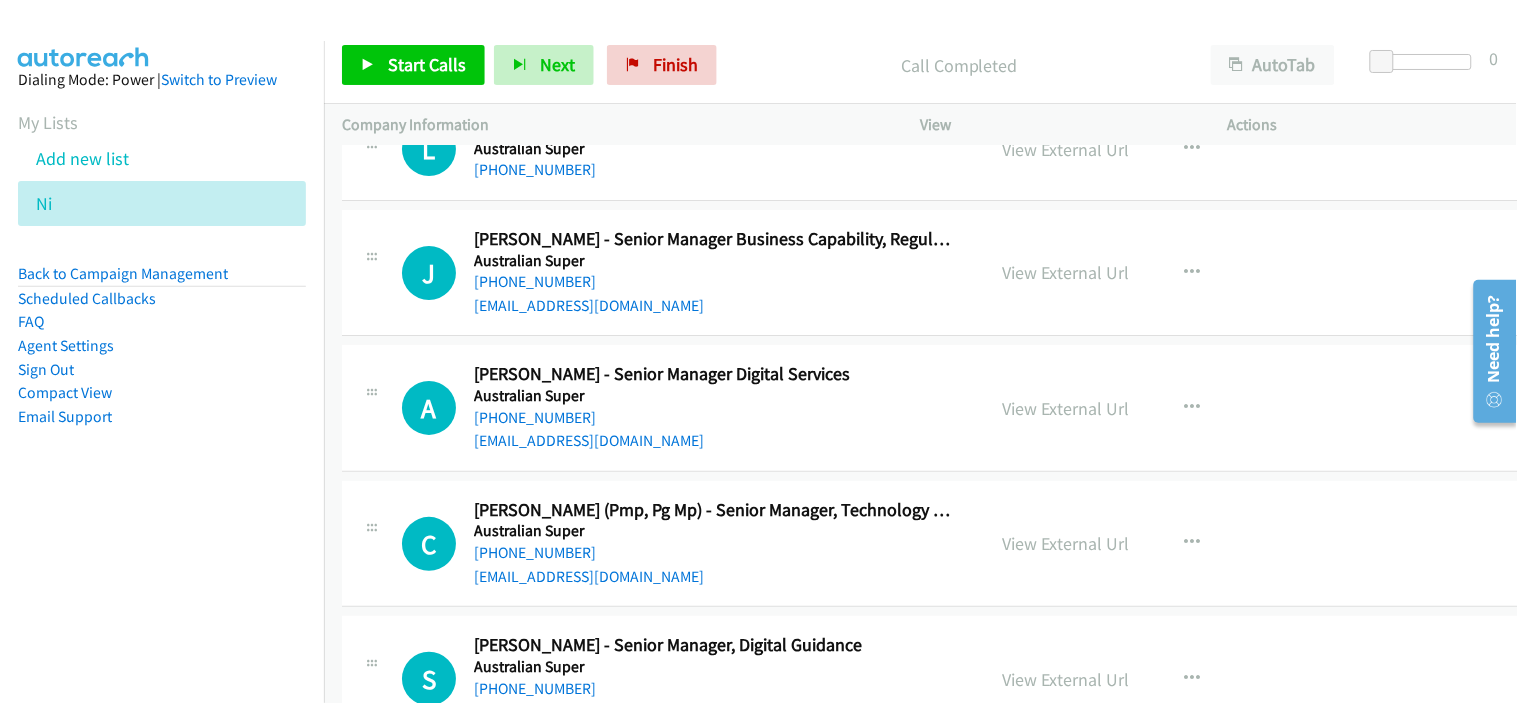 scroll, scrollTop: 1888, scrollLeft: 0, axis: vertical 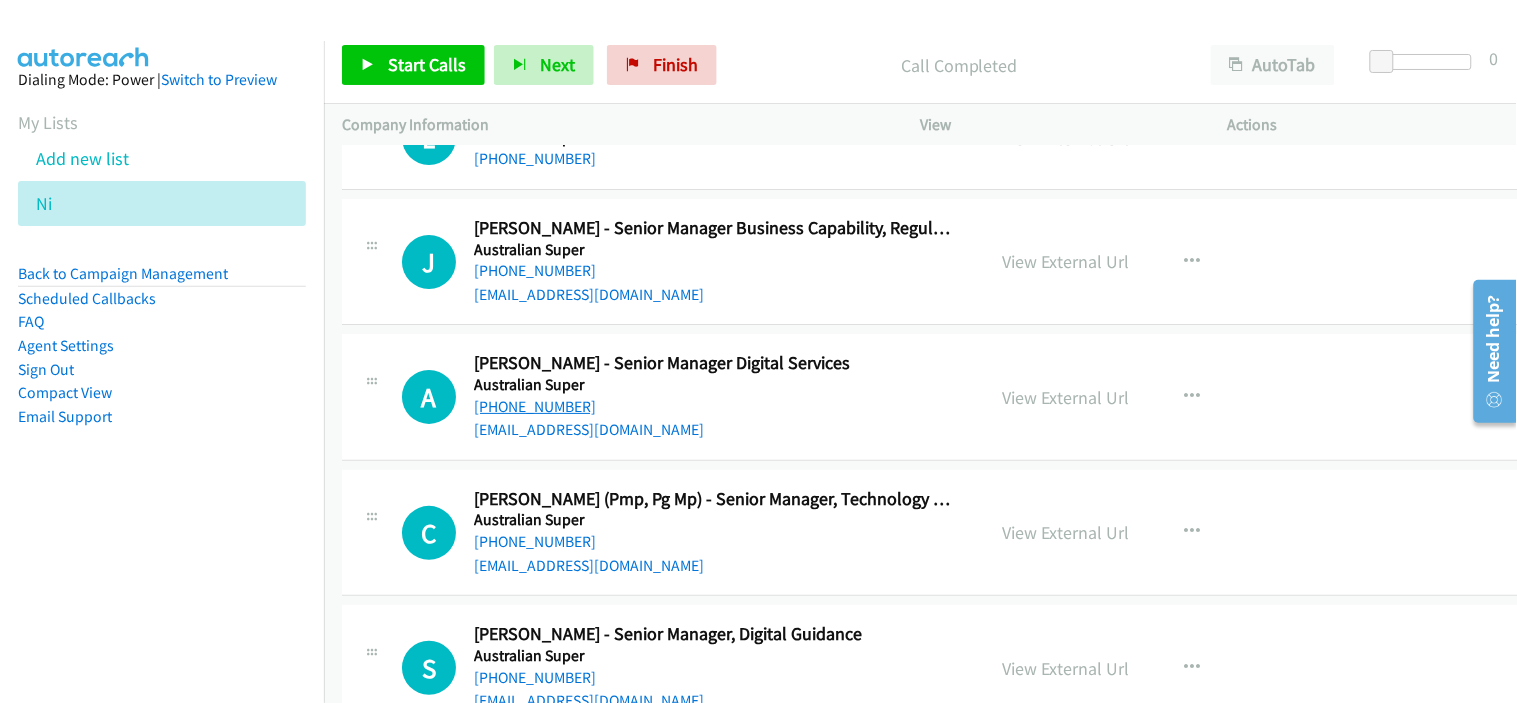 click on "[PHONE_NUMBER]" at bounding box center [535, 406] 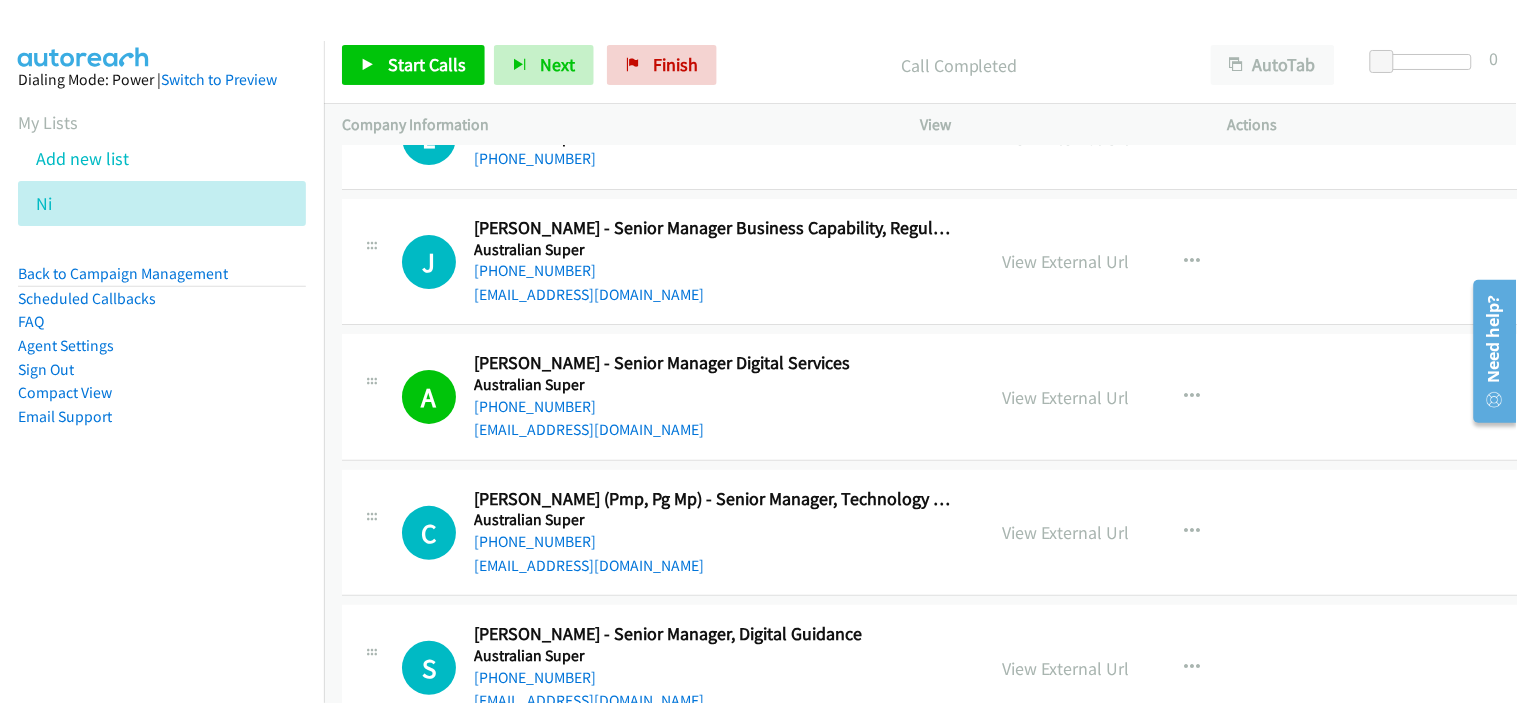click on "[PHONE_NUMBER]" at bounding box center [714, 542] 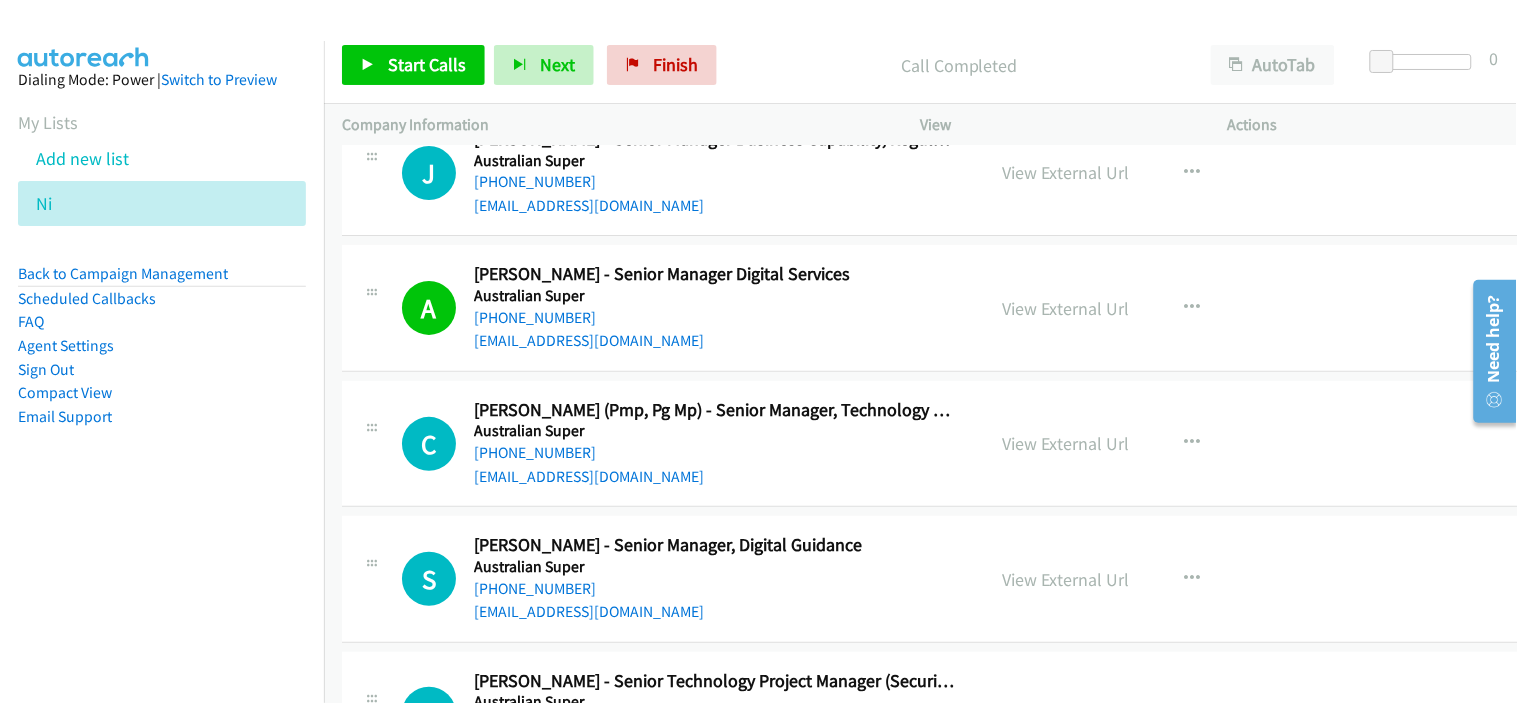 scroll, scrollTop: 2000, scrollLeft: 0, axis: vertical 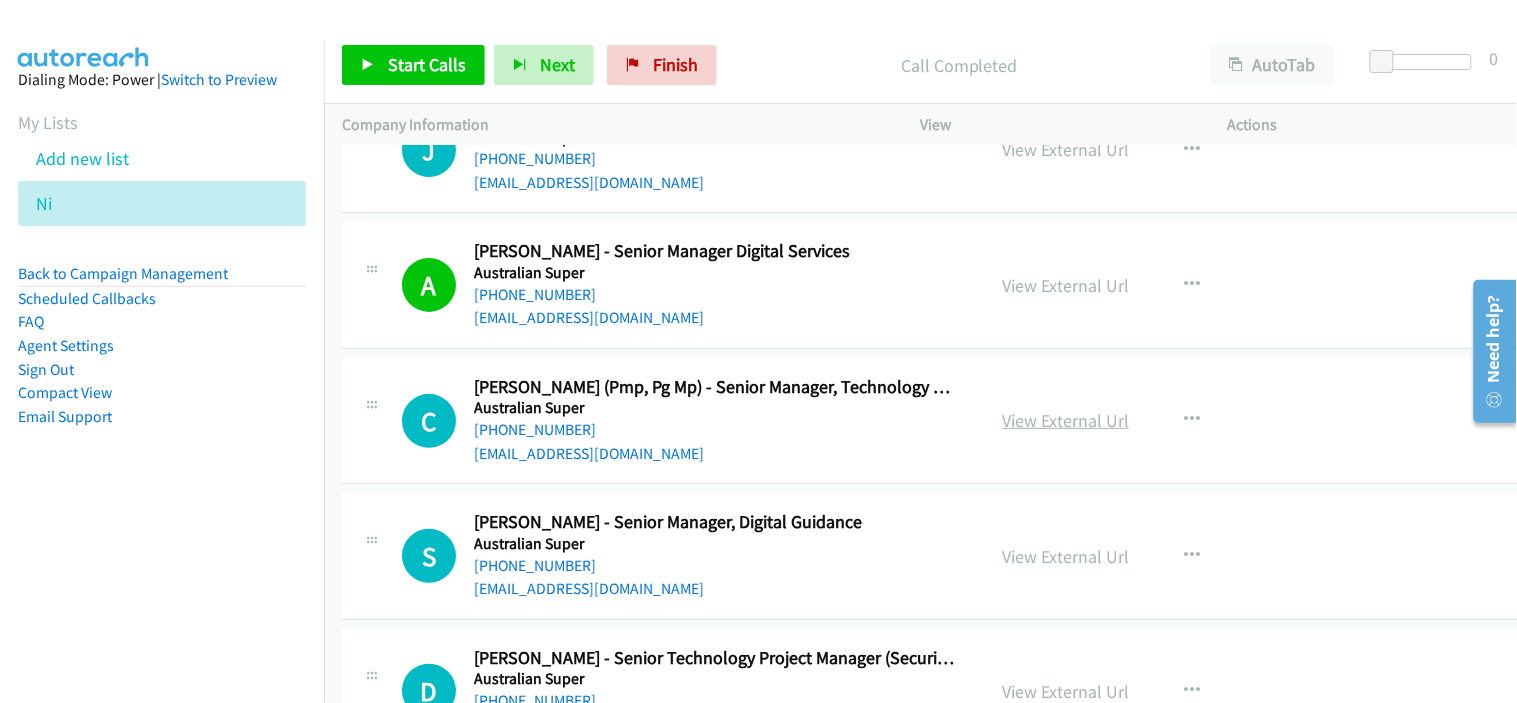 click on "View External Url" at bounding box center (1065, 420) 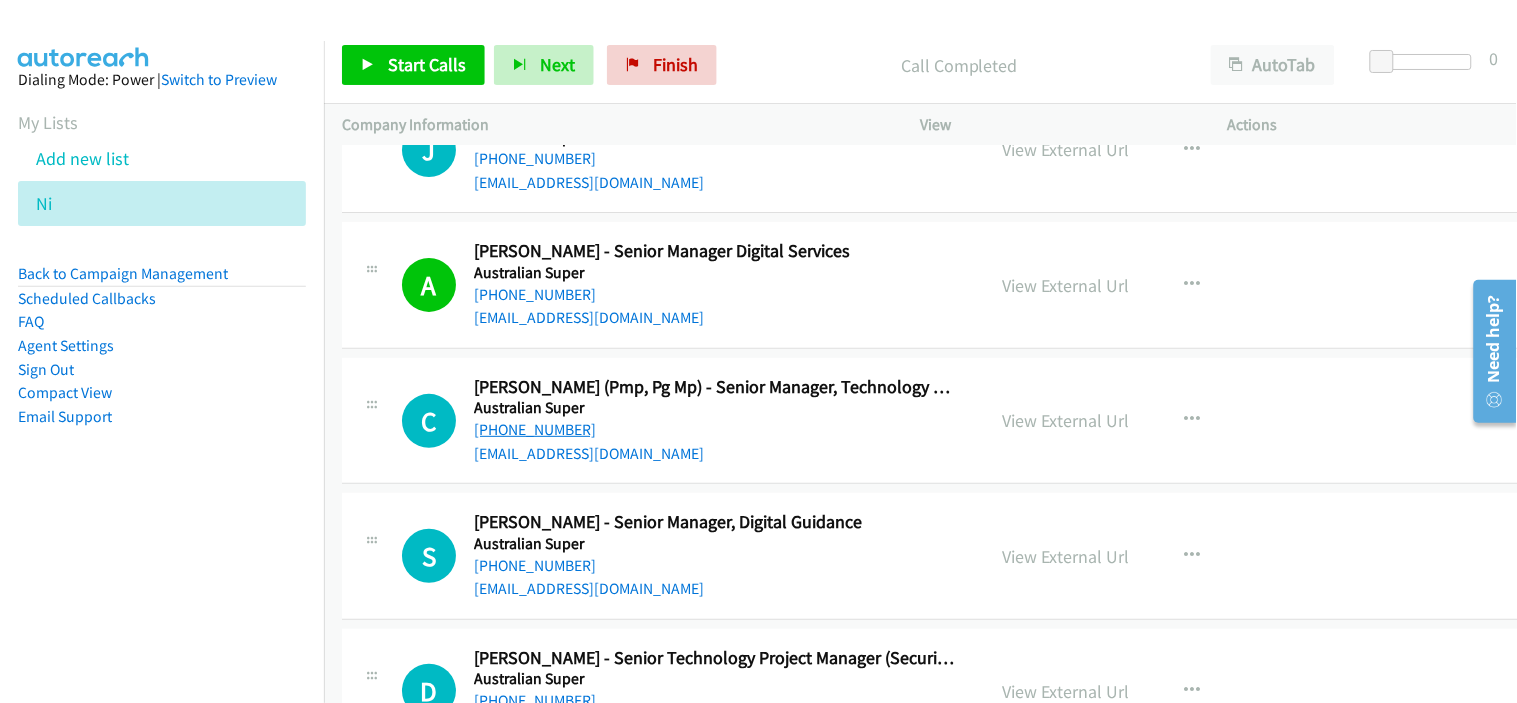 click on "[PHONE_NUMBER]" at bounding box center [535, 429] 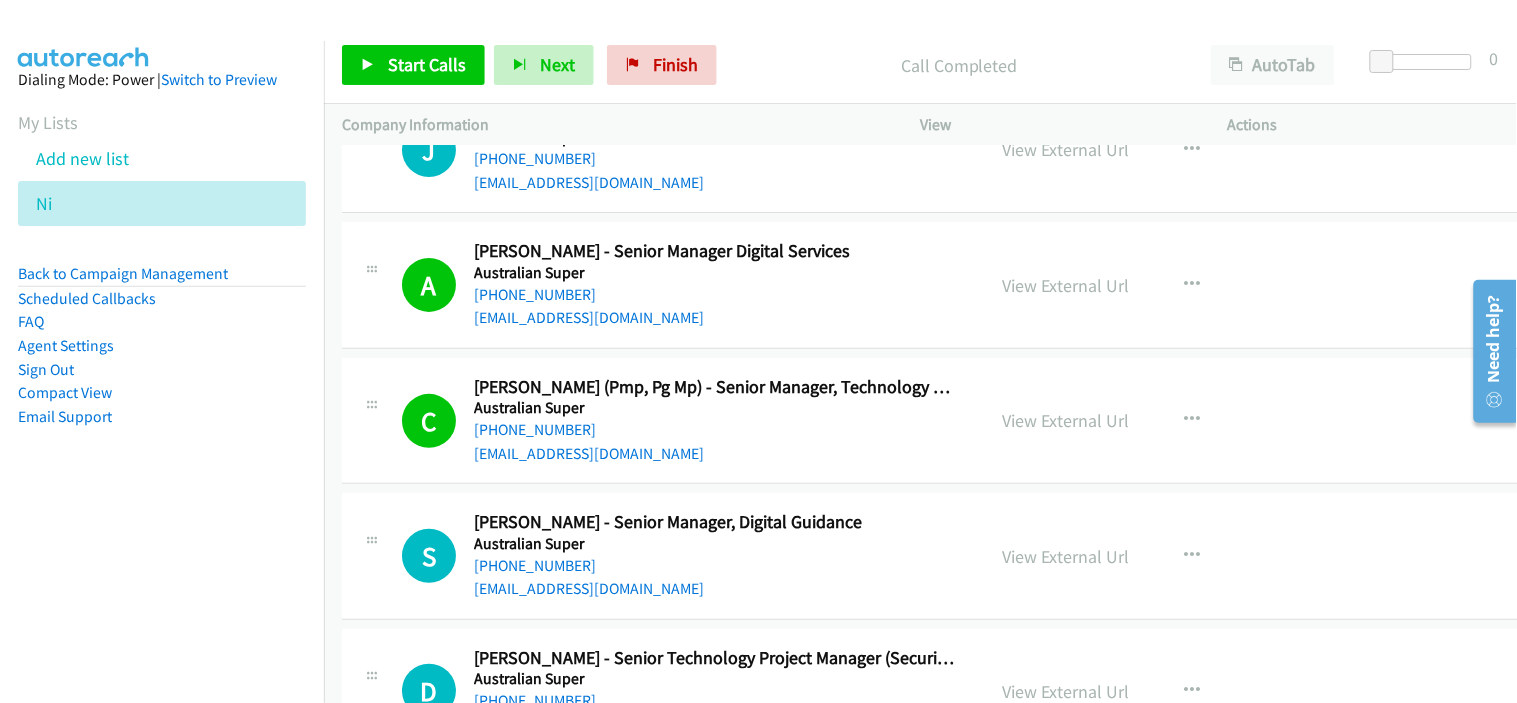 scroll, scrollTop: 2222, scrollLeft: 0, axis: vertical 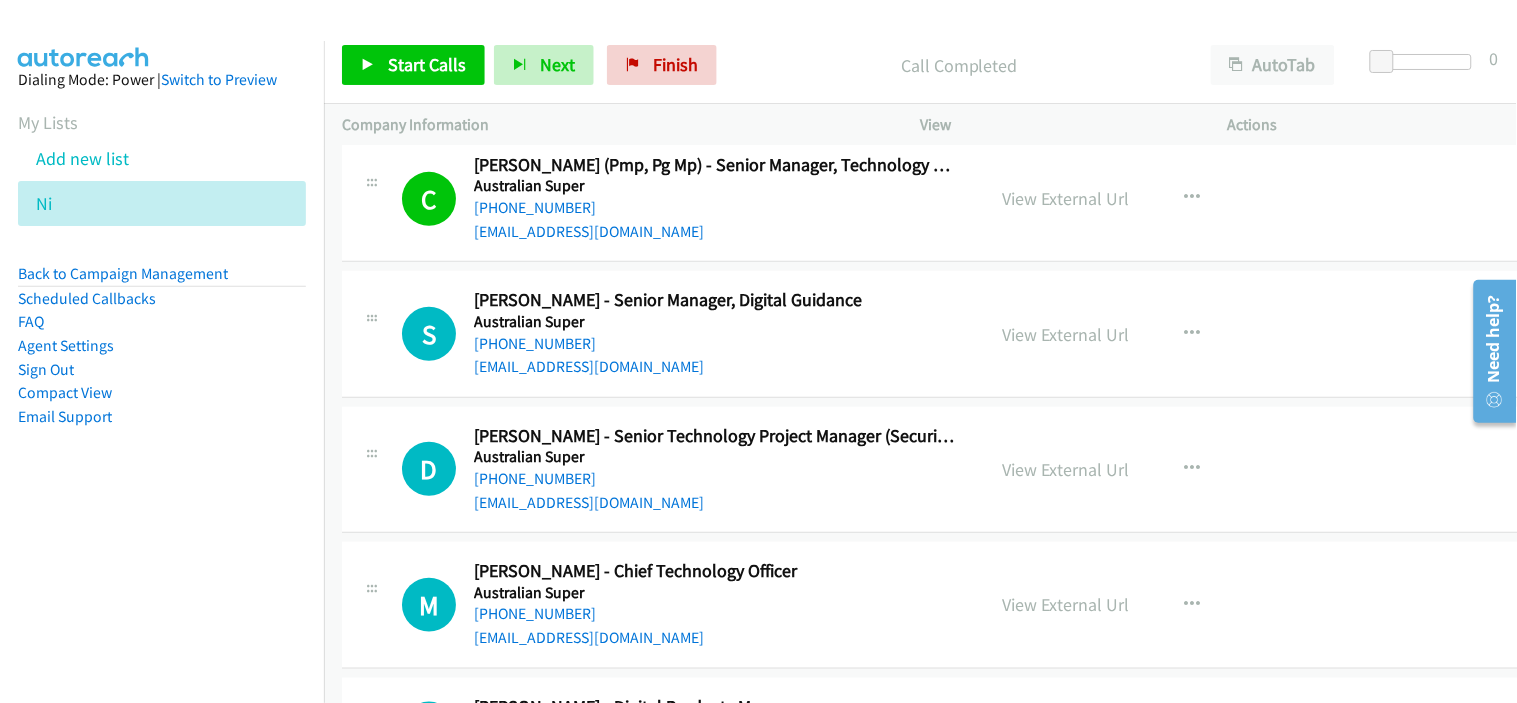 click on "[EMAIL_ADDRESS][DOMAIN_NAME]" at bounding box center [714, 367] 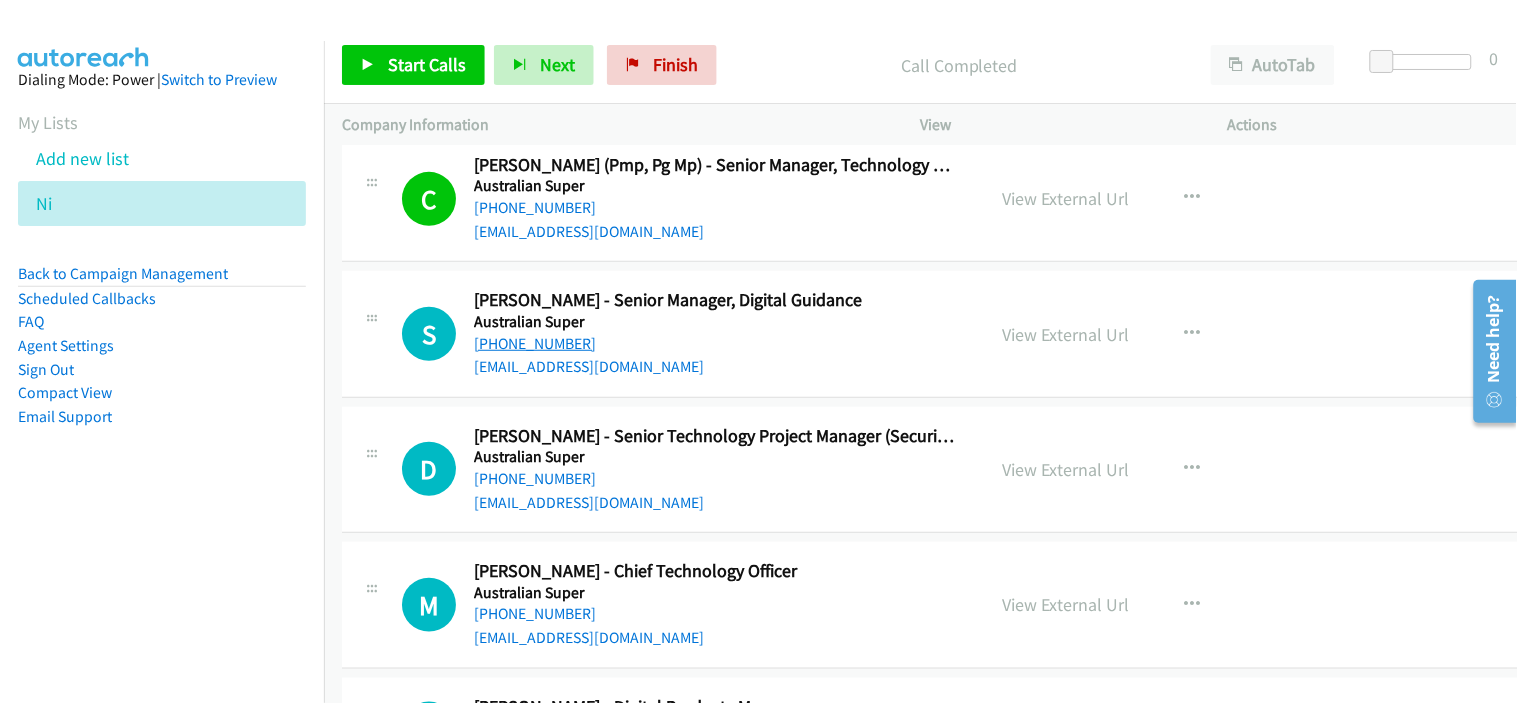 click on "[PHONE_NUMBER]" at bounding box center (535, 343) 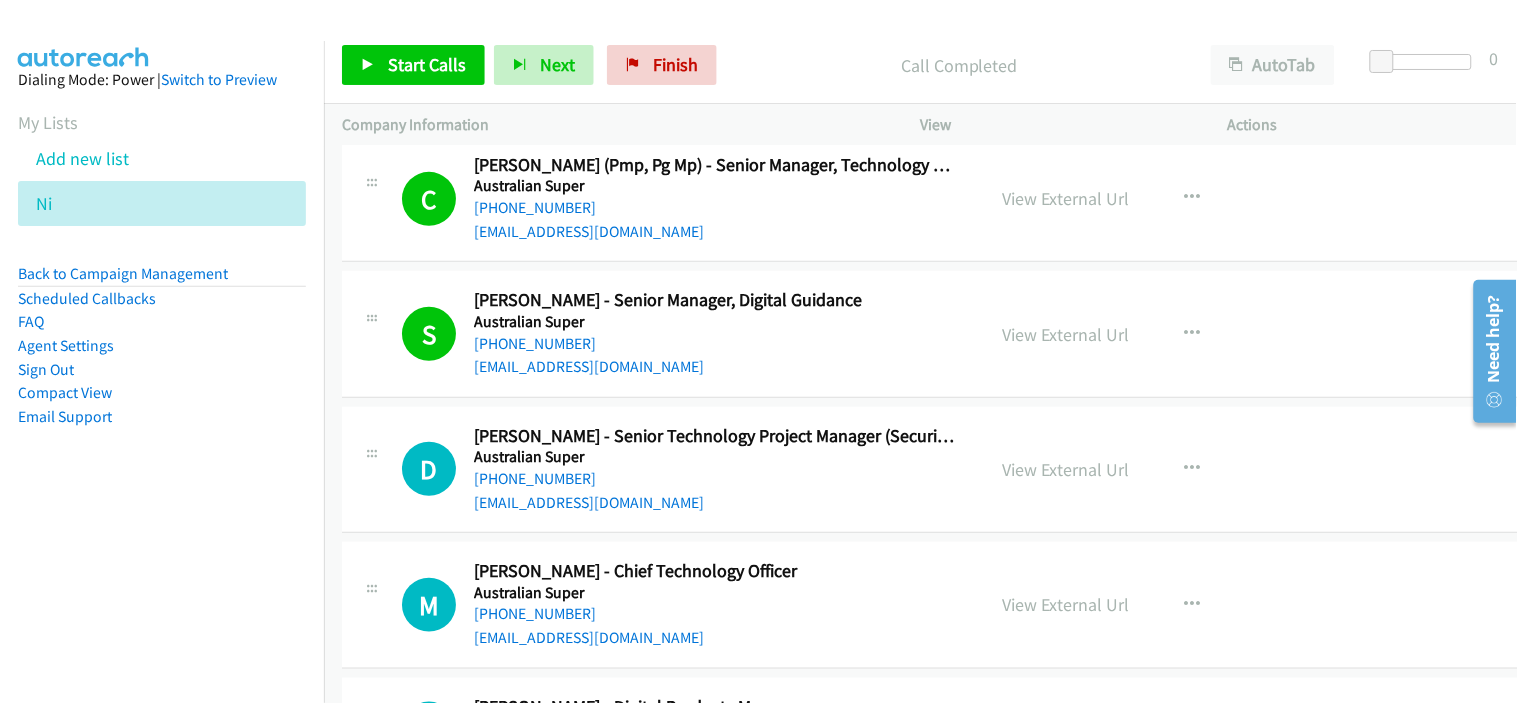 click on "Australian Super" at bounding box center (714, 457) 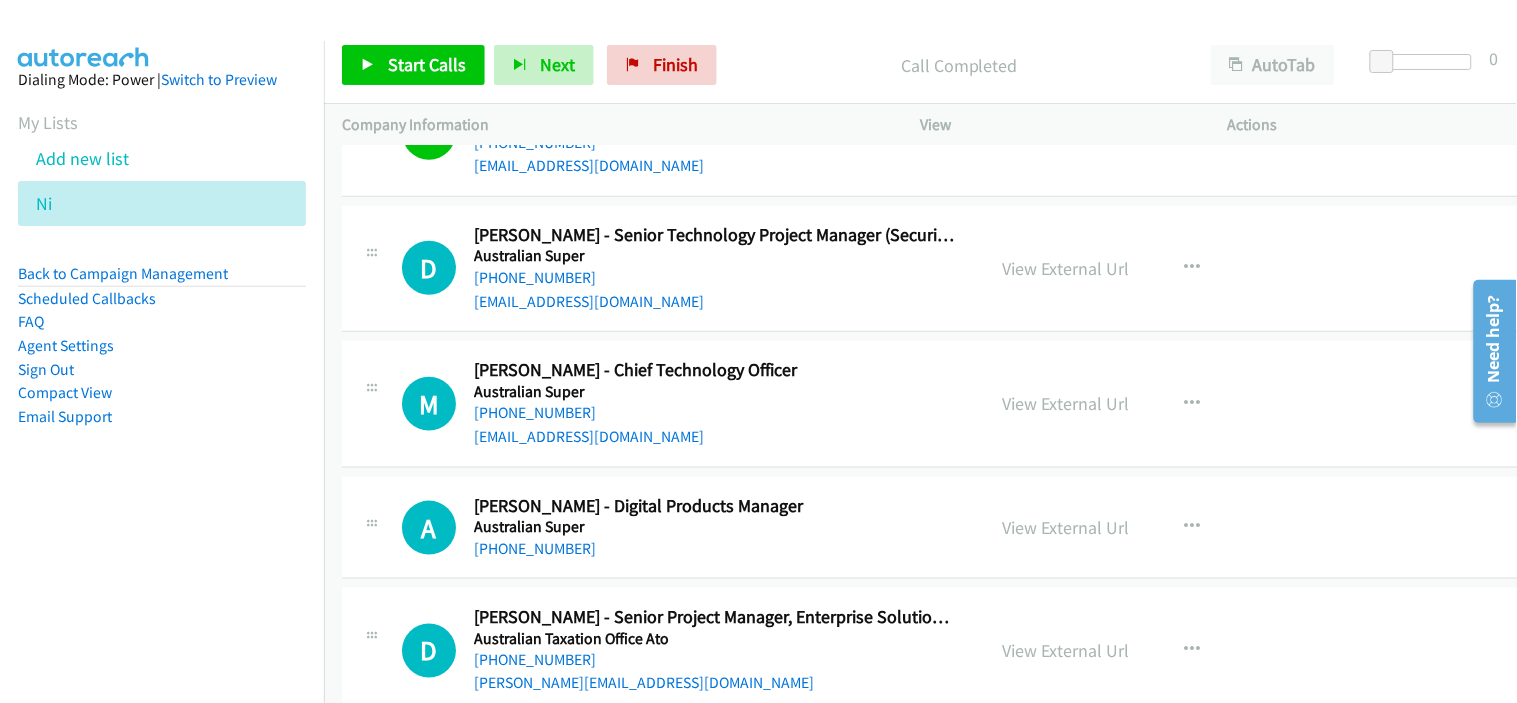 scroll, scrollTop: 2444, scrollLeft: 0, axis: vertical 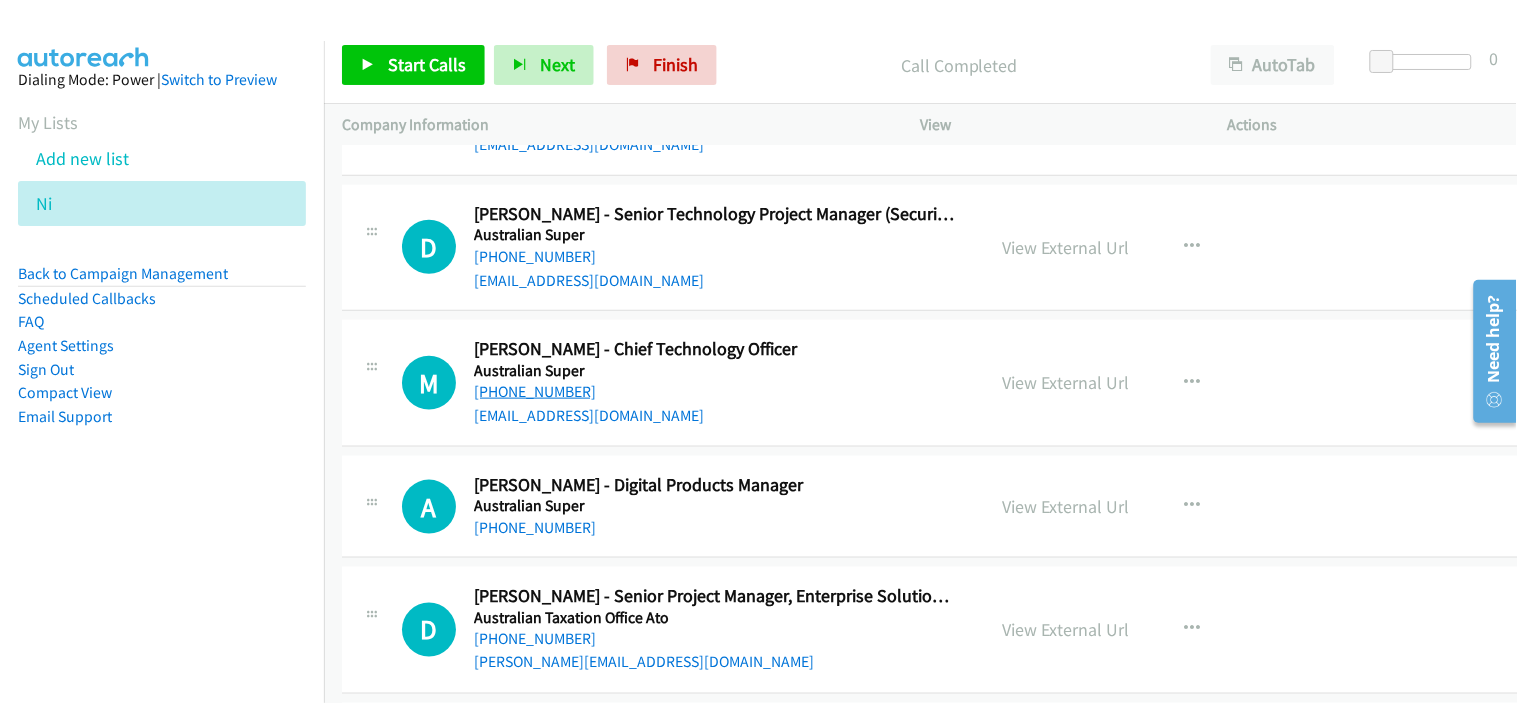 click on "[PHONE_NUMBER]" at bounding box center (535, 391) 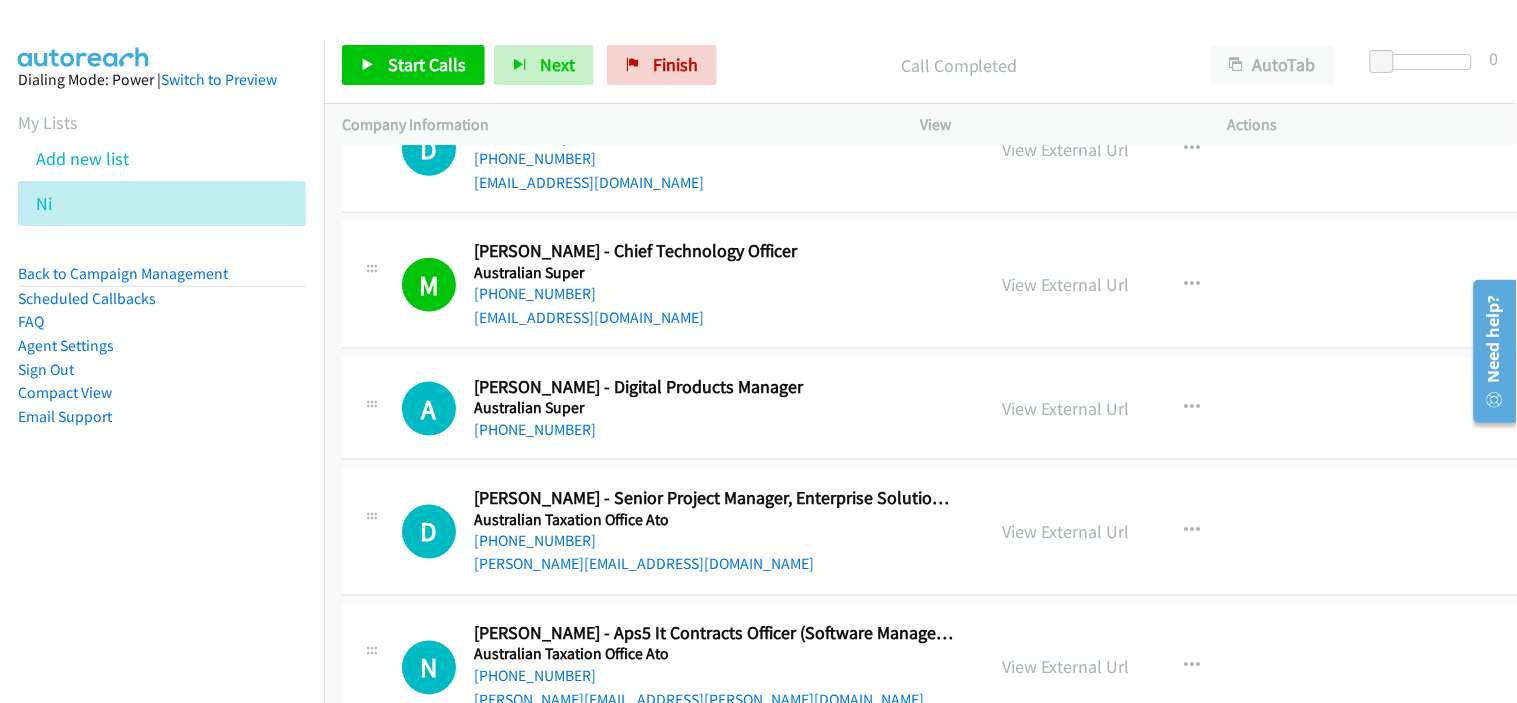 scroll, scrollTop: 2555, scrollLeft: 0, axis: vertical 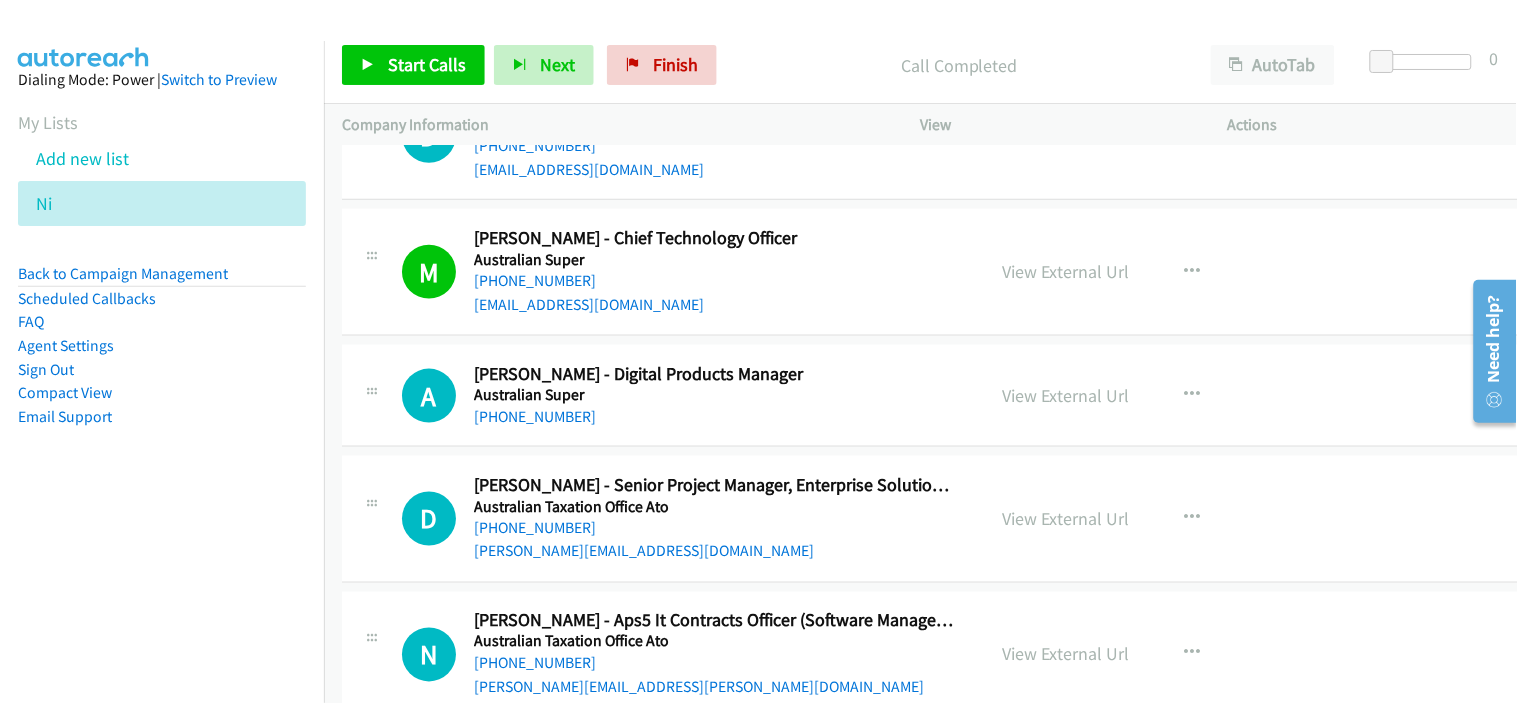click on "[PHONE_NUMBER]" at bounding box center [714, 417] 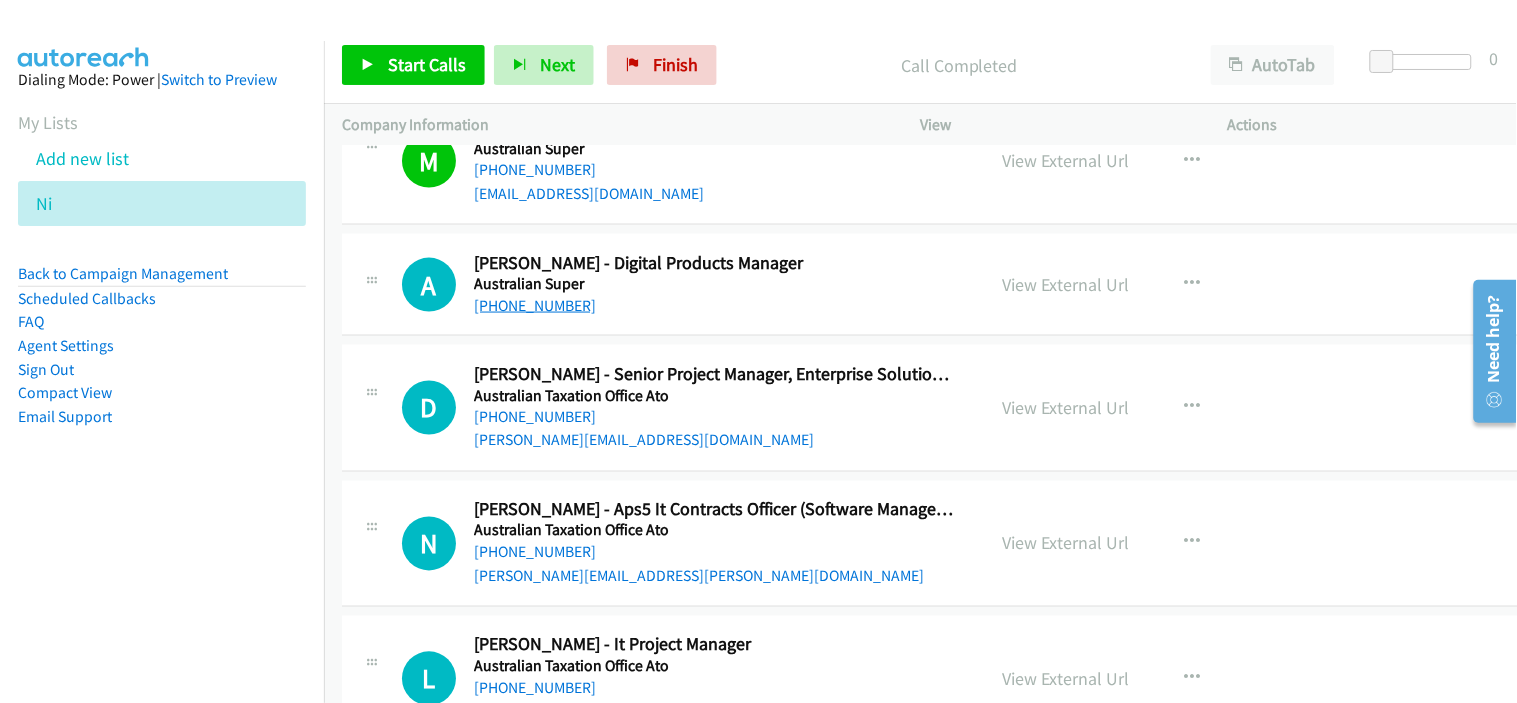 drag, startPoint x: 665, startPoint y: 320, endPoint x: 555, endPoint y: 311, distance: 110.36757 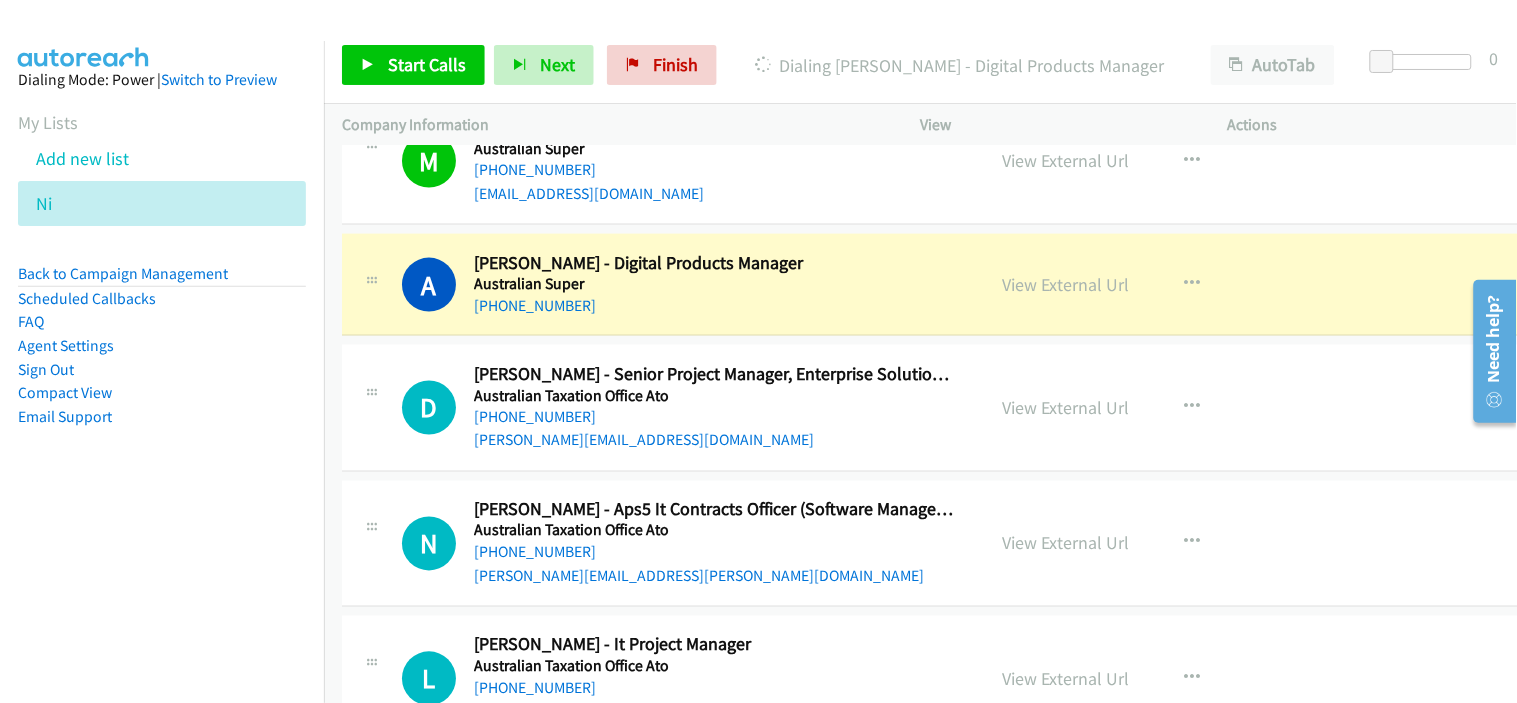 click on "[PERSON_NAME][EMAIL_ADDRESS][DOMAIN_NAME]" at bounding box center [714, 441] 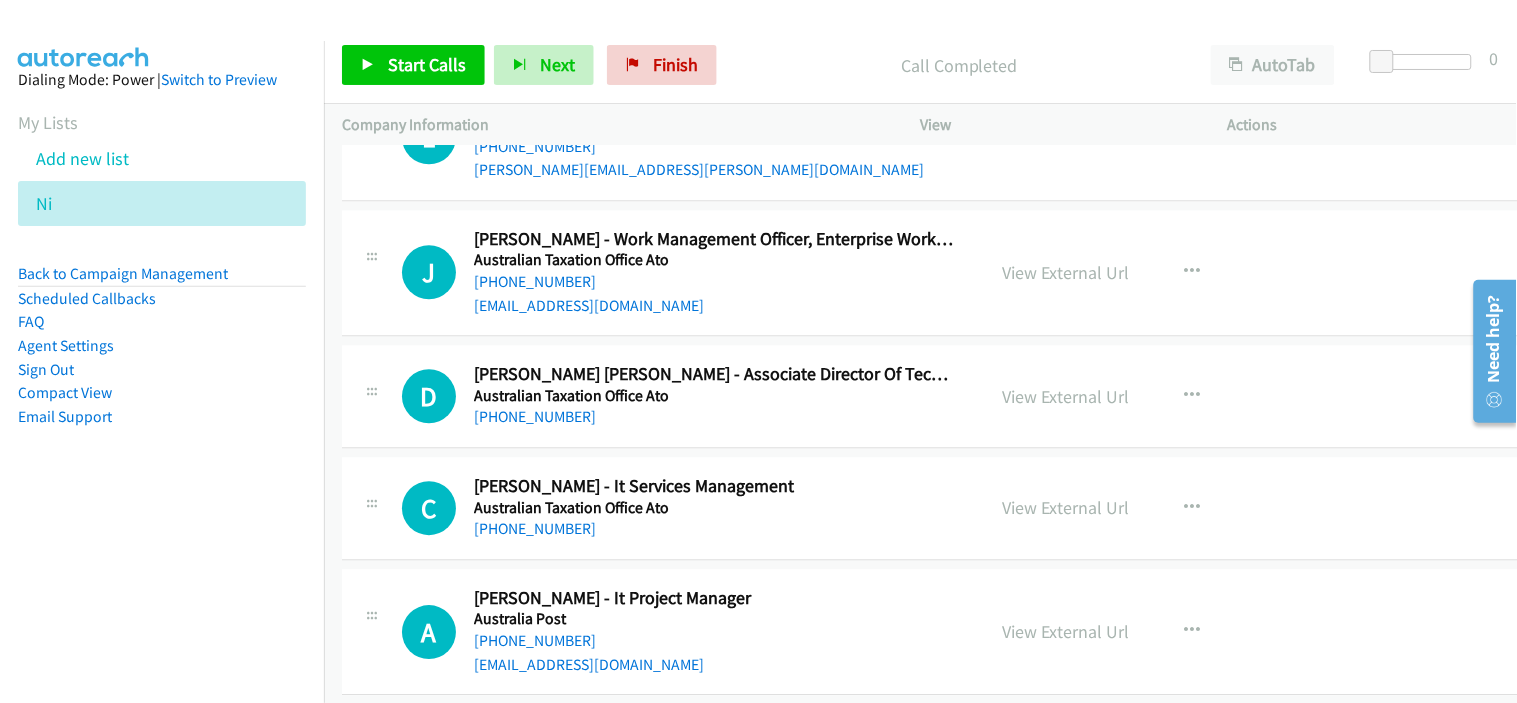 scroll, scrollTop: 3222, scrollLeft: 0, axis: vertical 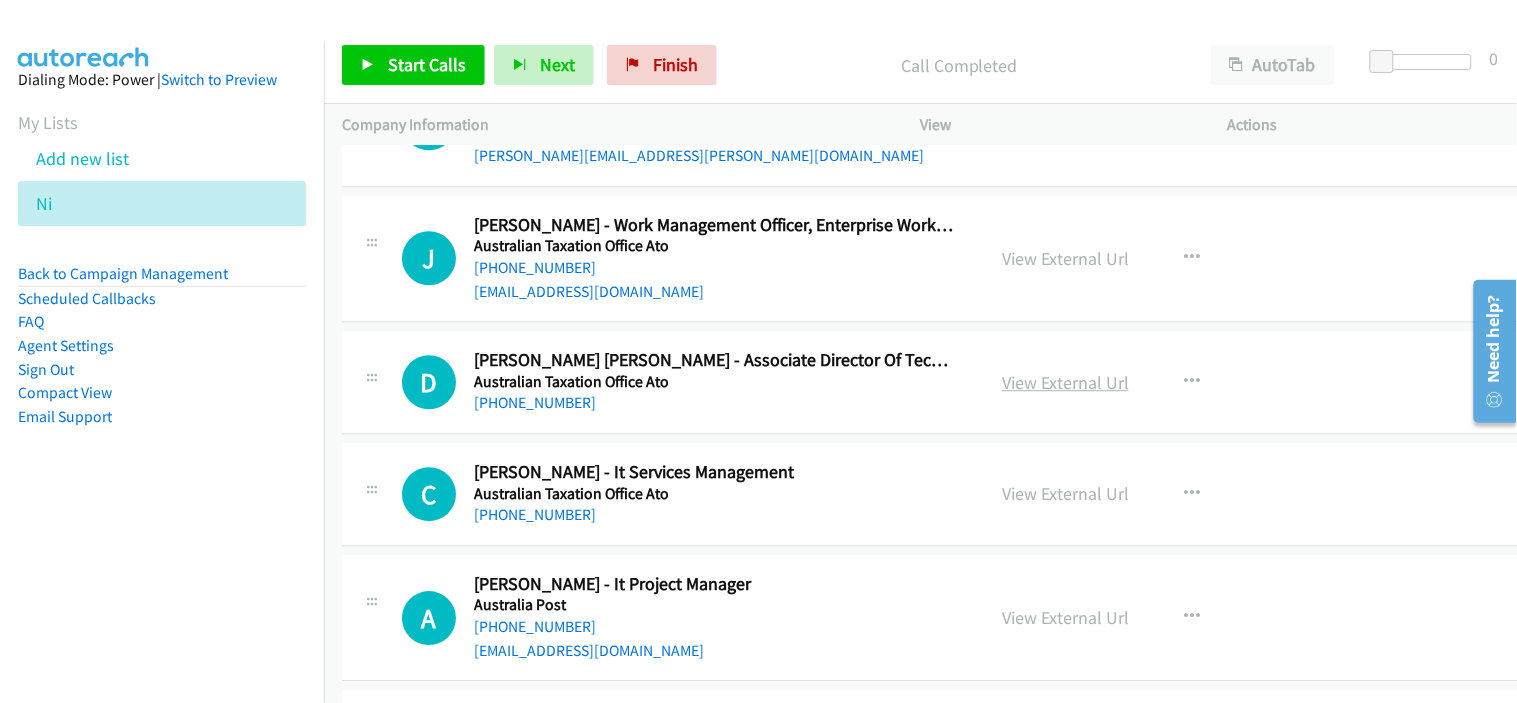 click on "View External Url" at bounding box center (1065, 382) 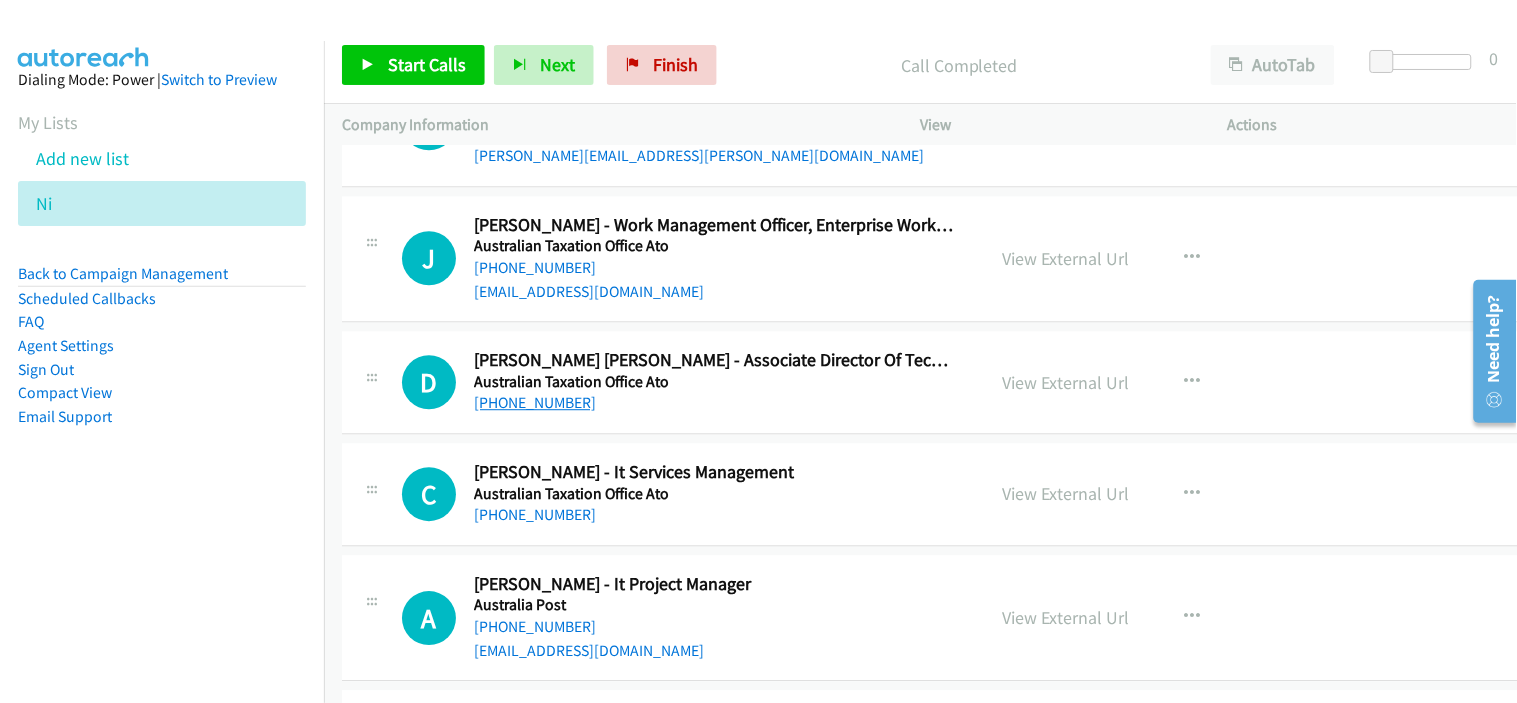 click on "[PHONE_NUMBER]" at bounding box center [535, 402] 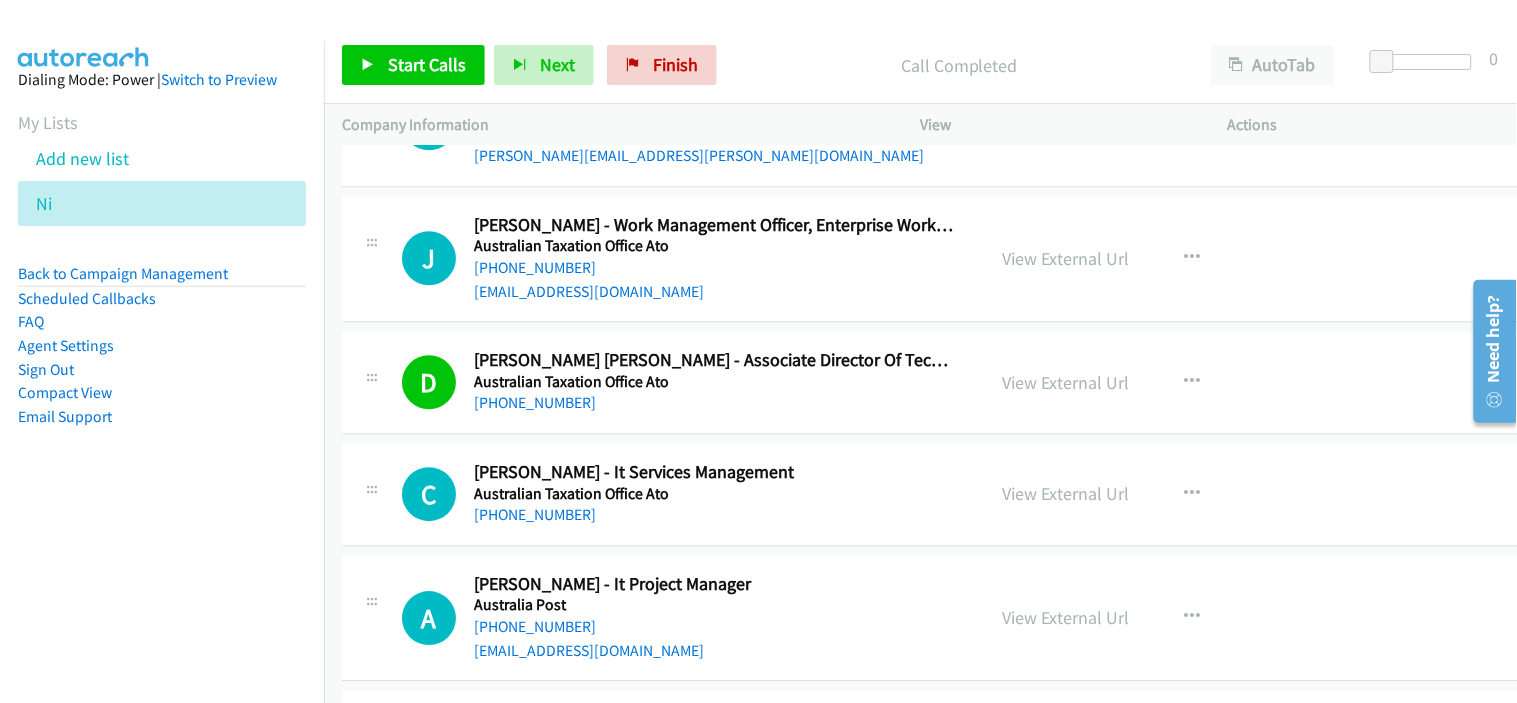 click on "[PHONE_NUMBER]" at bounding box center [714, 515] 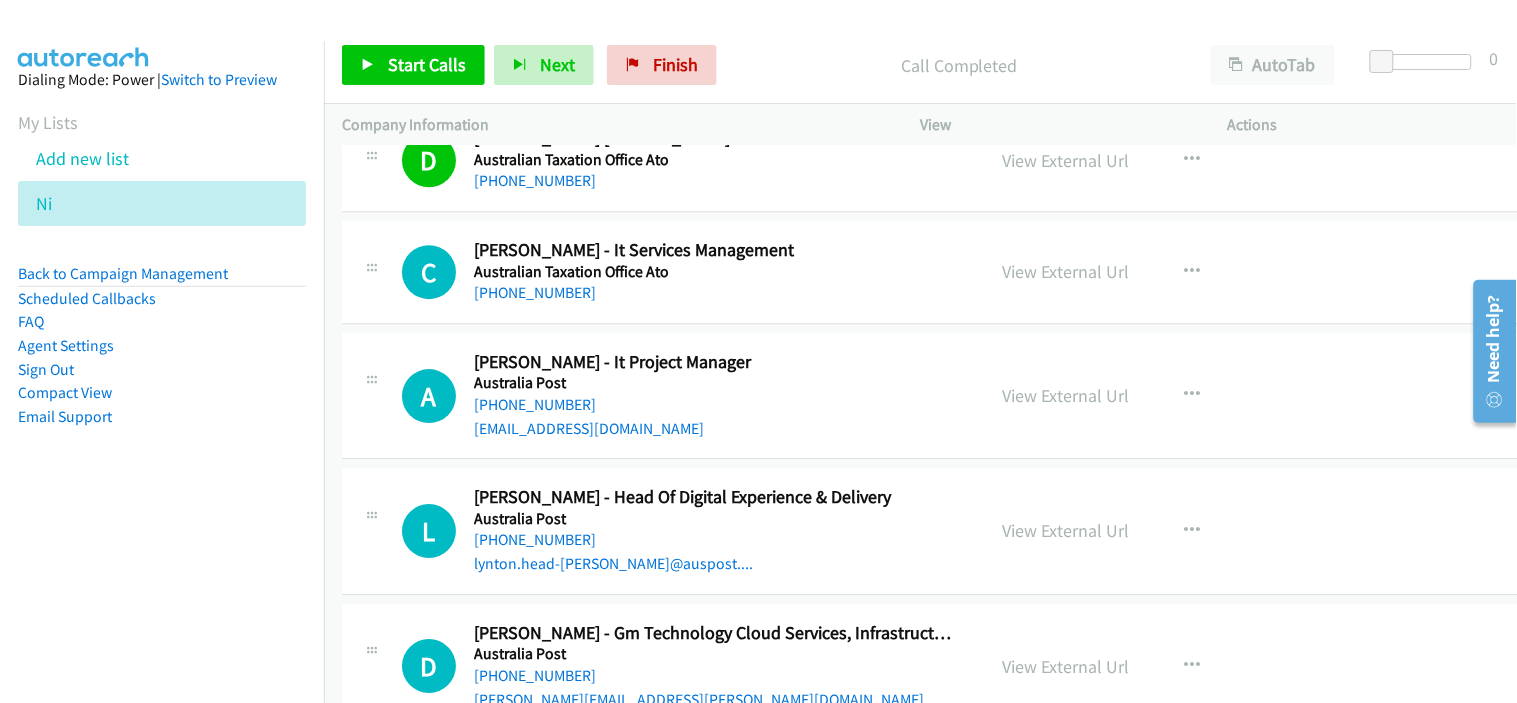 scroll, scrollTop: 3666, scrollLeft: 0, axis: vertical 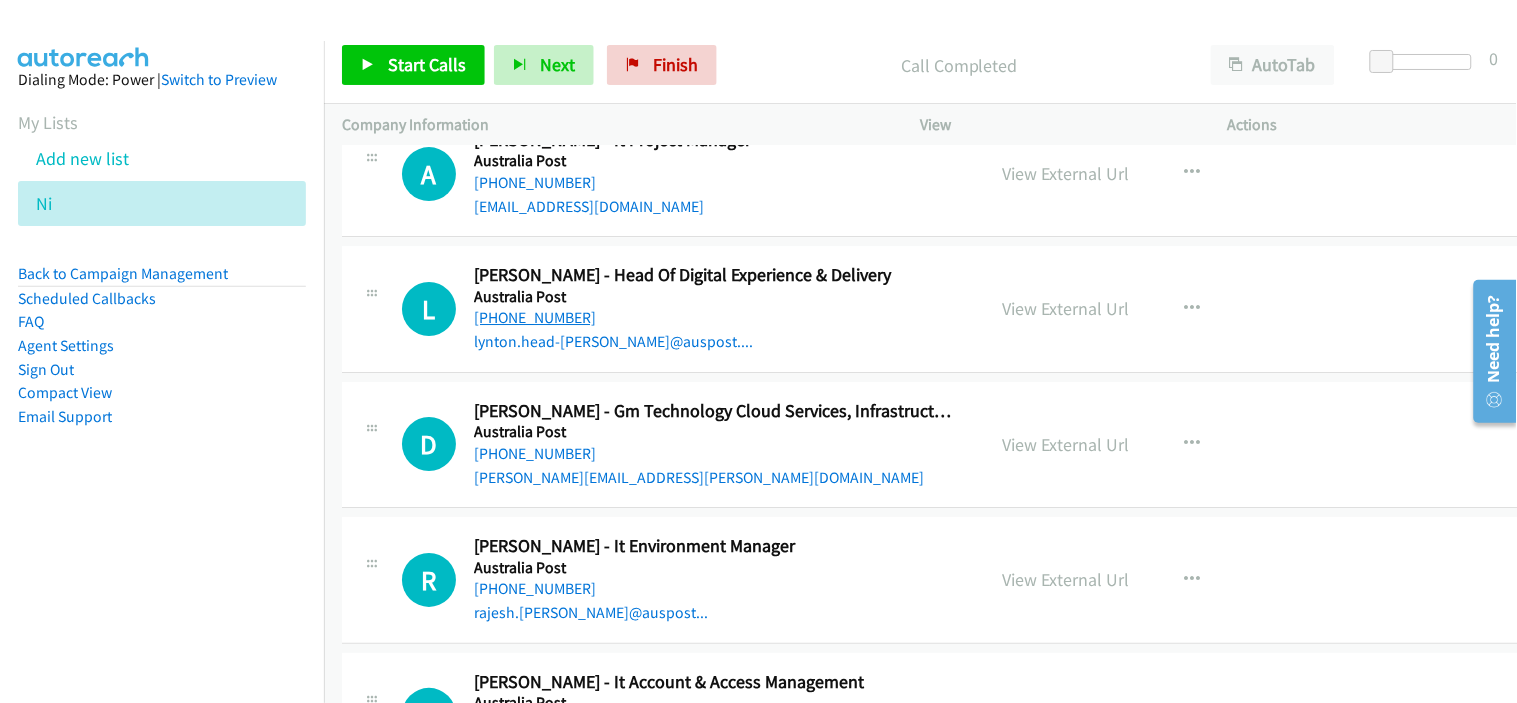 click on "[PHONE_NUMBER]" at bounding box center (535, 317) 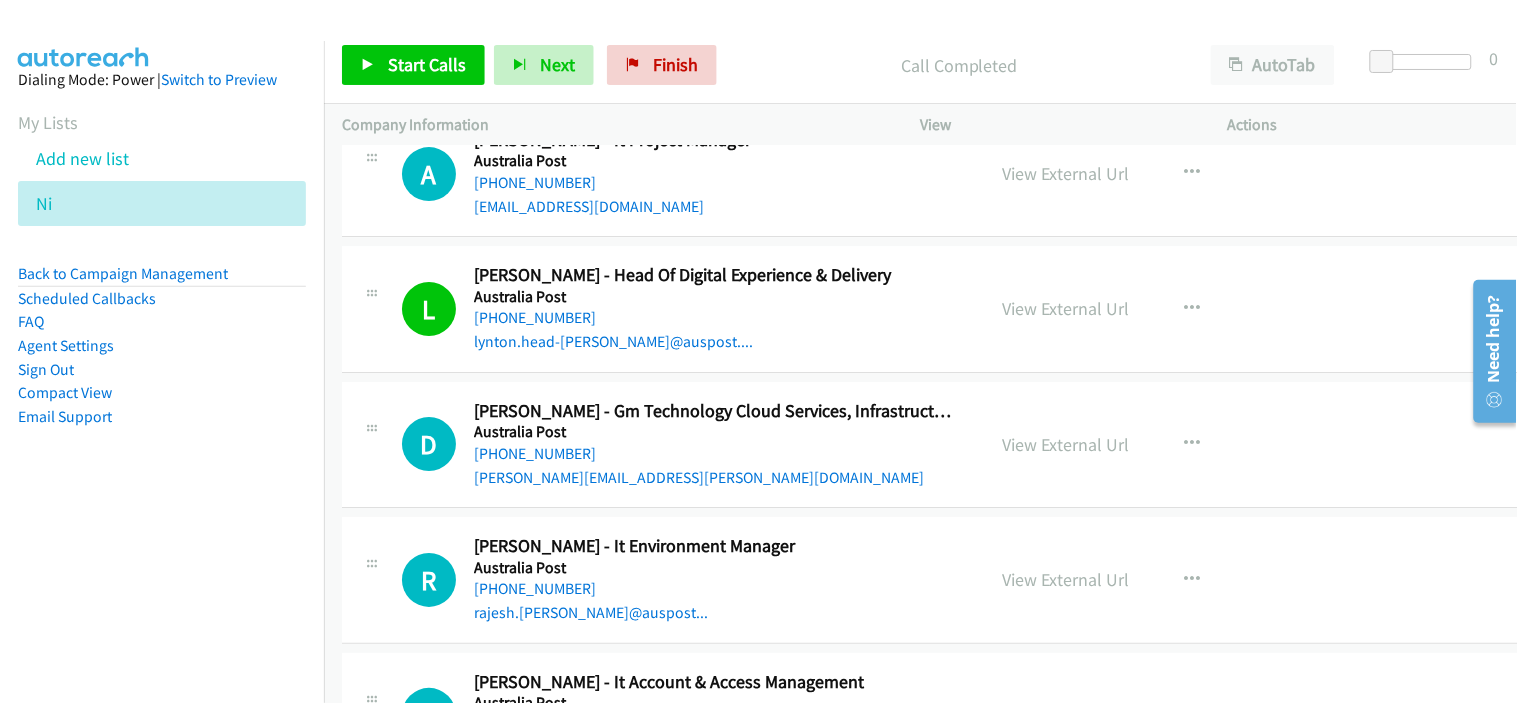 click on "Australia Post" at bounding box center (714, 432) 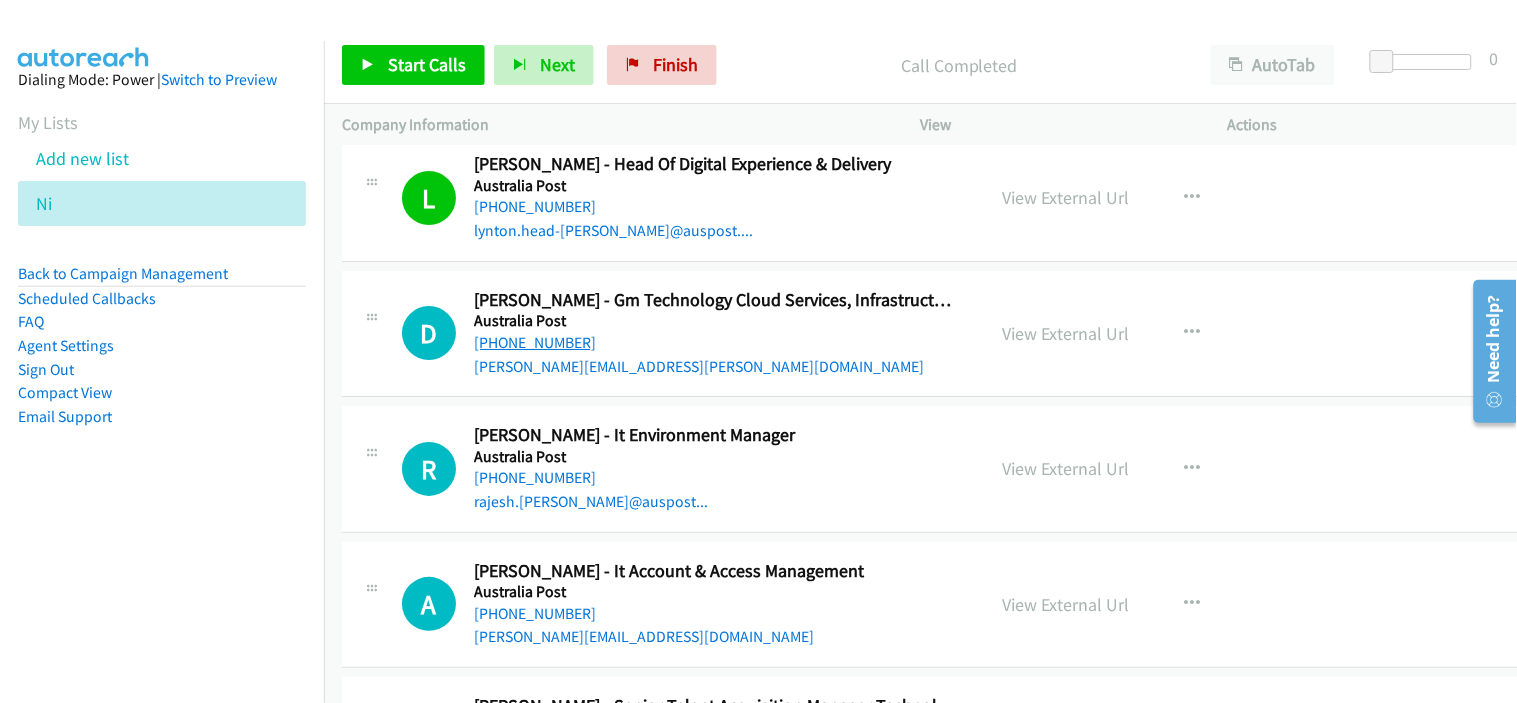 click on "[PHONE_NUMBER]" at bounding box center [535, 342] 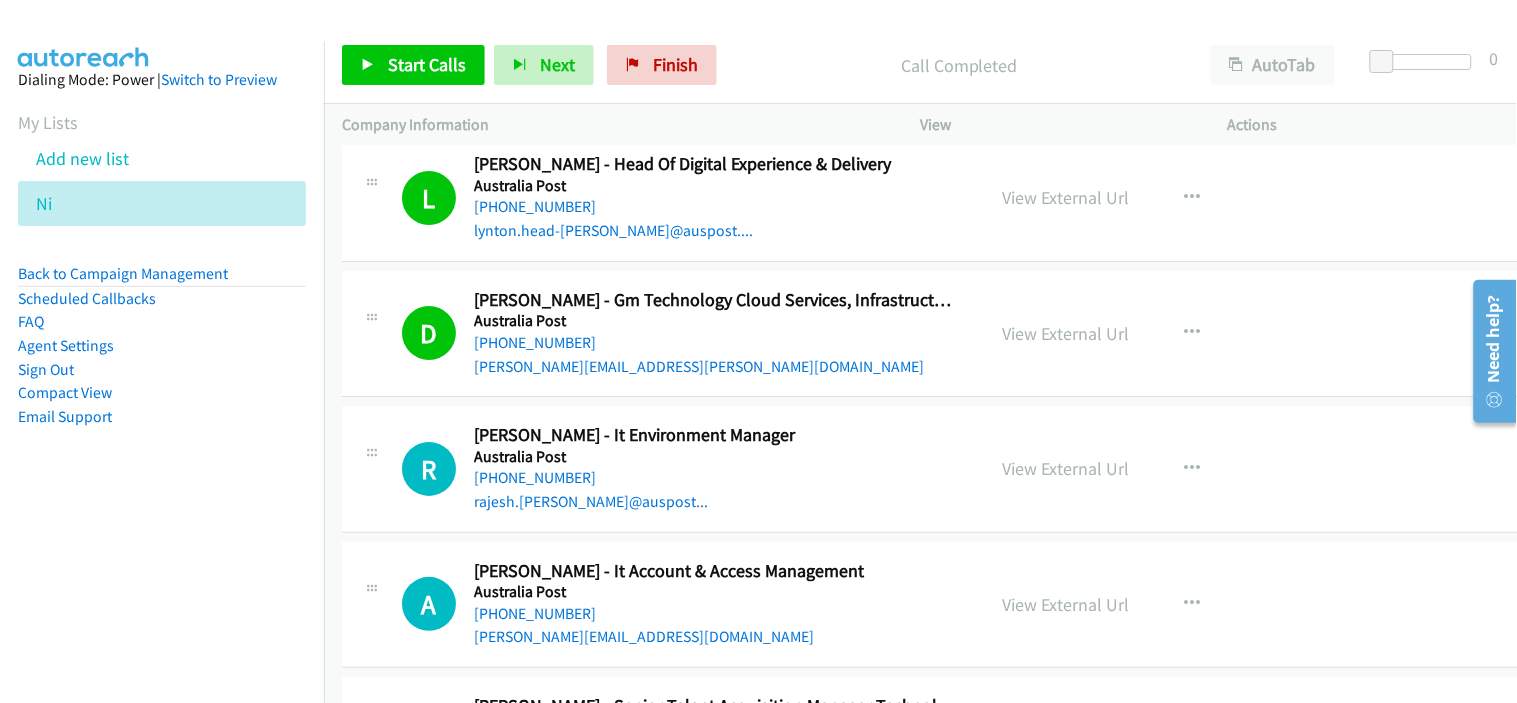 click on "[PHONE_NUMBER]" at bounding box center [714, 478] 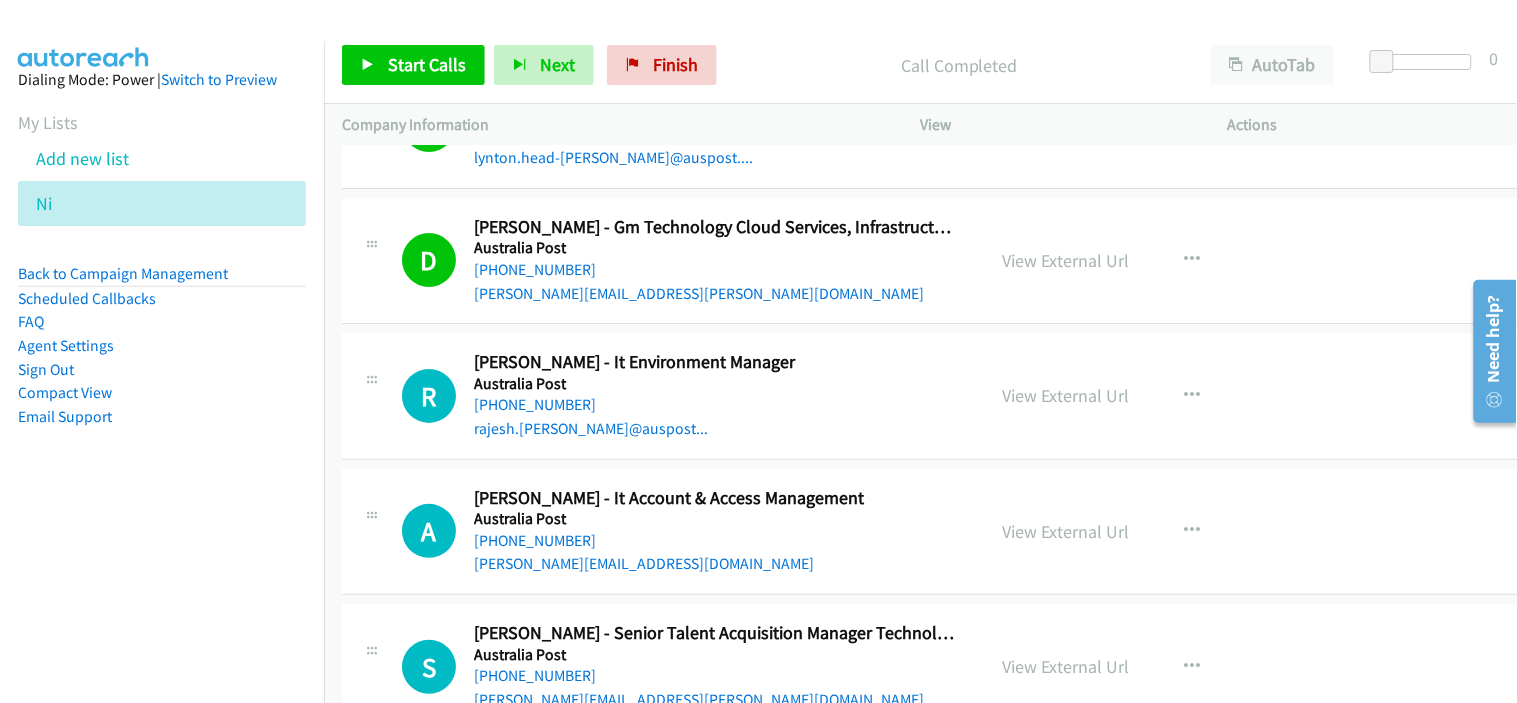 scroll, scrollTop: 3888, scrollLeft: 0, axis: vertical 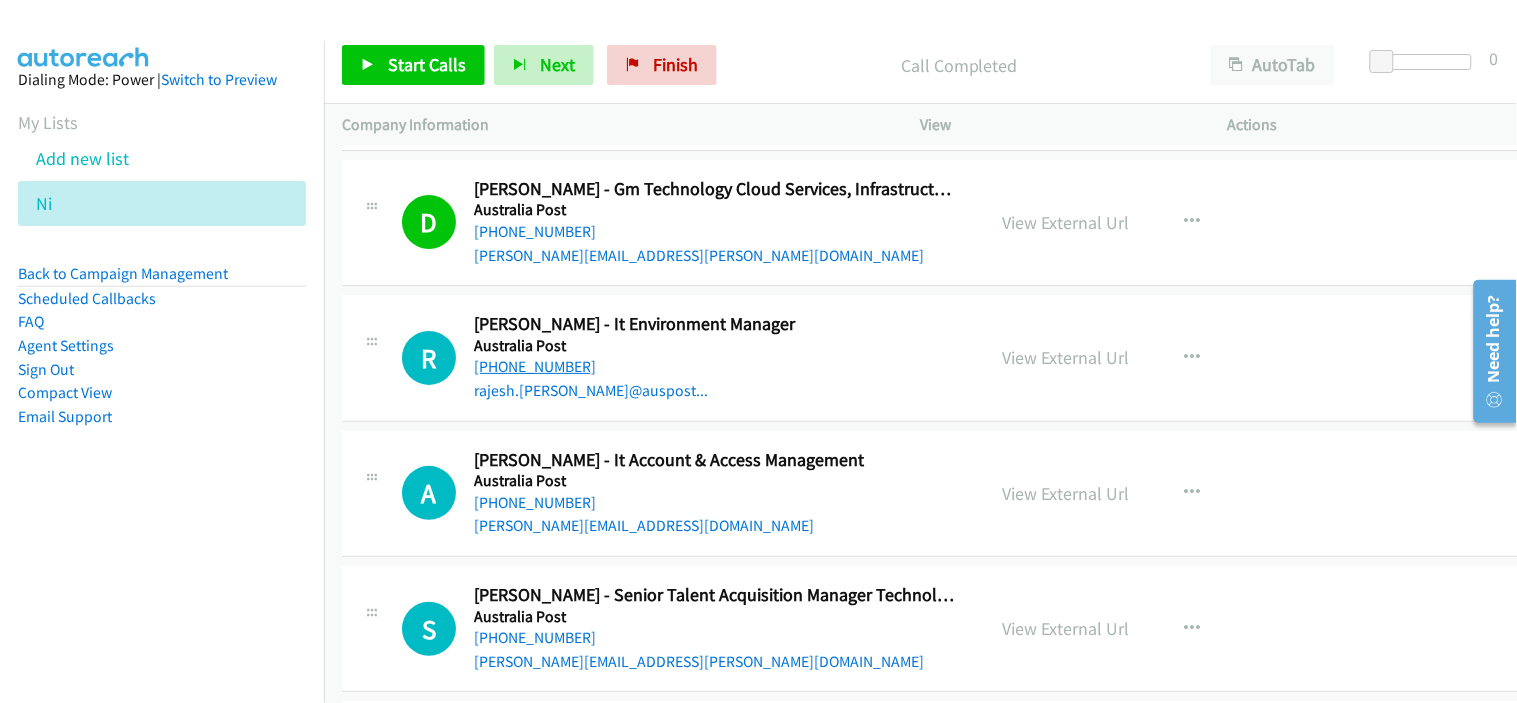 click on "[PHONE_NUMBER]" at bounding box center [535, 366] 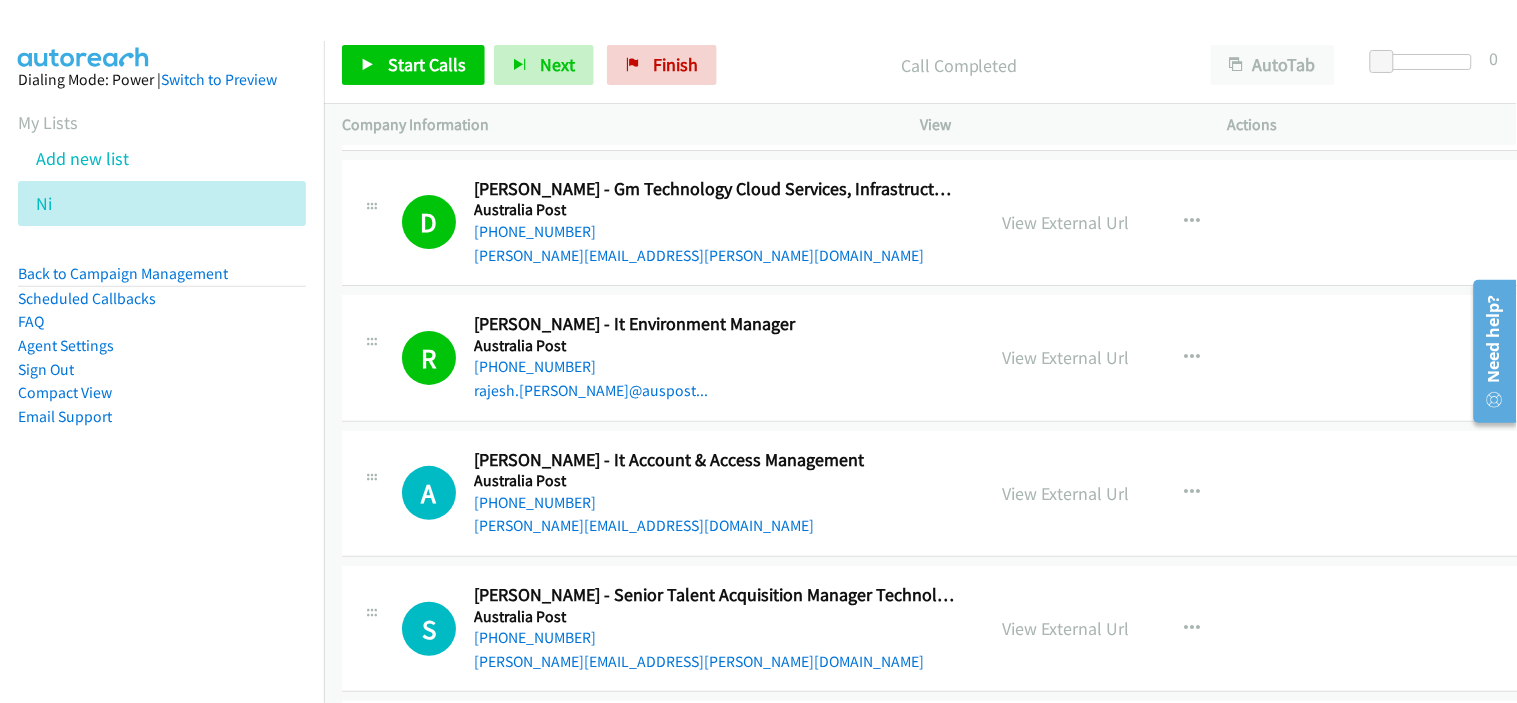 click on "[PHONE_NUMBER]" at bounding box center (714, 503) 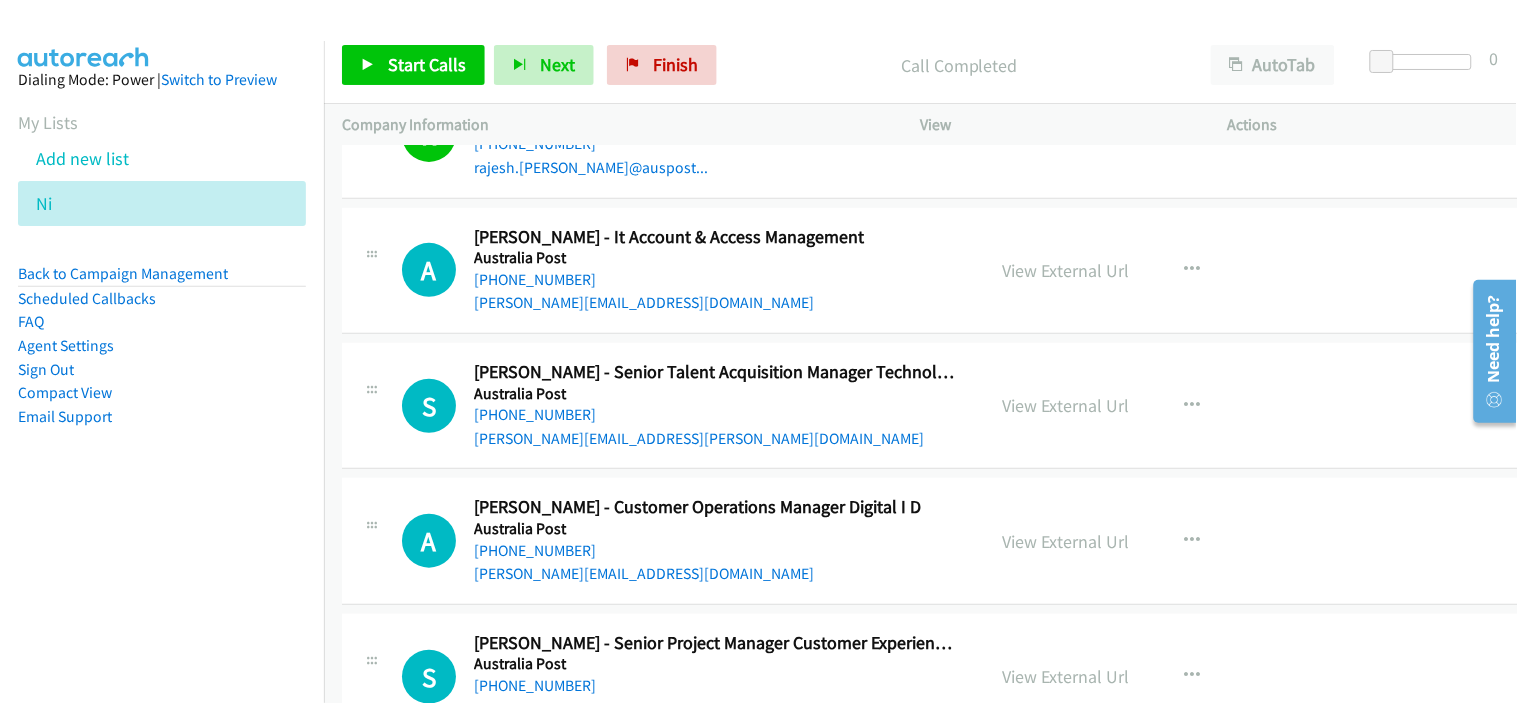 scroll, scrollTop: 4222, scrollLeft: 0, axis: vertical 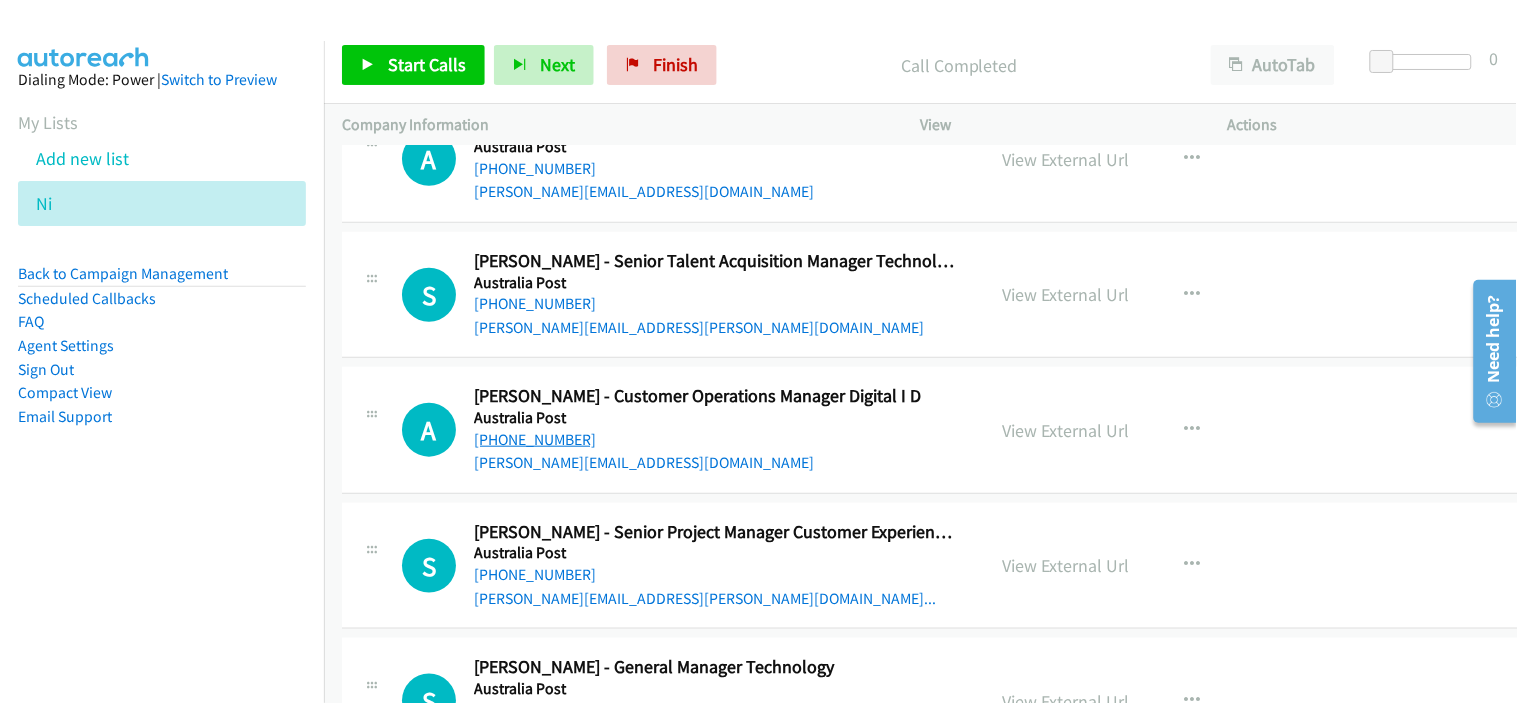 click on "[PHONE_NUMBER]" at bounding box center (535, 439) 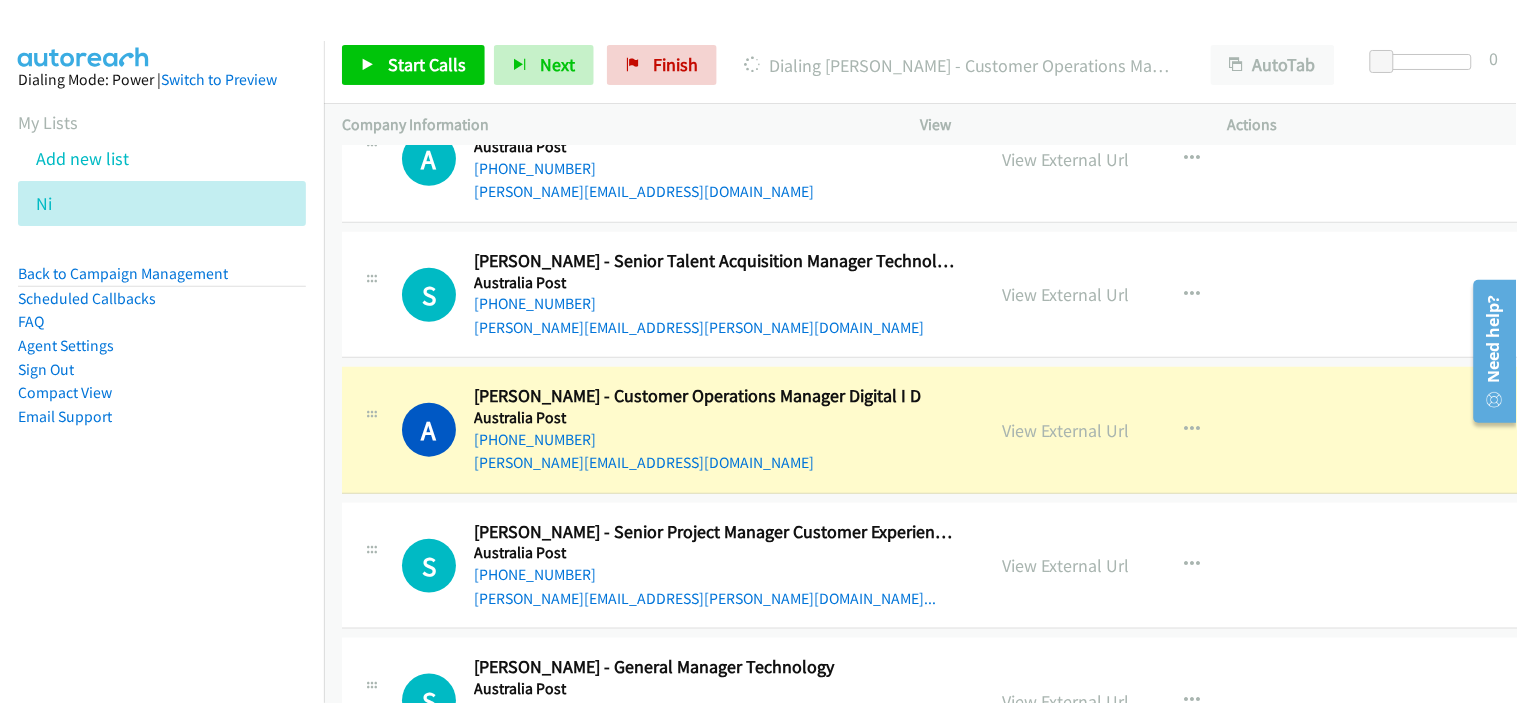 scroll, scrollTop: 4333, scrollLeft: 0, axis: vertical 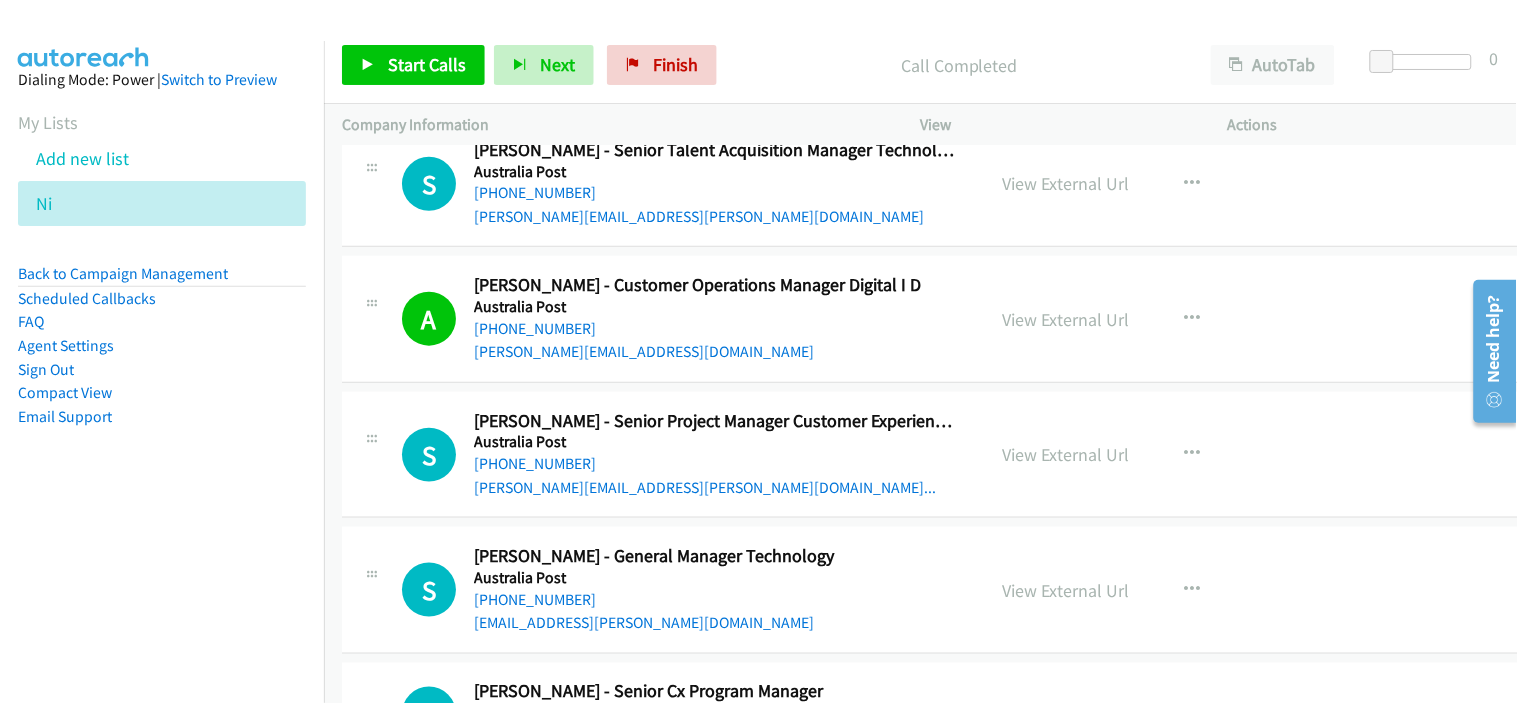 click on "[PERSON_NAME][EMAIL_ADDRESS][PERSON_NAME][DOMAIN_NAME]..." at bounding box center [714, 488] 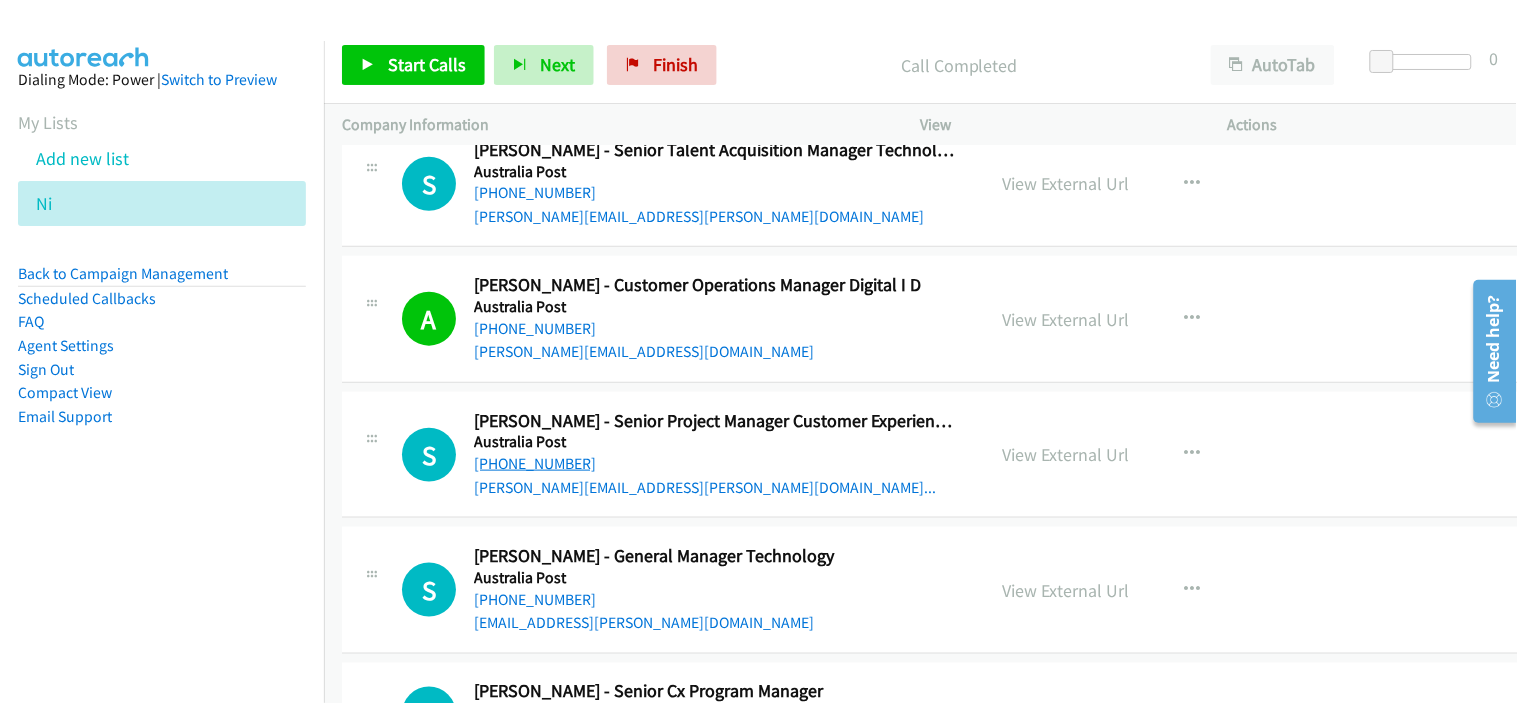 click on "[PHONE_NUMBER]" at bounding box center (535, 463) 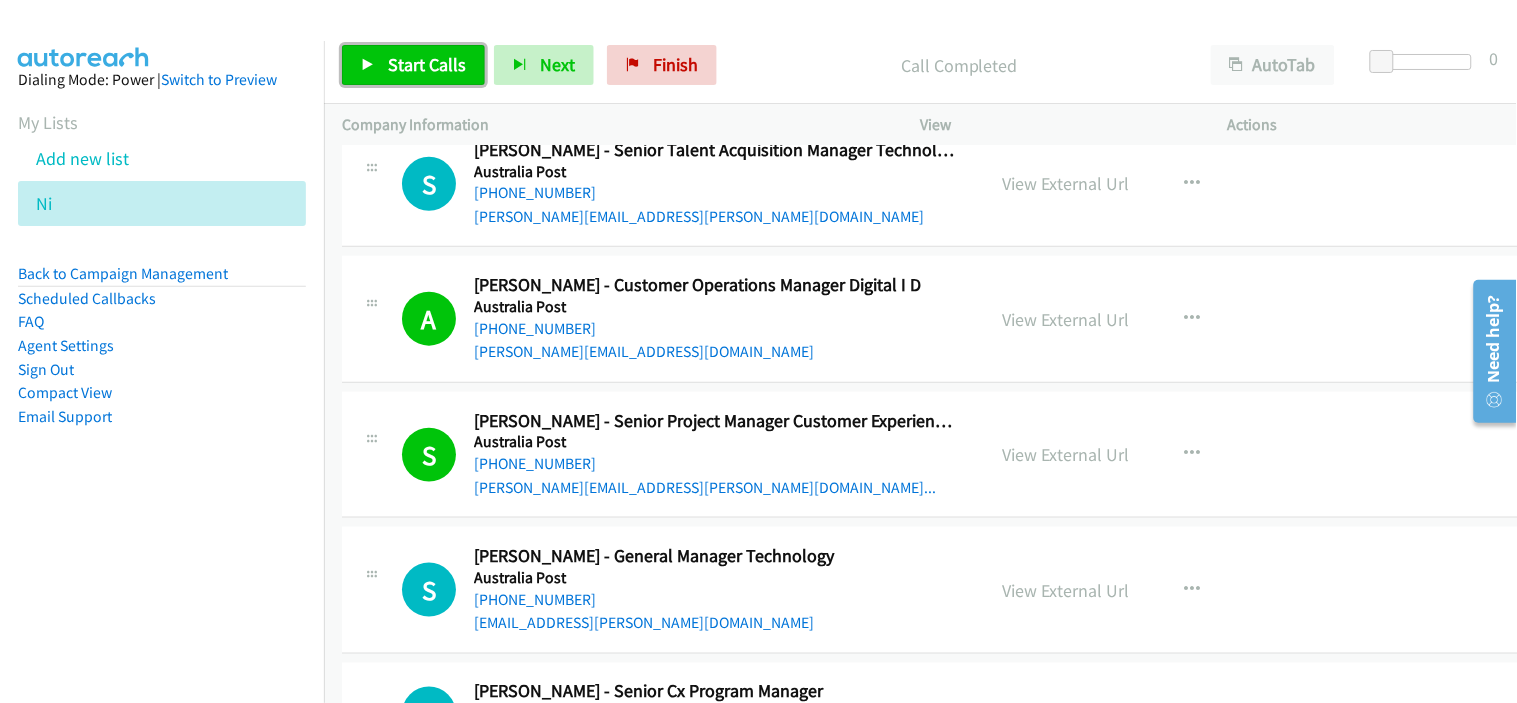 click on "Start Calls" at bounding box center (413, 65) 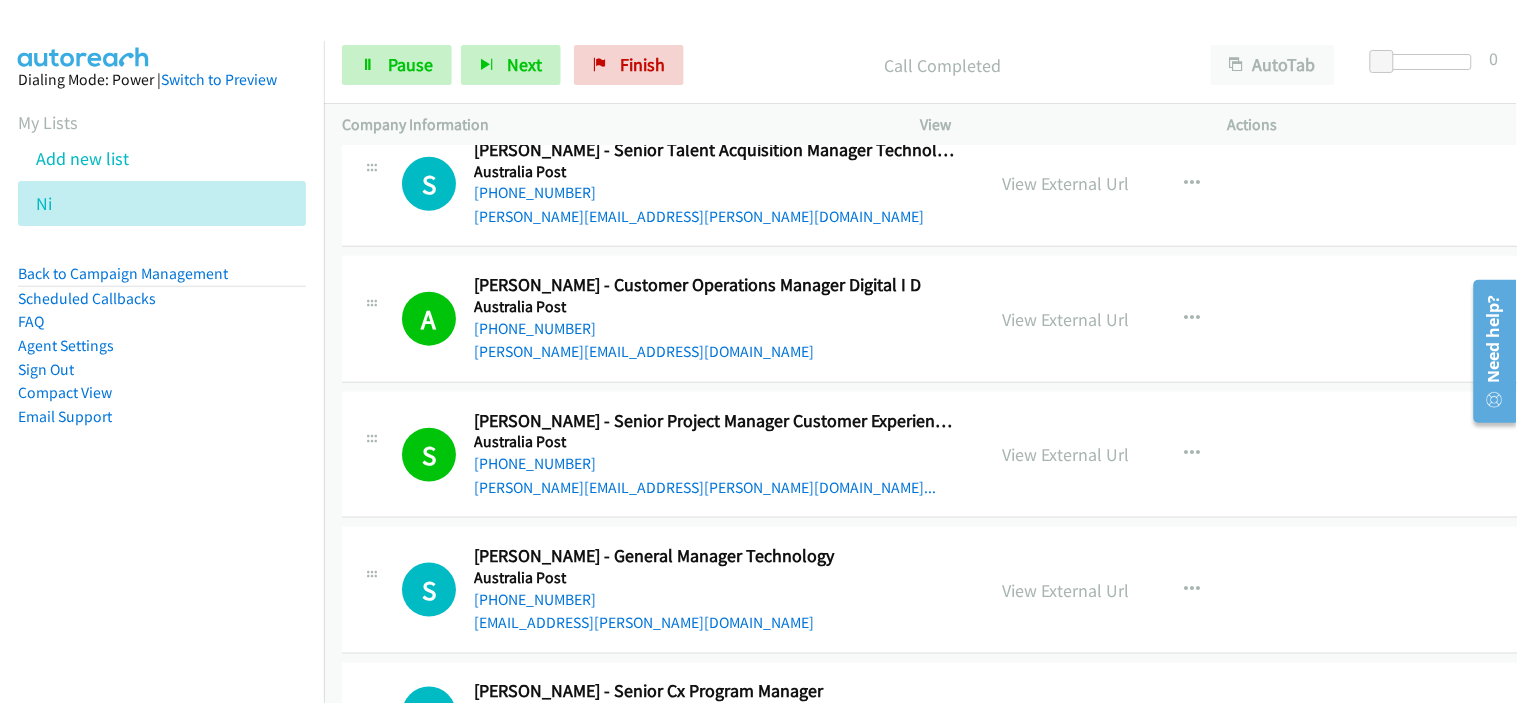 click on "[PHONE_NUMBER]" at bounding box center (714, 464) 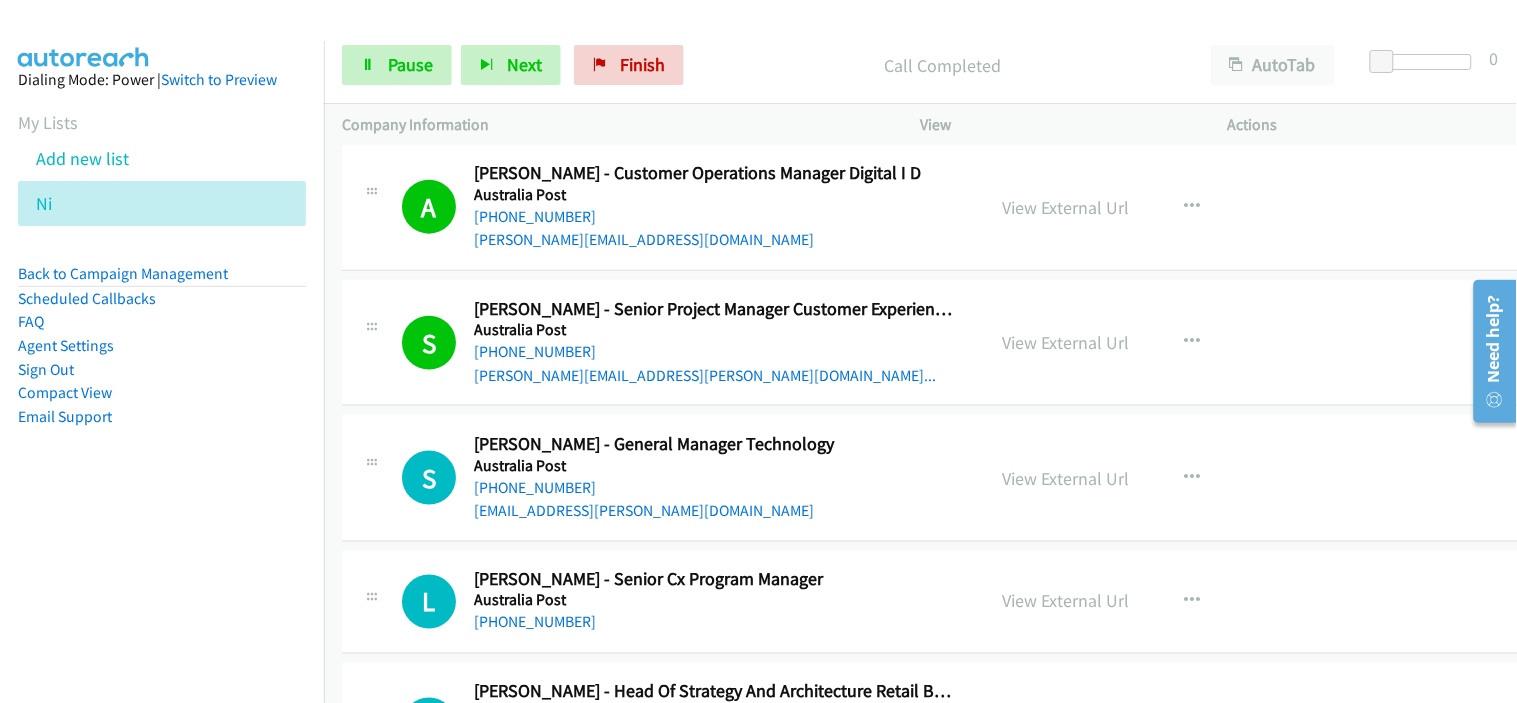scroll, scrollTop: 4555, scrollLeft: 0, axis: vertical 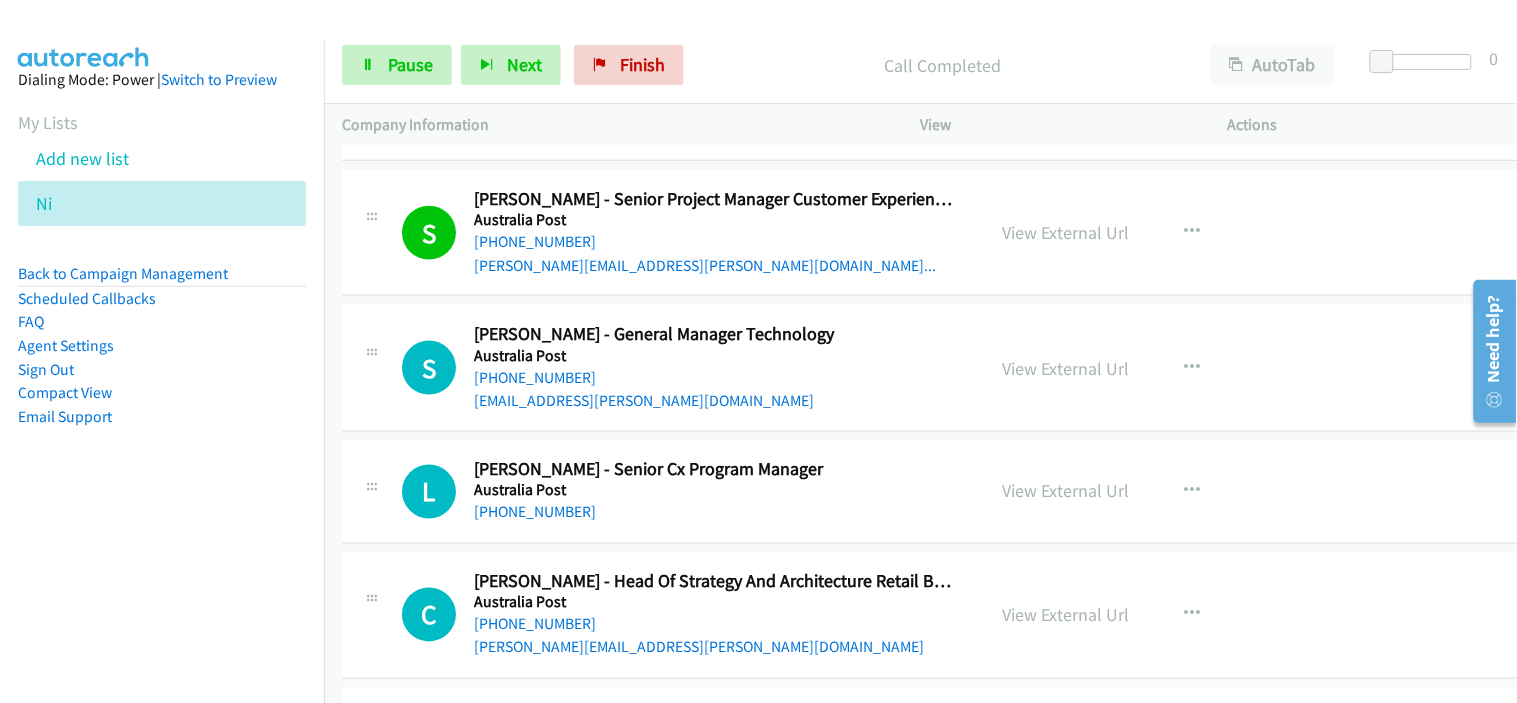click on "[EMAIL_ADDRESS][PERSON_NAME][DOMAIN_NAME]" at bounding box center [714, 401] 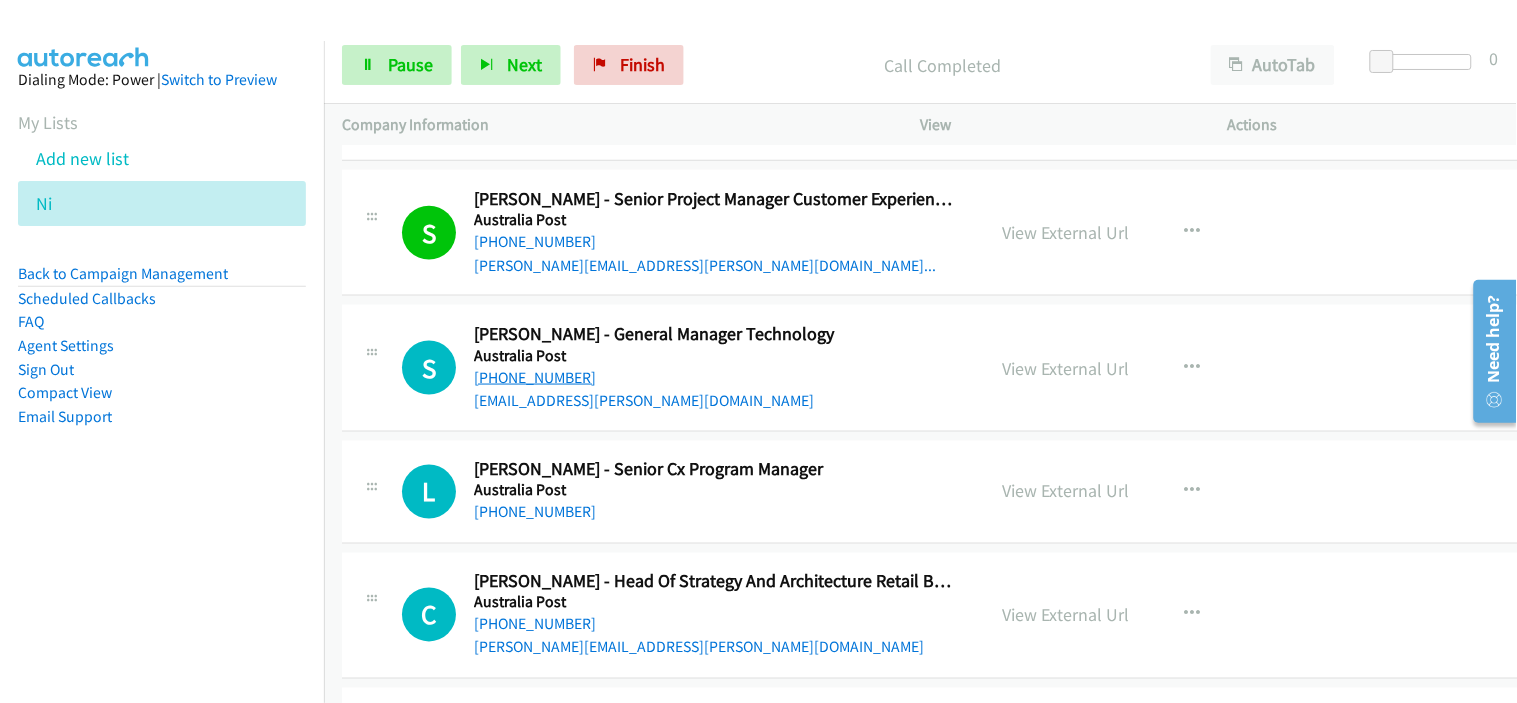 click on "[PHONE_NUMBER]" at bounding box center [535, 377] 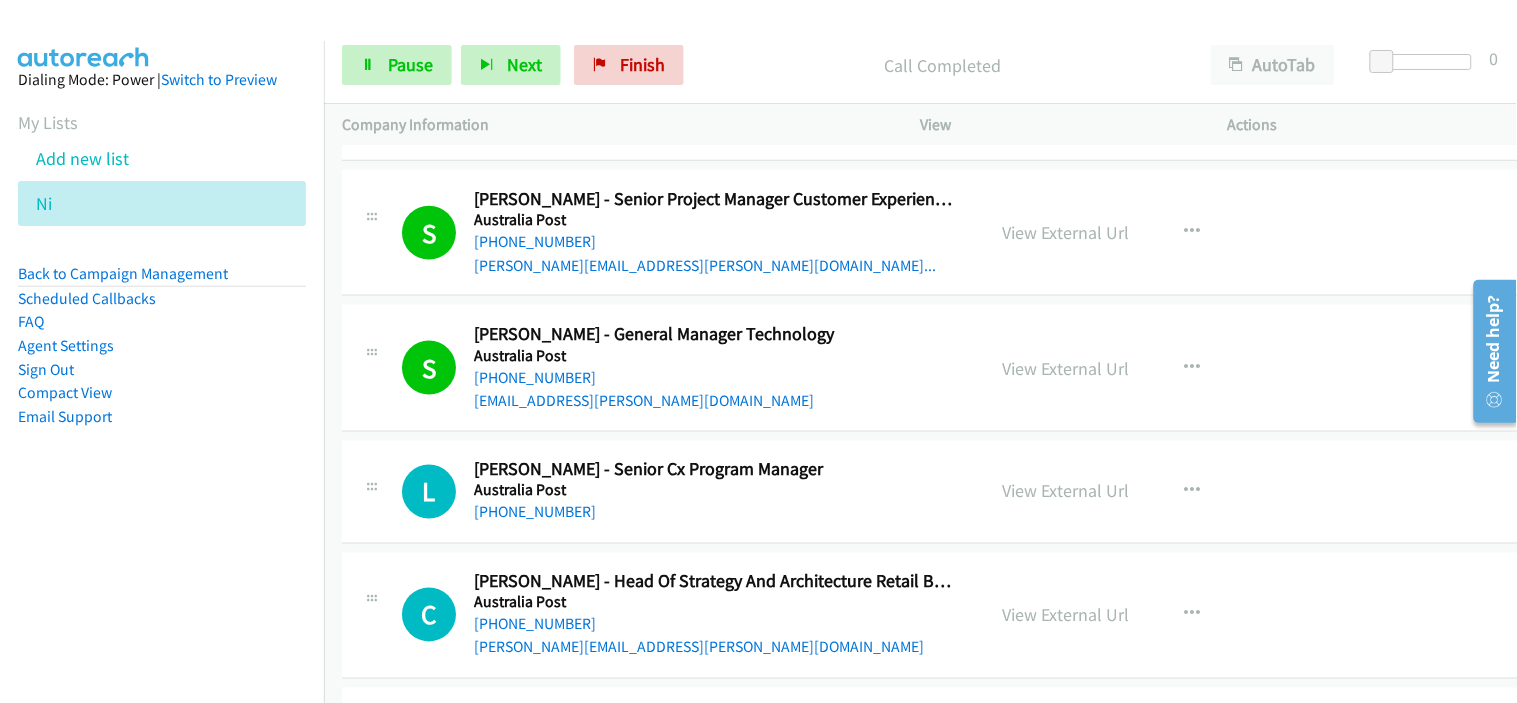 click on "L
Callback Scheduled
[PERSON_NAME] - Senior Cx Program Manager
[GEOGRAPHIC_DATA] Post
[GEOGRAPHIC_DATA]/[GEOGRAPHIC_DATA]
[PHONE_NUMBER]
View External Url
View External Url
Schedule/Manage Callback
Start Calls Here
Remove from list
Add to do not call list
Reset Call Status" at bounding box center (948, 492) 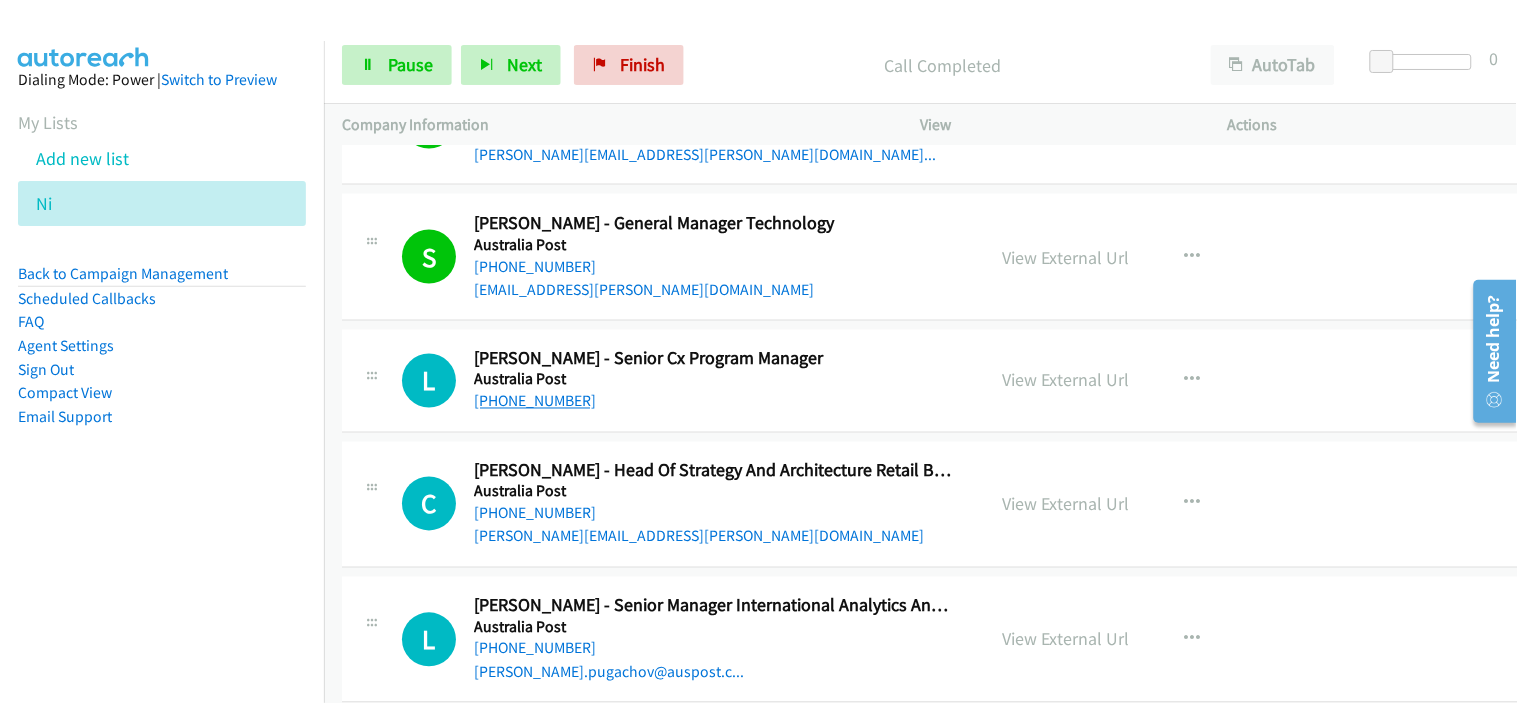 click on "[PHONE_NUMBER]" at bounding box center (535, 401) 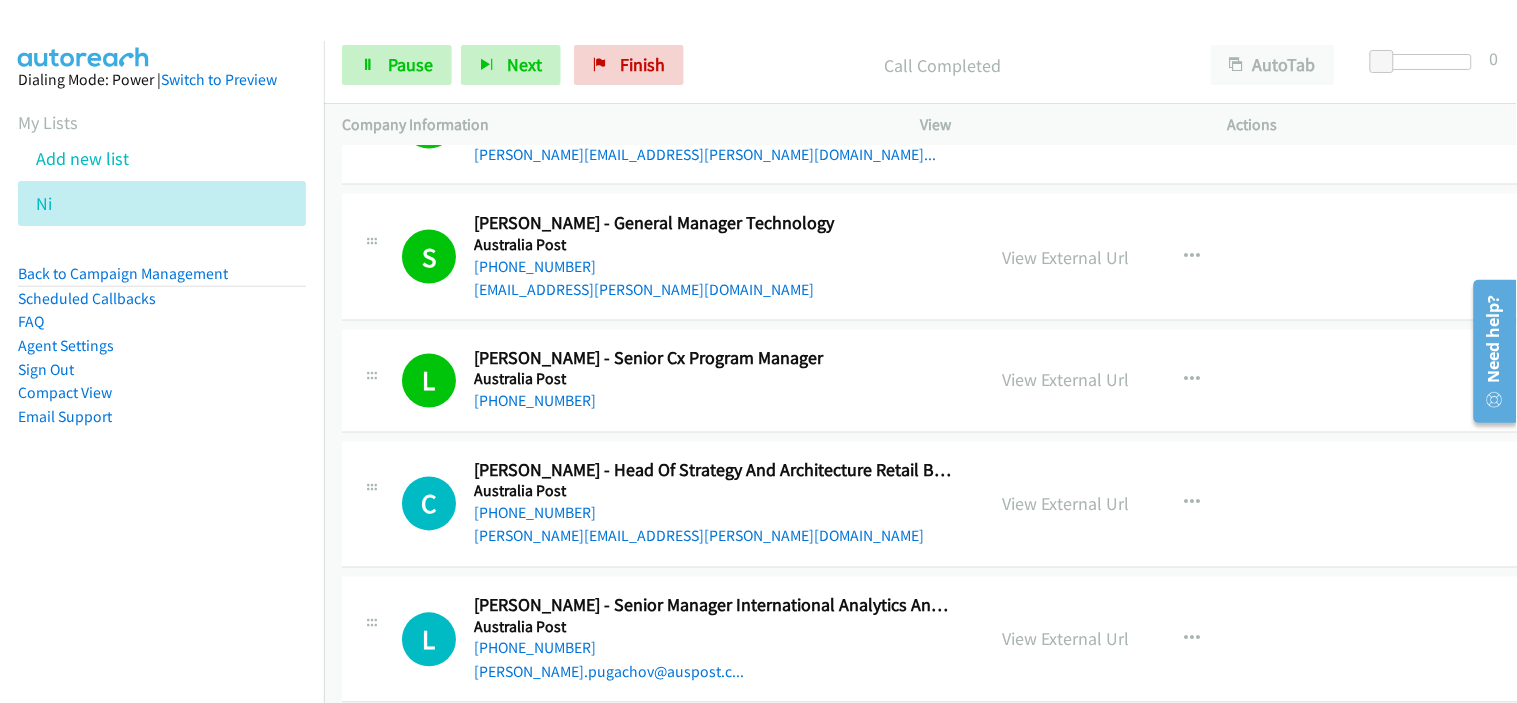 click on "[PHONE_NUMBER]" at bounding box center [714, 514] 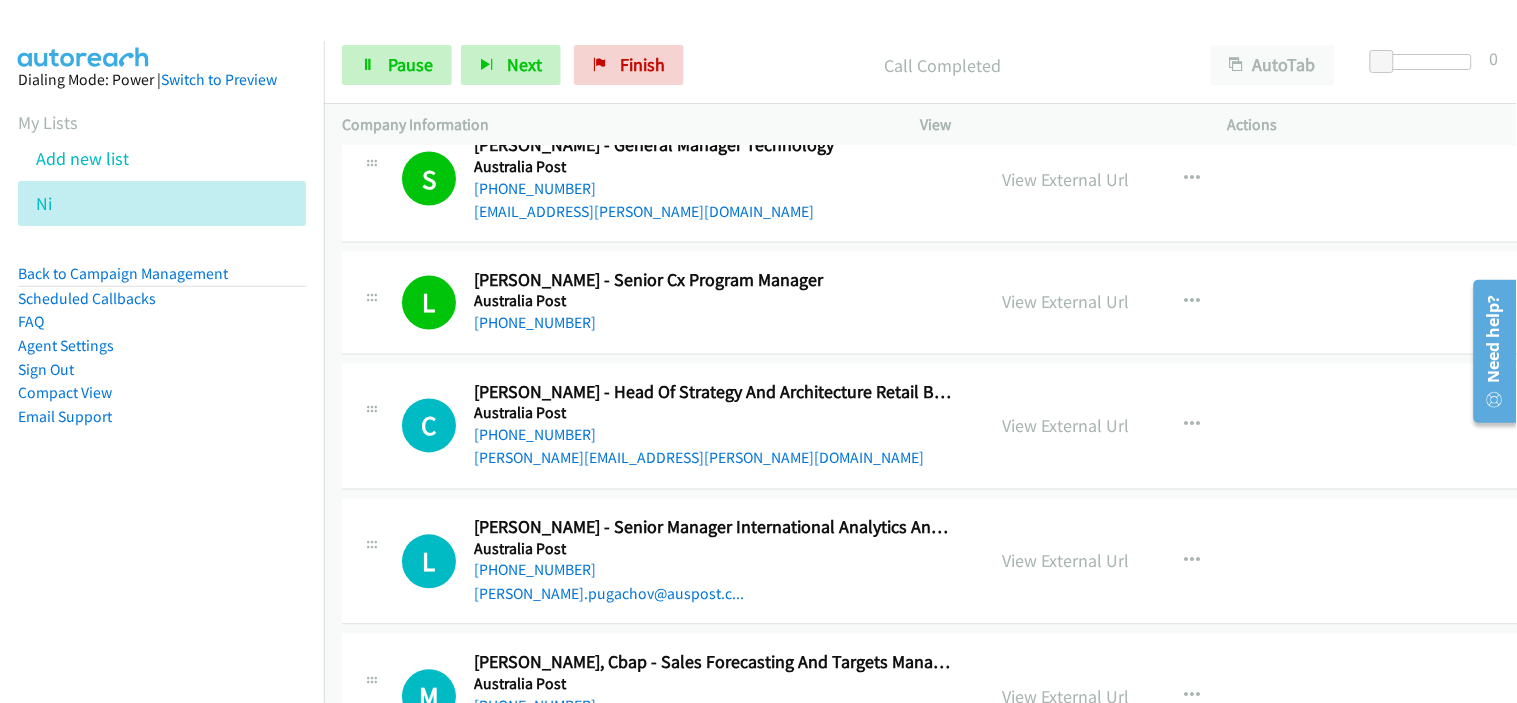 scroll, scrollTop: 4777, scrollLeft: 0, axis: vertical 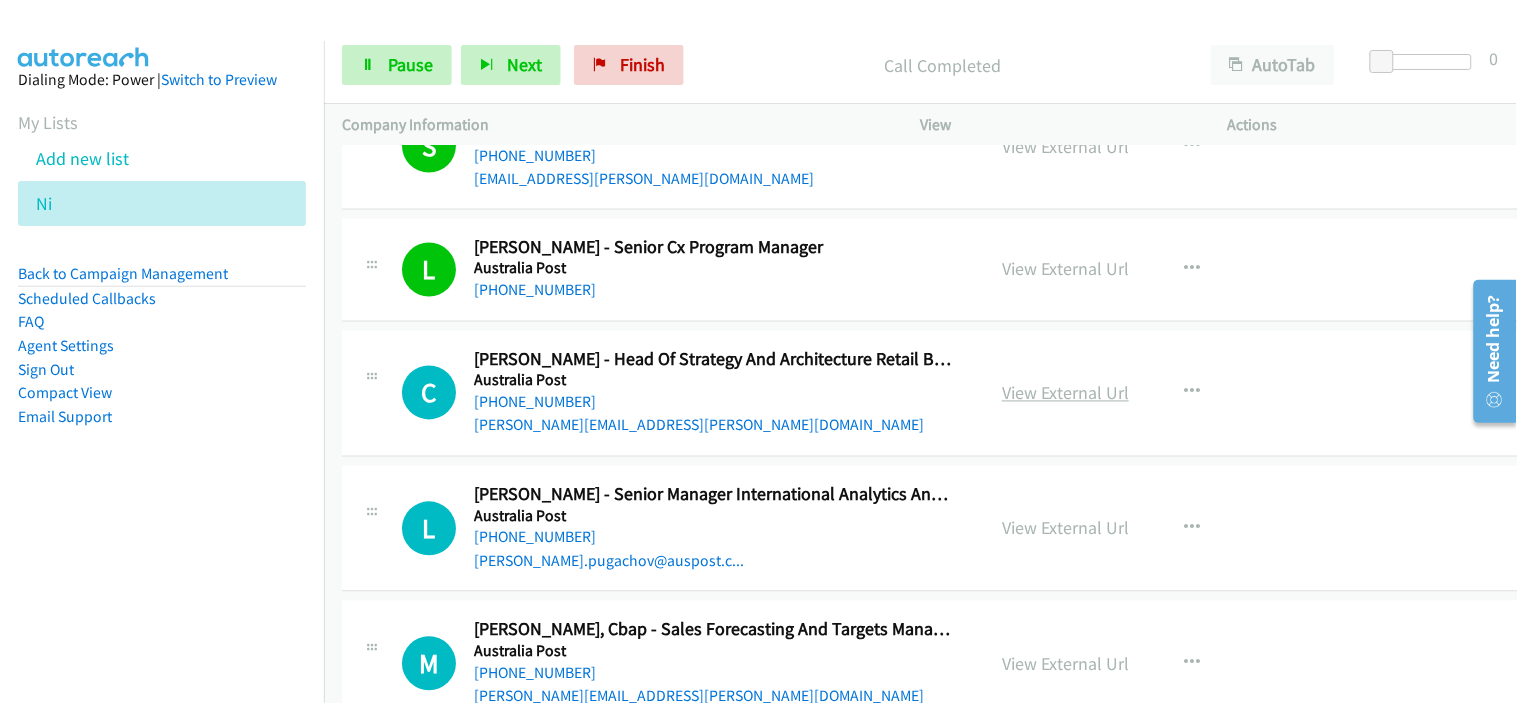 click on "View External Url" at bounding box center [1065, 393] 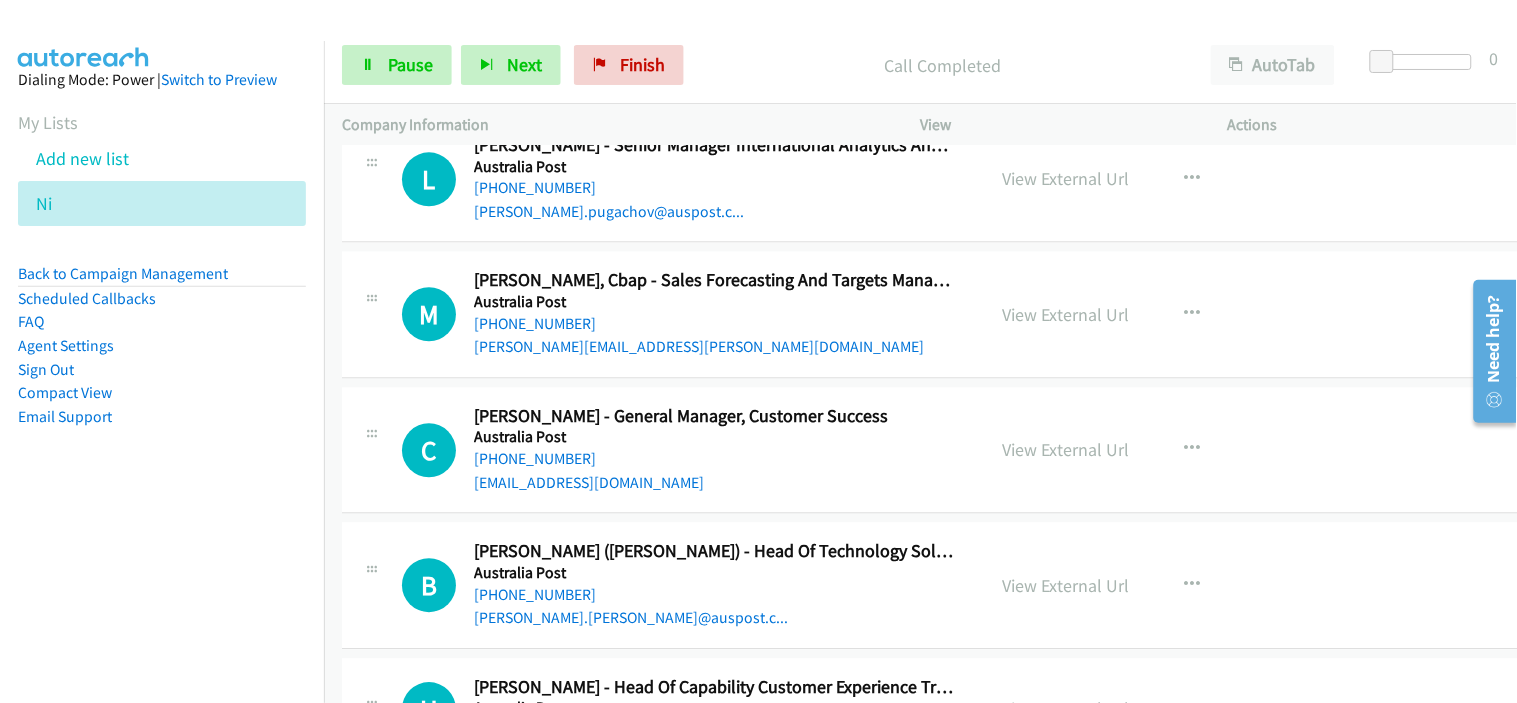 scroll, scrollTop: 5222, scrollLeft: 0, axis: vertical 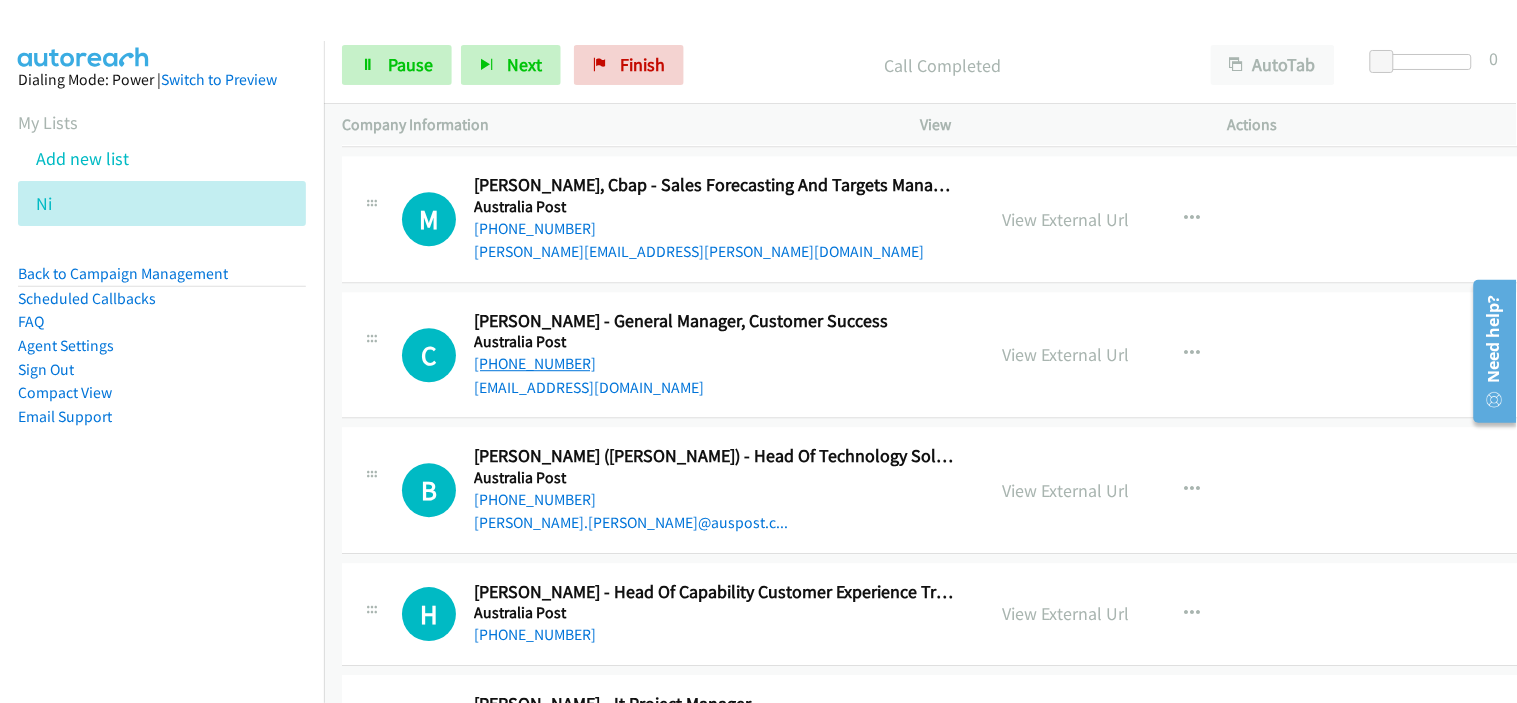 click on "[PHONE_NUMBER]" at bounding box center [535, 363] 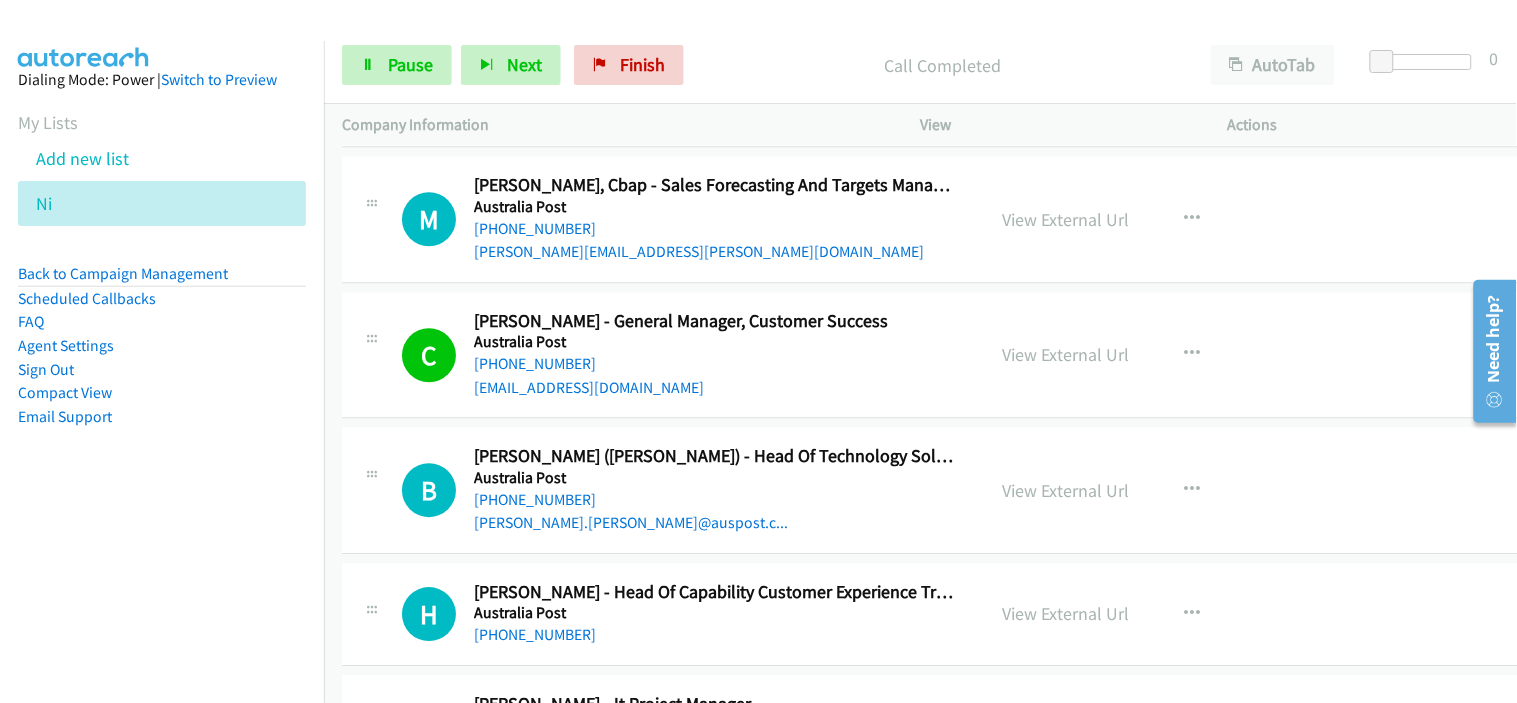 click on "[EMAIL_ADDRESS][DOMAIN_NAME]" at bounding box center (714, 388) 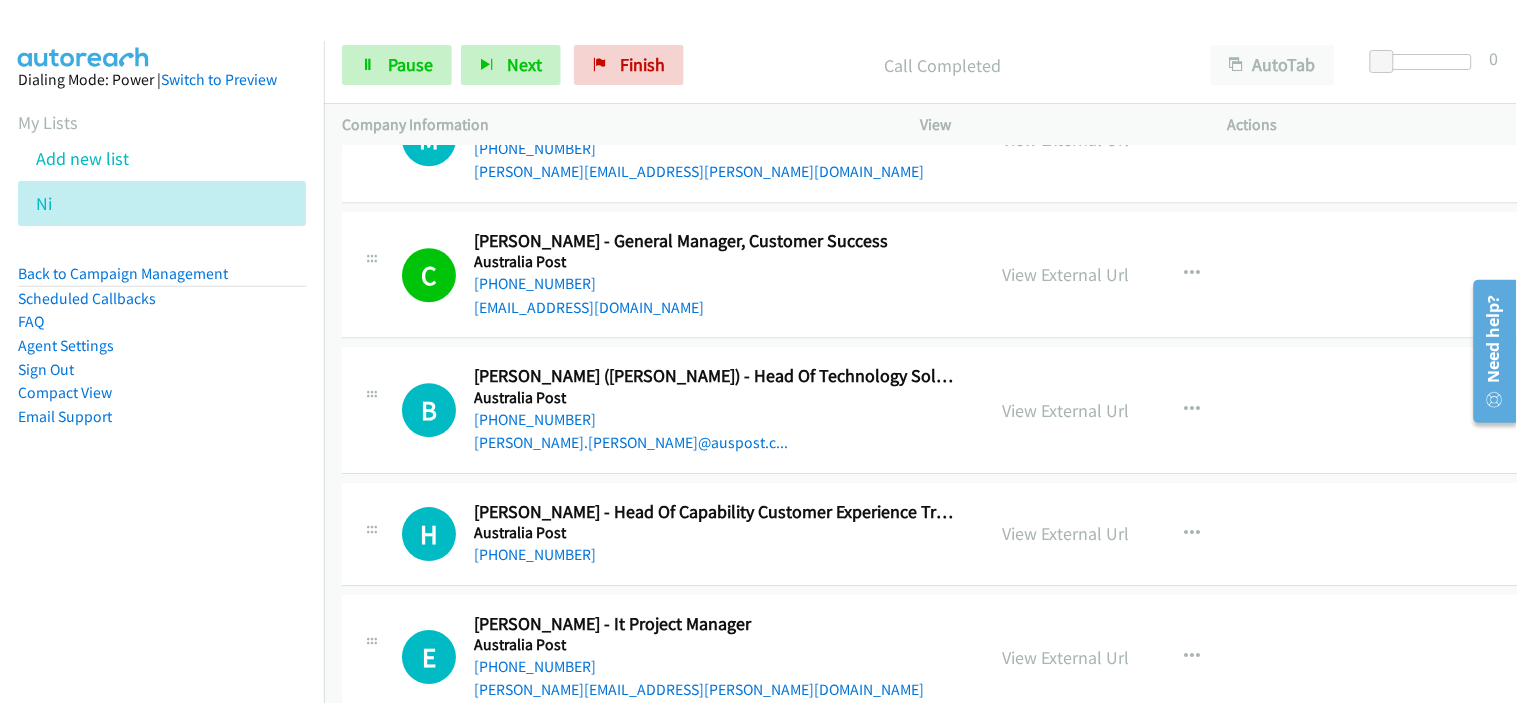 scroll, scrollTop: 5333, scrollLeft: 0, axis: vertical 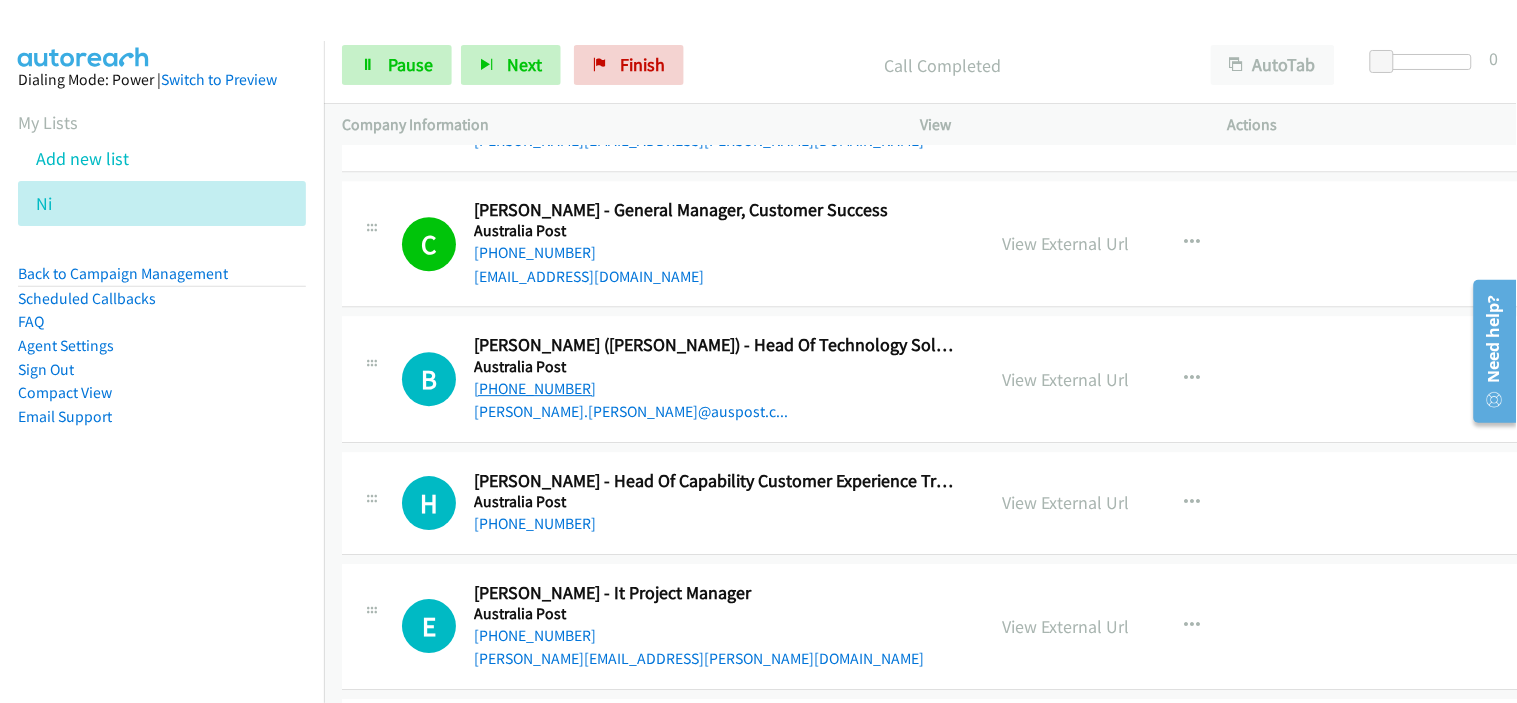 click on "[PHONE_NUMBER]" at bounding box center (535, 388) 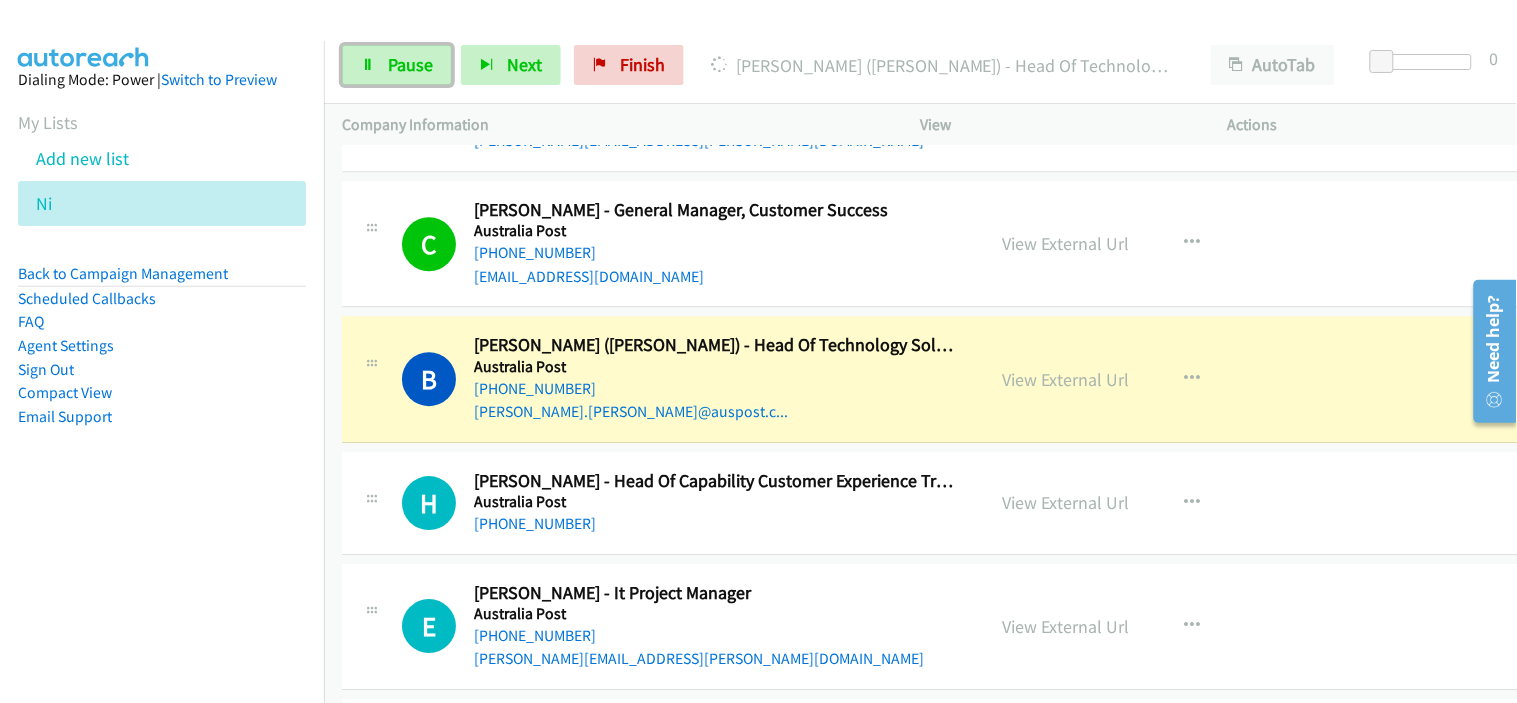 drag, startPoint x: 386, startPoint y: 62, endPoint x: 534, endPoint y: 132, distance: 163.71927 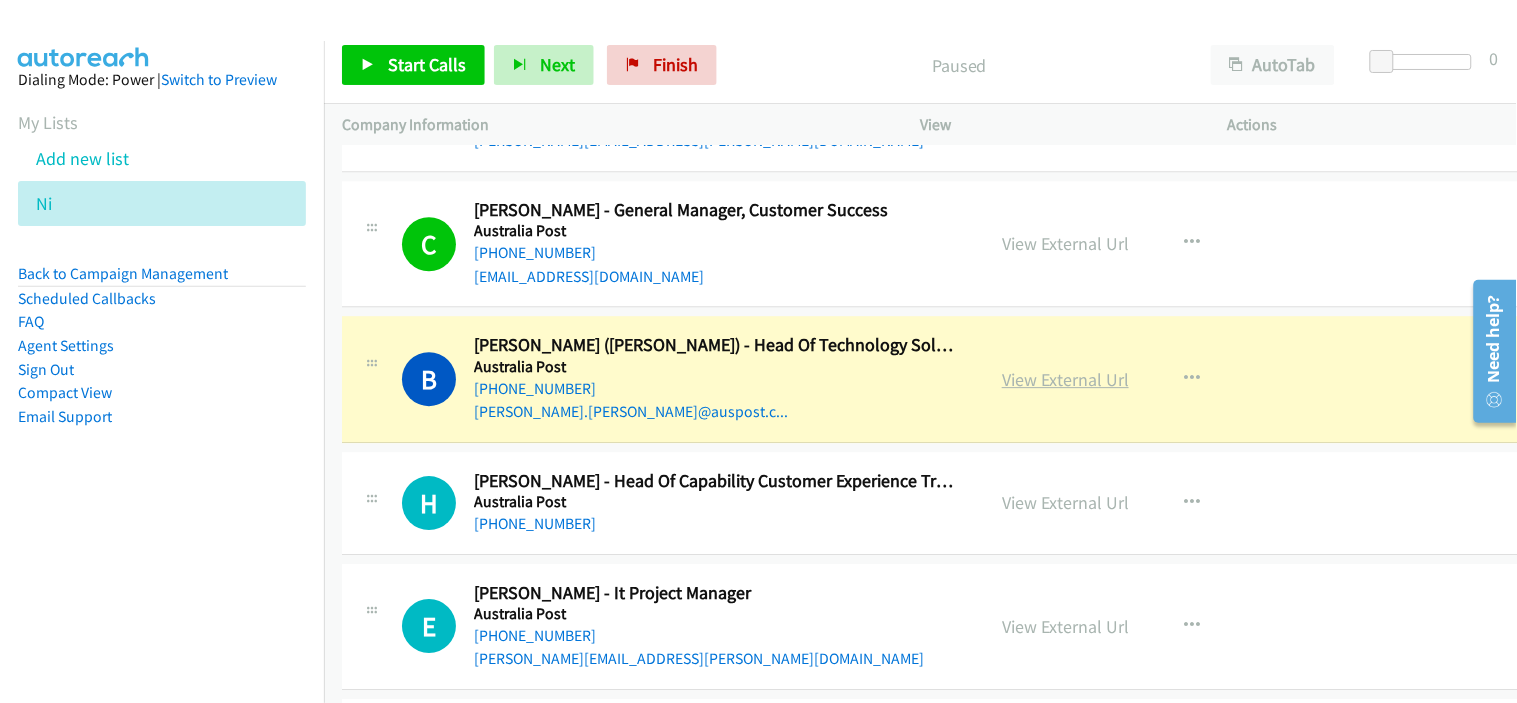 click on "View External Url" at bounding box center [1065, 379] 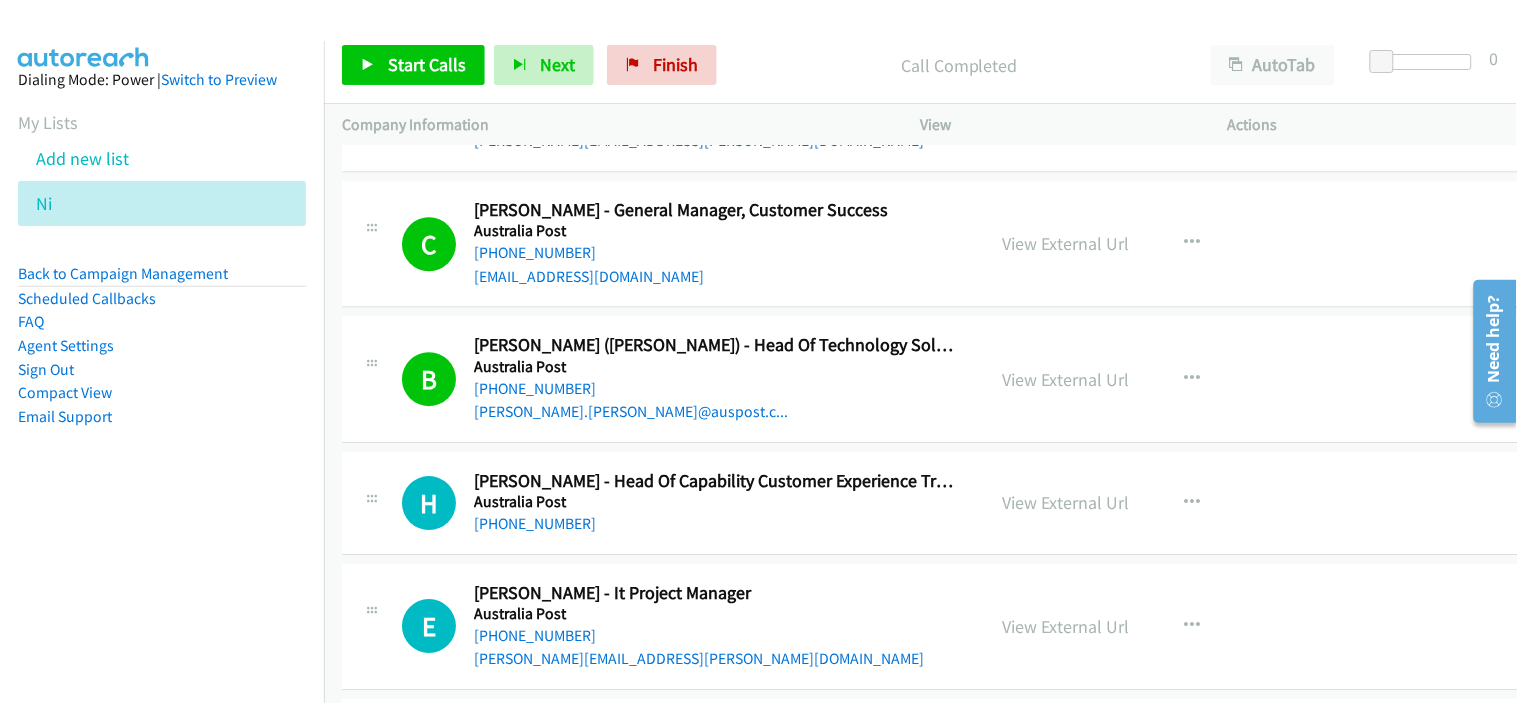 scroll, scrollTop: 5444, scrollLeft: 0, axis: vertical 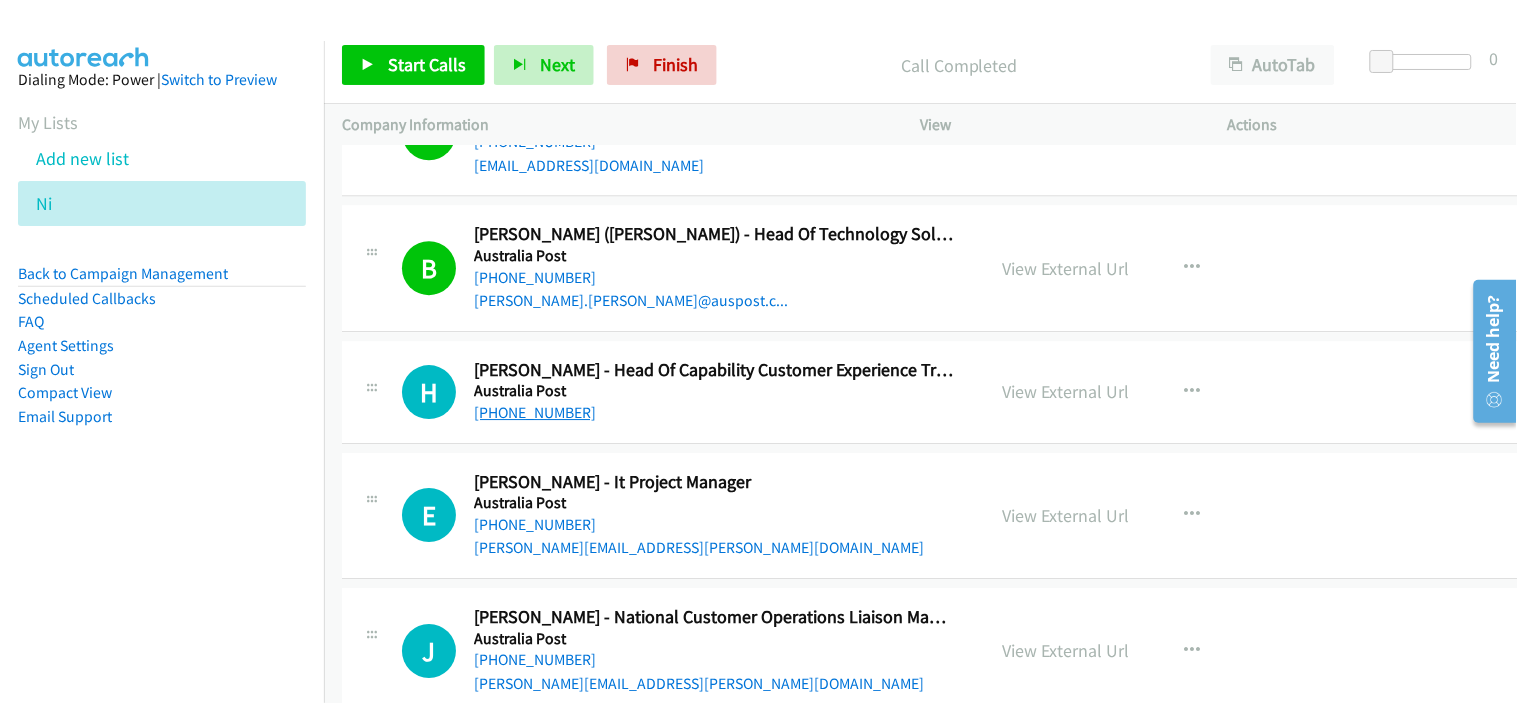 click on "[PHONE_NUMBER]" at bounding box center (535, 412) 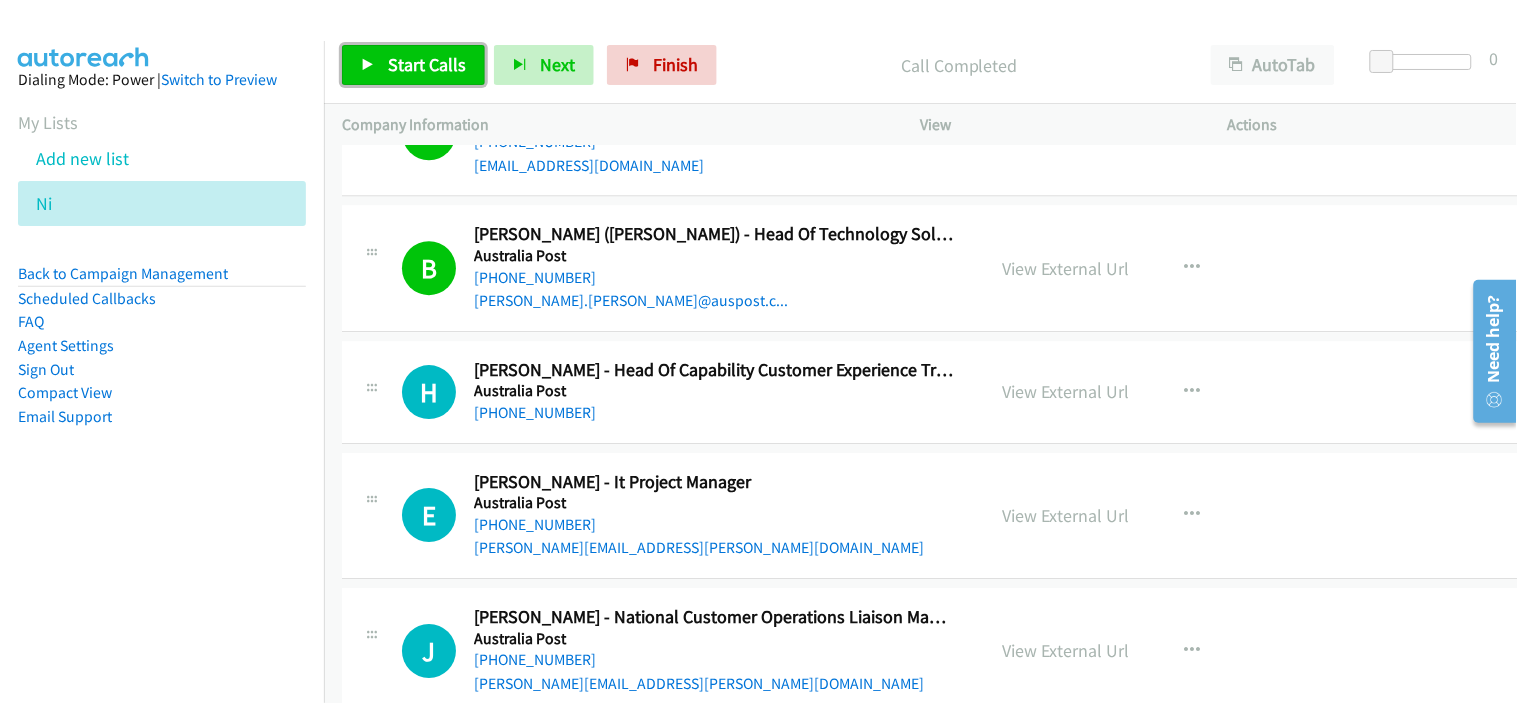 click on "Start Calls" at bounding box center [413, 65] 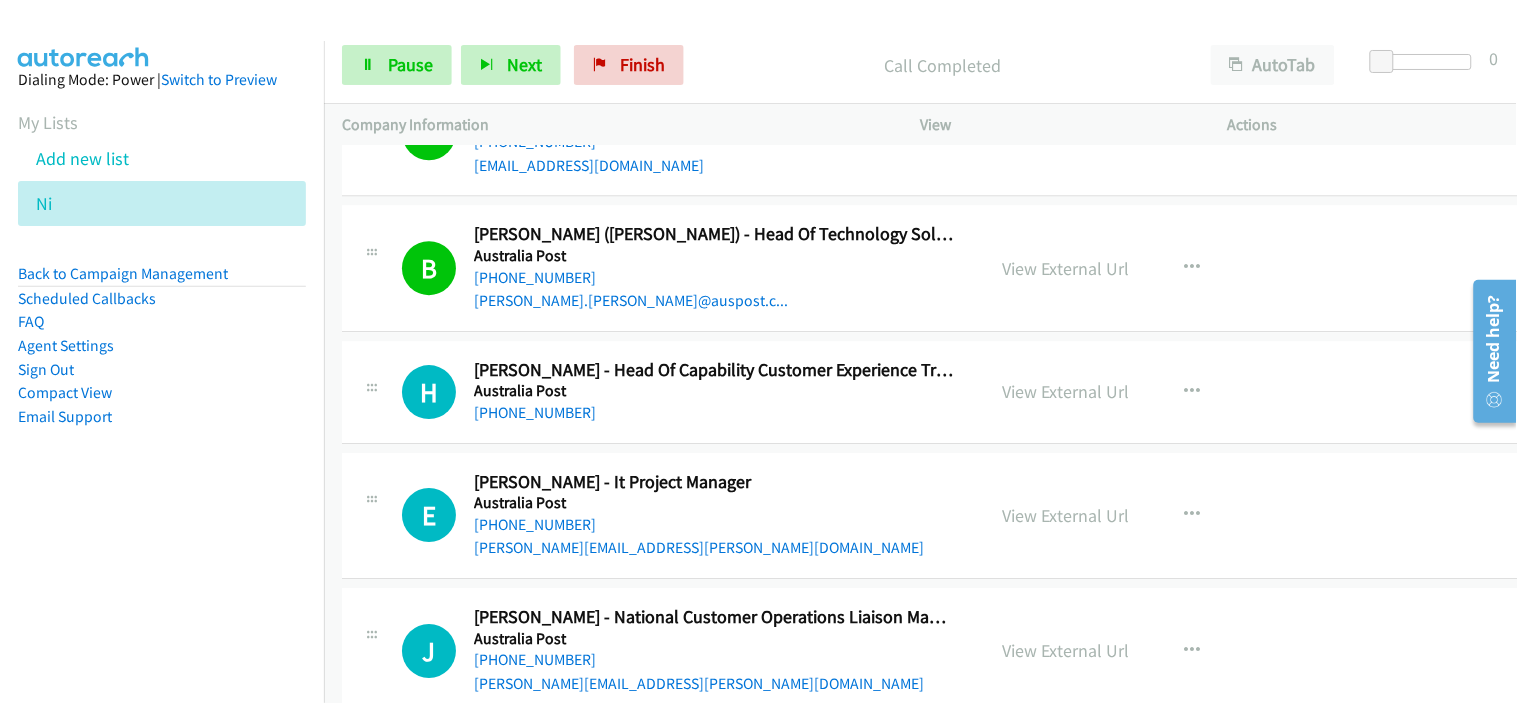 click on "[PHONE_NUMBER]" at bounding box center (714, 413) 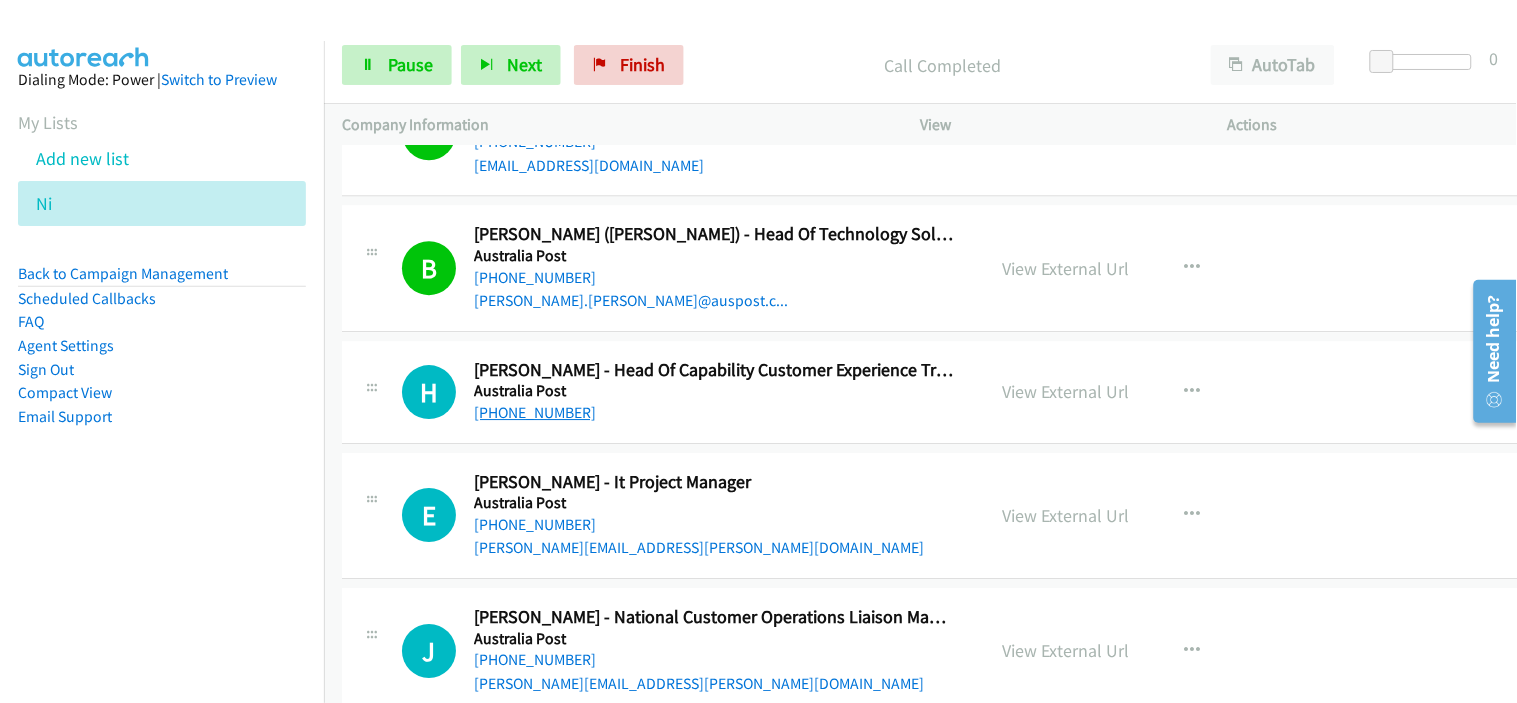 click on "[PHONE_NUMBER]" at bounding box center [535, 412] 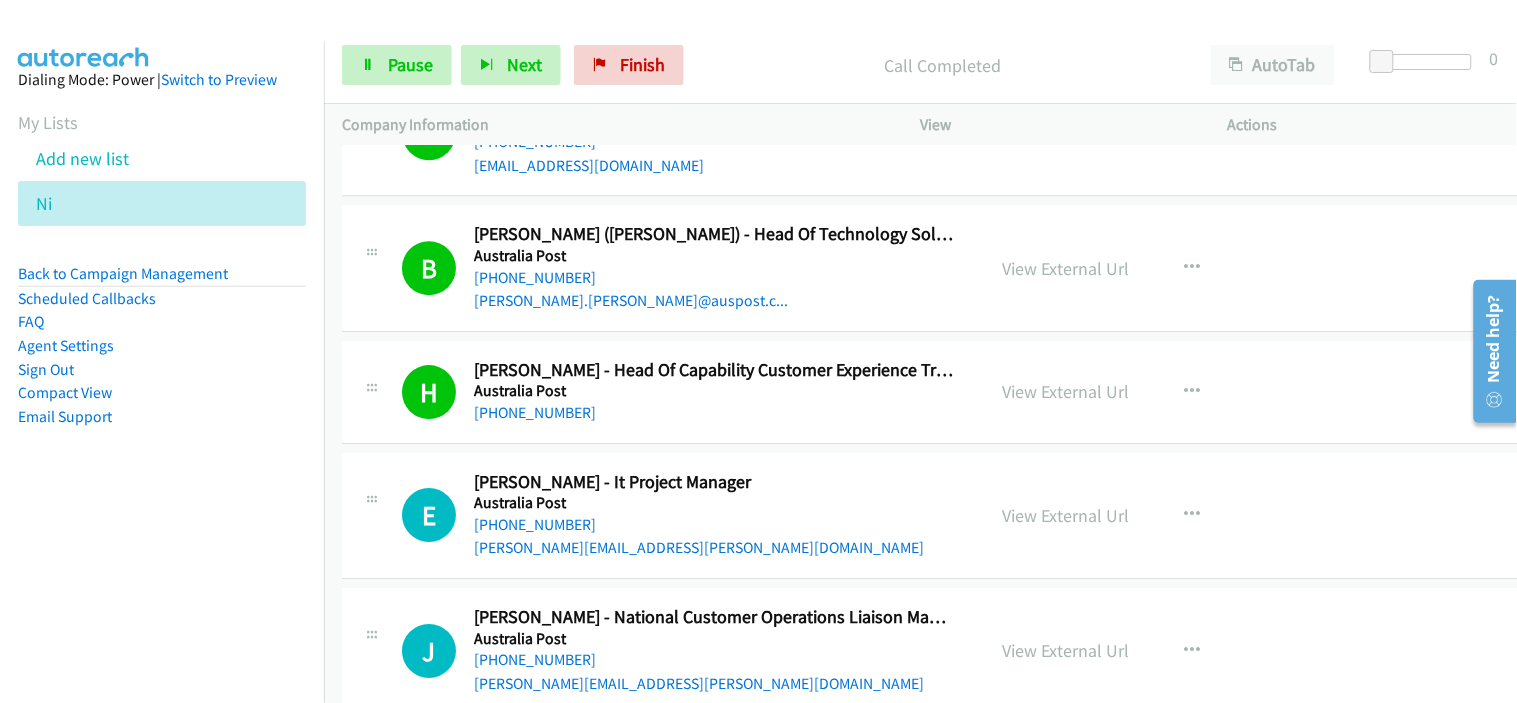 click on "[PHONE_NUMBER]" at bounding box center [714, 525] 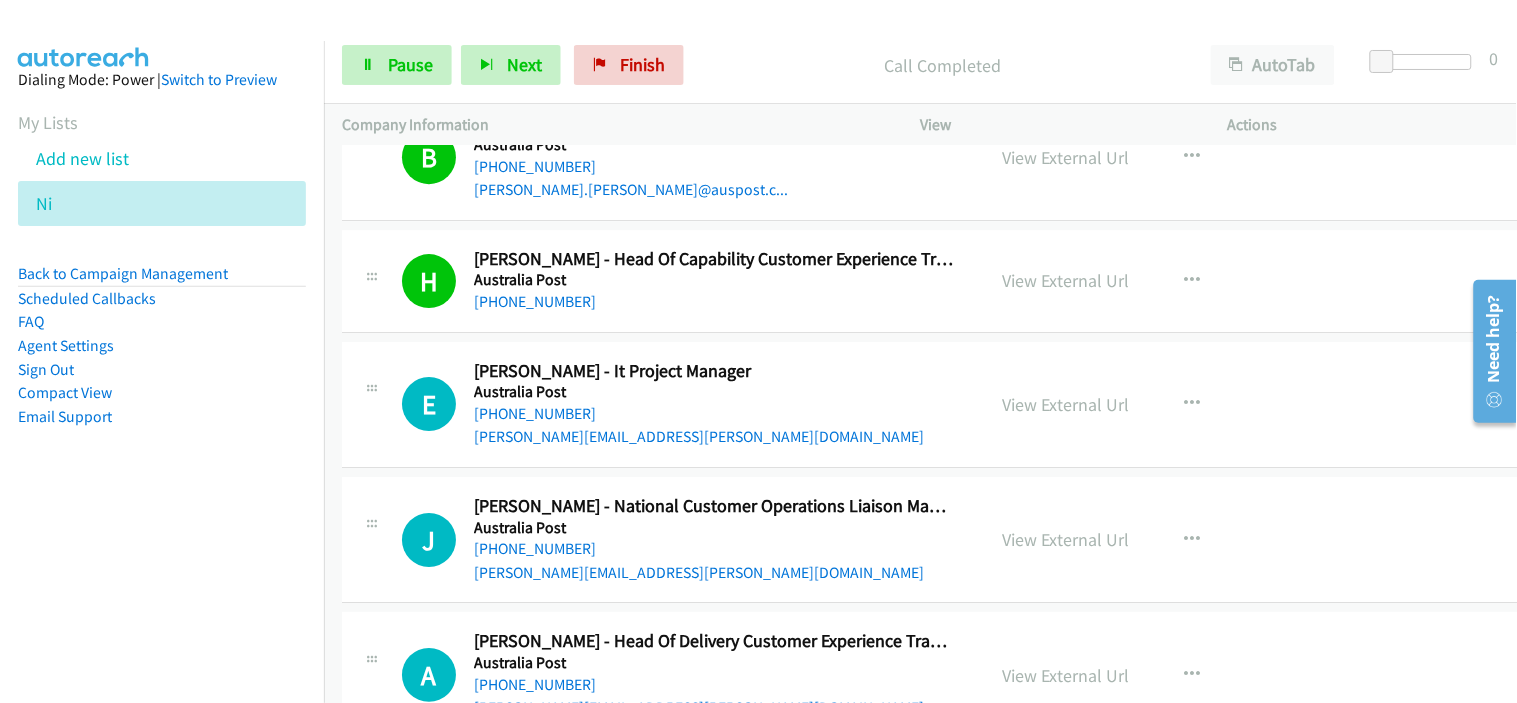 scroll, scrollTop: 5666, scrollLeft: 0, axis: vertical 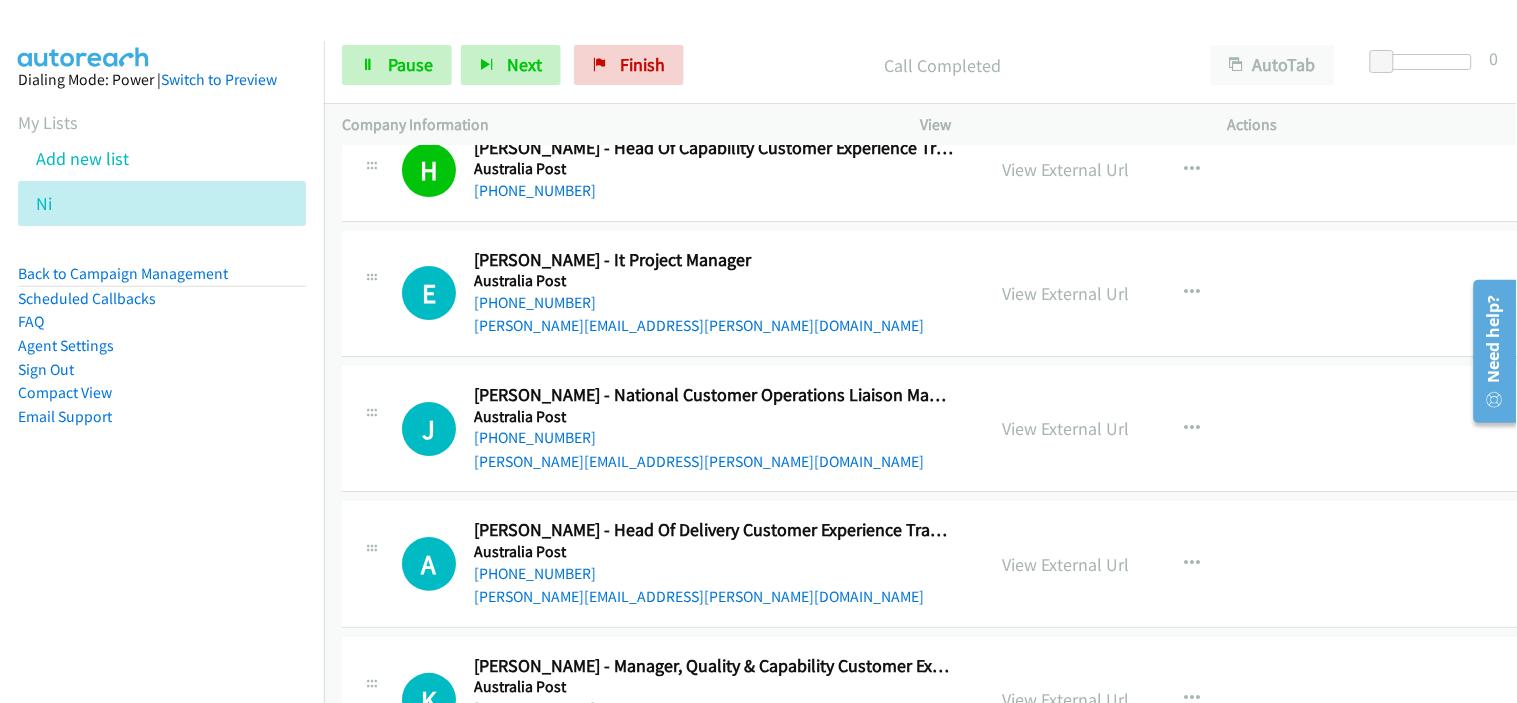 click on "[PHONE_NUMBER]" at bounding box center [714, 438] 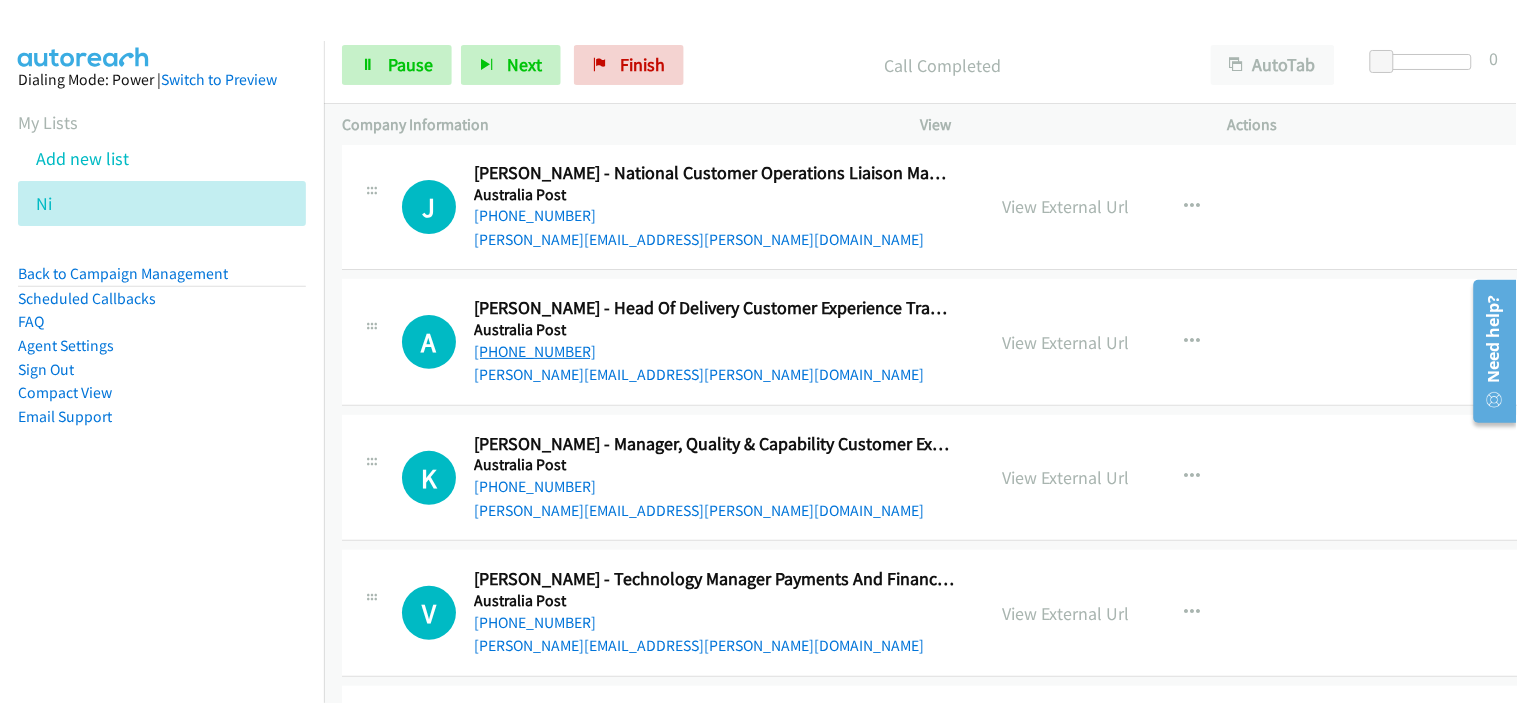 click on "[PHONE_NUMBER]" at bounding box center [535, 351] 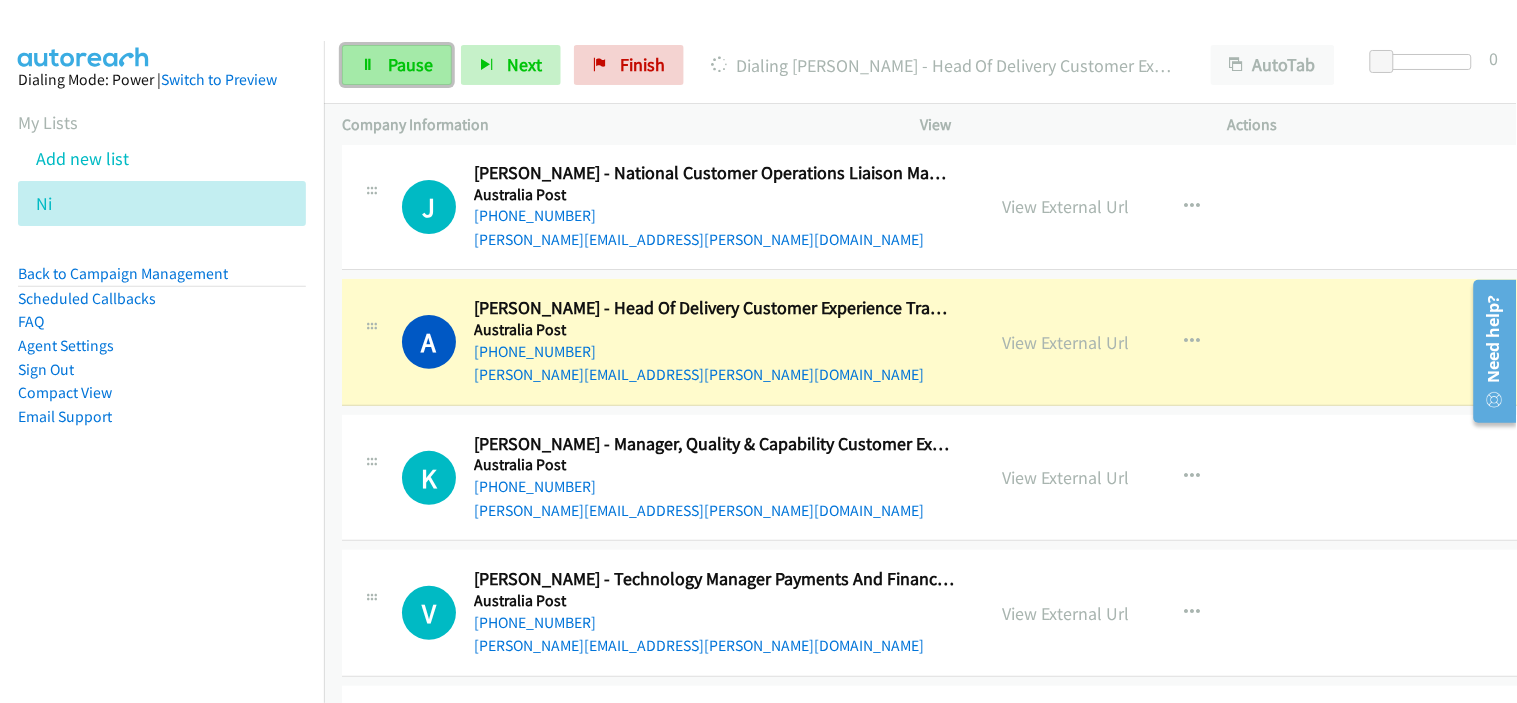 click on "Pause" at bounding box center (410, 64) 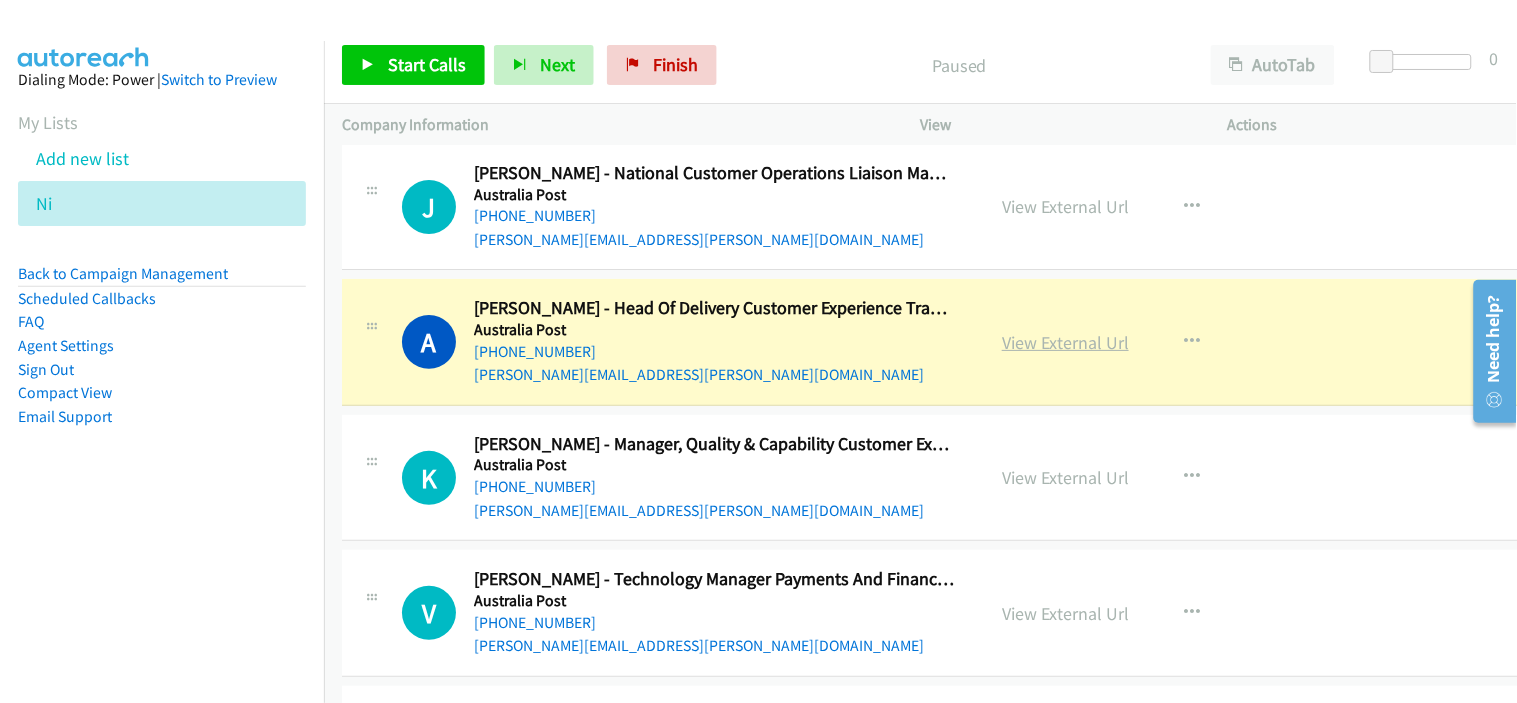 click on "View External Url" at bounding box center (1065, 342) 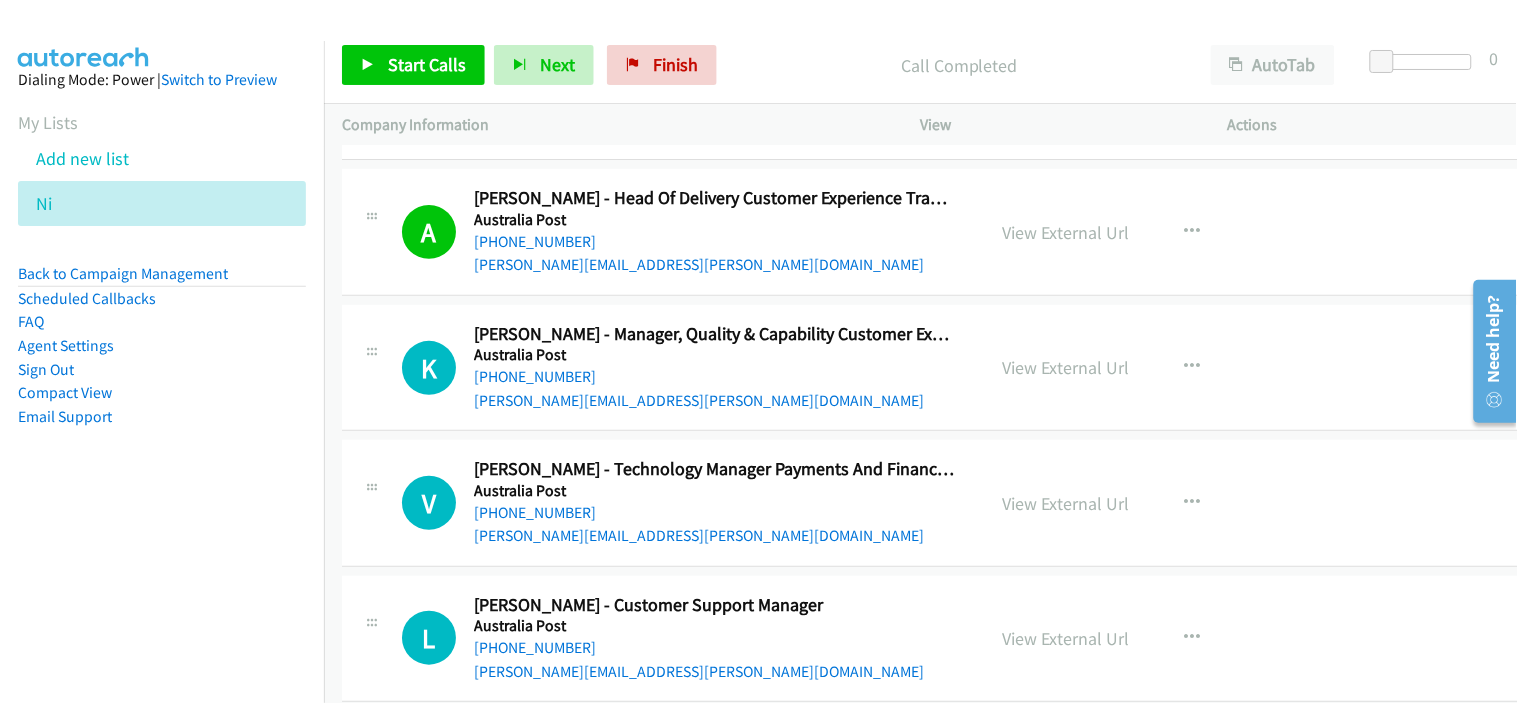 scroll, scrollTop: 6000, scrollLeft: 0, axis: vertical 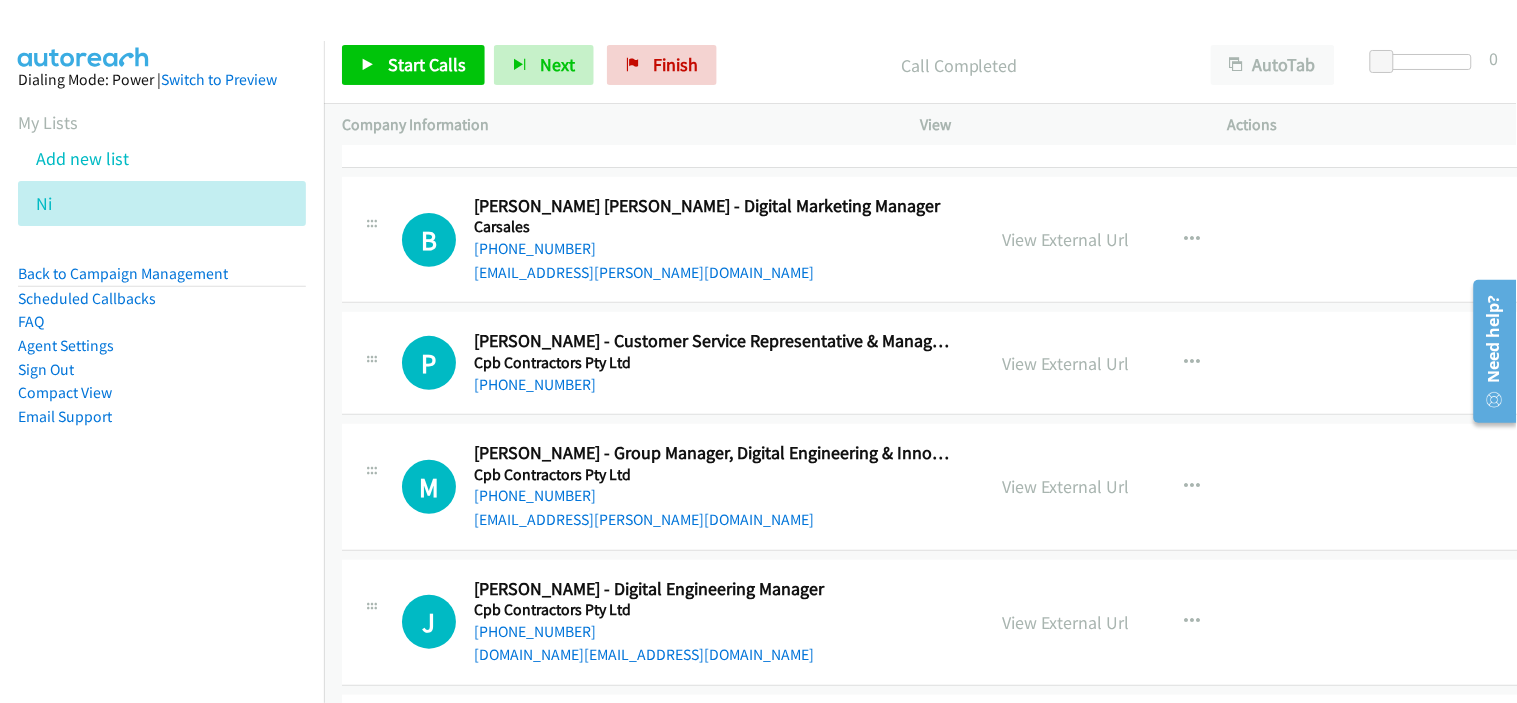 drag, startPoint x: 1507, startPoint y: 232, endPoint x: 49, endPoint y: 31, distance: 1471.7897 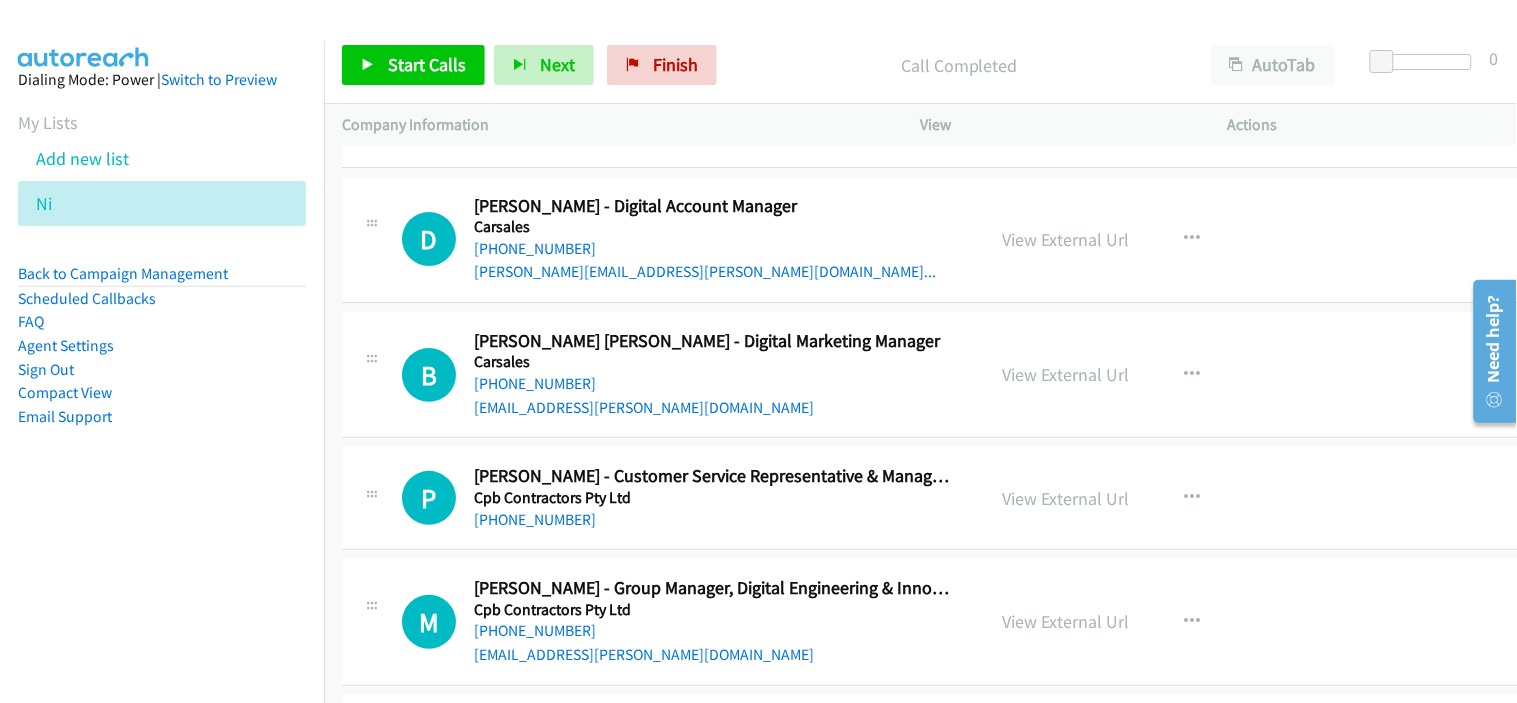 scroll, scrollTop: 13564, scrollLeft: 0, axis: vertical 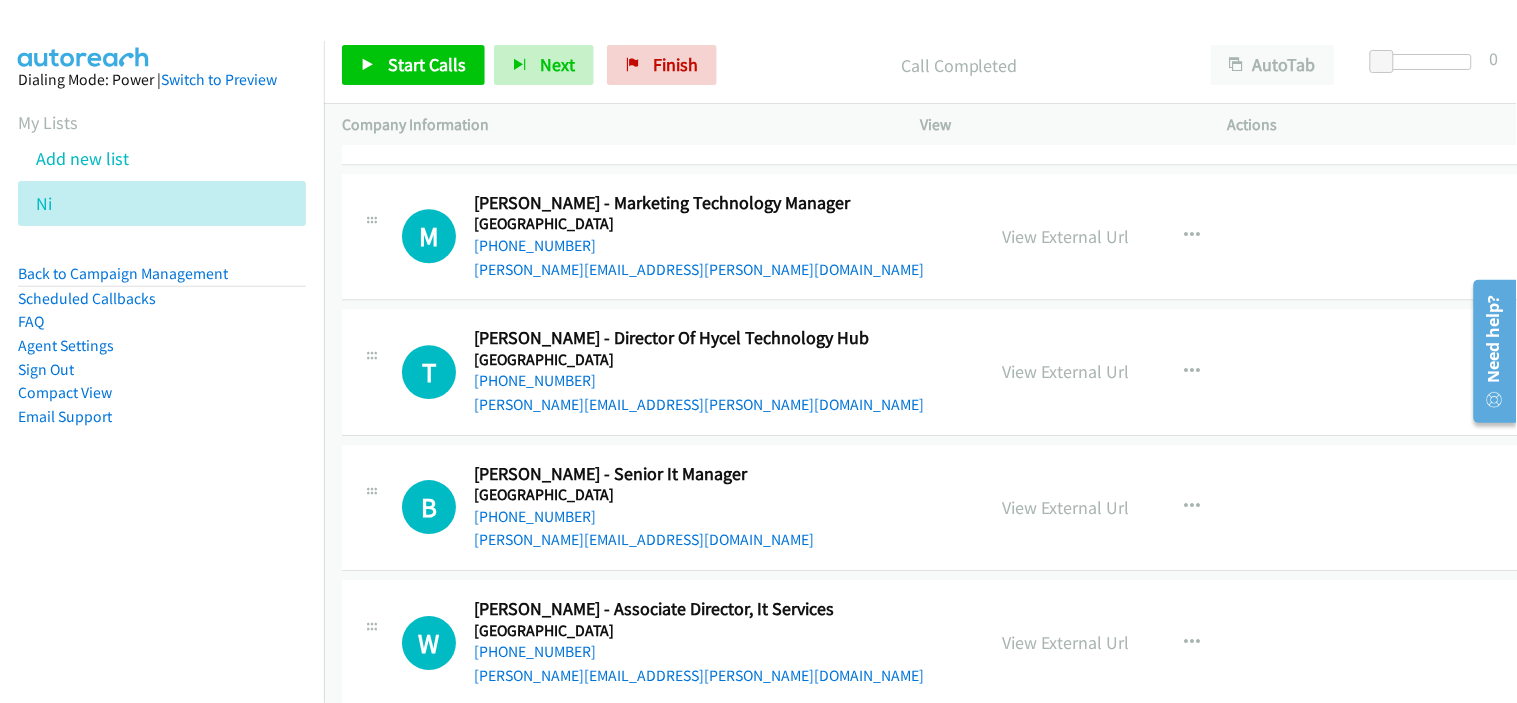 click on "B
Callback Scheduled
[PERSON_NAME] - Senior It Manager
[GEOGRAPHIC_DATA]
[GEOGRAPHIC_DATA]/[GEOGRAPHIC_DATA]
[PHONE_NUMBER]
[PERSON_NAME][EMAIL_ADDRESS][DOMAIN_NAME]
View External Url
View External Url
Email
Schedule/Manage Callback
Start Calls Here
Remove from list
Add to do not call list
Reset Call Status" at bounding box center (948, 508) 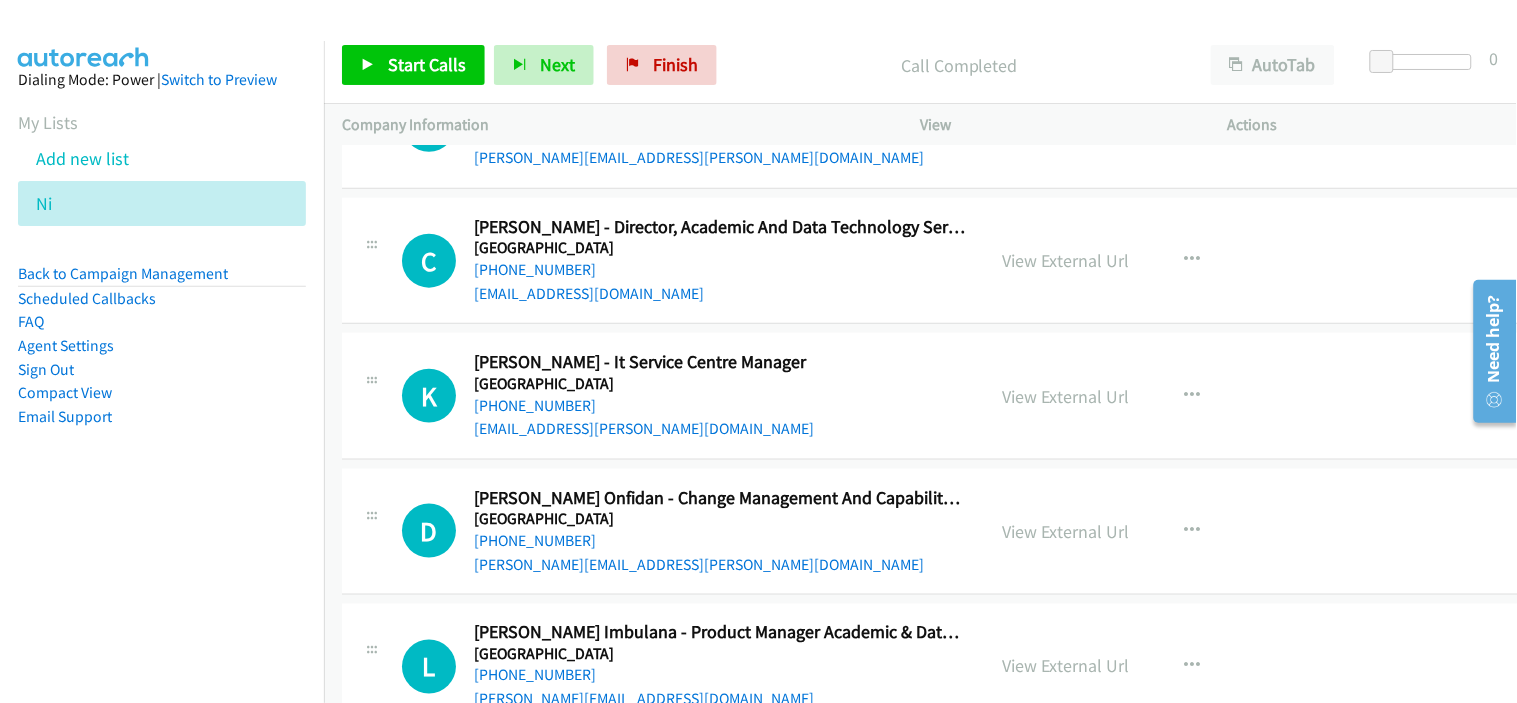 scroll, scrollTop: 31036, scrollLeft: 0, axis: vertical 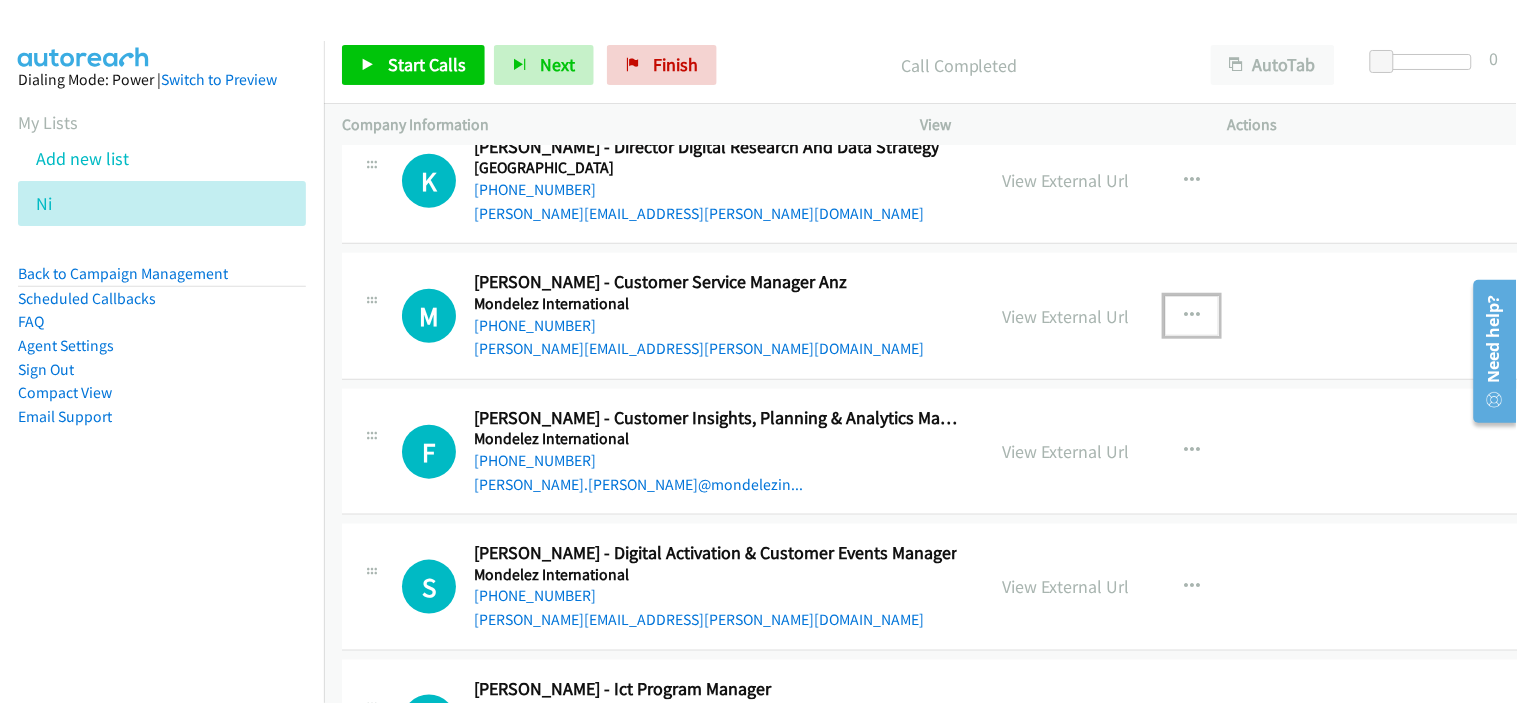click at bounding box center [1192, 316] 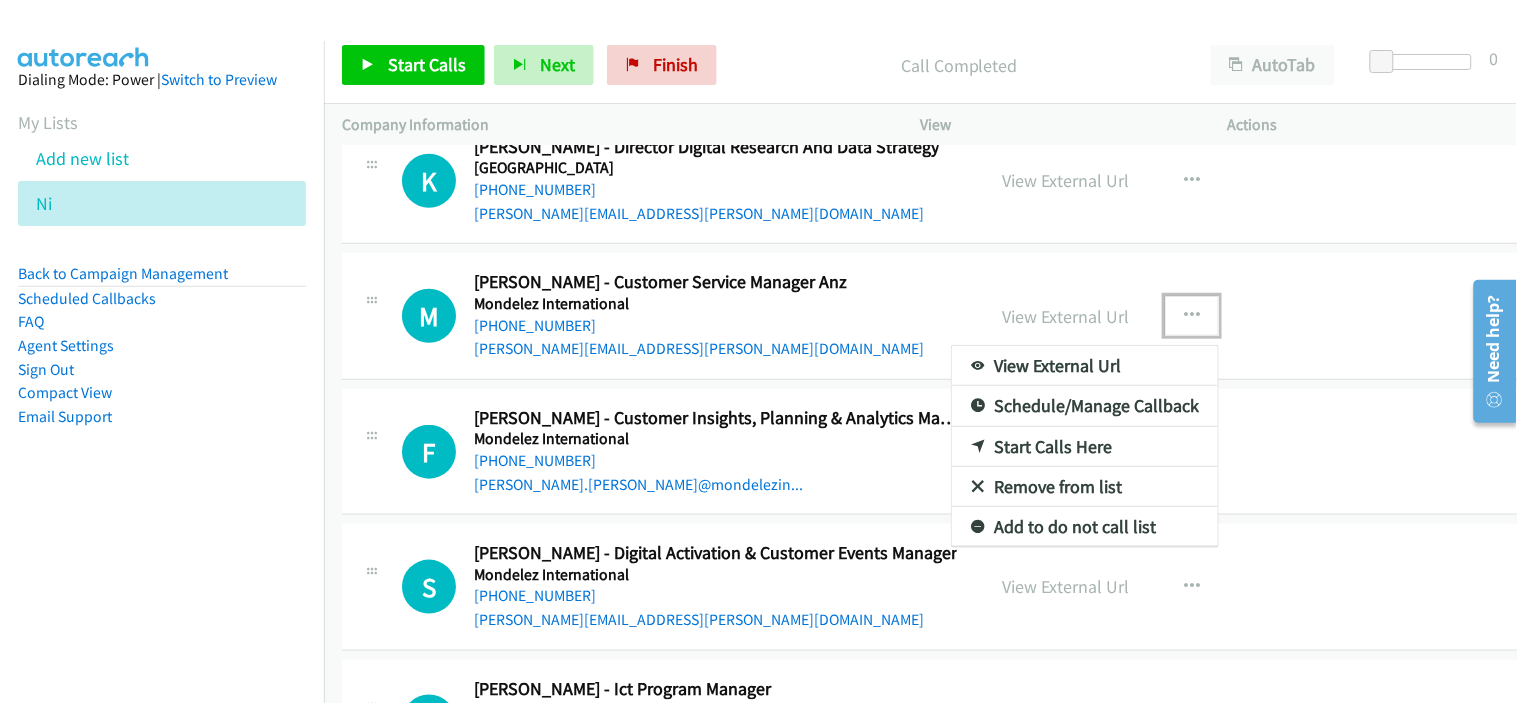 click on "Start Calls Here" at bounding box center (1085, 447) 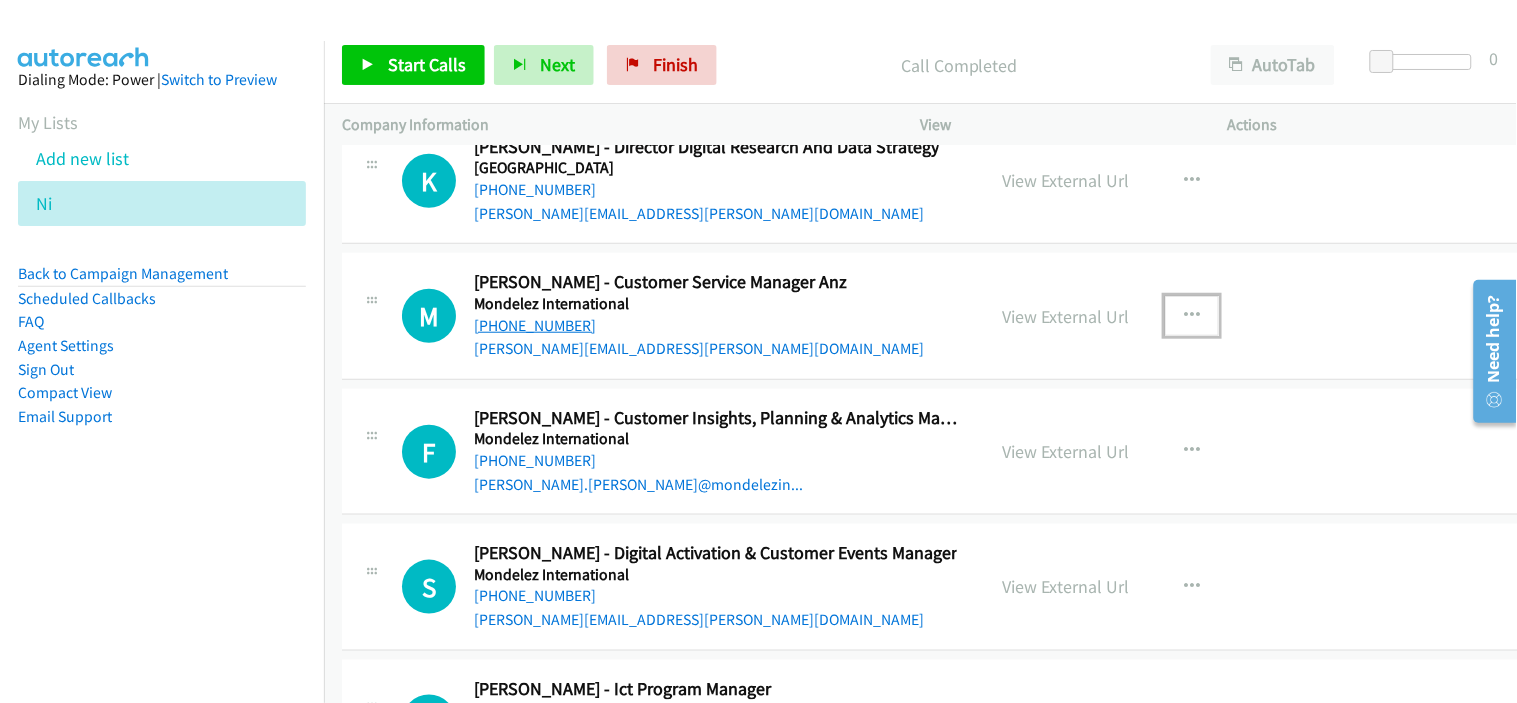 click on "[PHONE_NUMBER]" at bounding box center [535, 325] 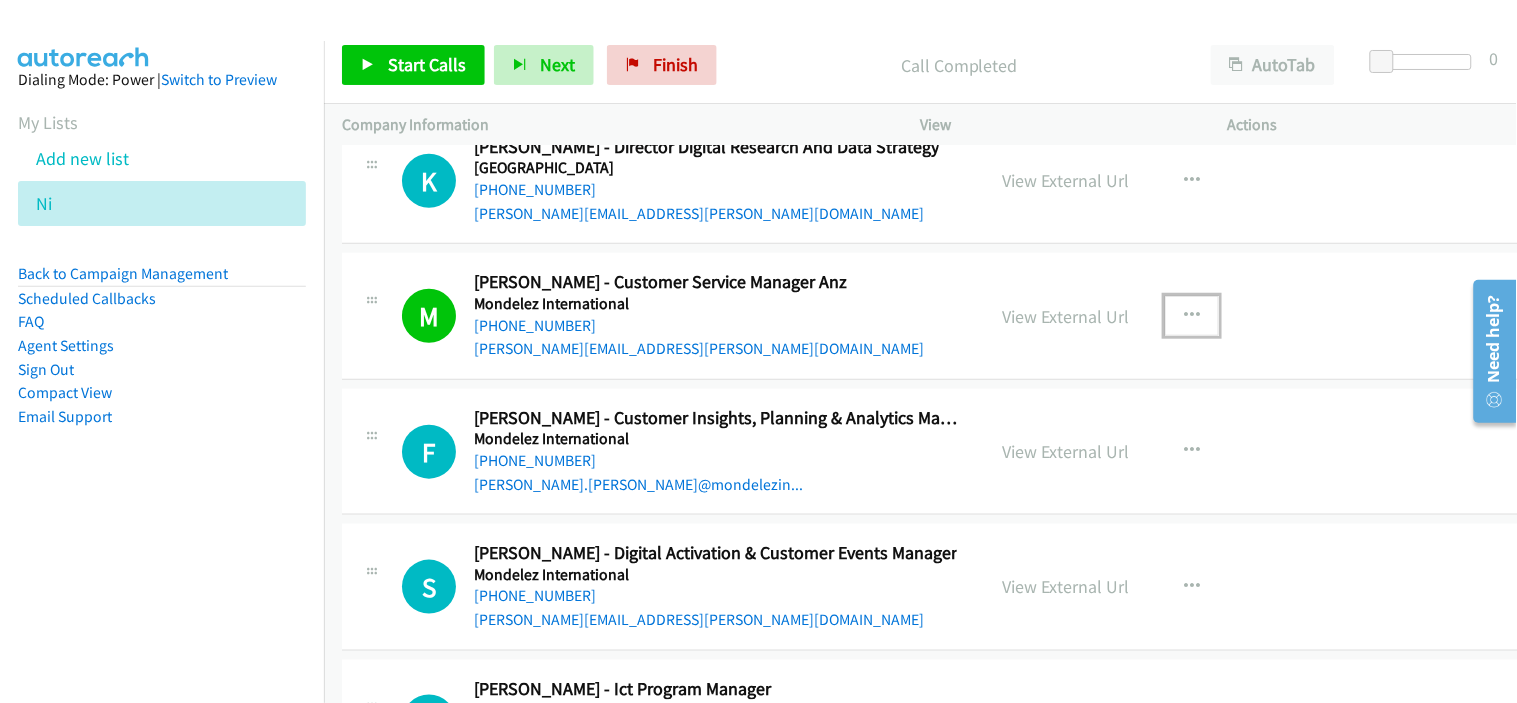 click on "Mondelez International" at bounding box center (720, 439) 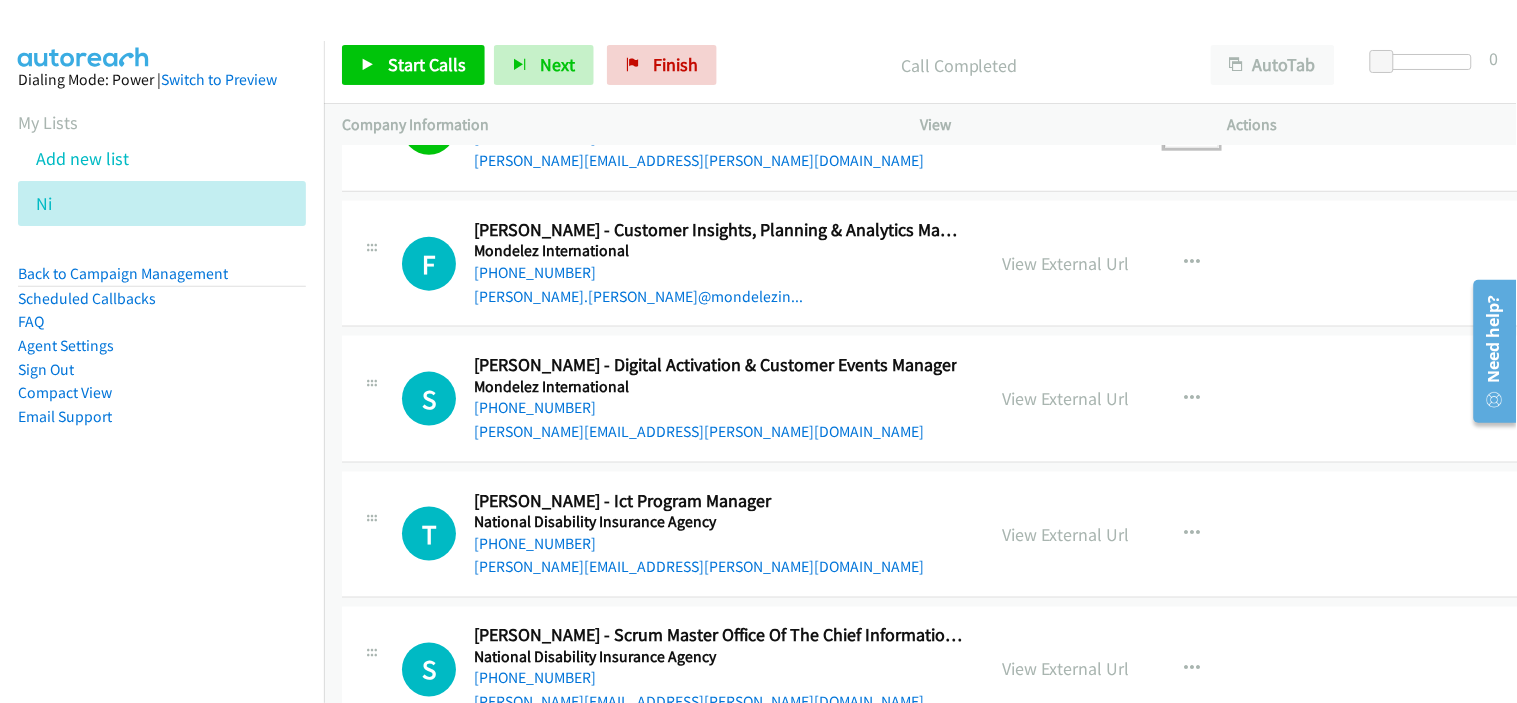scroll, scrollTop: 31814, scrollLeft: 0, axis: vertical 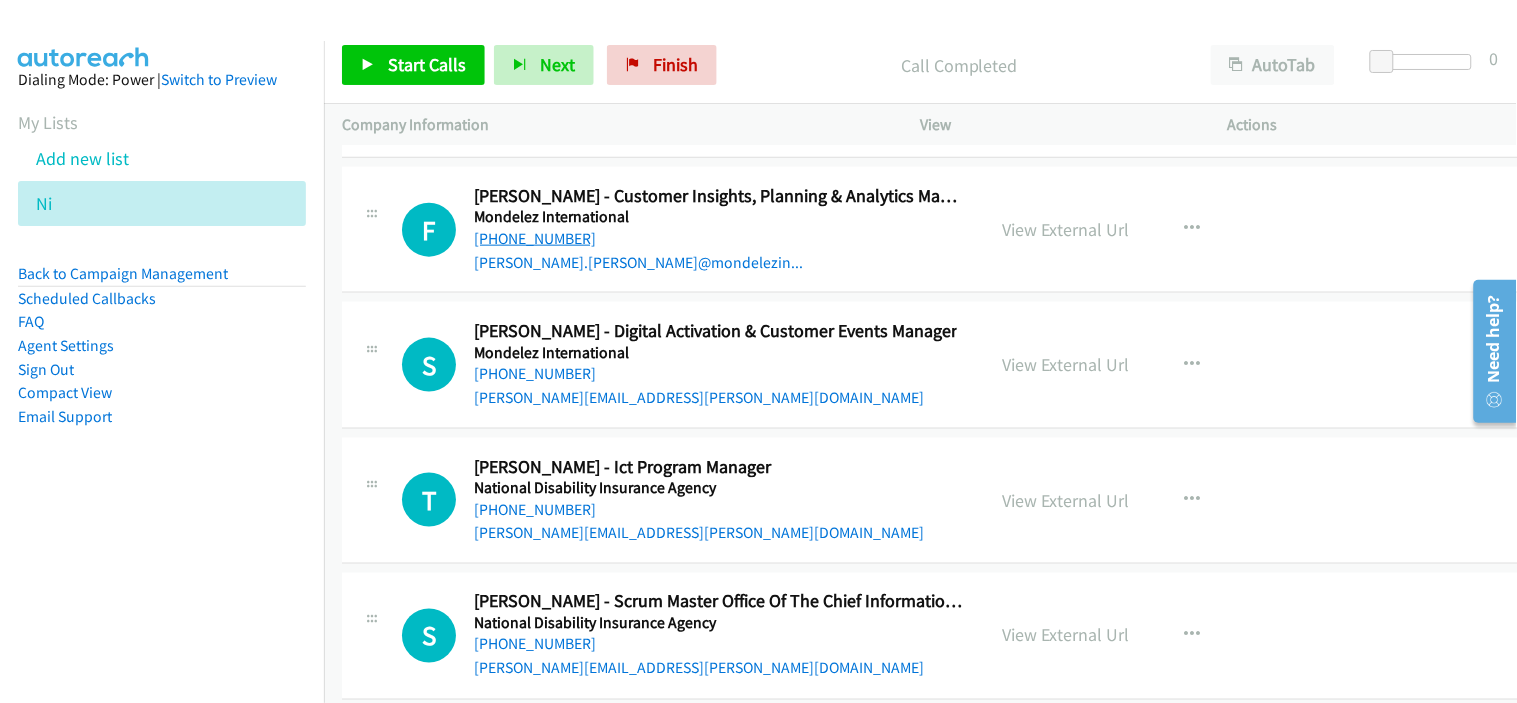 click on "[PHONE_NUMBER]" at bounding box center [535, 238] 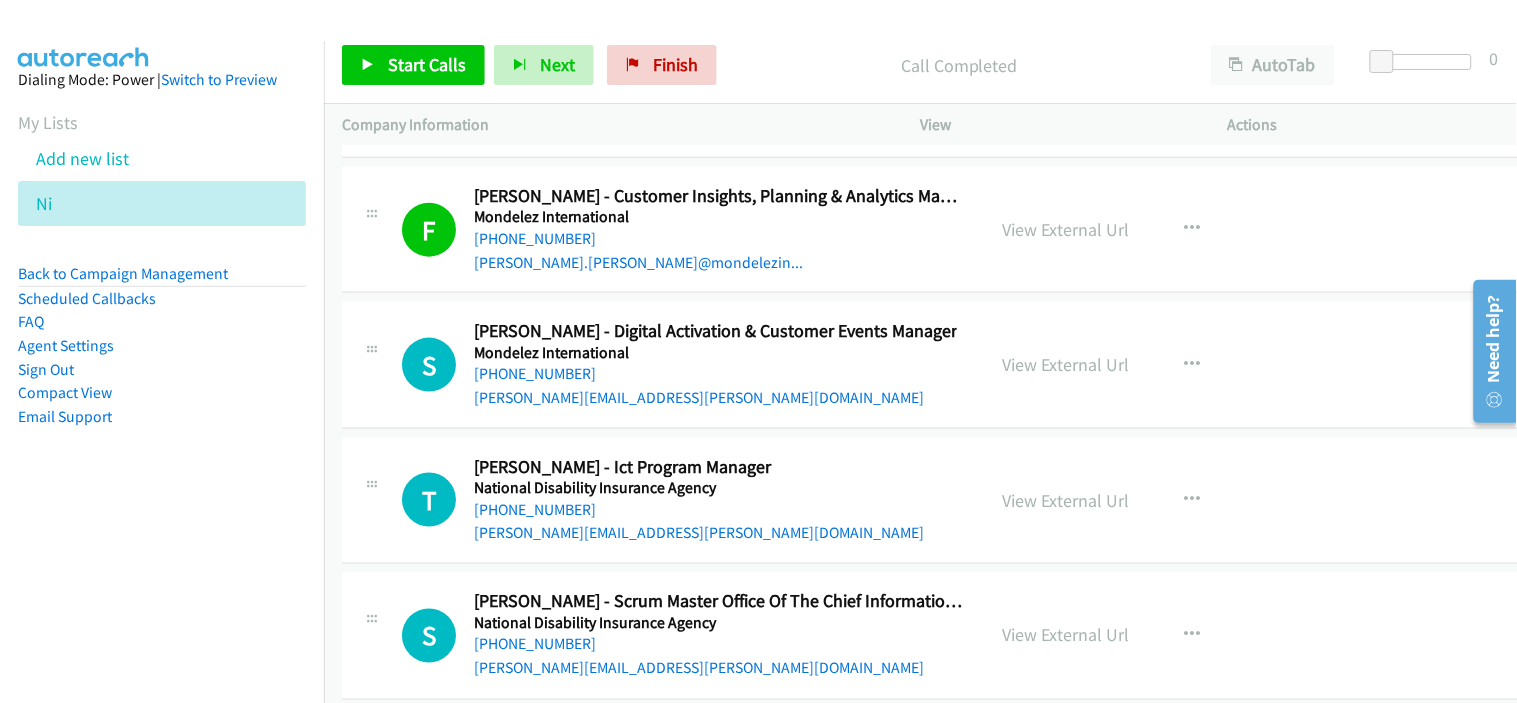 click on "[PERSON_NAME][EMAIL_ADDRESS][PERSON_NAME][DOMAIN_NAME]" at bounding box center (715, 398) 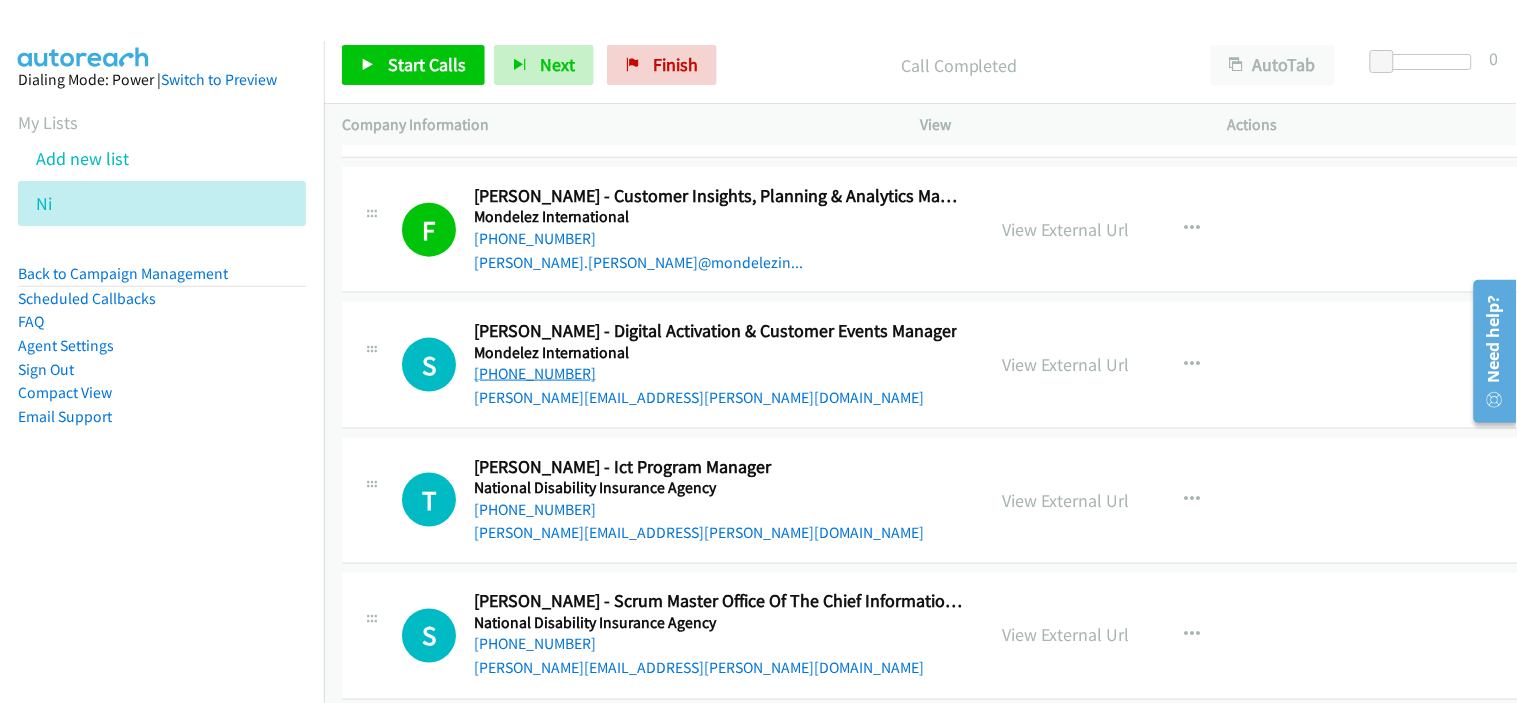 click on "[PHONE_NUMBER]" at bounding box center (535, 373) 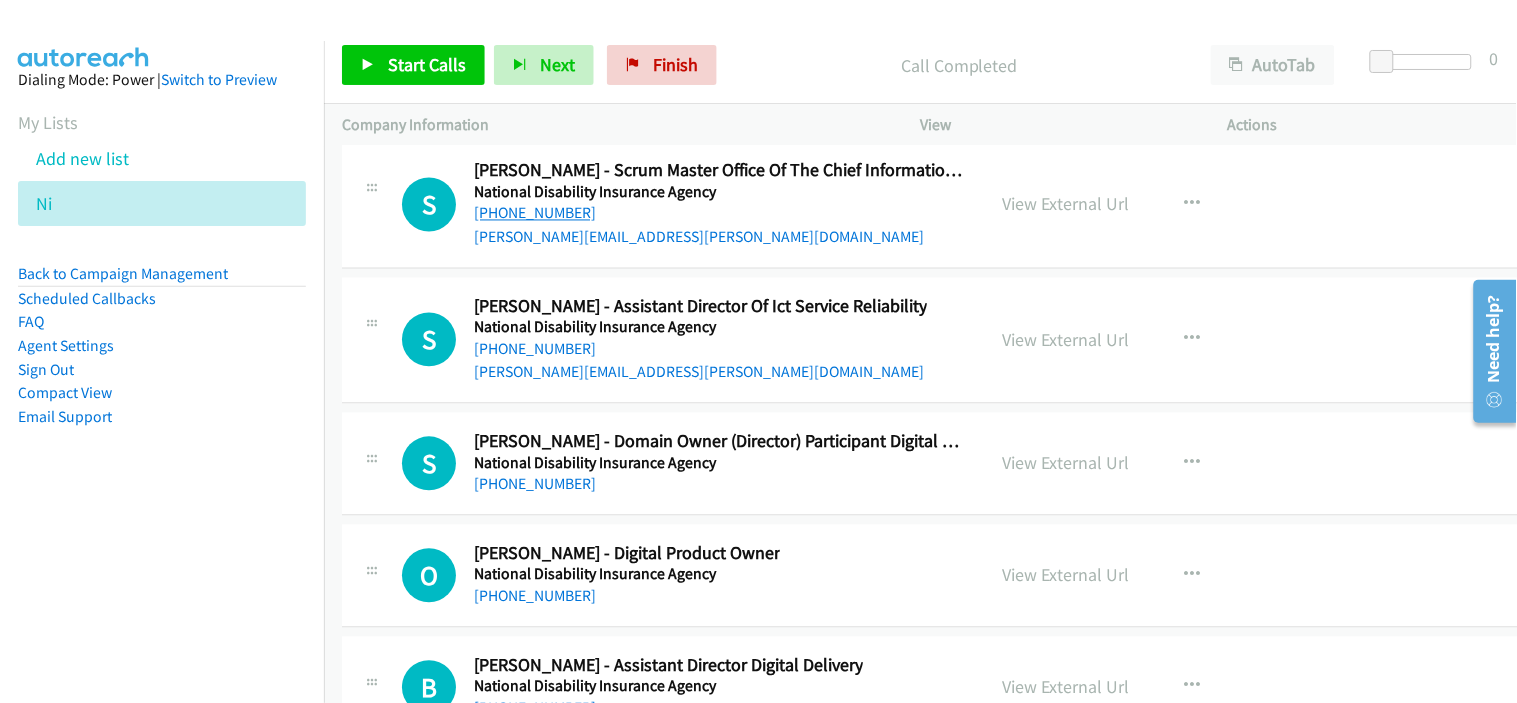 scroll, scrollTop: 32258, scrollLeft: 0, axis: vertical 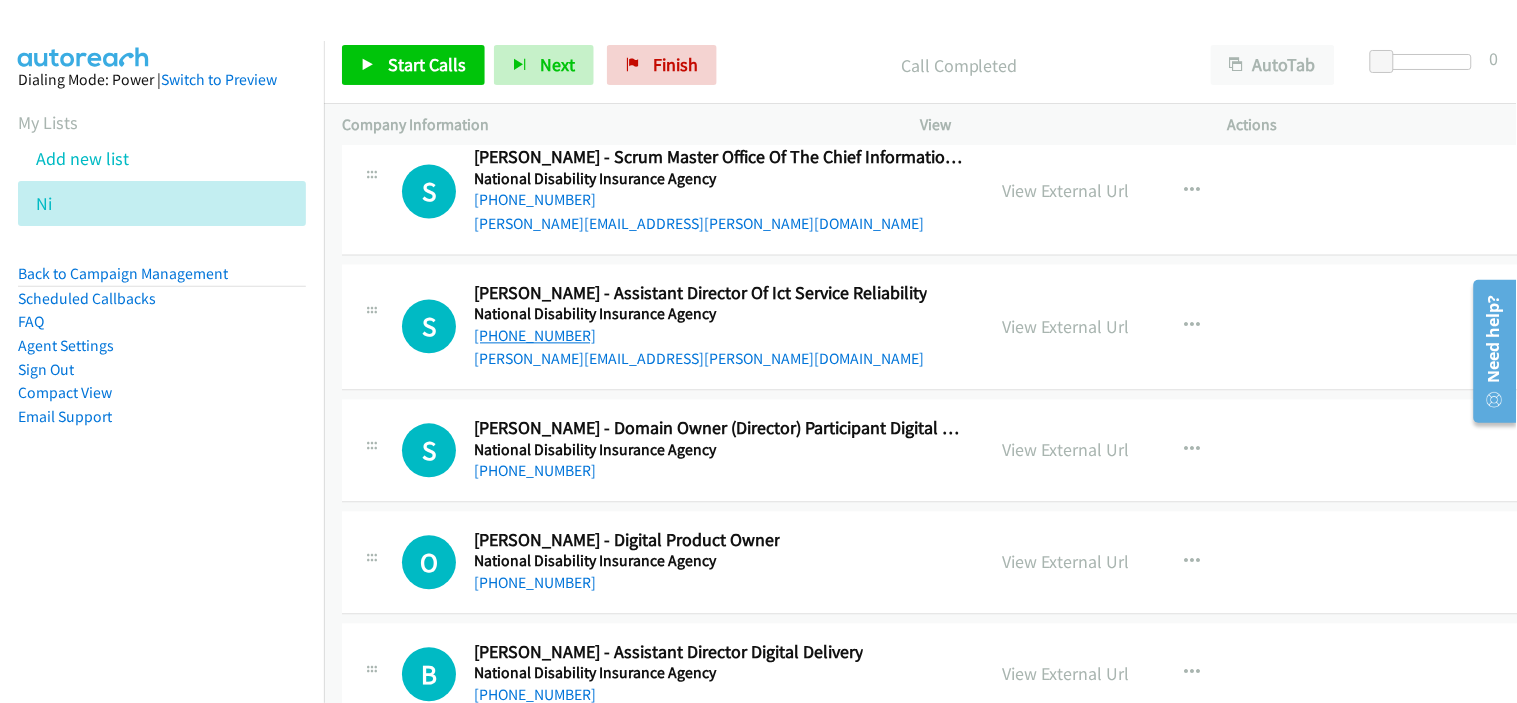 click on "[PHONE_NUMBER]" at bounding box center [535, 336] 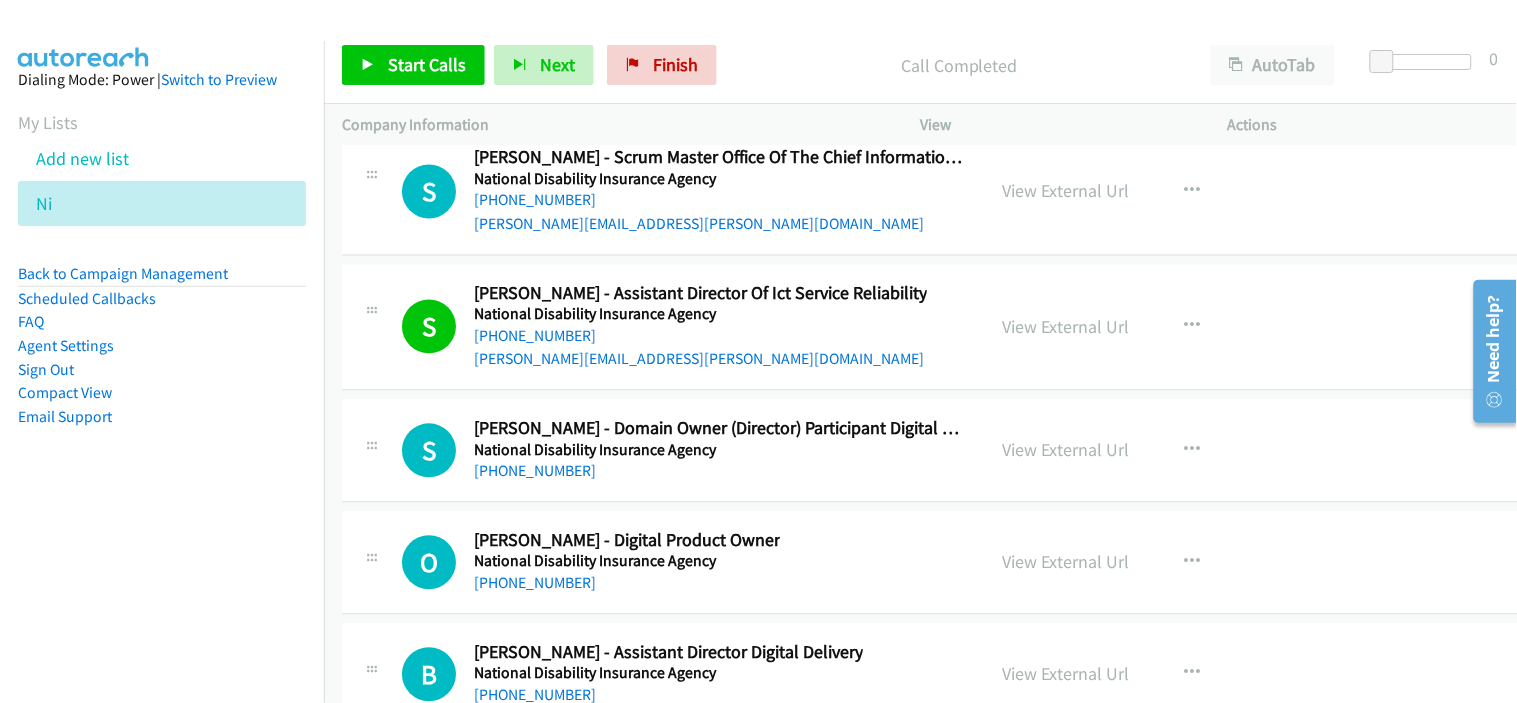 click on "[PERSON_NAME][EMAIL_ADDRESS][PERSON_NAME][DOMAIN_NAME]" at bounding box center (700, 360) 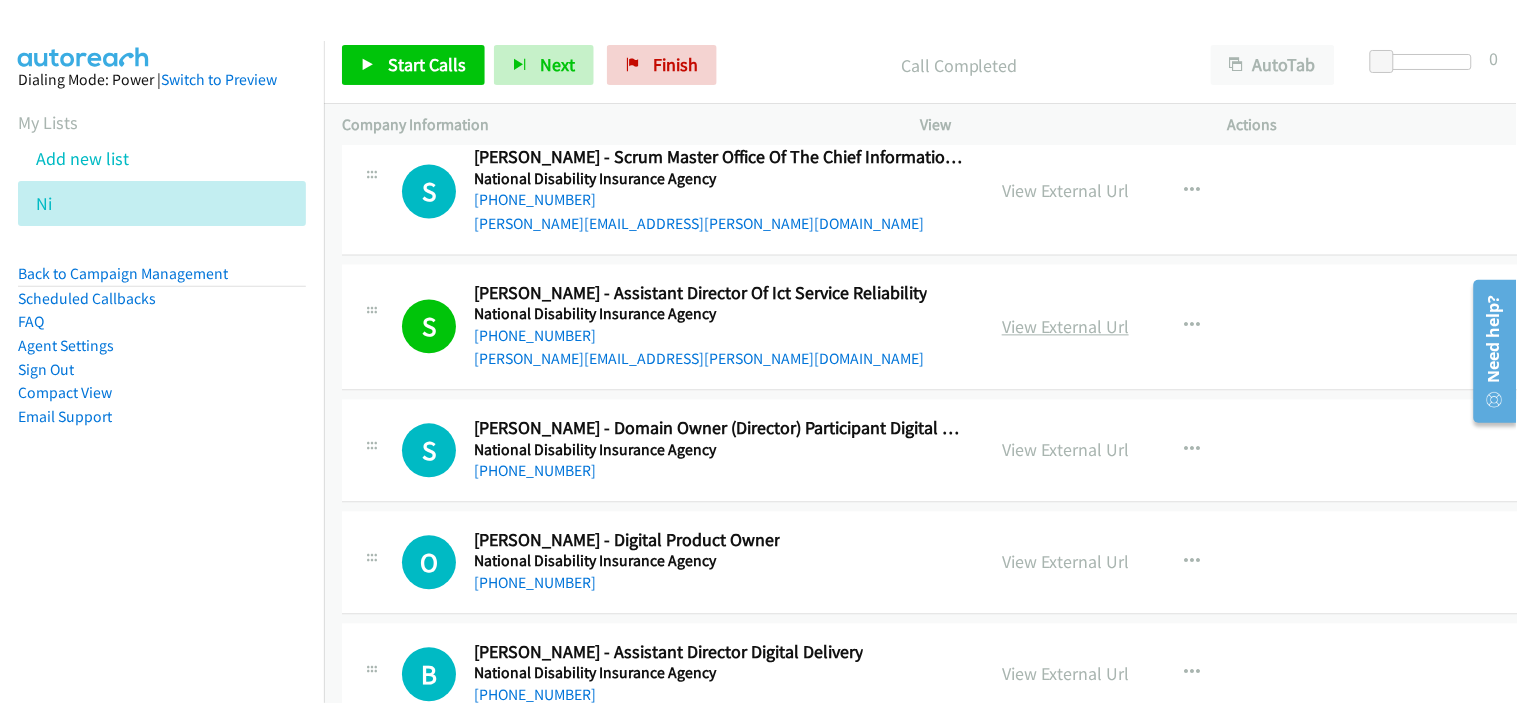 click on "View External Url" at bounding box center [1065, 327] 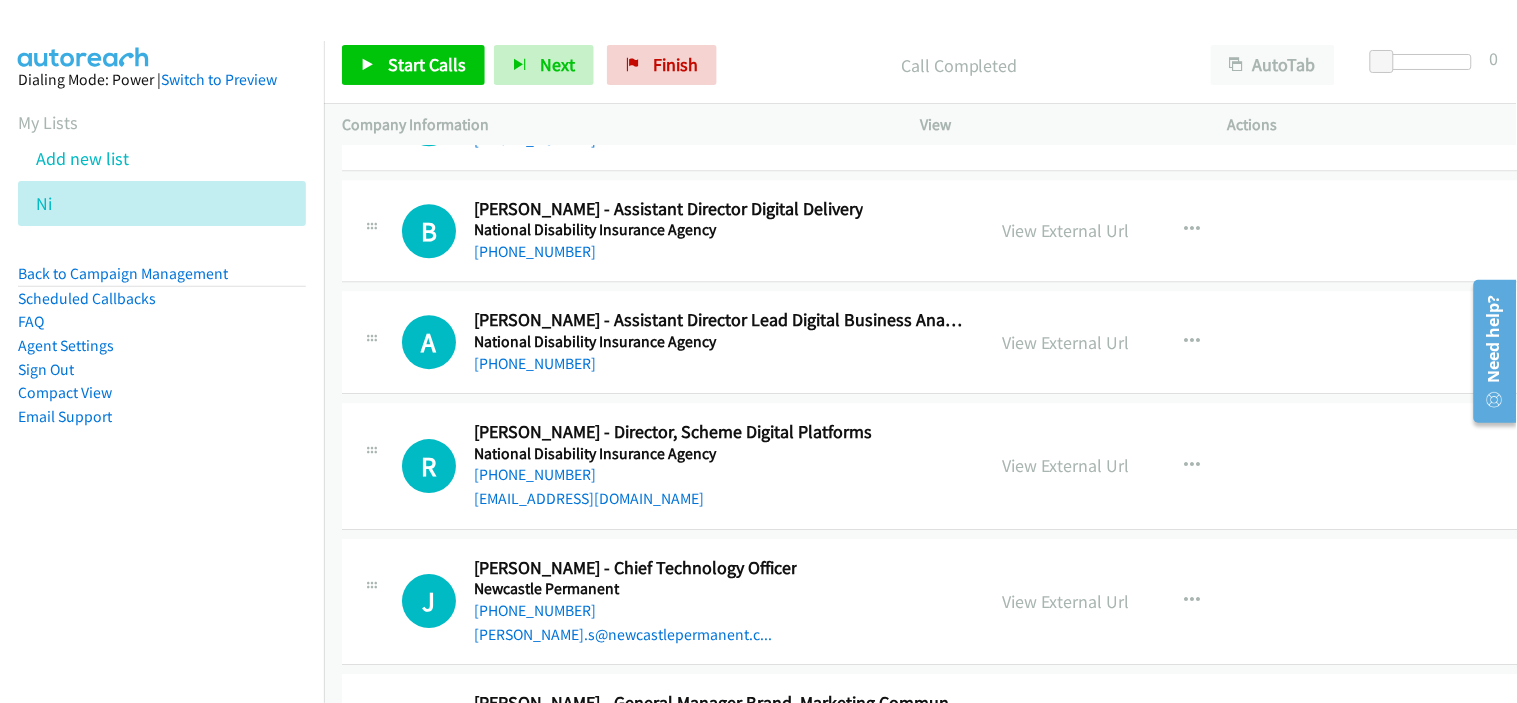 scroll, scrollTop: 32703, scrollLeft: 0, axis: vertical 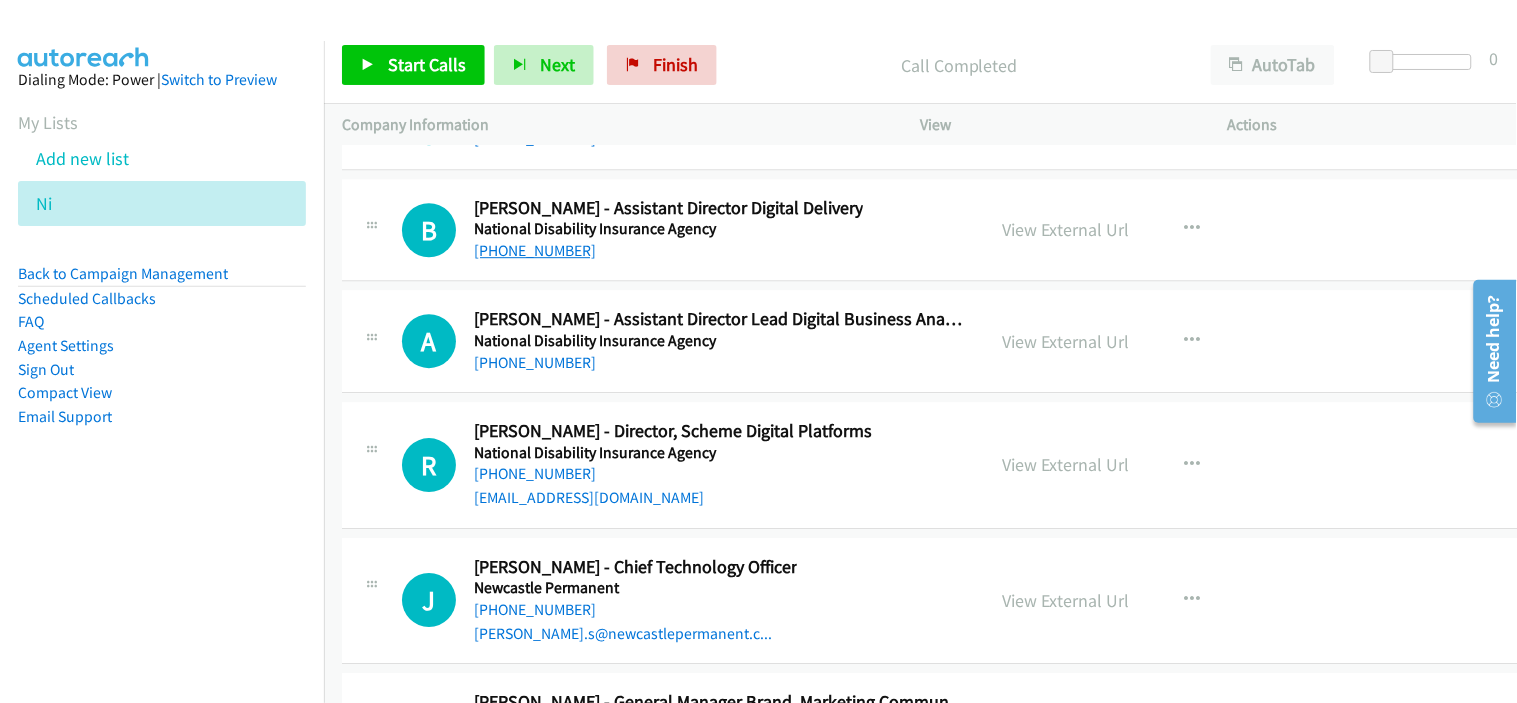 click on "[PHONE_NUMBER]" at bounding box center [535, 250] 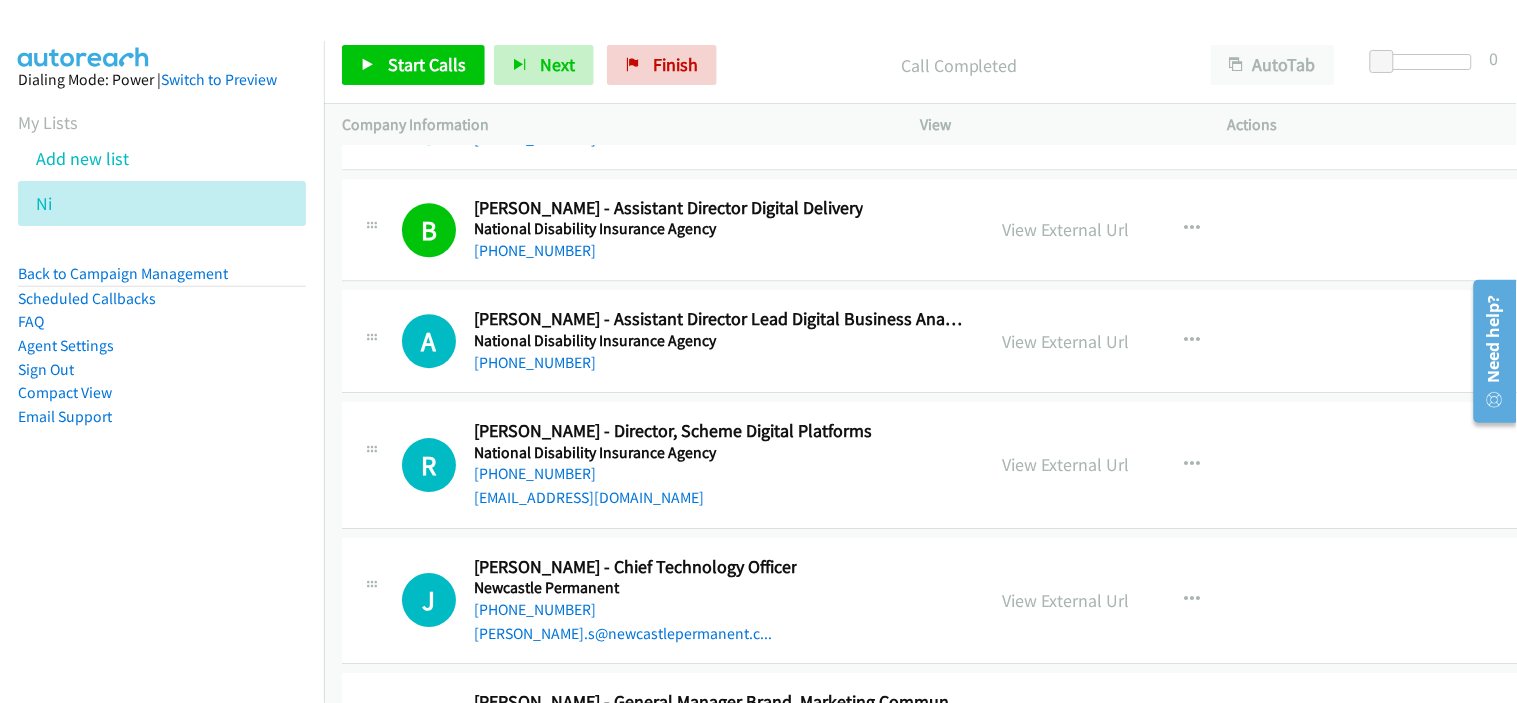 click on "A
Callback Scheduled
[PERSON_NAME] - Assistant Director  Lead Digital Business Analyst
National Disability Insurance Agency
[GEOGRAPHIC_DATA]/[GEOGRAPHIC_DATA]
[PHONE_NUMBER]
View External Url
View External Url
Schedule/Manage Callback
Start Calls Here
Remove from list
Add to do not call list
Reset Call Status" at bounding box center [948, 341] 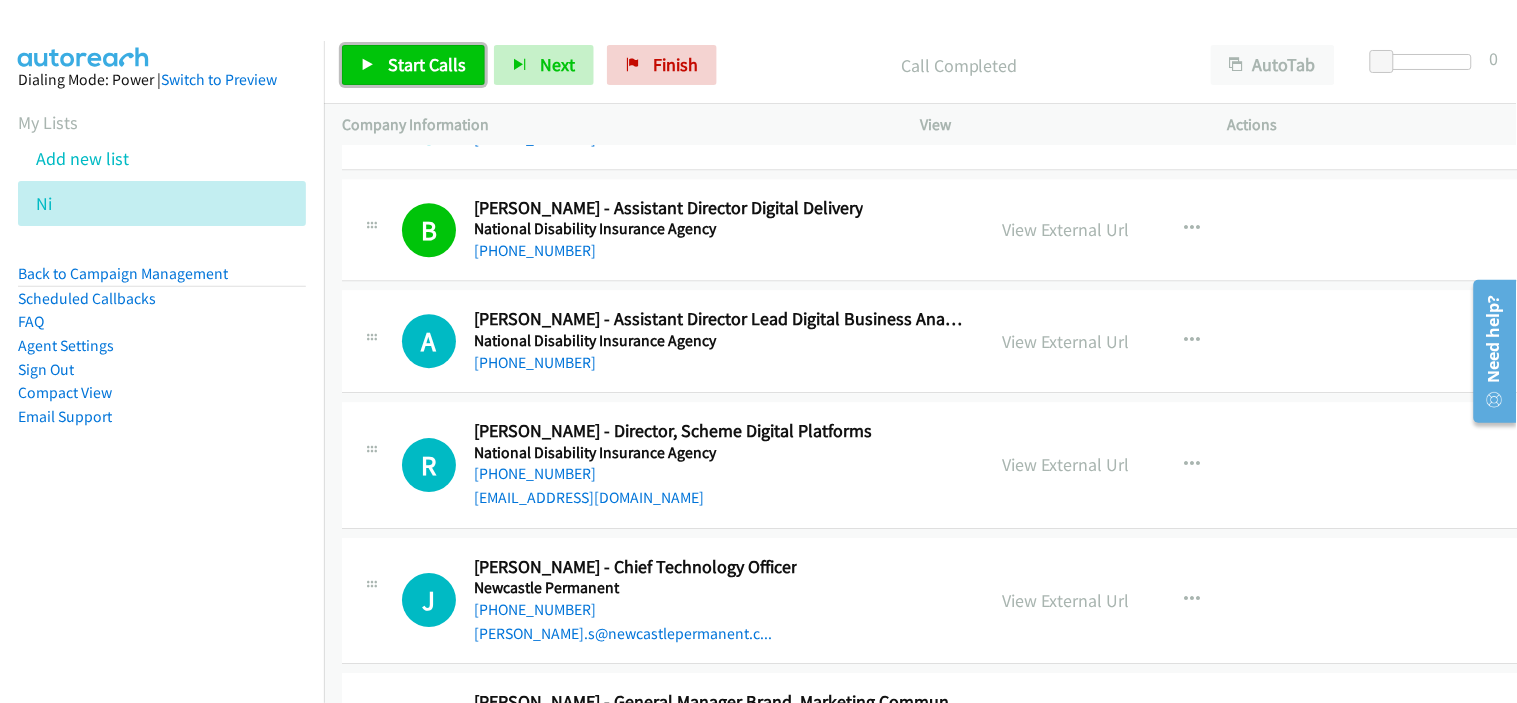 click on "Start Calls" at bounding box center (427, 64) 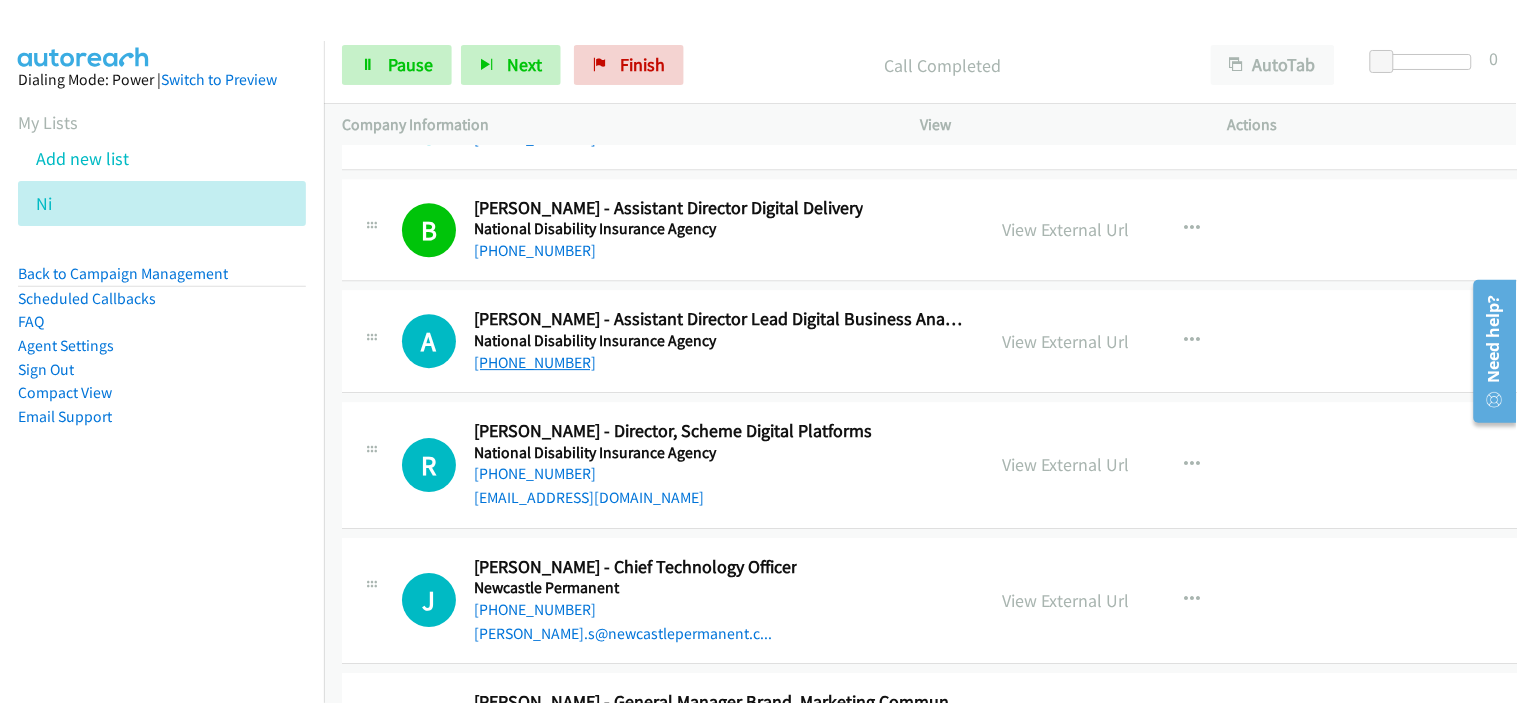 click on "[PHONE_NUMBER]" at bounding box center (535, 362) 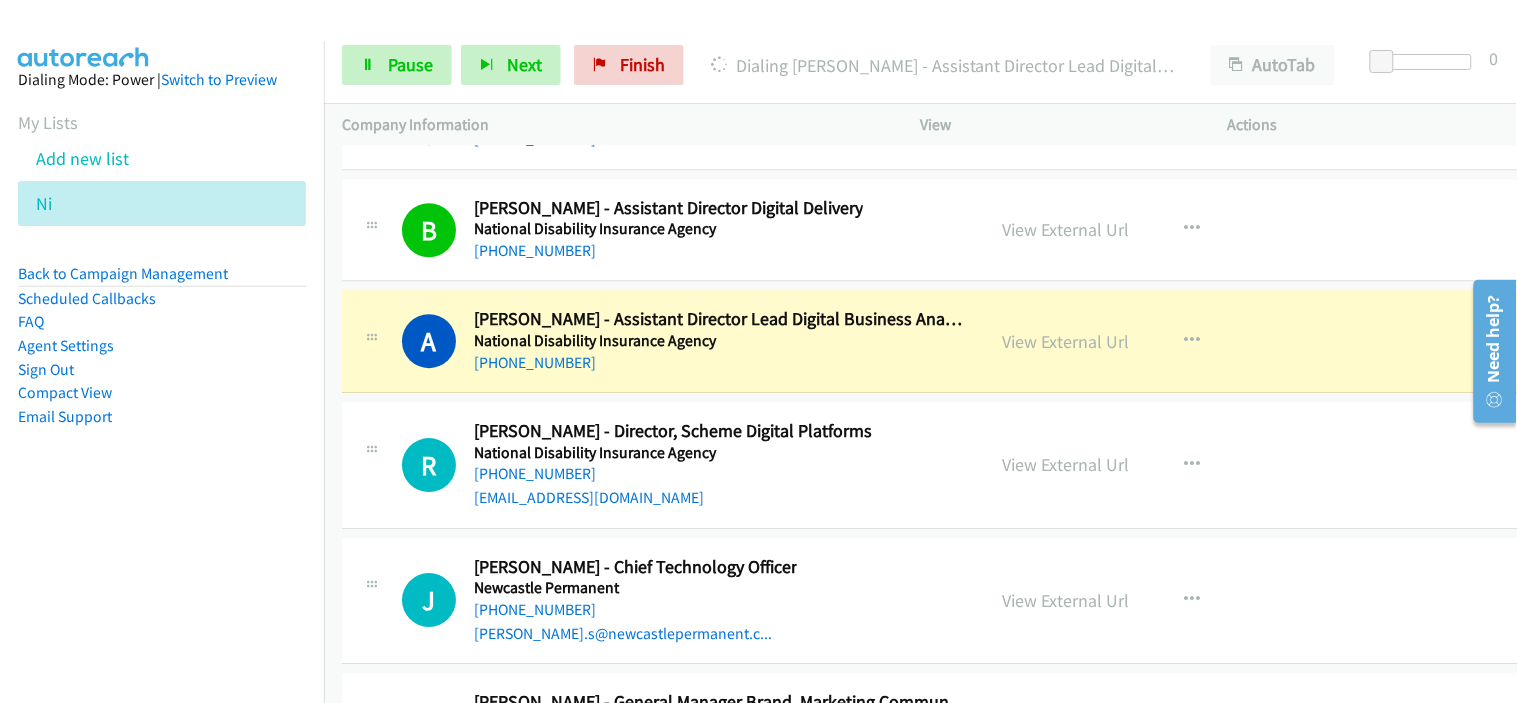 click on "A
Callback Scheduled
[PERSON_NAME] - Assistant Director  Lead Digital Business Analyst
National Disability Insurance Agency
[GEOGRAPHIC_DATA]/[GEOGRAPHIC_DATA]
[PHONE_NUMBER]
View External Url
View External Url
Schedule/Manage Callback
Start Calls Here
Remove from list
Add to do not call list
Reset Call Status" at bounding box center [948, 341] 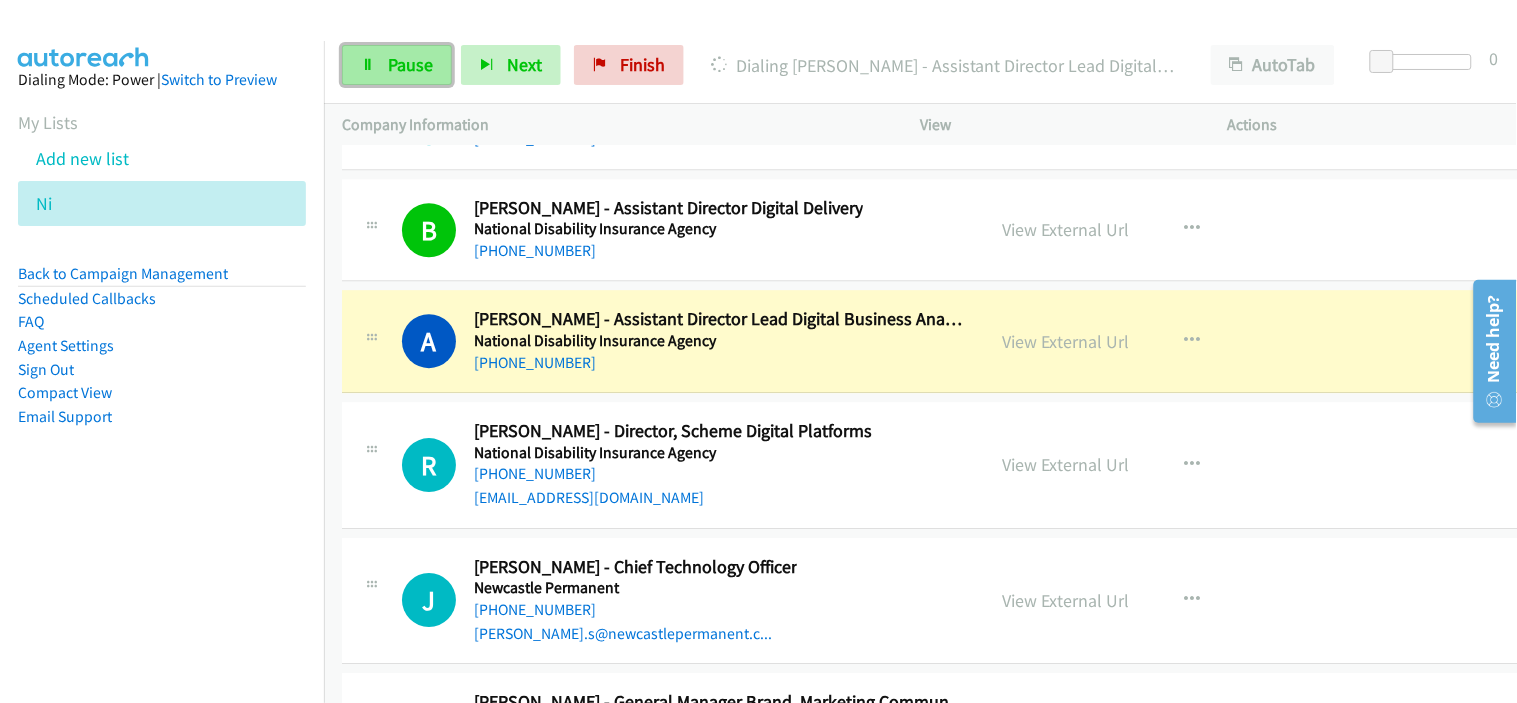 click on "Pause" at bounding box center (410, 64) 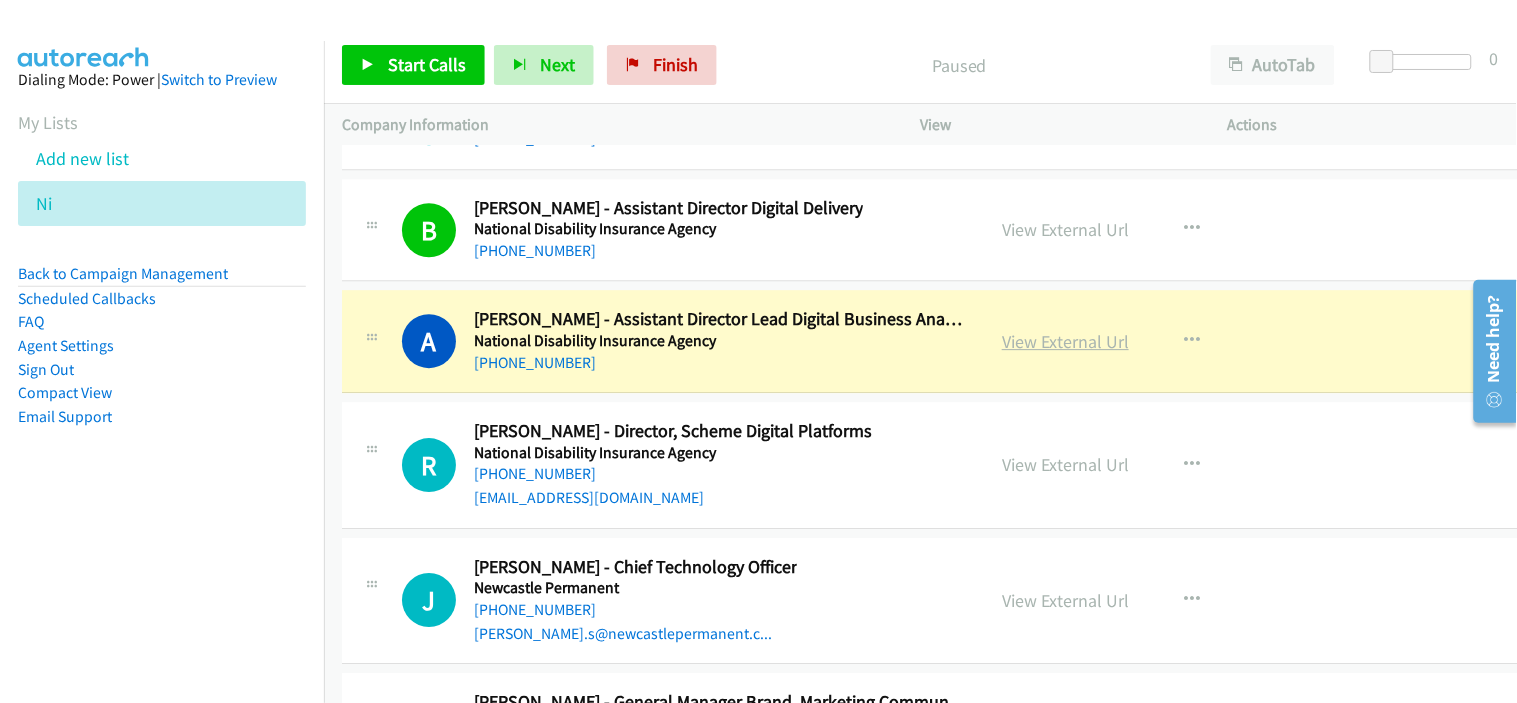 click on "View External Url" at bounding box center [1065, 341] 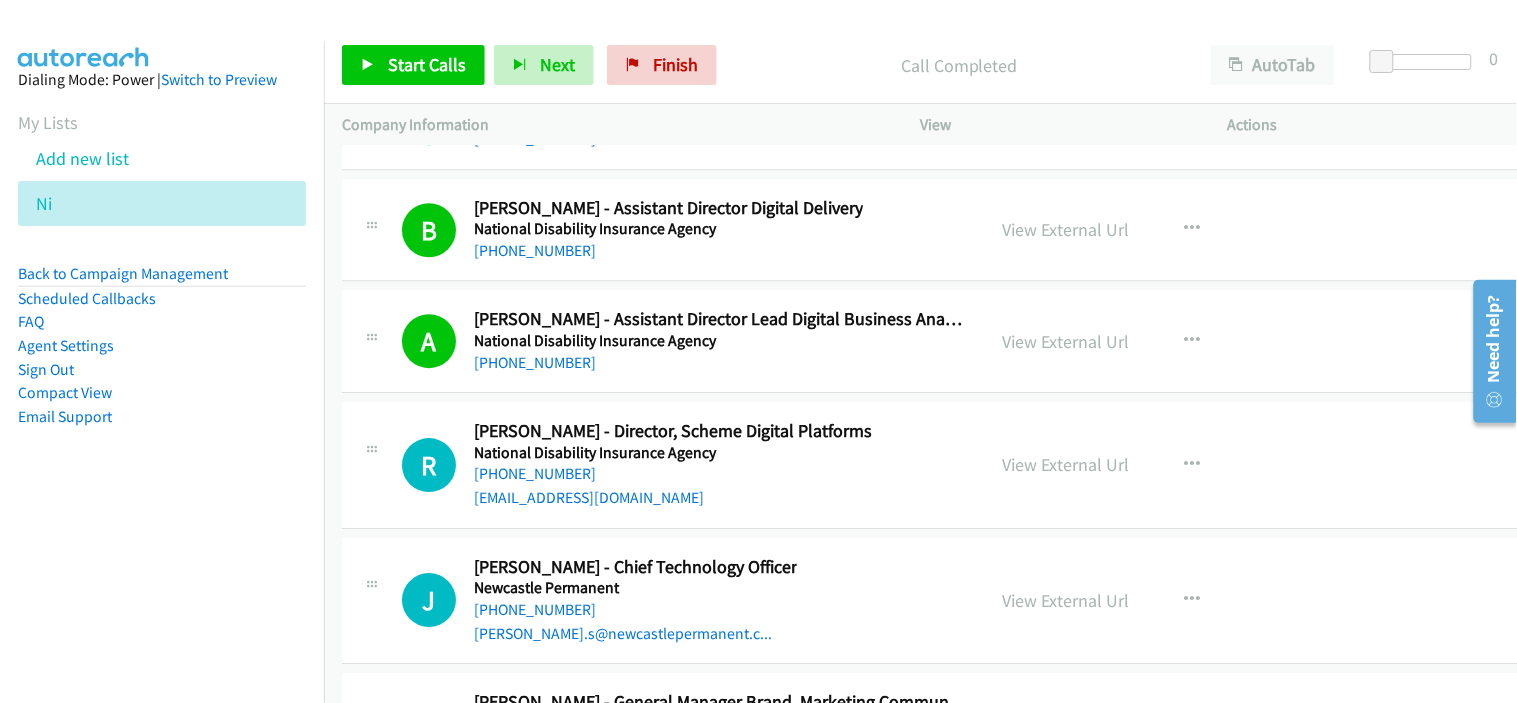 scroll, scrollTop: 32814, scrollLeft: 0, axis: vertical 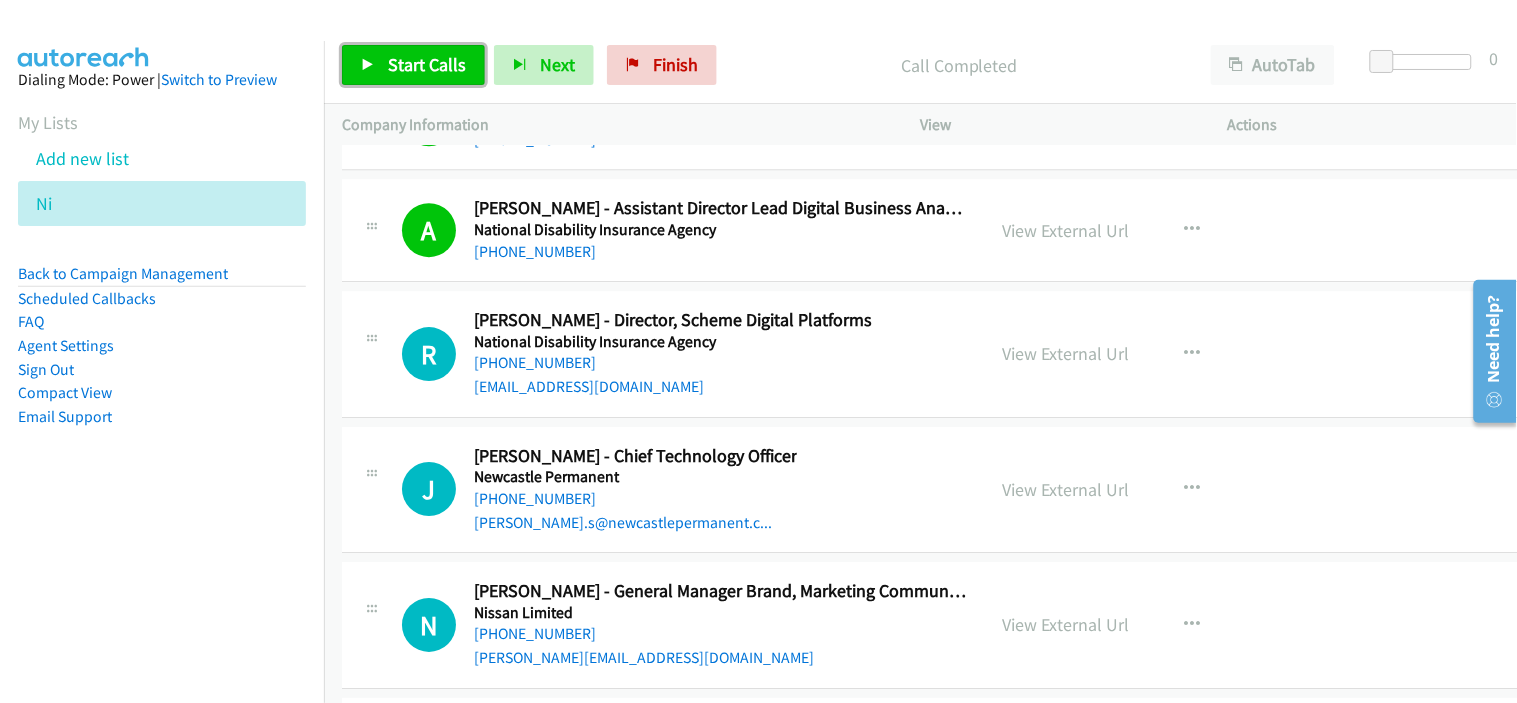 click on "Start Calls" at bounding box center [427, 64] 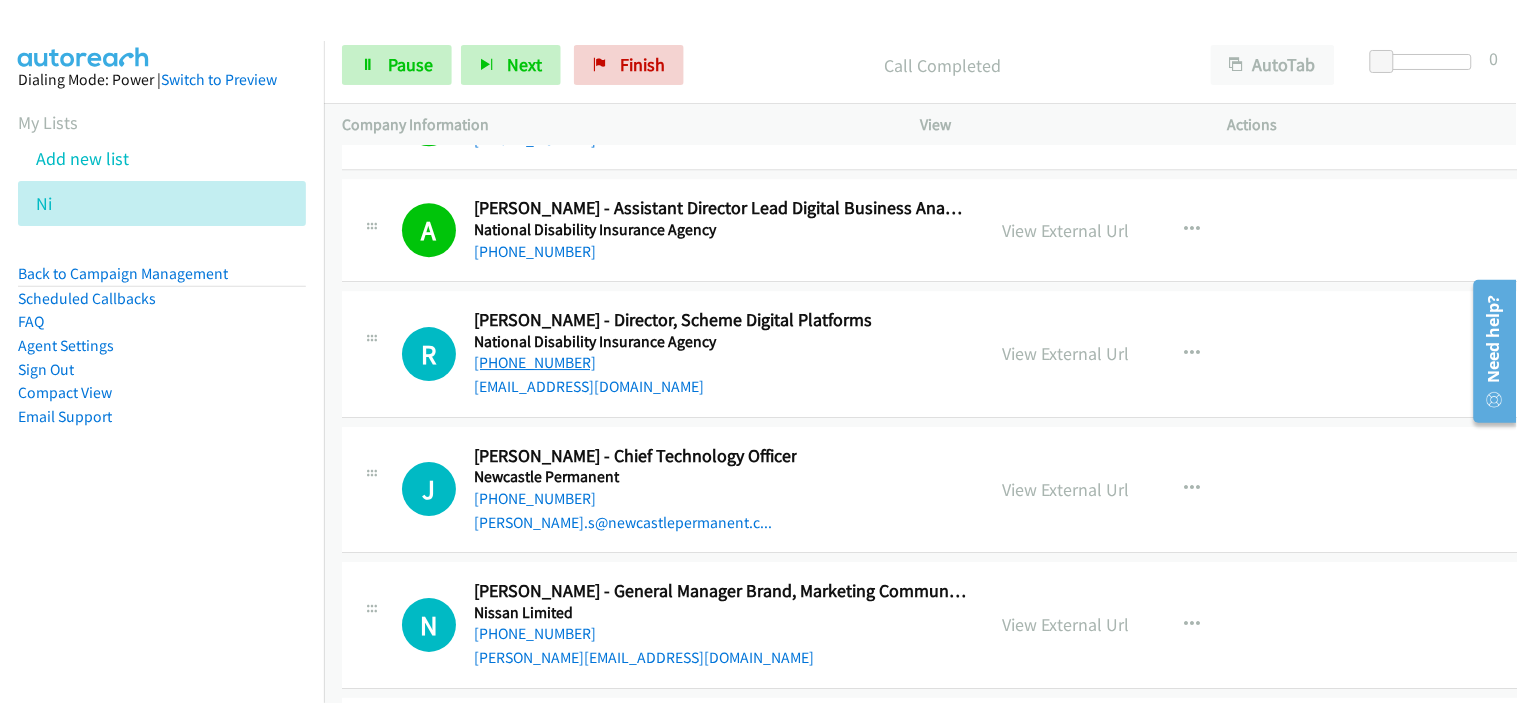 click on "[PHONE_NUMBER]" at bounding box center [535, 362] 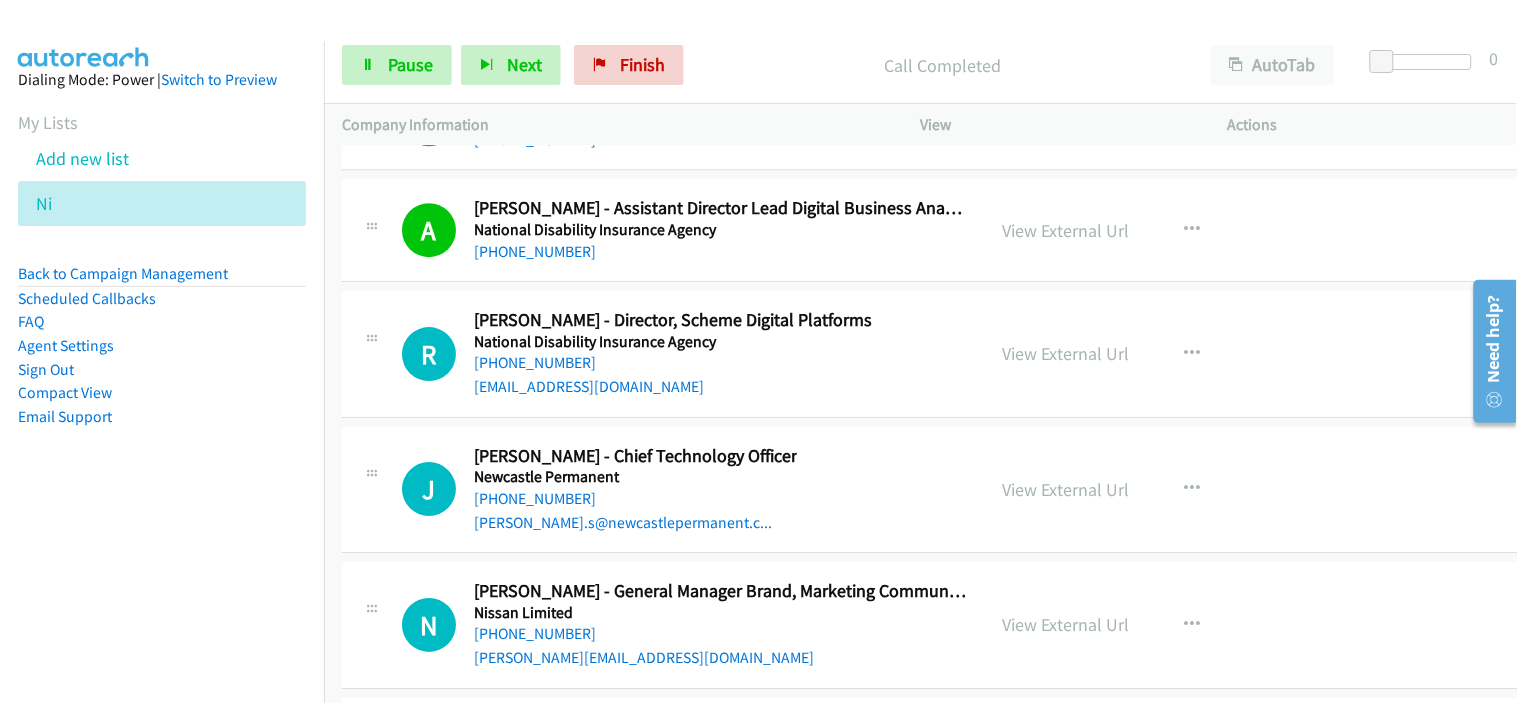 click on "[EMAIL_ADDRESS][DOMAIN_NAME]" at bounding box center [673, 387] 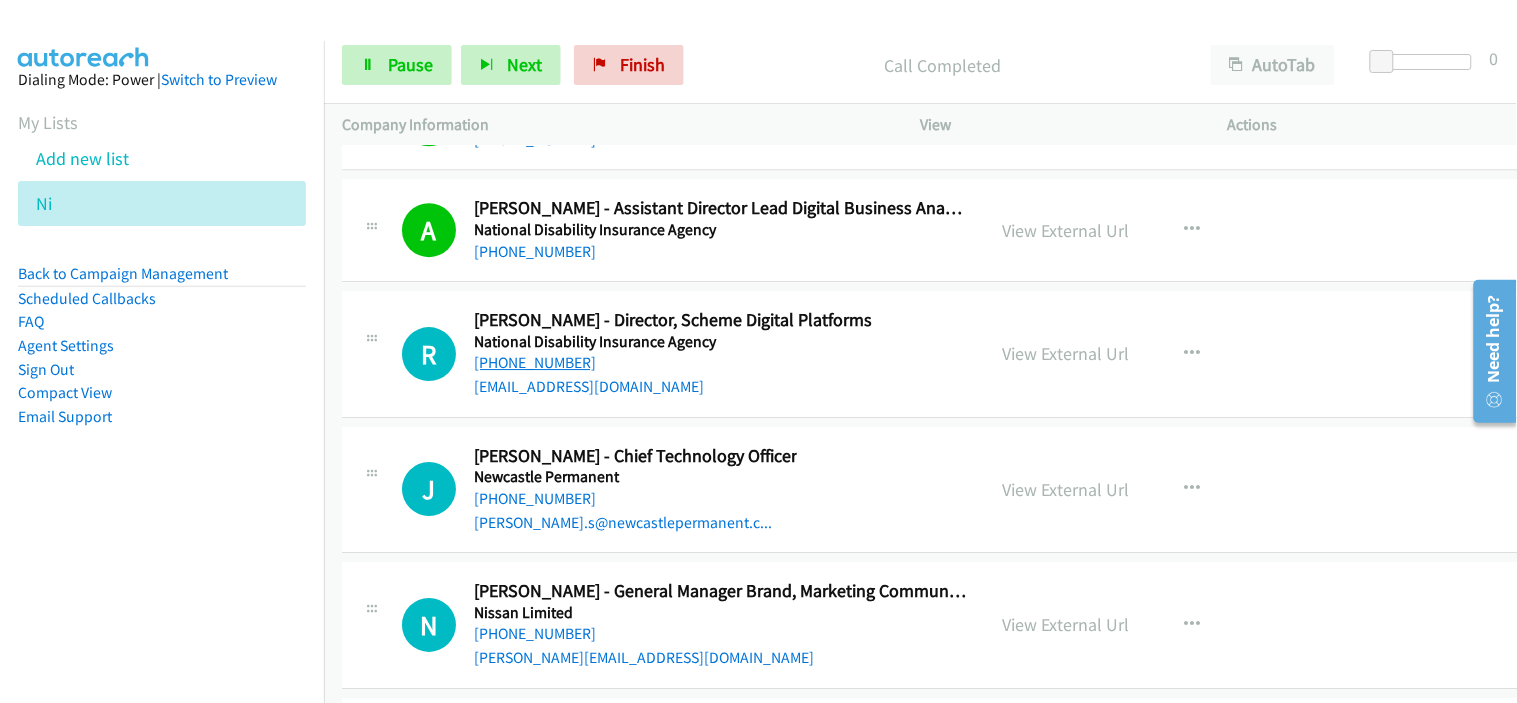 click on "[PHONE_NUMBER]" at bounding box center [535, 362] 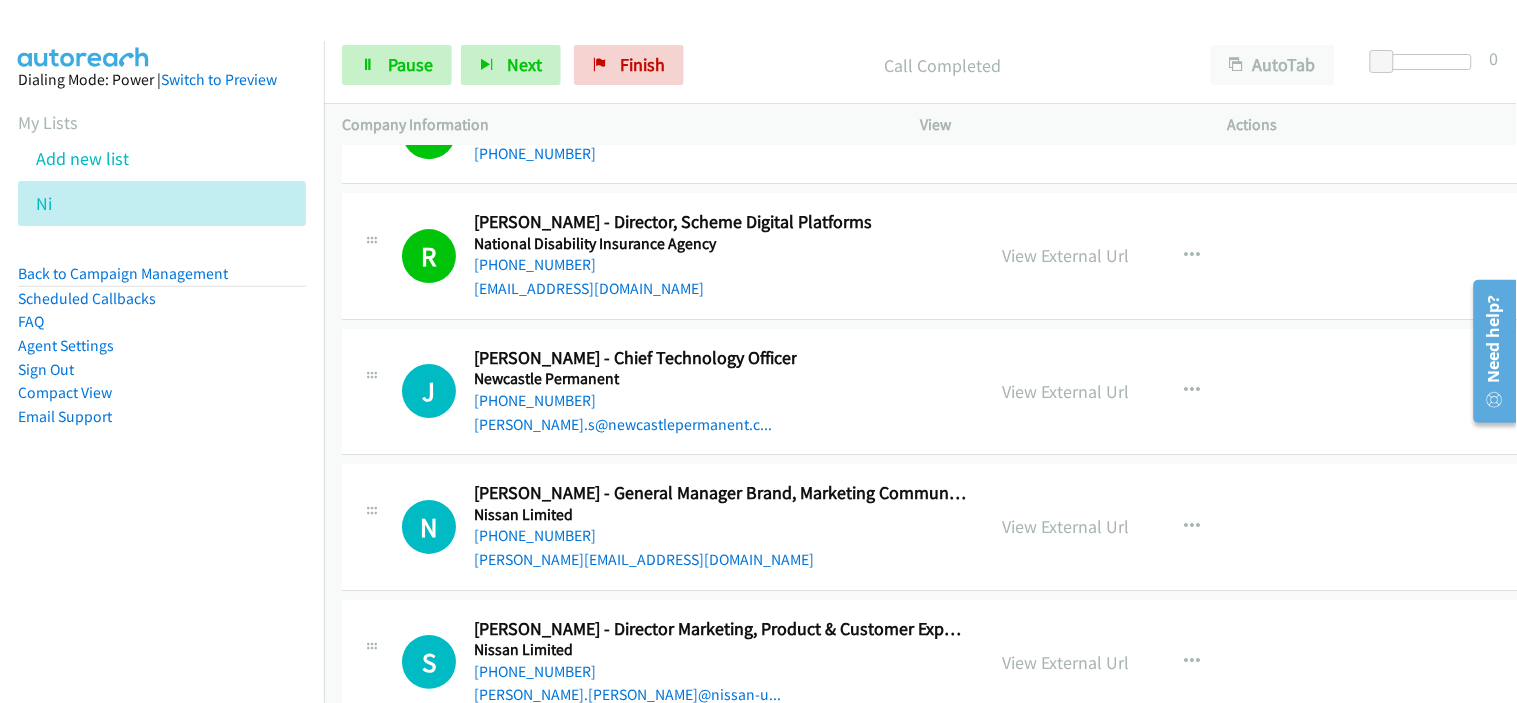scroll, scrollTop: 32925, scrollLeft: 0, axis: vertical 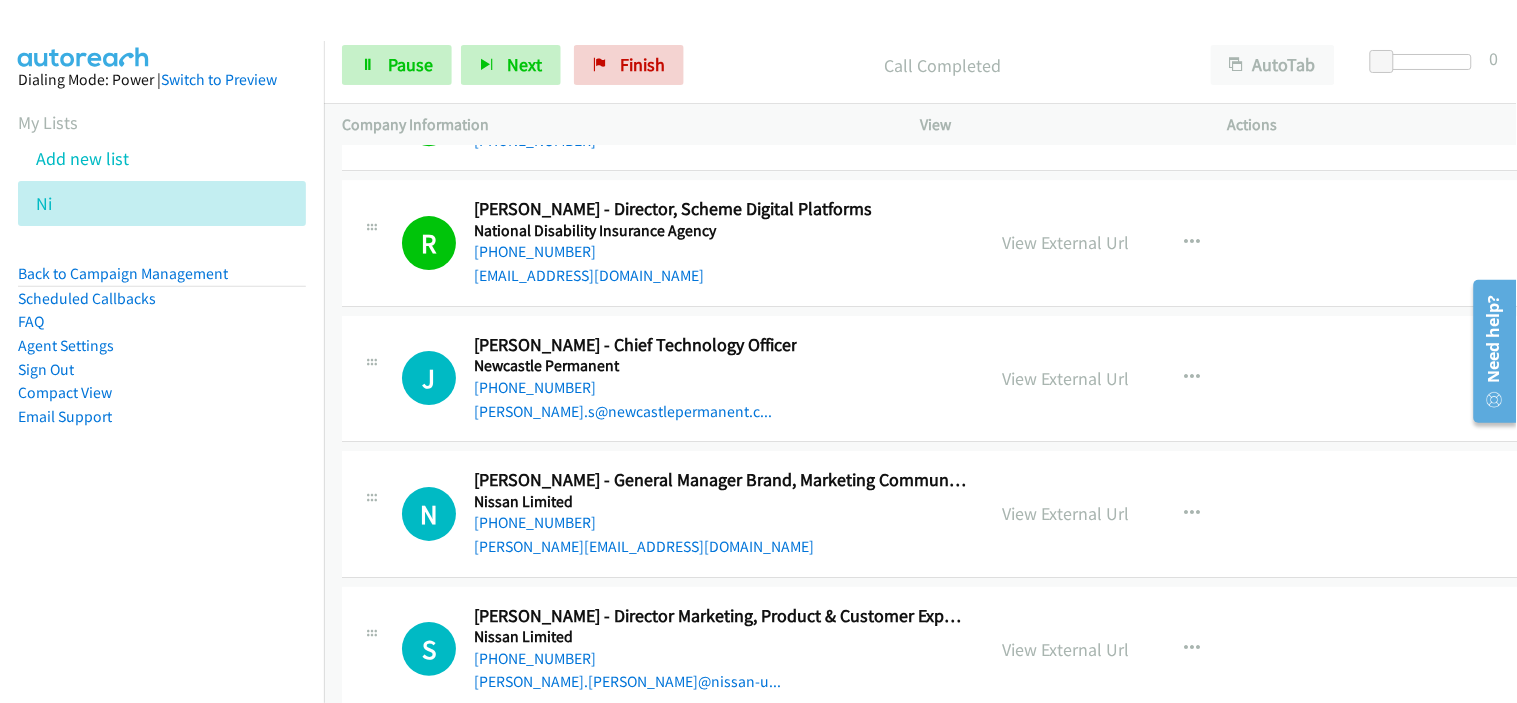 click on "Newcastle Permanent" at bounding box center [635, 366] 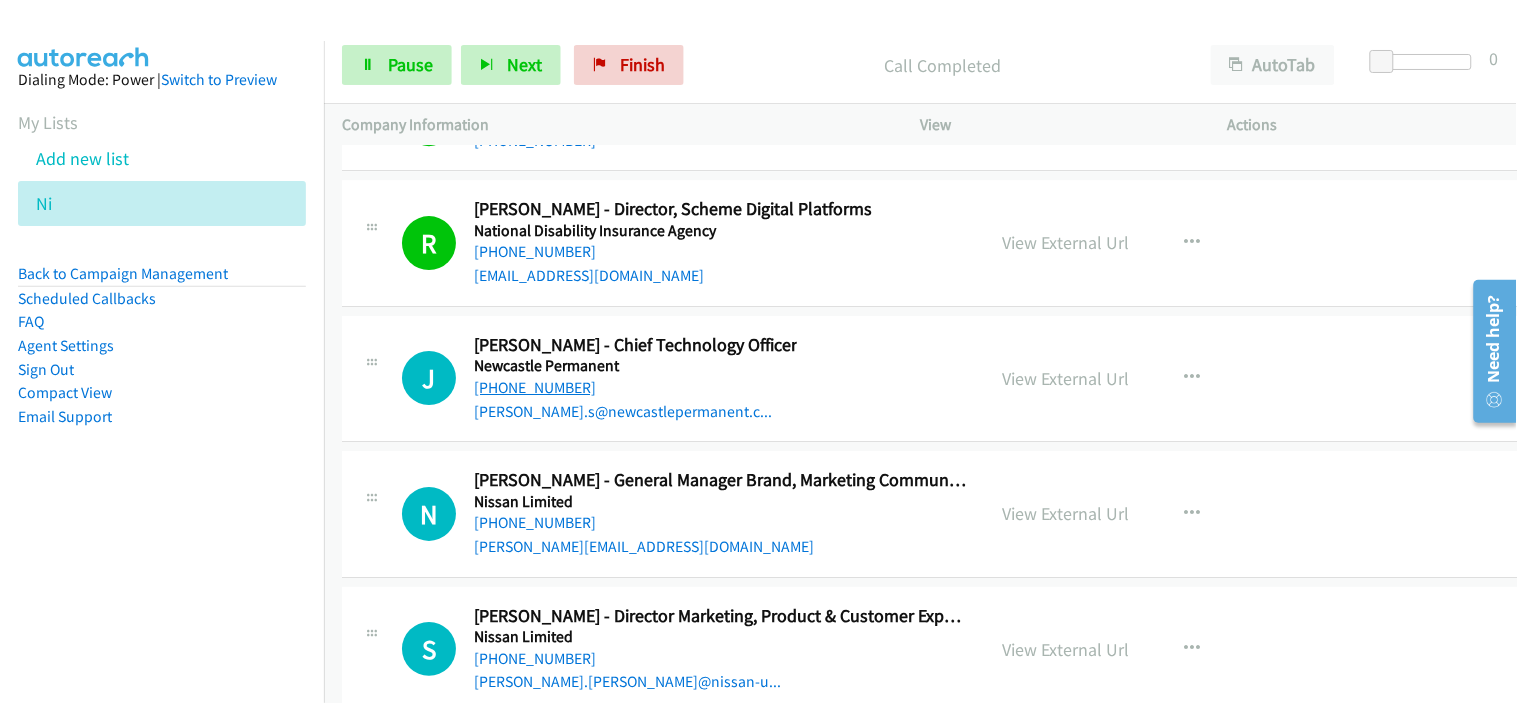 click on "[PHONE_NUMBER]" at bounding box center [535, 387] 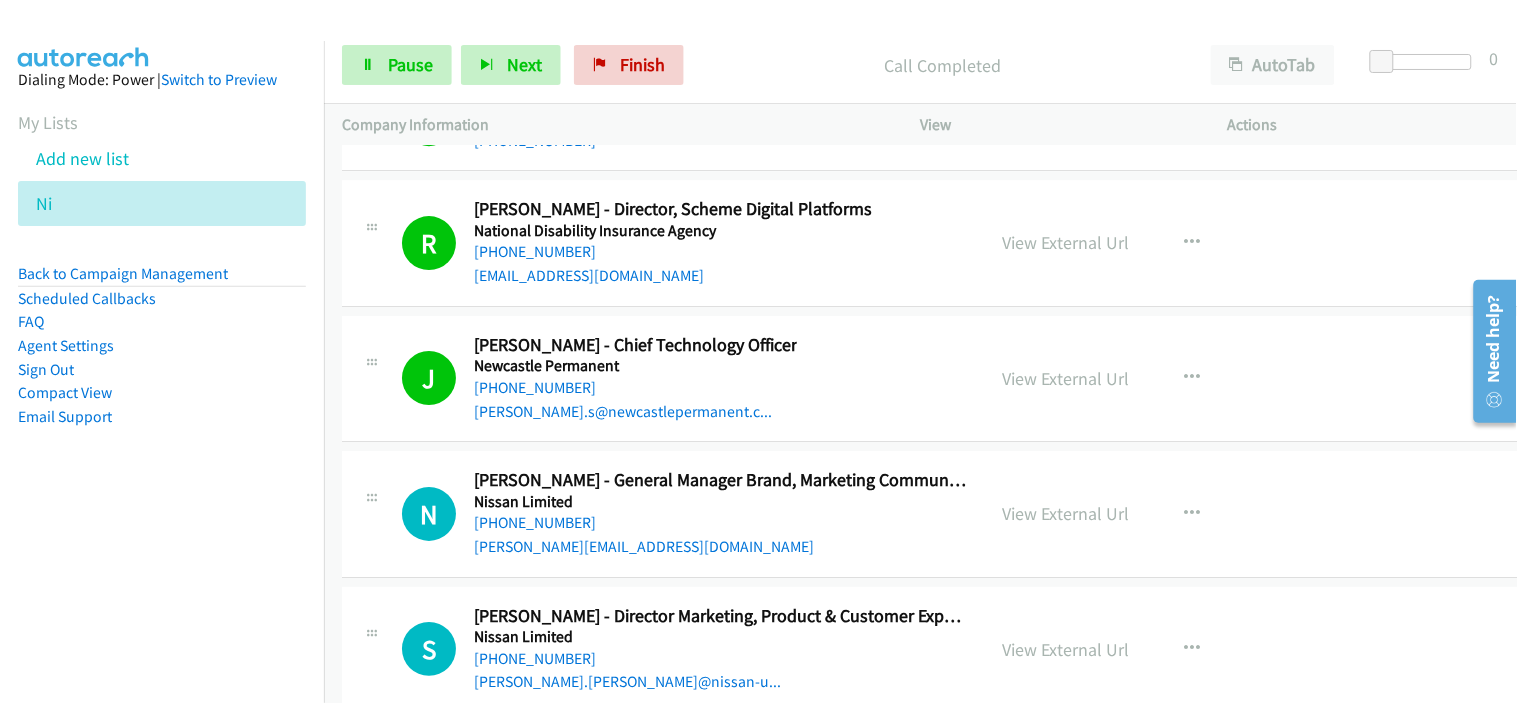 click on "Nissan Limited" at bounding box center [720, 502] 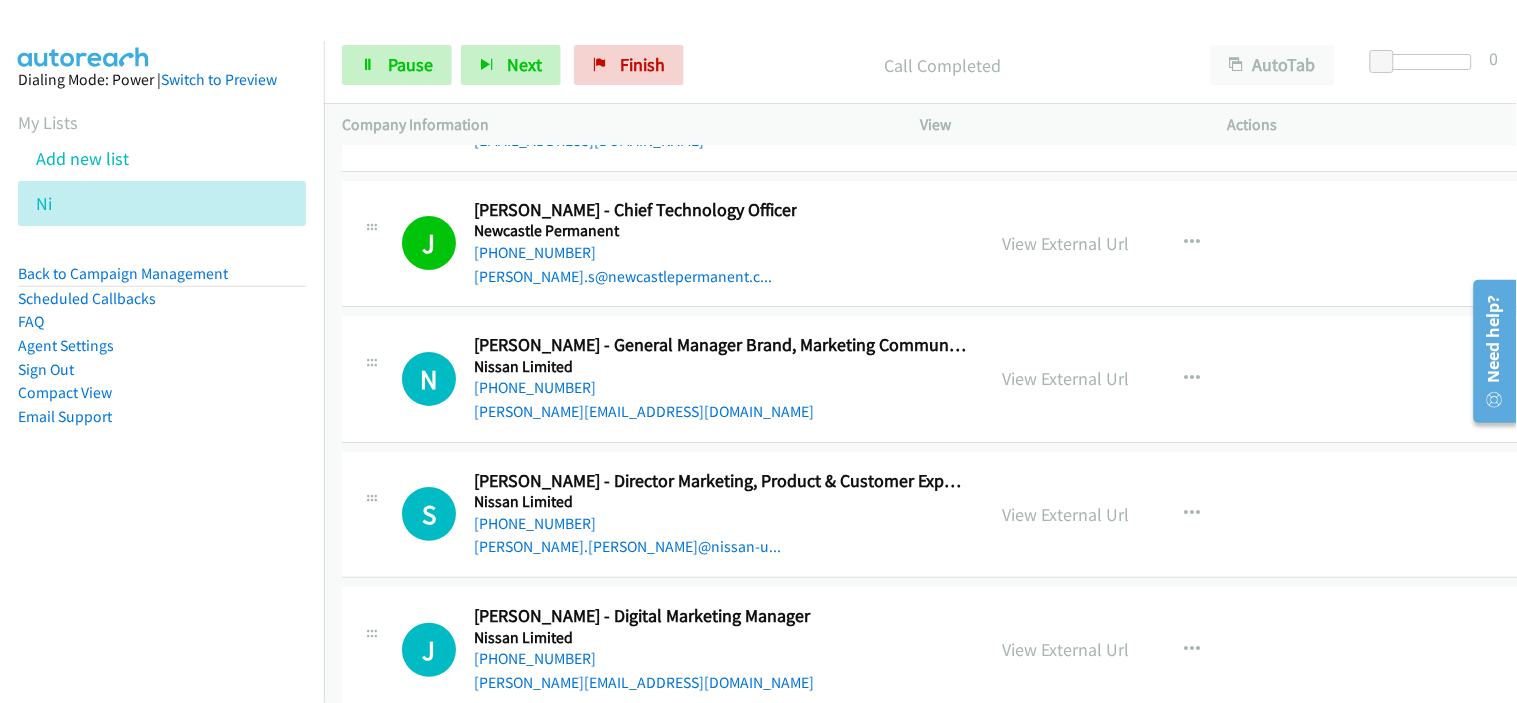 scroll, scrollTop: 33036, scrollLeft: 0, axis: vertical 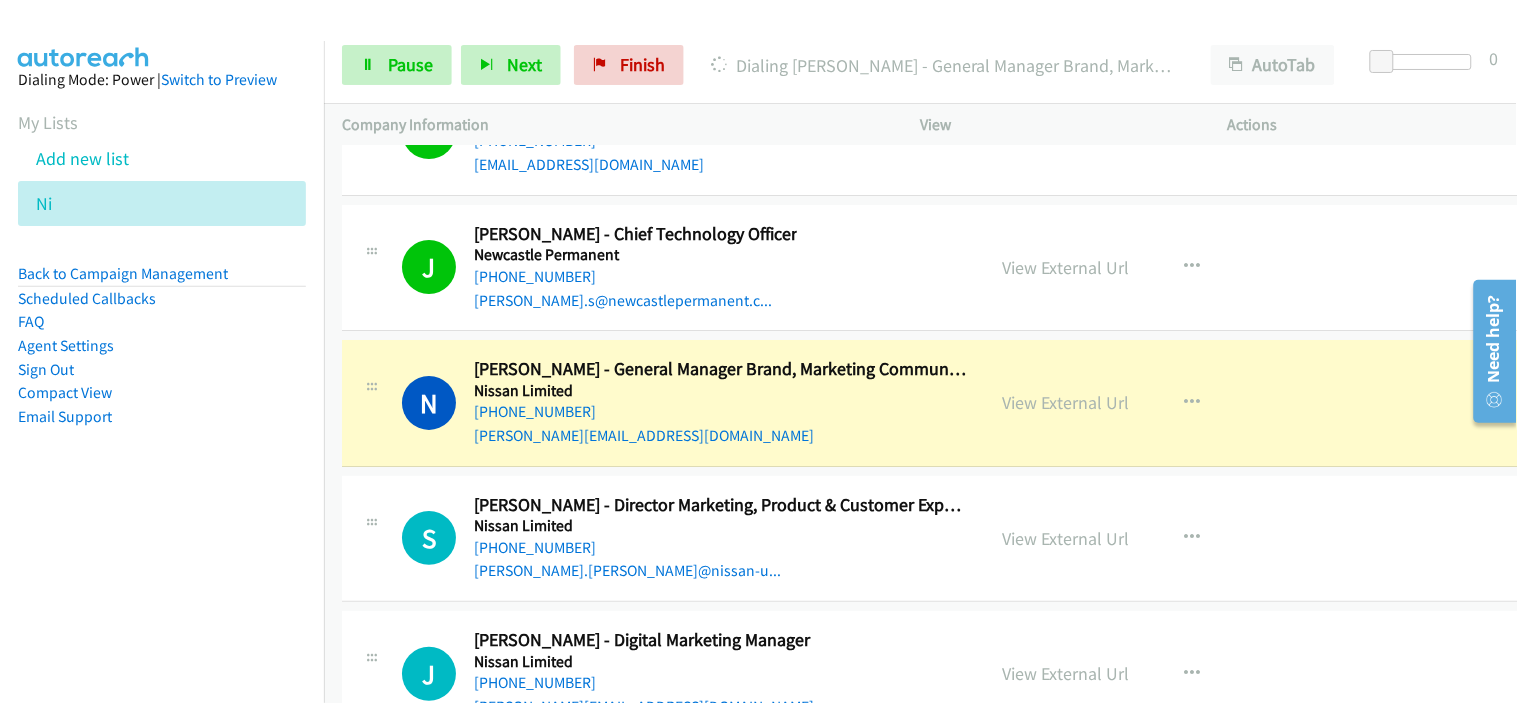 click on "Nissan Limited" at bounding box center [720, 391] 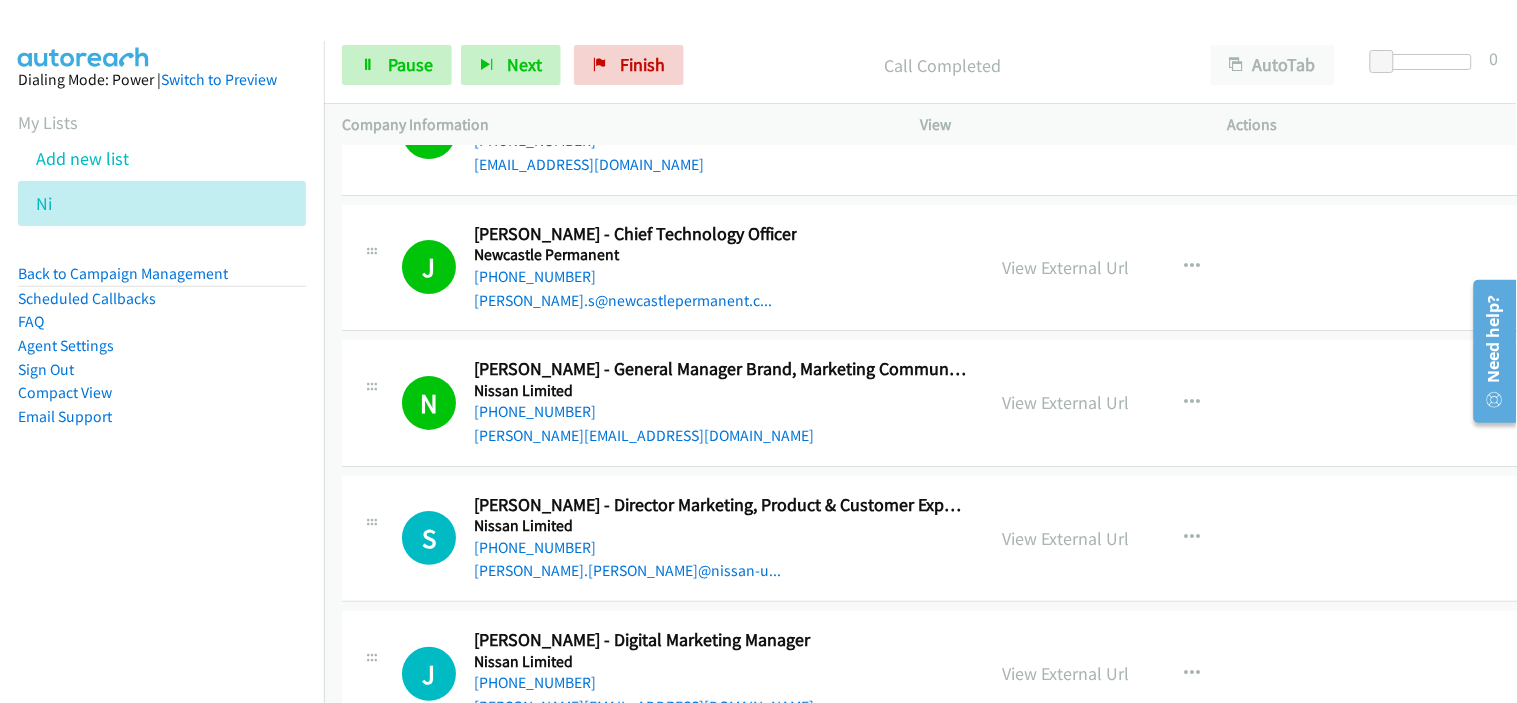 click on "[PHONE_NUMBER]" at bounding box center [720, 548] 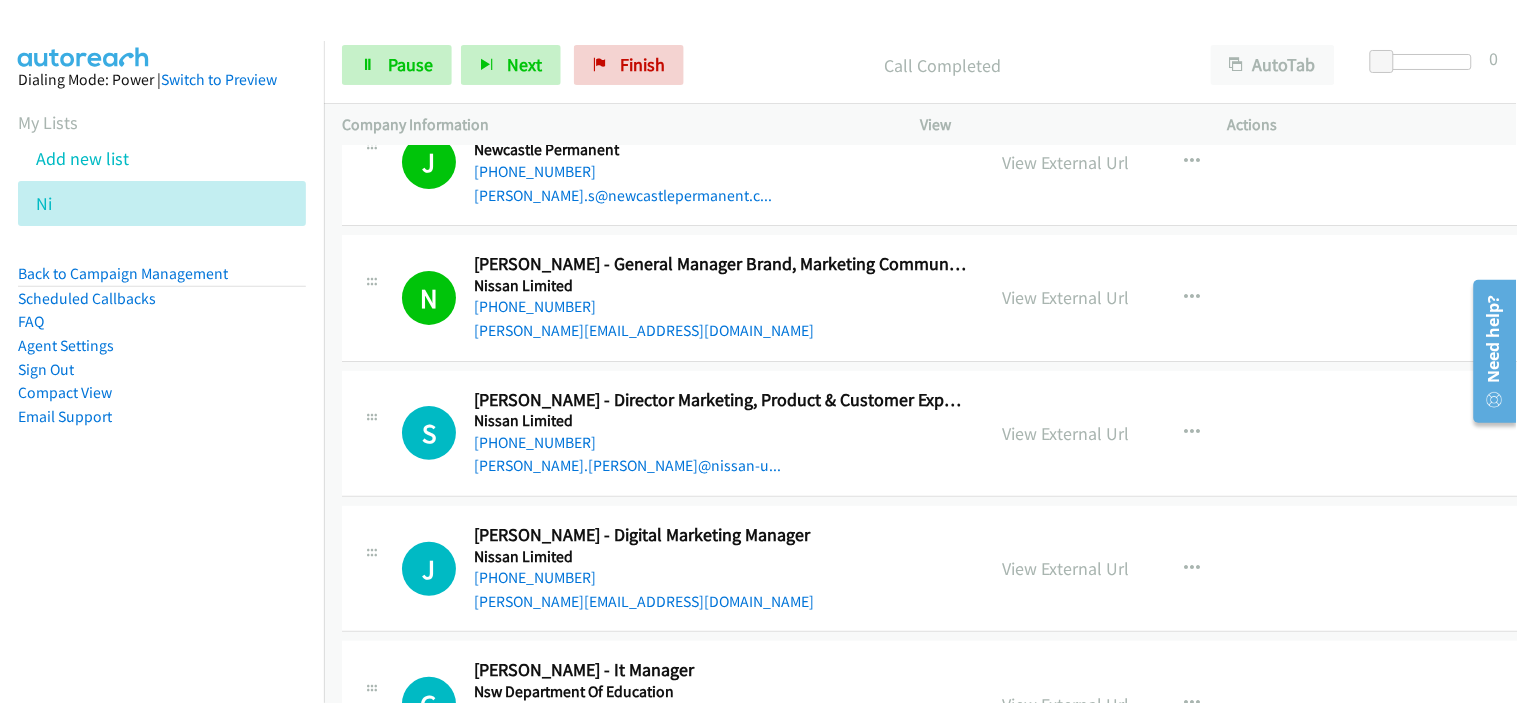 scroll, scrollTop: 33147, scrollLeft: 0, axis: vertical 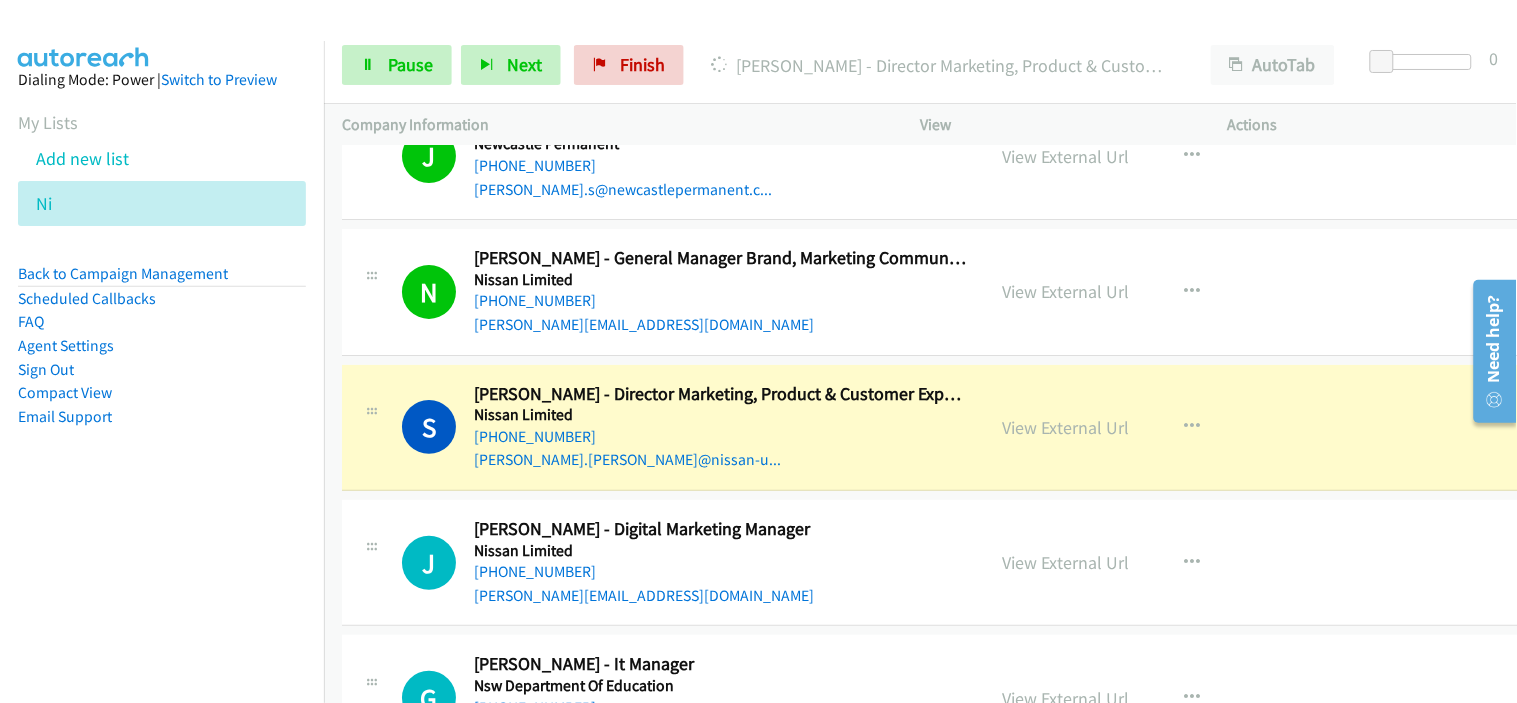 click on "[PERSON_NAME].[PERSON_NAME]@nissan-u..." at bounding box center (720, 460) 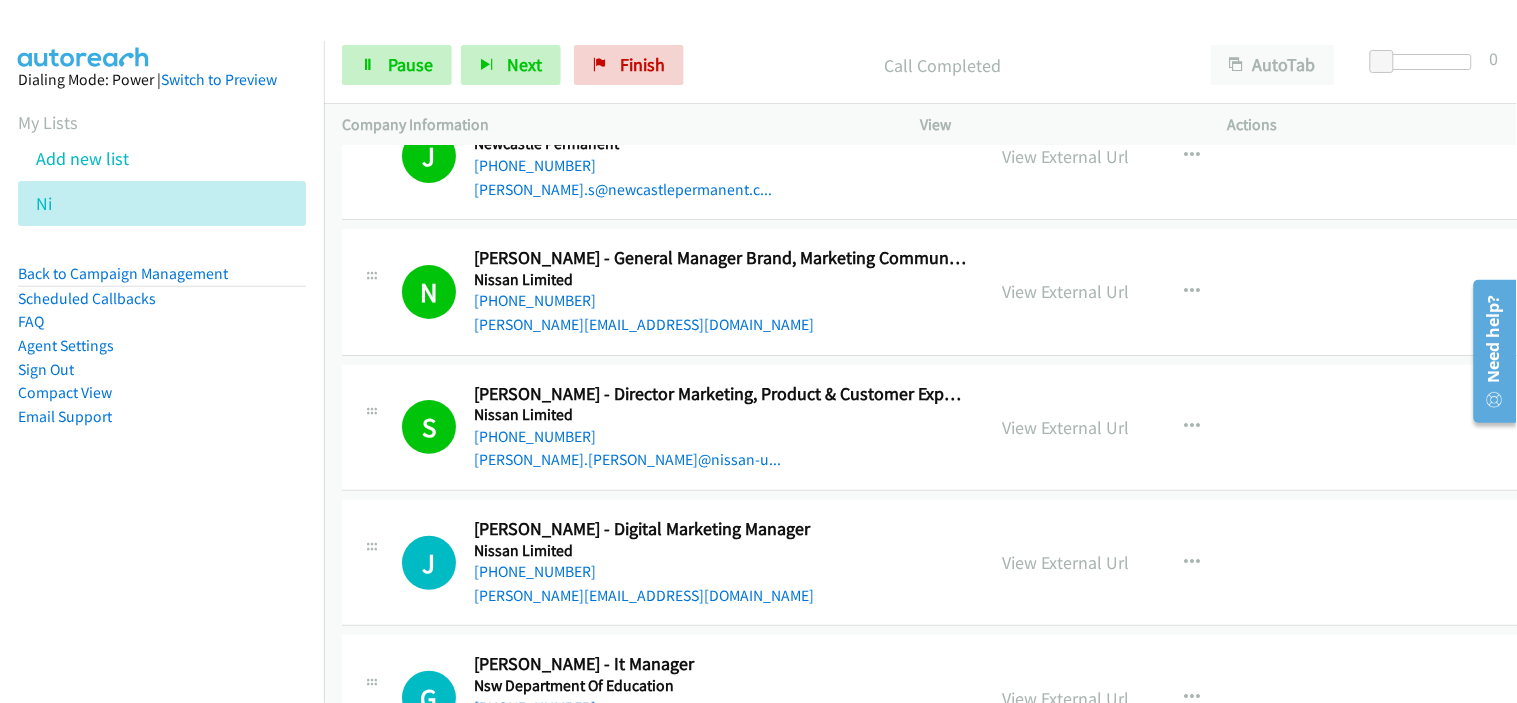 scroll, scrollTop: 33258, scrollLeft: 0, axis: vertical 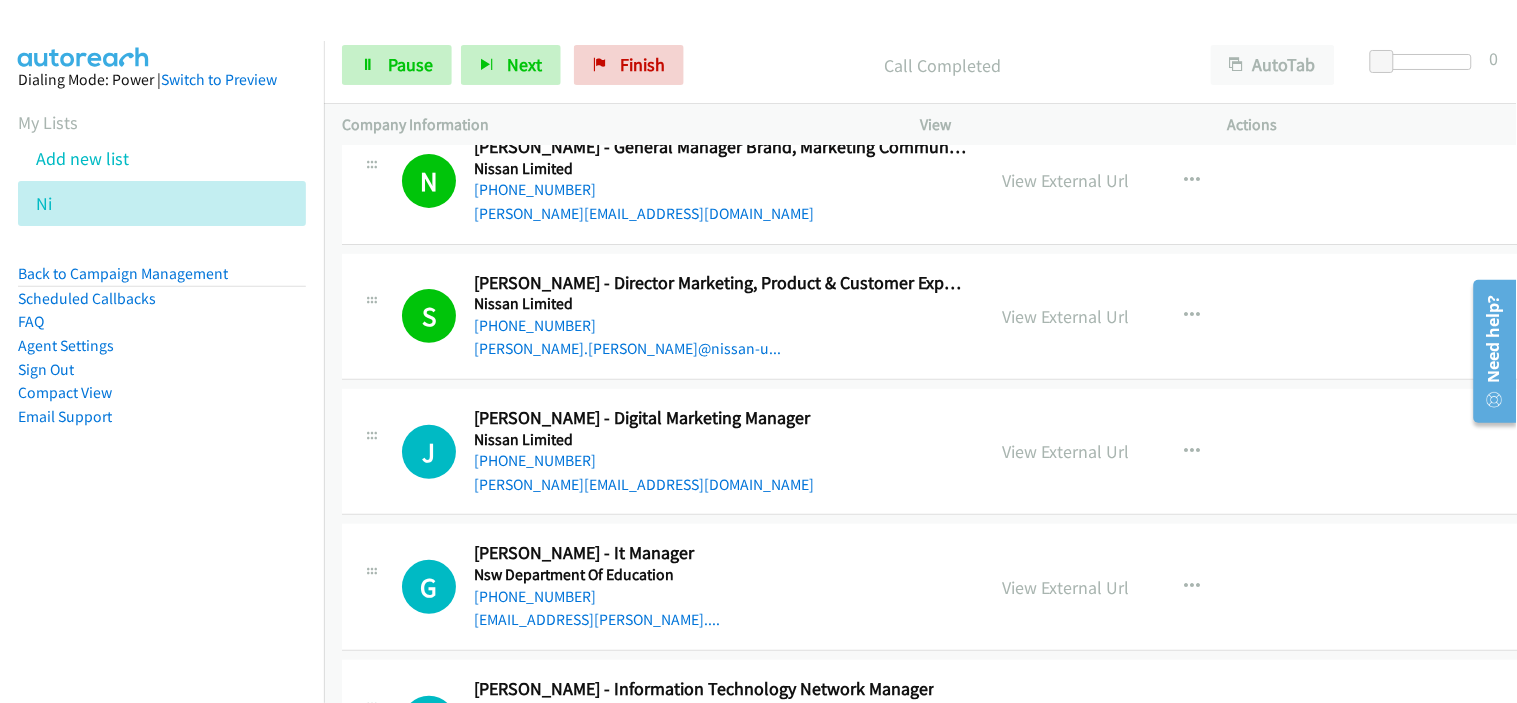 click on "[PHONE_NUMBER]" at bounding box center (644, 461) 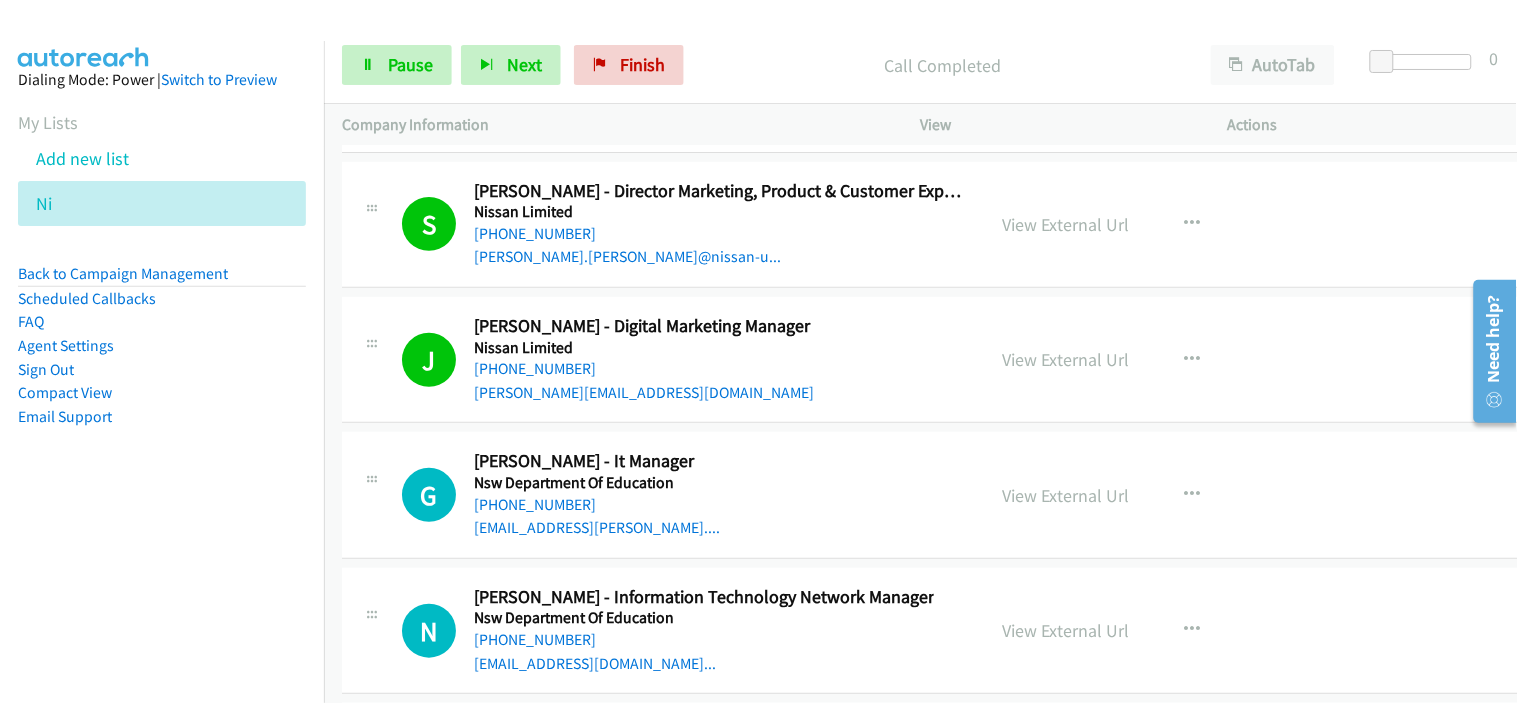 scroll, scrollTop: 33370, scrollLeft: 0, axis: vertical 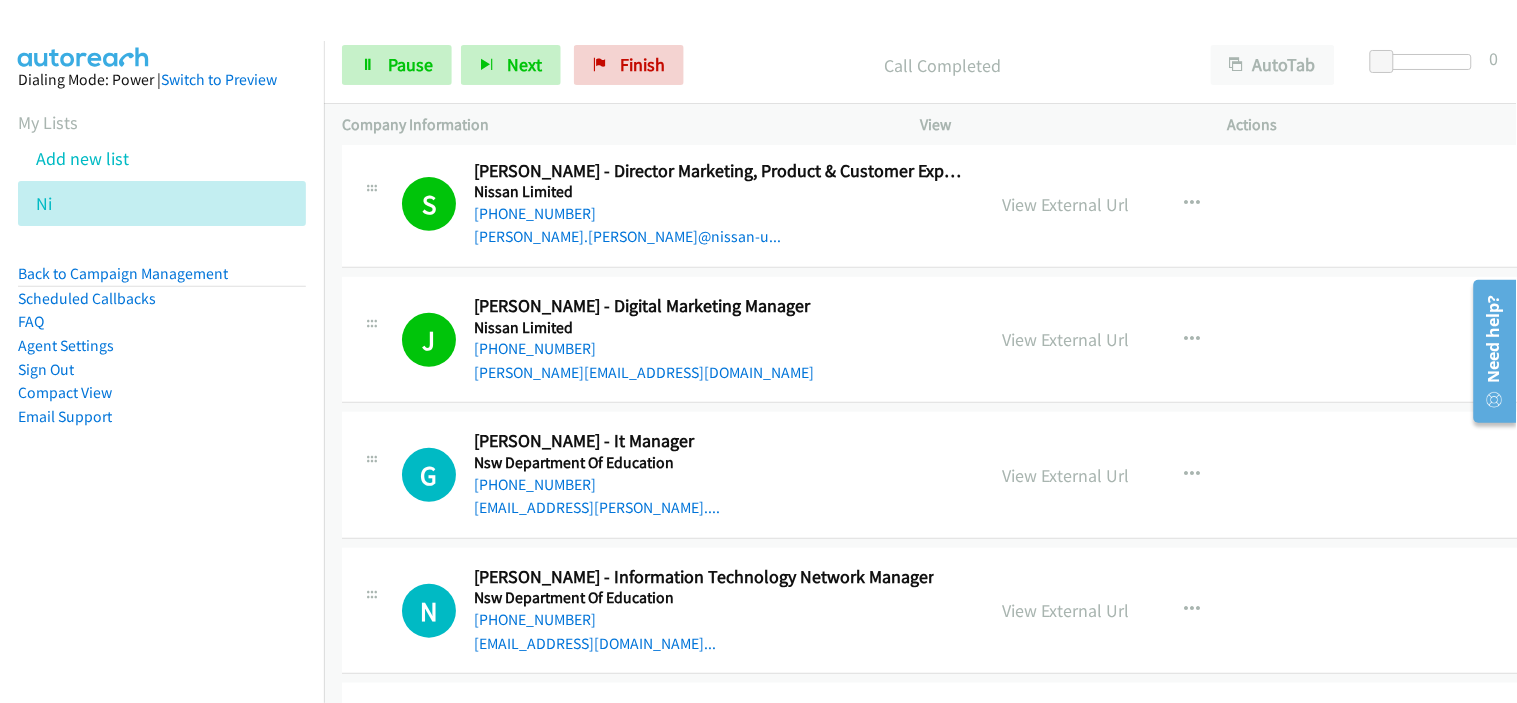 click on "G
Callback Scheduled
[PERSON_NAME] - It Manager
Nsw Department Of Education
[GEOGRAPHIC_DATA]/[GEOGRAPHIC_DATA]
[PHONE_NUMBER]
[EMAIL_ADDRESS][PERSON_NAME]...." at bounding box center (684, 474) 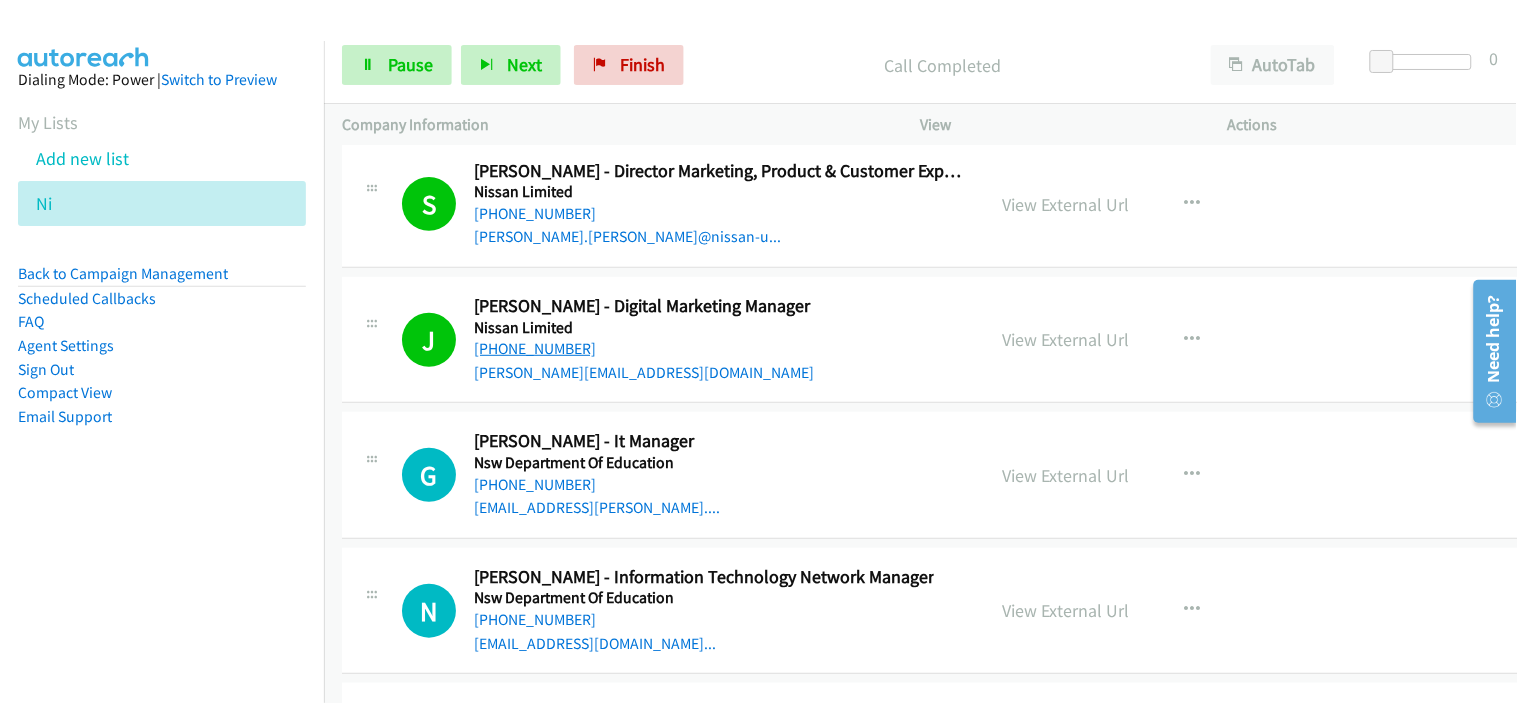 click on "[PHONE_NUMBER]" at bounding box center (535, 348) 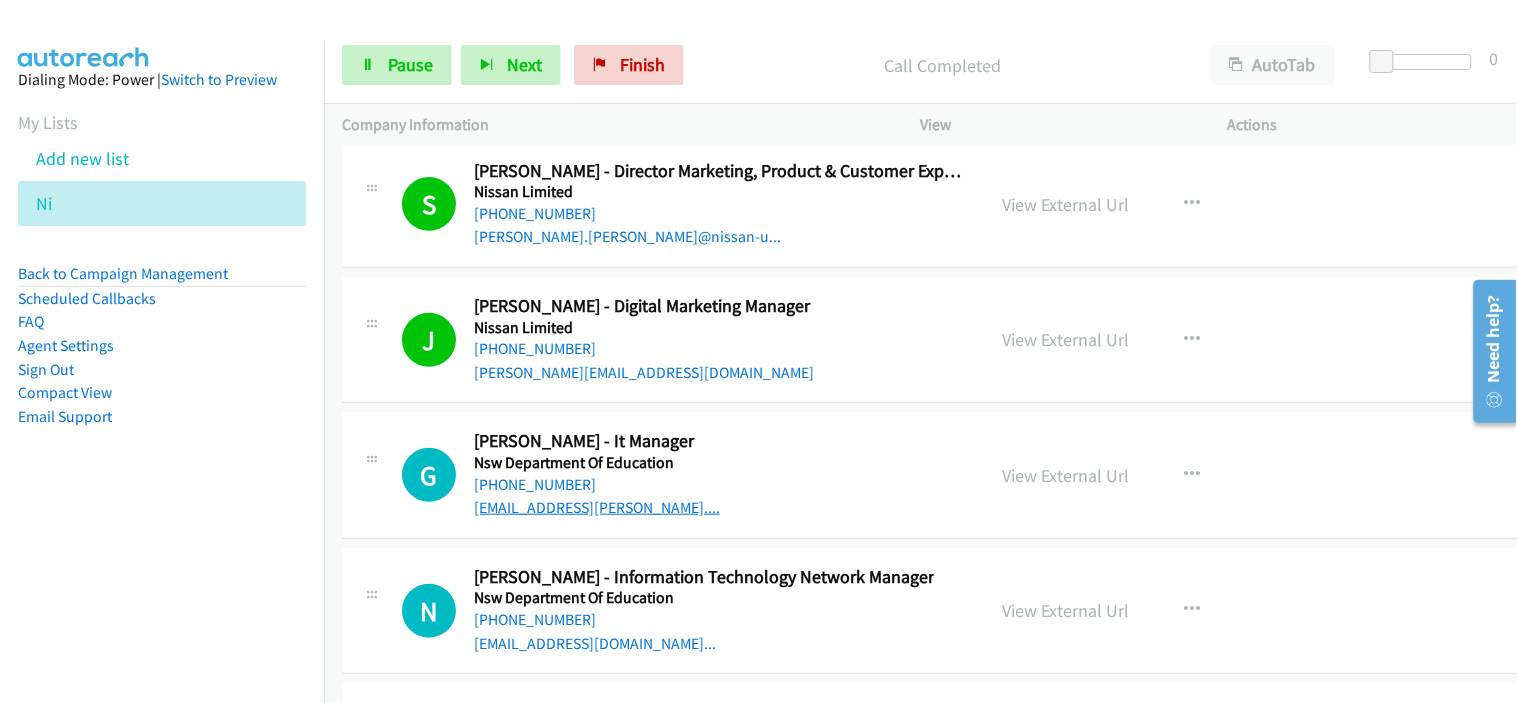 click on "[EMAIL_ADDRESS][PERSON_NAME]...." at bounding box center (597, 507) 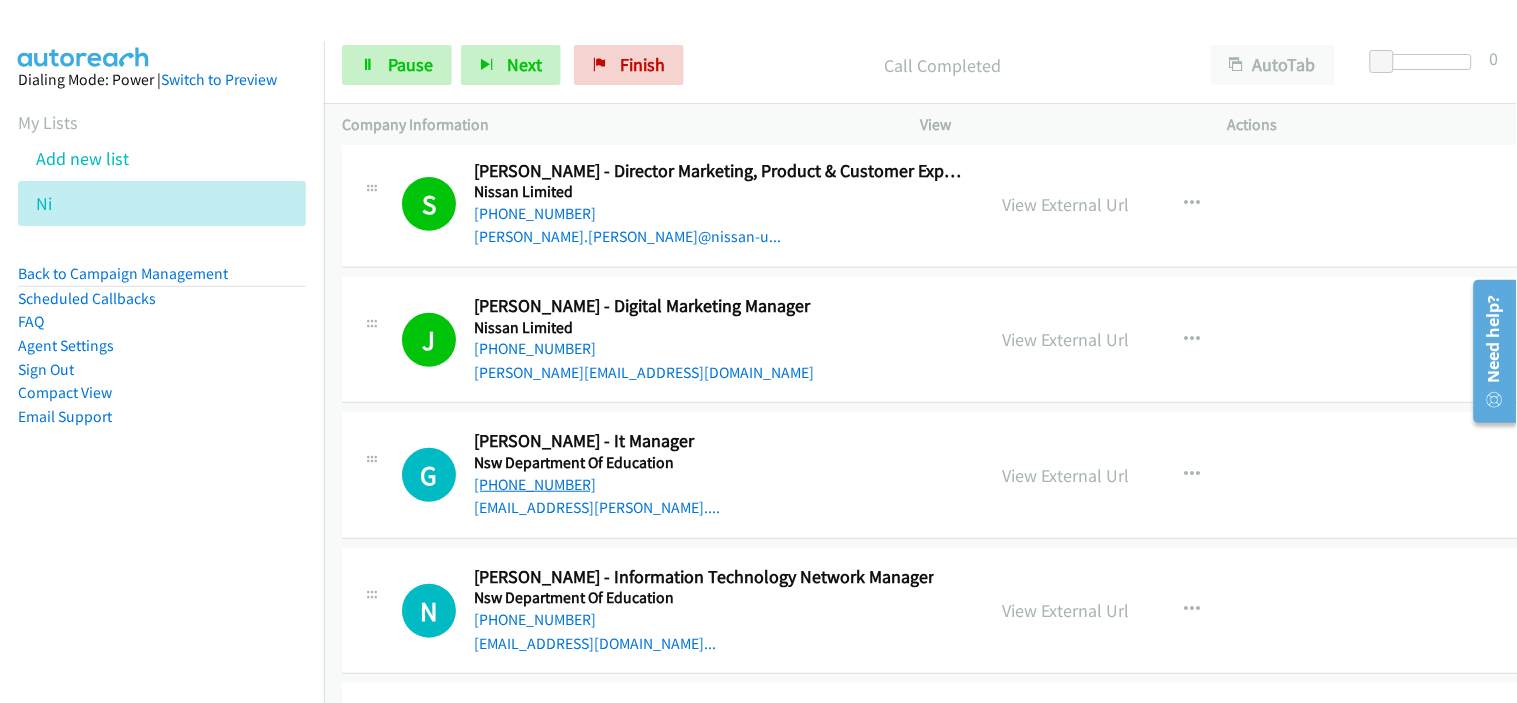 click on "[PHONE_NUMBER]" at bounding box center (535, 484) 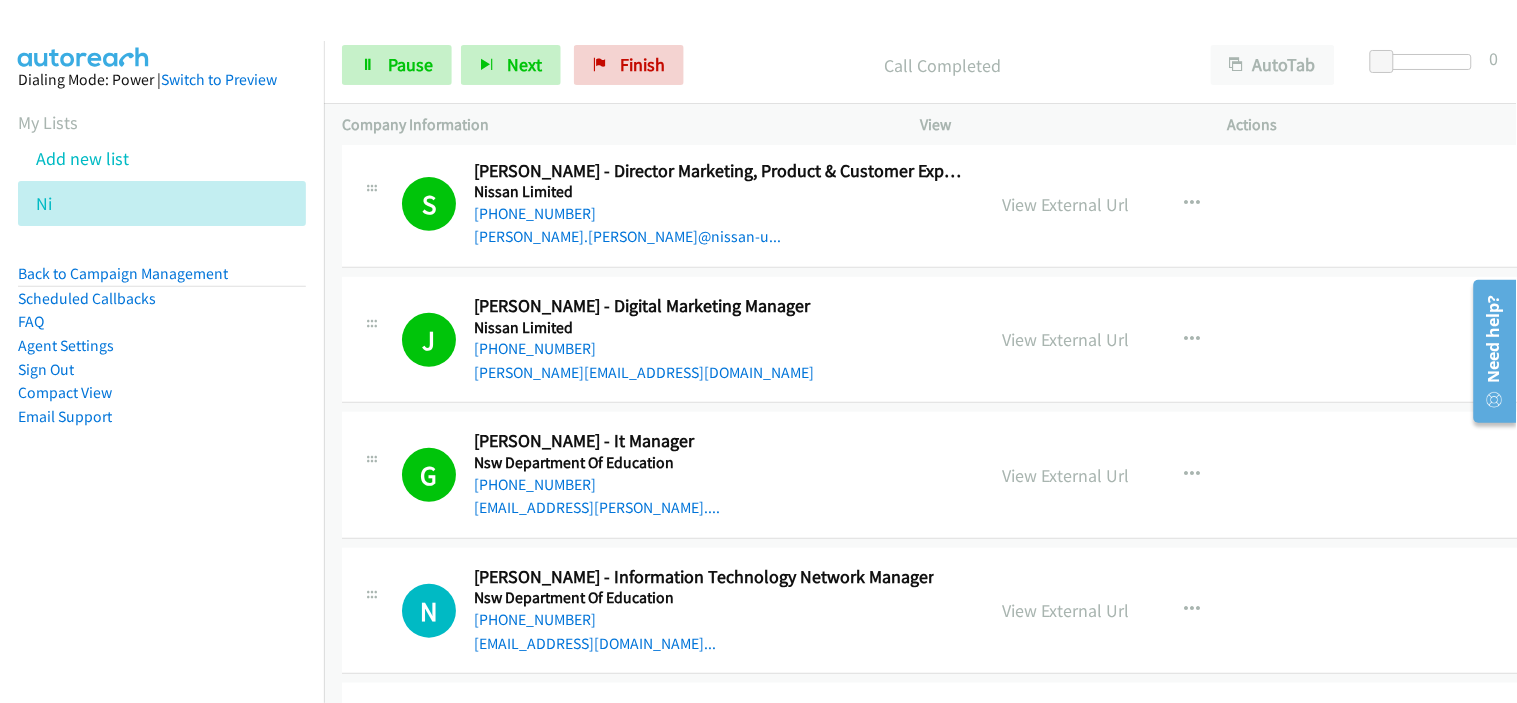 scroll, scrollTop: 33481, scrollLeft: 0, axis: vertical 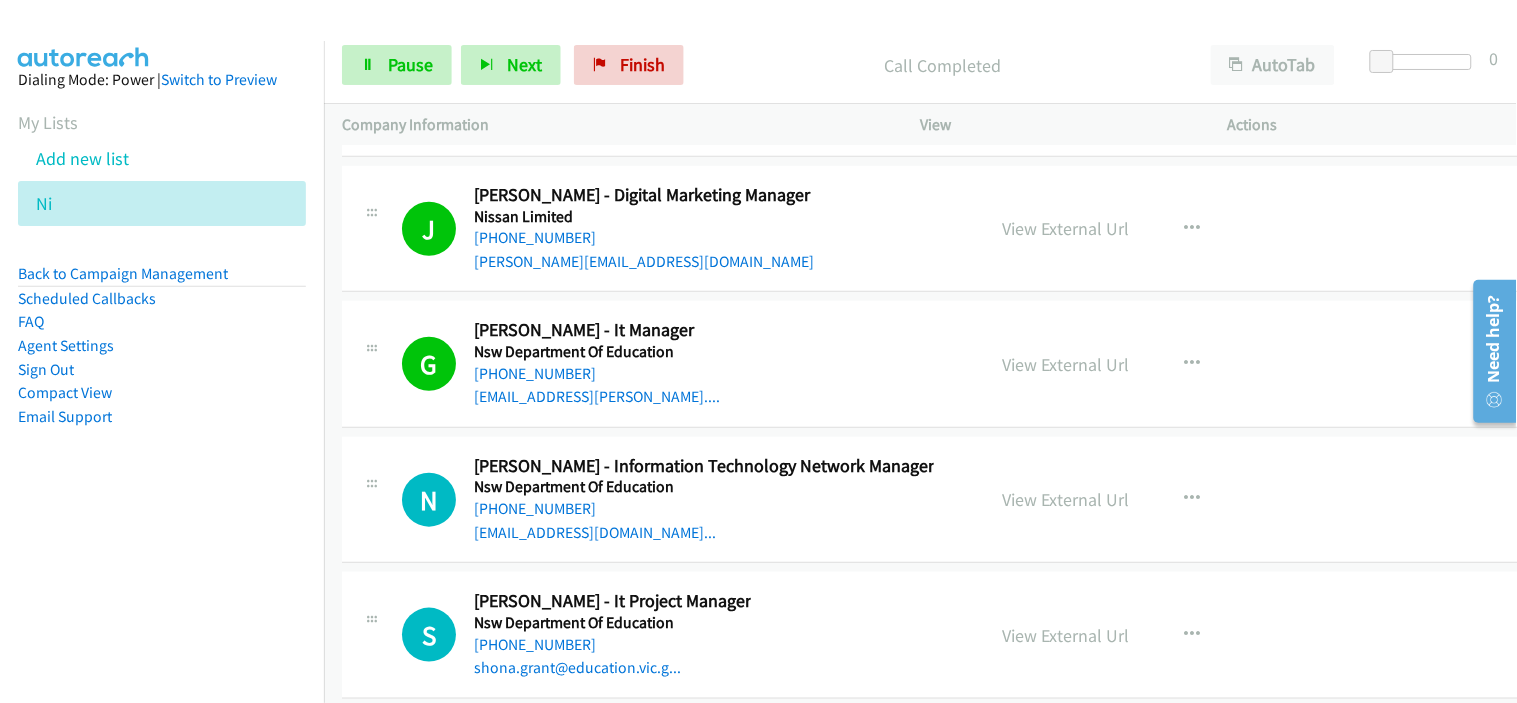 click on "Nsw Department Of Education" at bounding box center (704, 487) 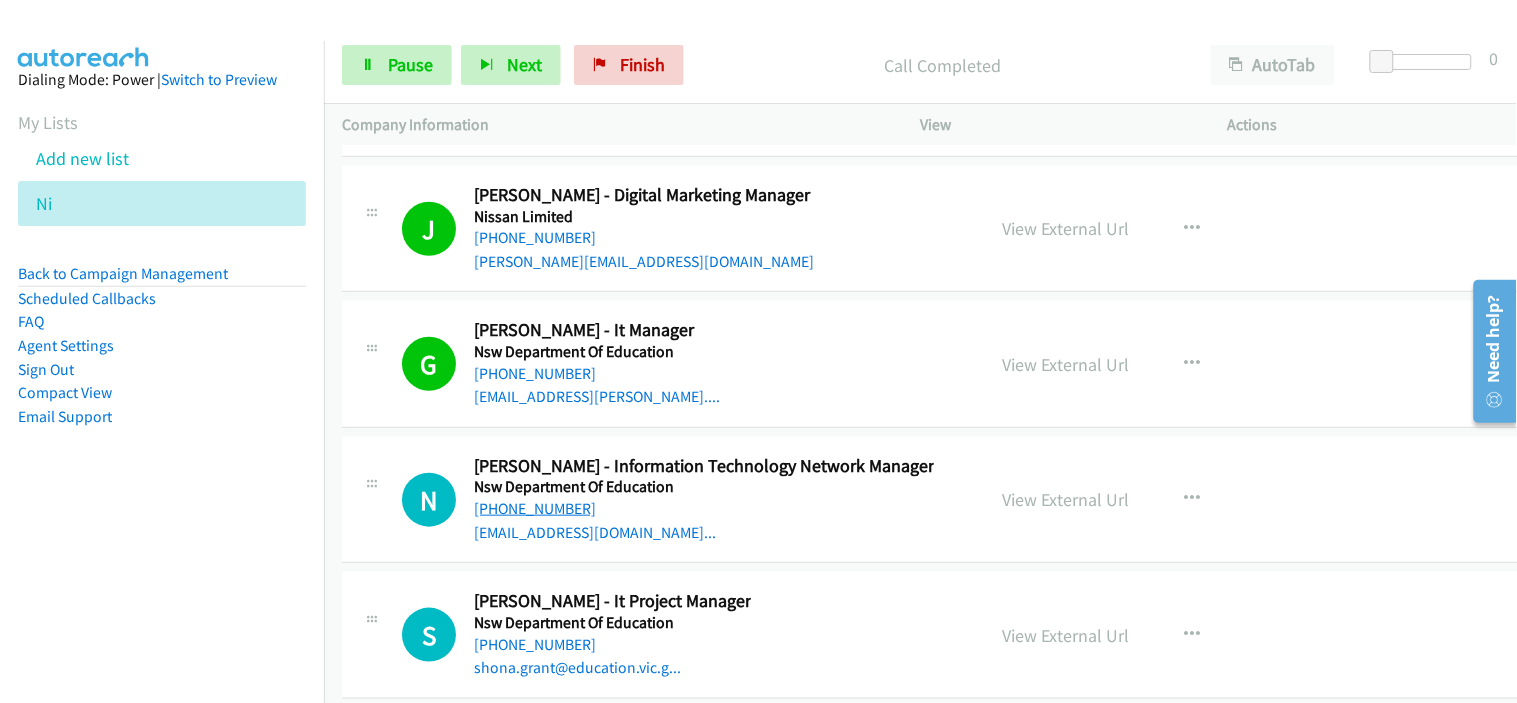click on "[PHONE_NUMBER]" at bounding box center (535, 508) 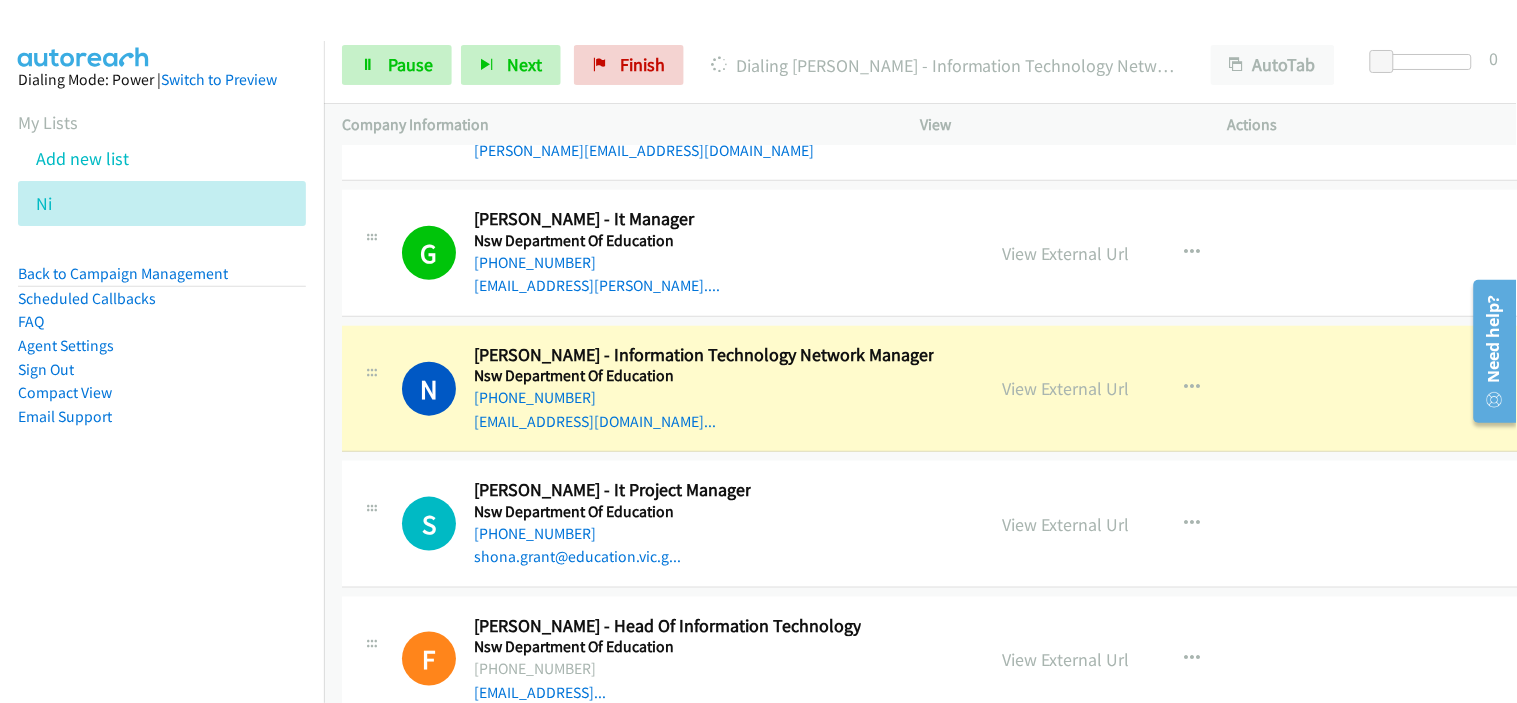 scroll, scrollTop: 33703, scrollLeft: 0, axis: vertical 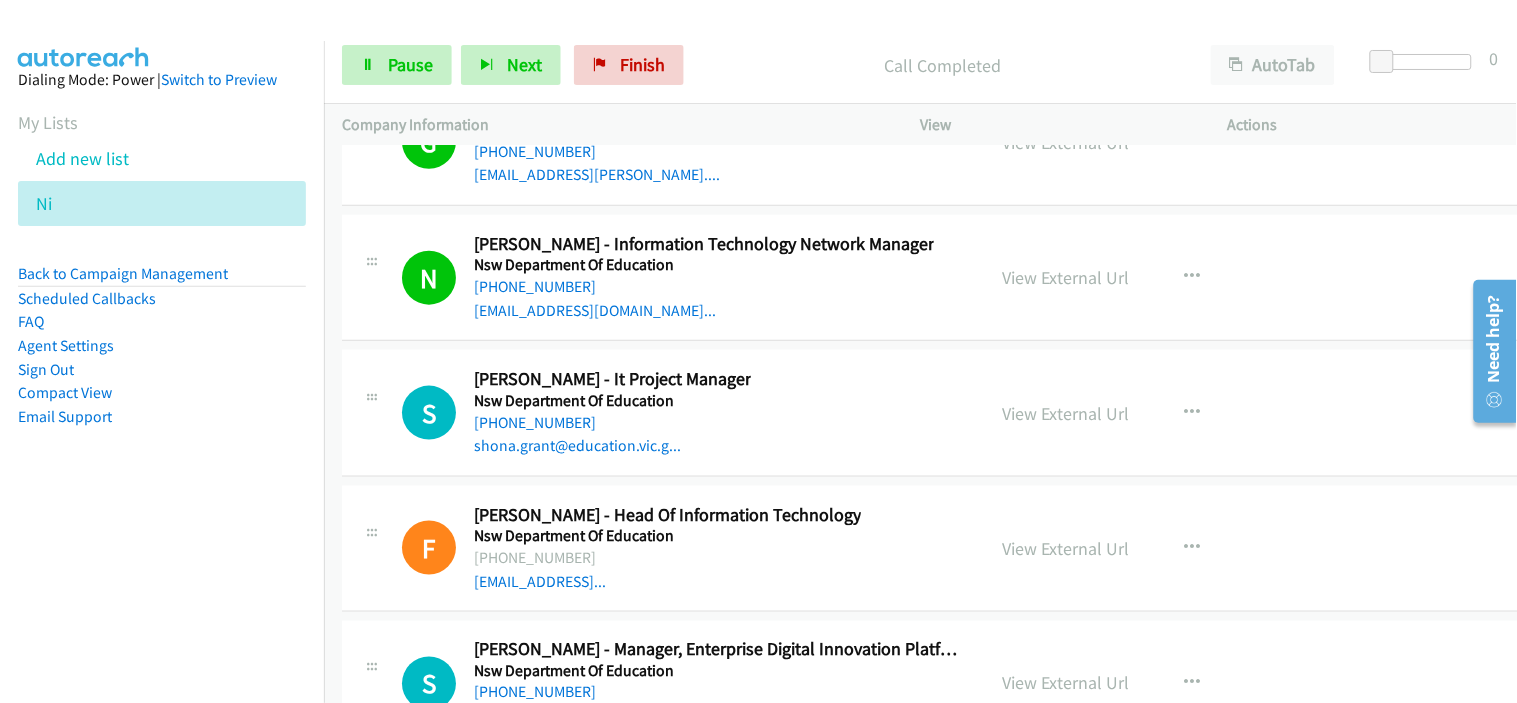 click on "S
Callback Scheduled
[PERSON_NAME] - It Project Manager
Nsw Department Of Education
[GEOGRAPHIC_DATA]/[GEOGRAPHIC_DATA]
[PHONE_NUMBER]
shona.grant@education.vic.g..." at bounding box center (684, 412) 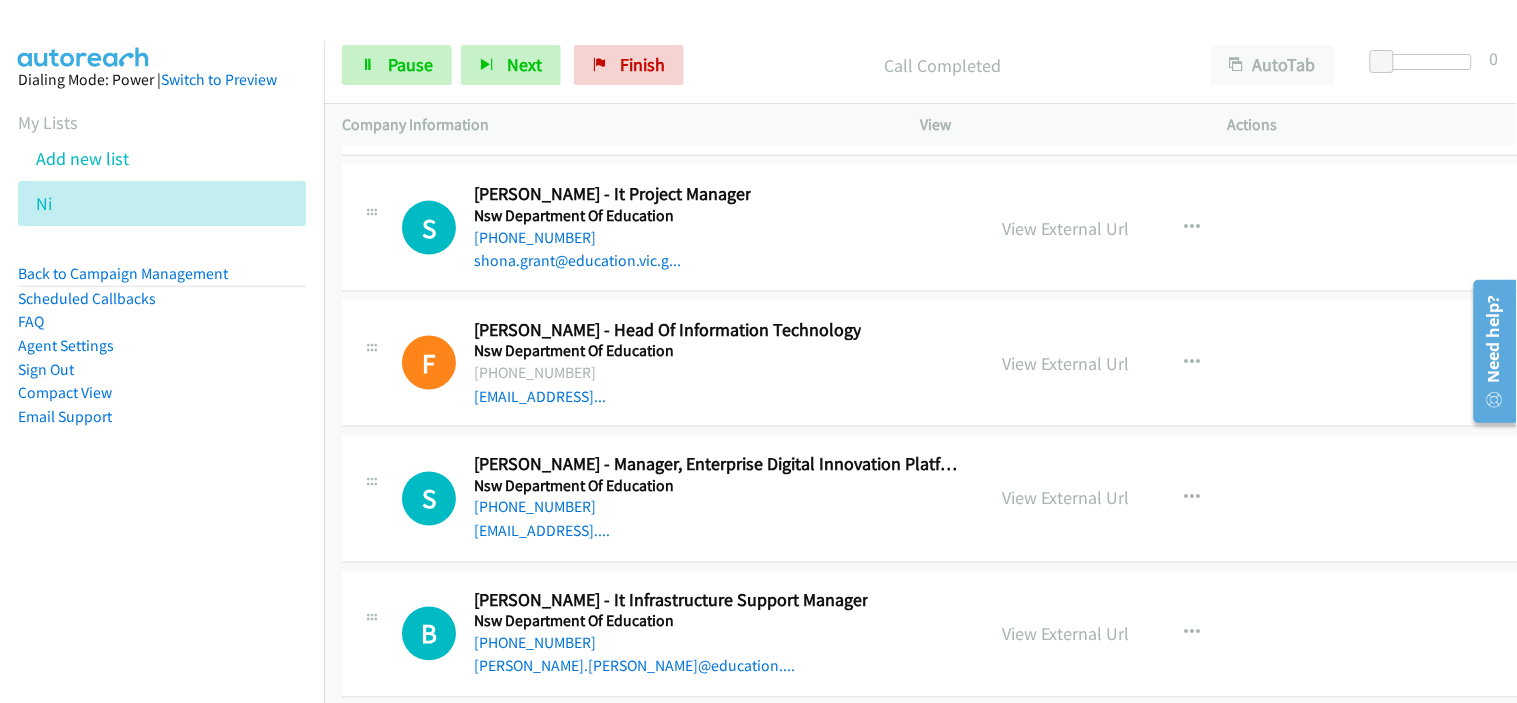 scroll, scrollTop: 33925, scrollLeft: 0, axis: vertical 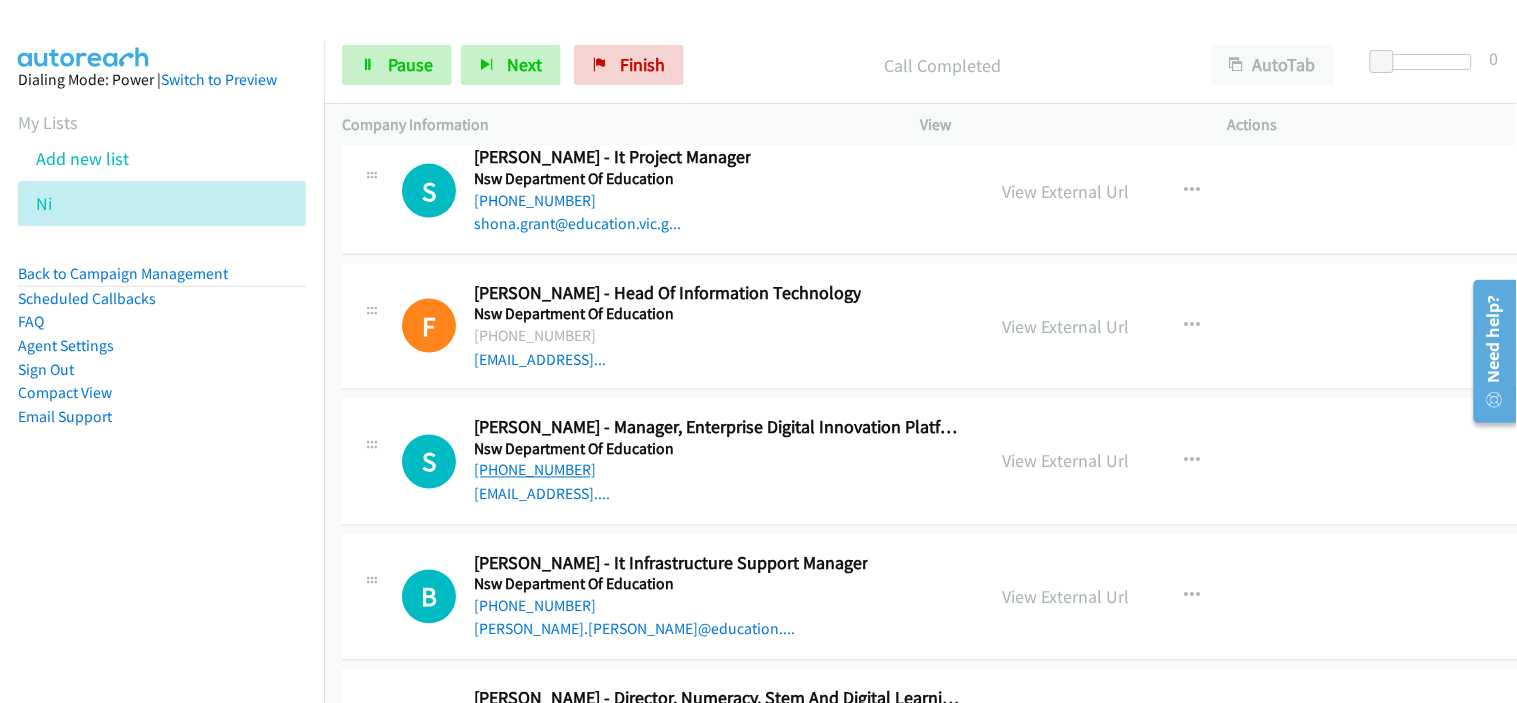click on "[PHONE_NUMBER]" at bounding box center [535, 470] 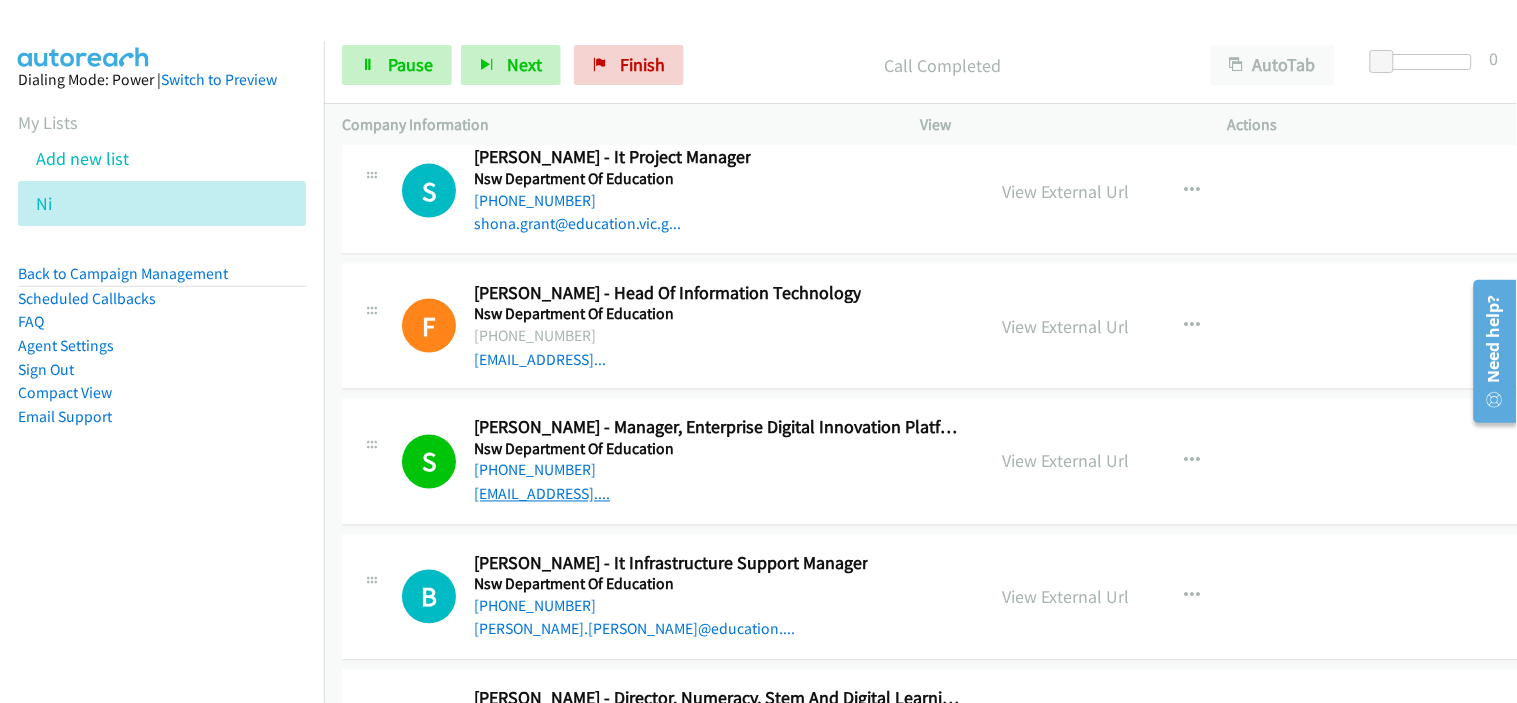 scroll, scrollTop: 34036, scrollLeft: 0, axis: vertical 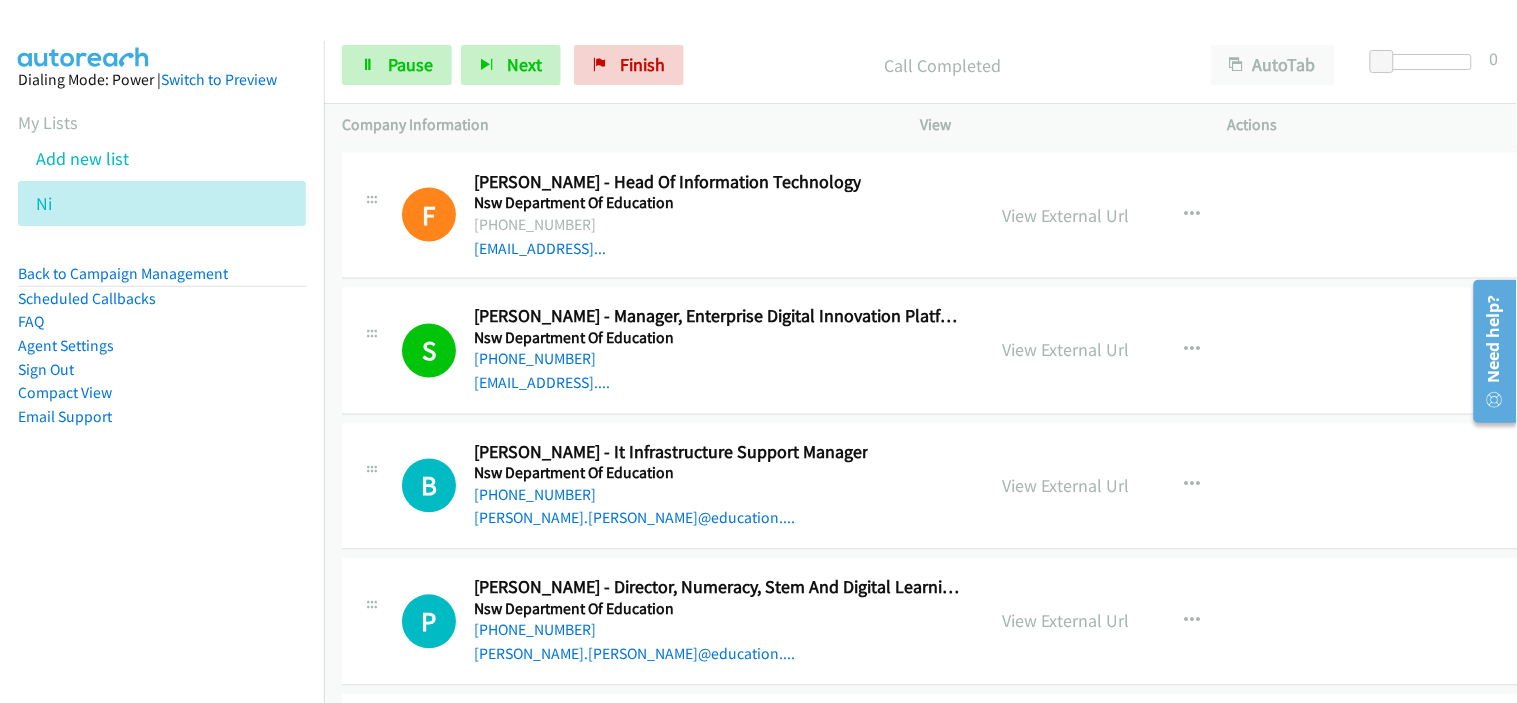 click on "[PHONE_NUMBER]" at bounding box center [671, 496] 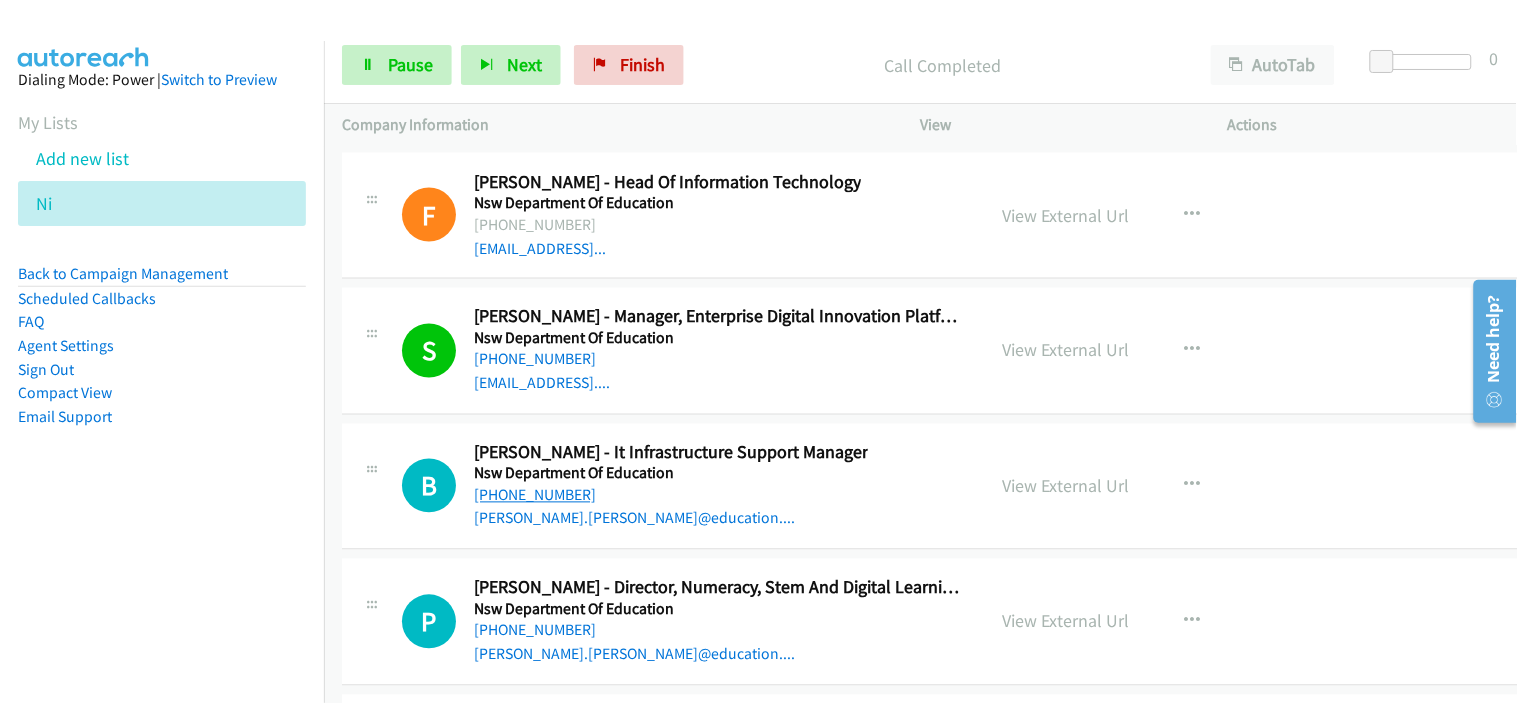 click on "[PHONE_NUMBER]" at bounding box center (535, 495) 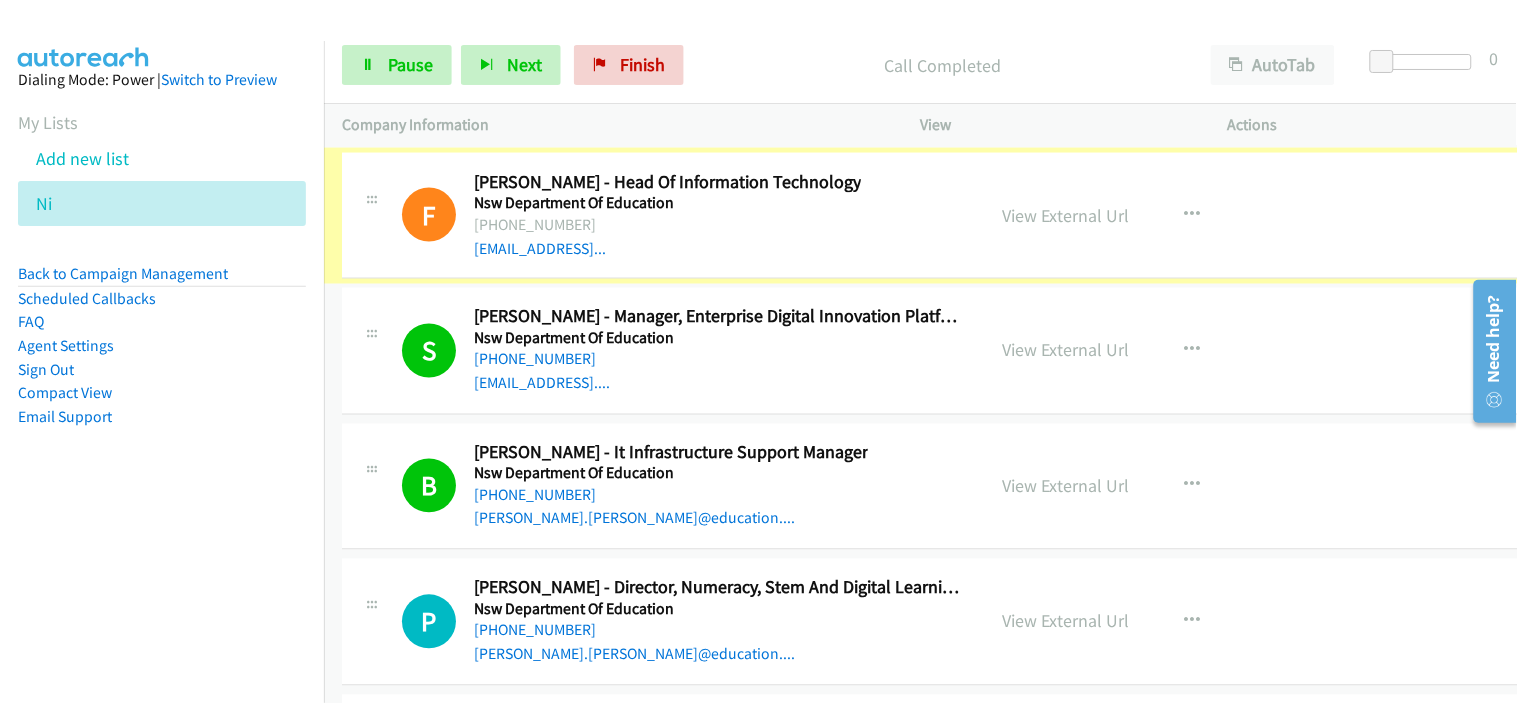 scroll, scrollTop: 34036, scrollLeft: 0, axis: vertical 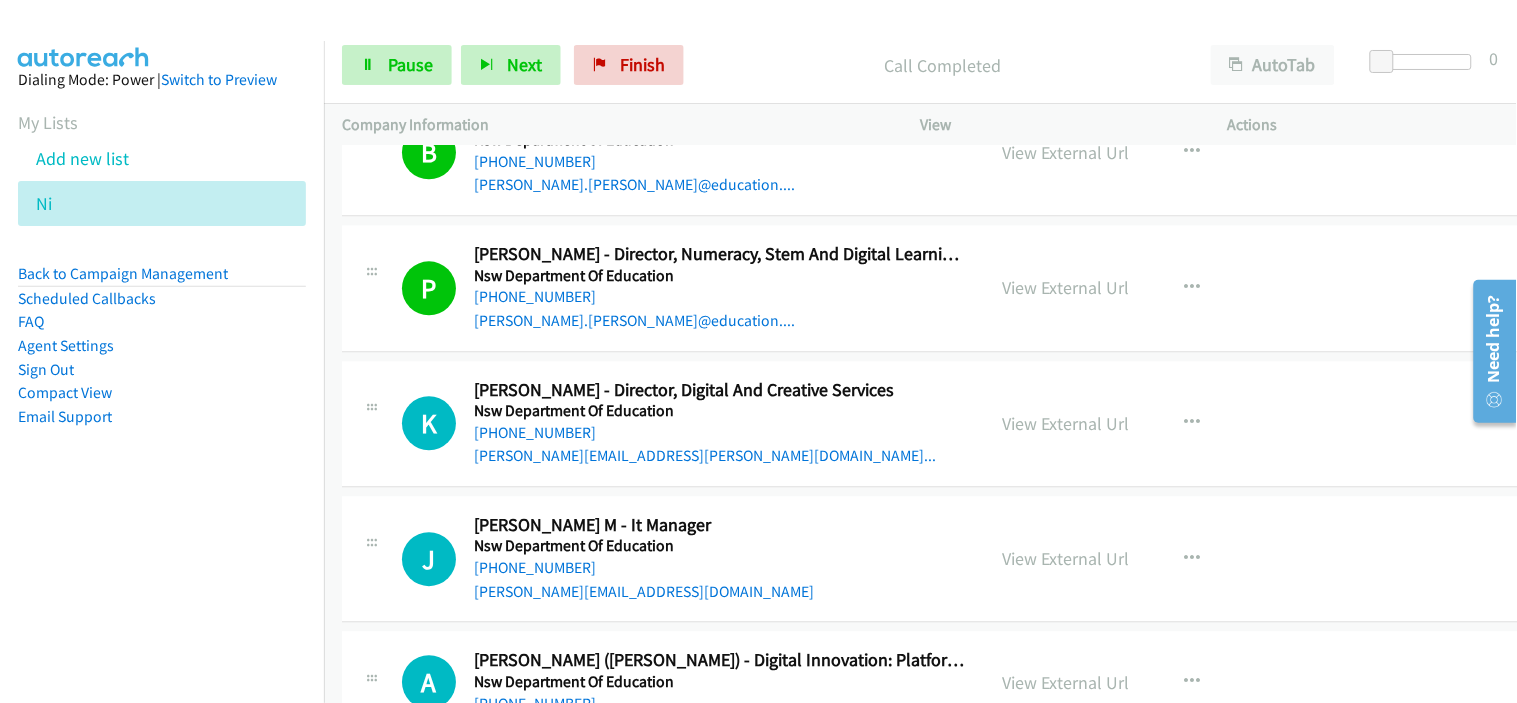 click on "[PERSON_NAME][EMAIL_ADDRESS][PERSON_NAME][DOMAIN_NAME]..." at bounding box center (705, 456) 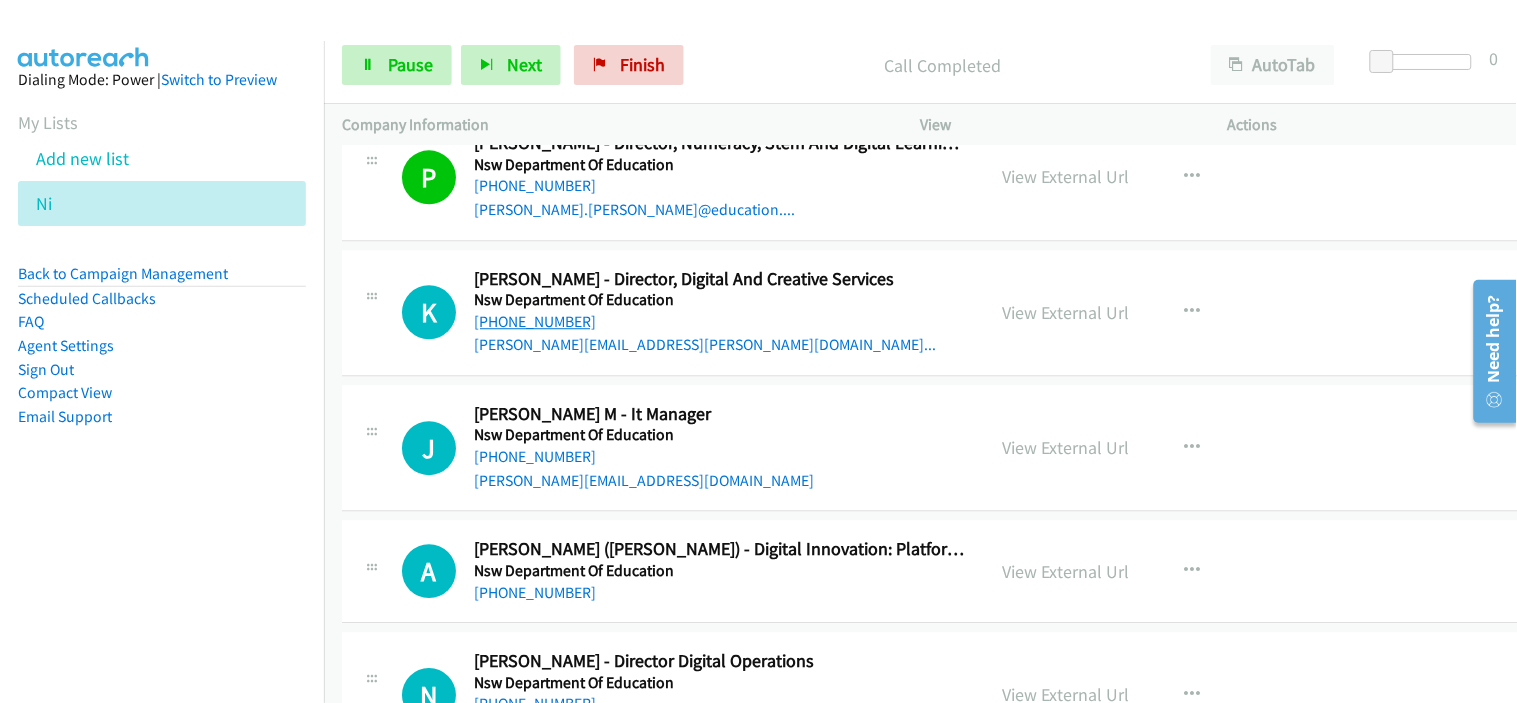 click on "[PHONE_NUMBER]" at bounding box center (535, 321) 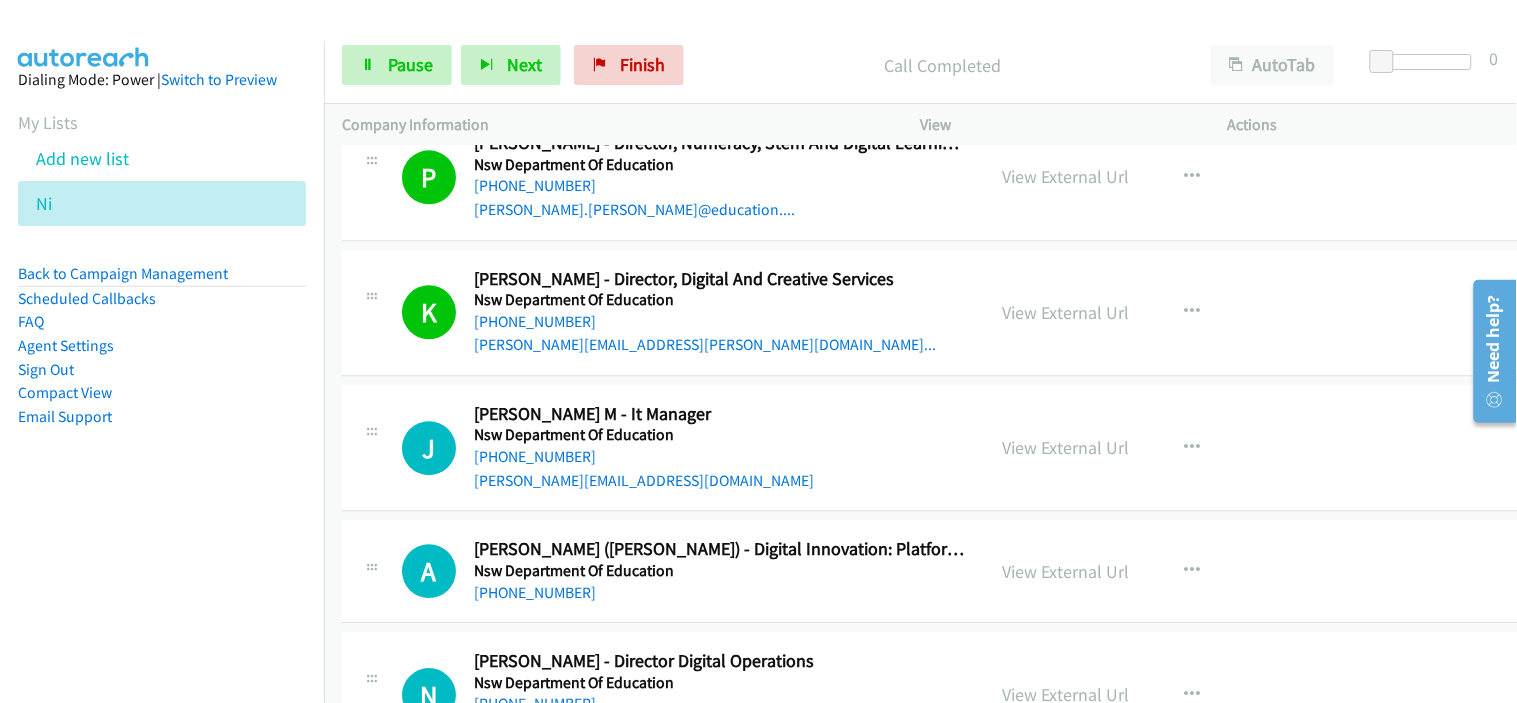 click on "J
Callback Scheduled
[PERSON_NAME] M - It Manager
Nsw Department Of Education
[GEOGRAPHIC_DATA]/[GEOGRAPHIC_DATA]
[PHONE_NUMBER]
[PERSON_NAME][EMAIL_ADDRESS][DOMAIN_NAME]" at bounding box center [684, 447] 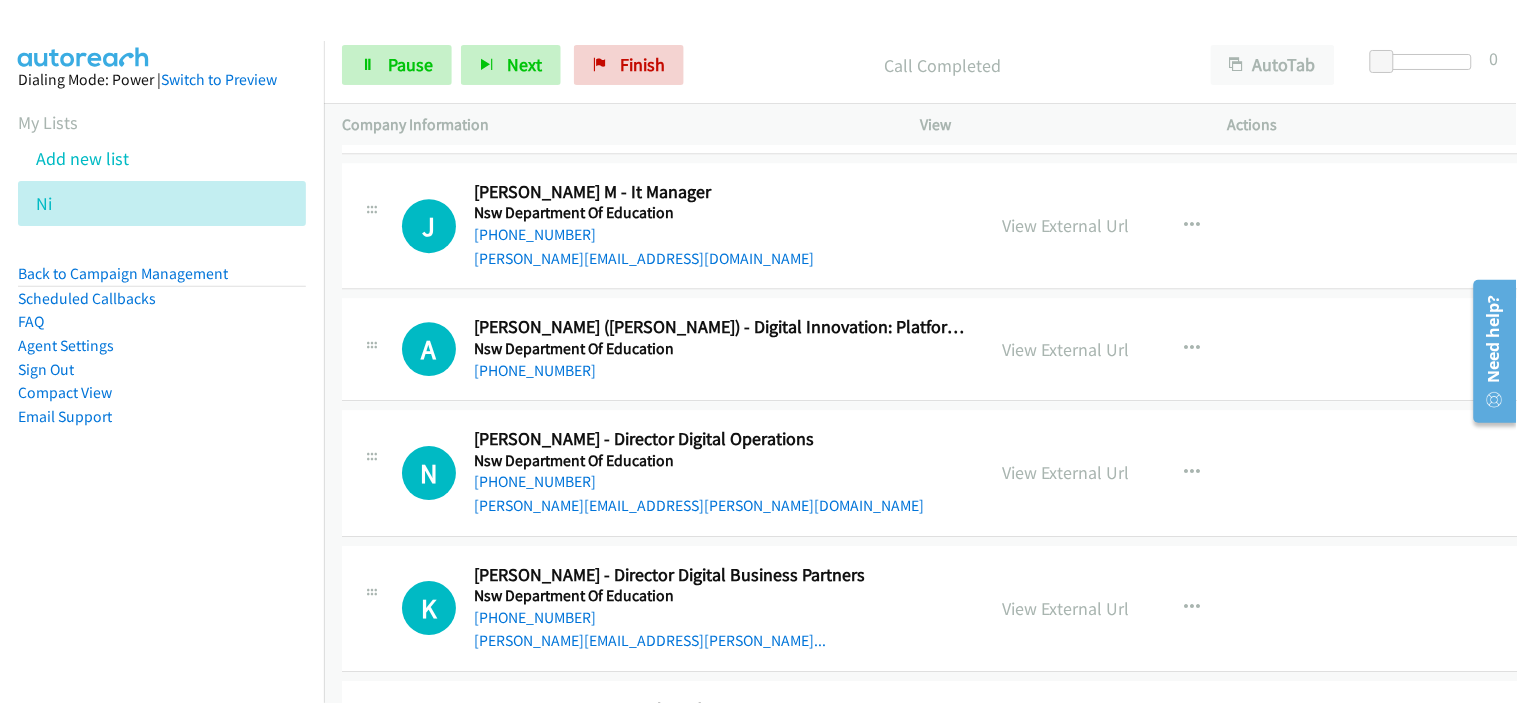 scroll, scrollTop: 34814, scrollLeft: 0, axis: vertical 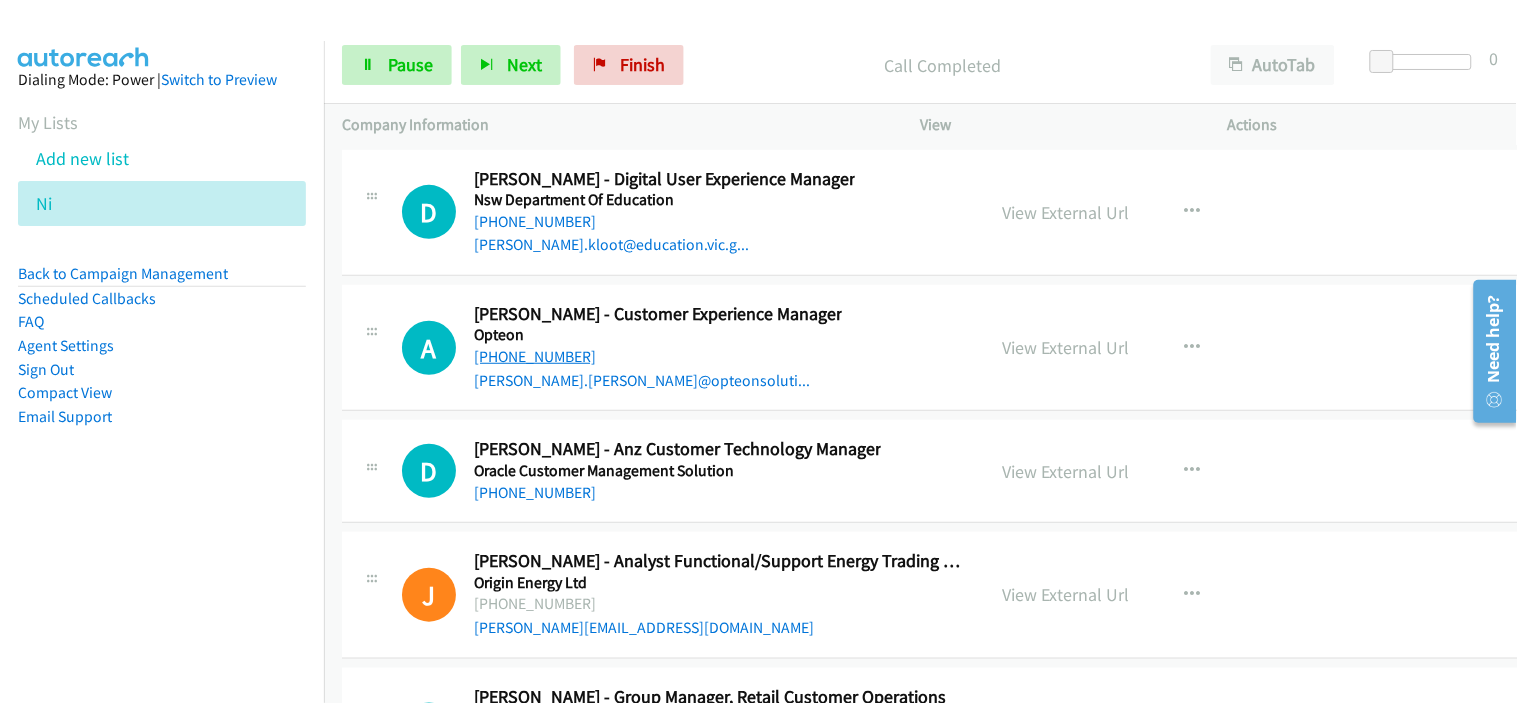 click on "[PHONE_NUMBER]" at bounding box center [535, 356] 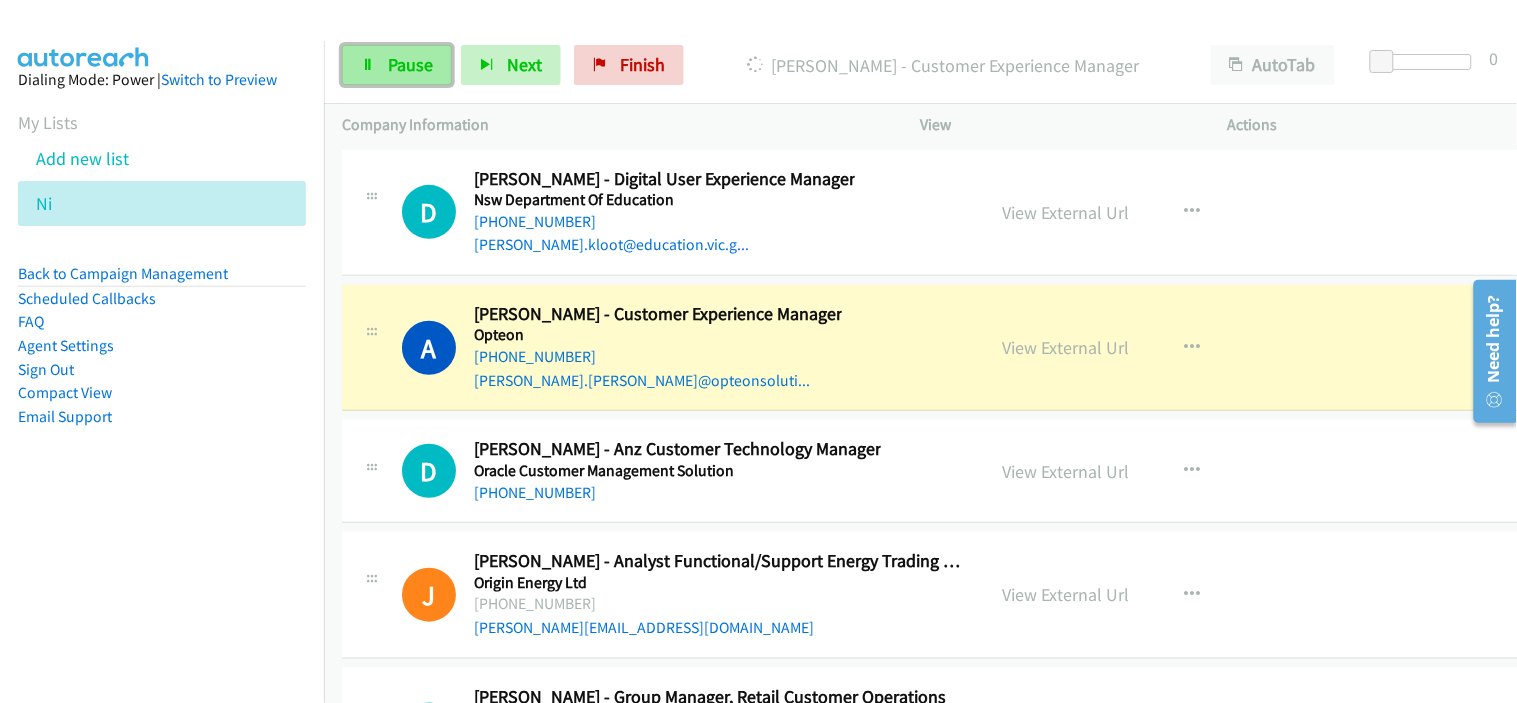 click on "Pause" at bounding box center (397, 65) 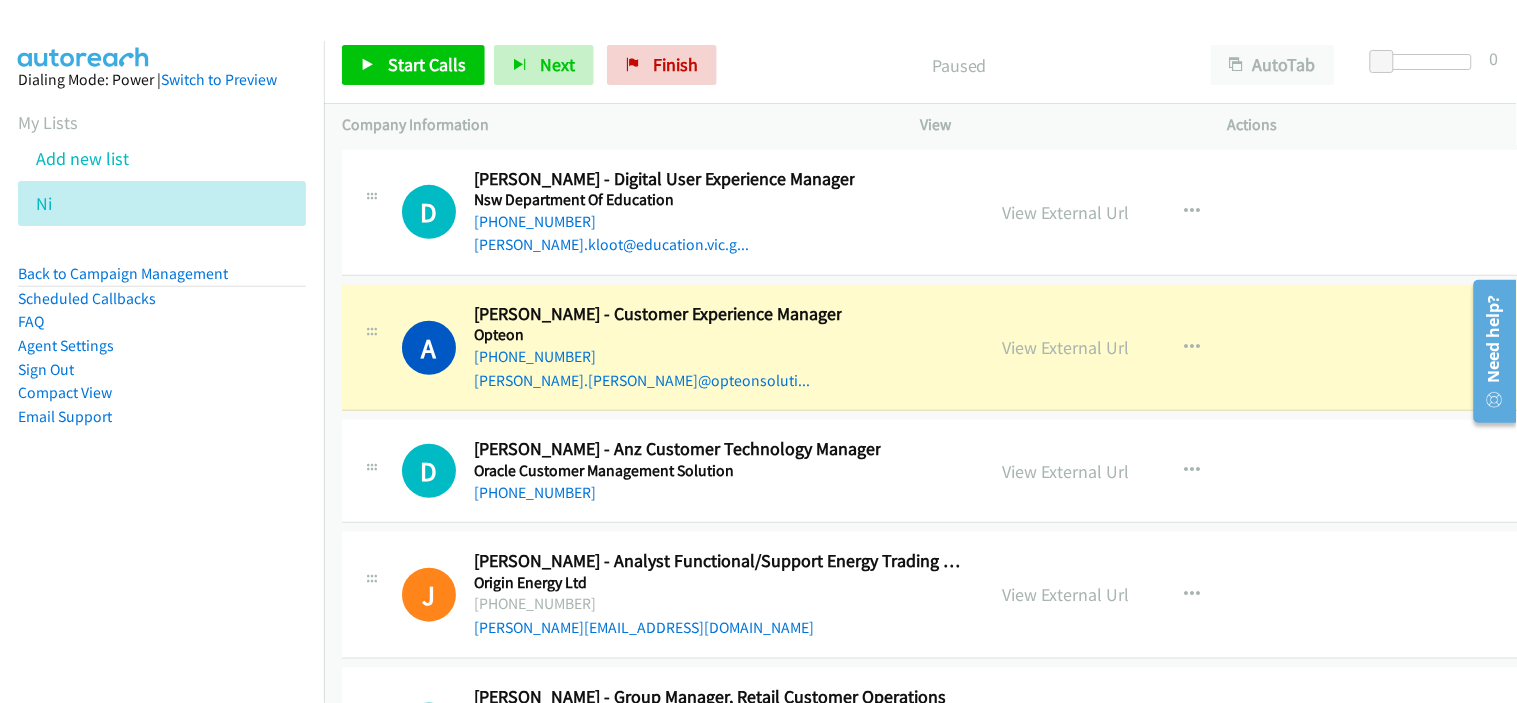 click on "A
Callback Scheduled
[PERSON_NAME] - Customer Experience Manager
Opteon
[GEOGRAPHIC_DATA]/[GEOGRAPHIC_DATA]
[PHONE_NUMBER]
[PERSON_NAME].[PERSON_NAME]@opteonsoluti...
View External Url
View External Url
Email
Schedule/Manage Callback
Start Calls Here
Remove from list
Add to do not call list
Reset Call Status" at bounding box center (948, 348) 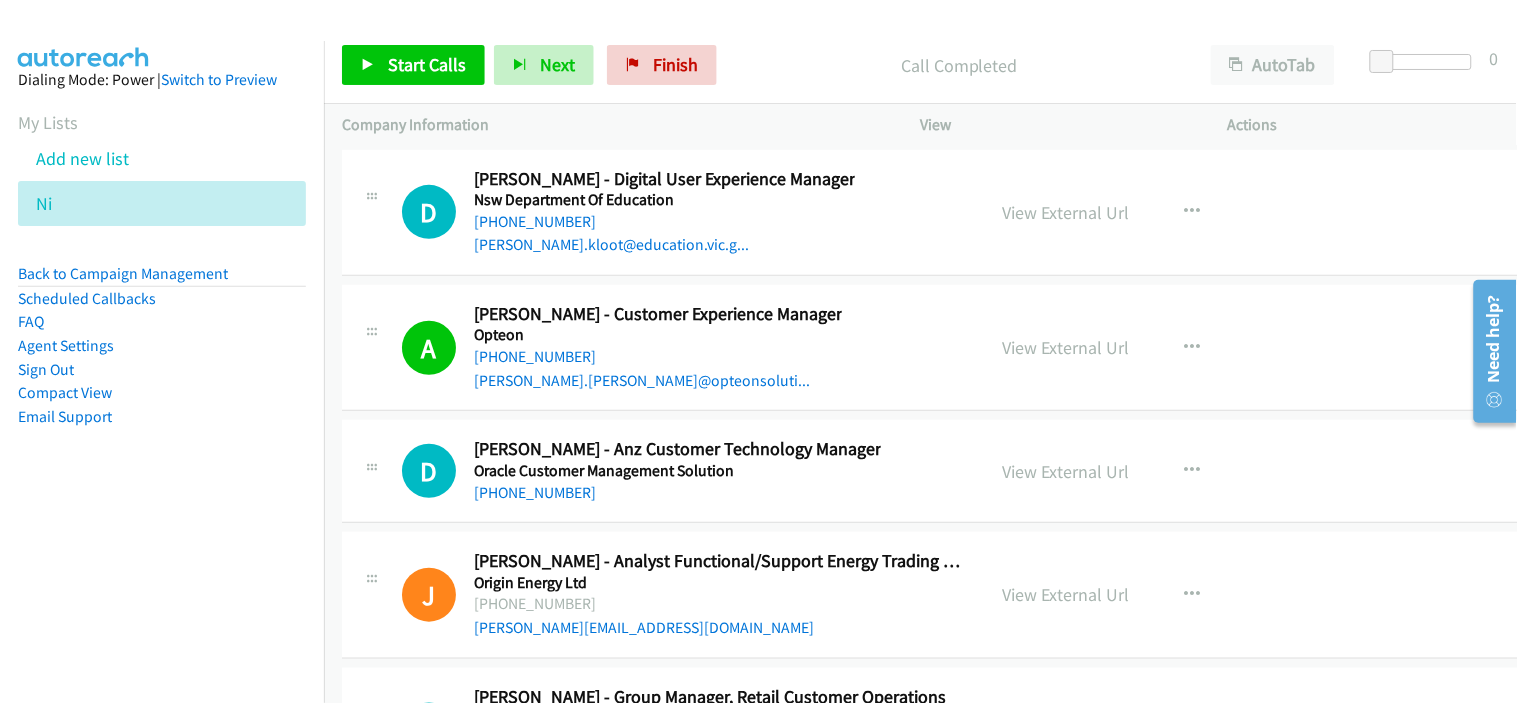 click on "[PHONE_NUMBER]" at bounding box center [658, 357] 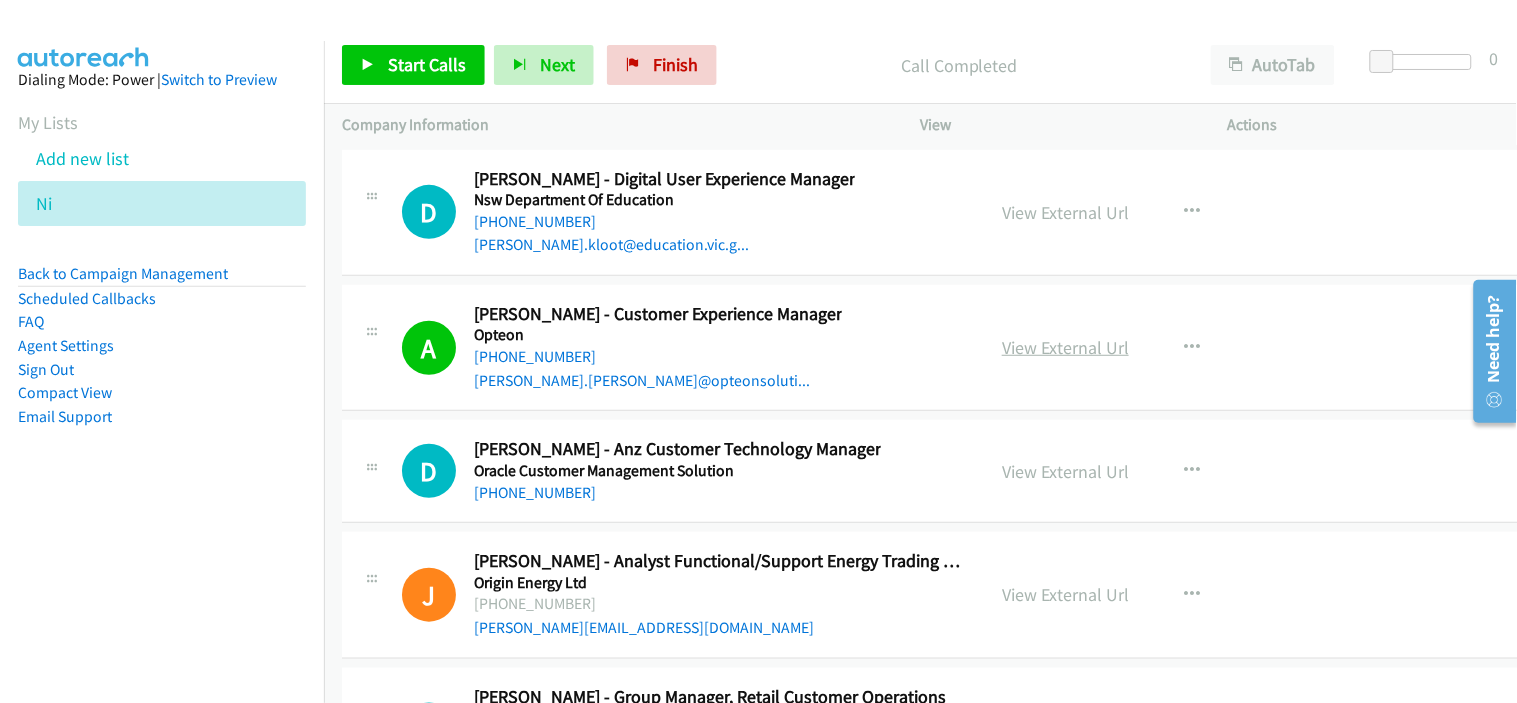 click on "View External Url" at bounding box center (1065, 347) 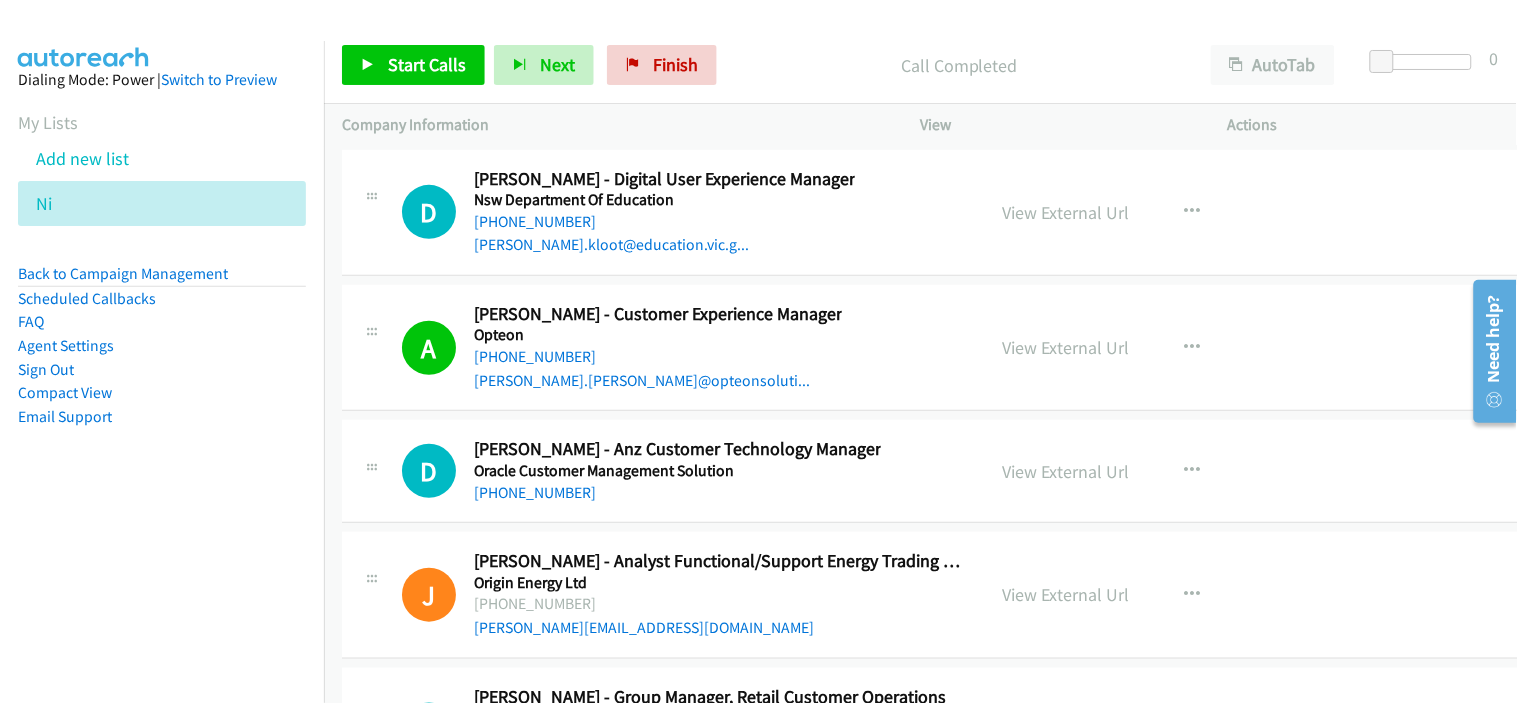 scroll, scrollTop: 35481, scrollLeft: 0, axis: vertical 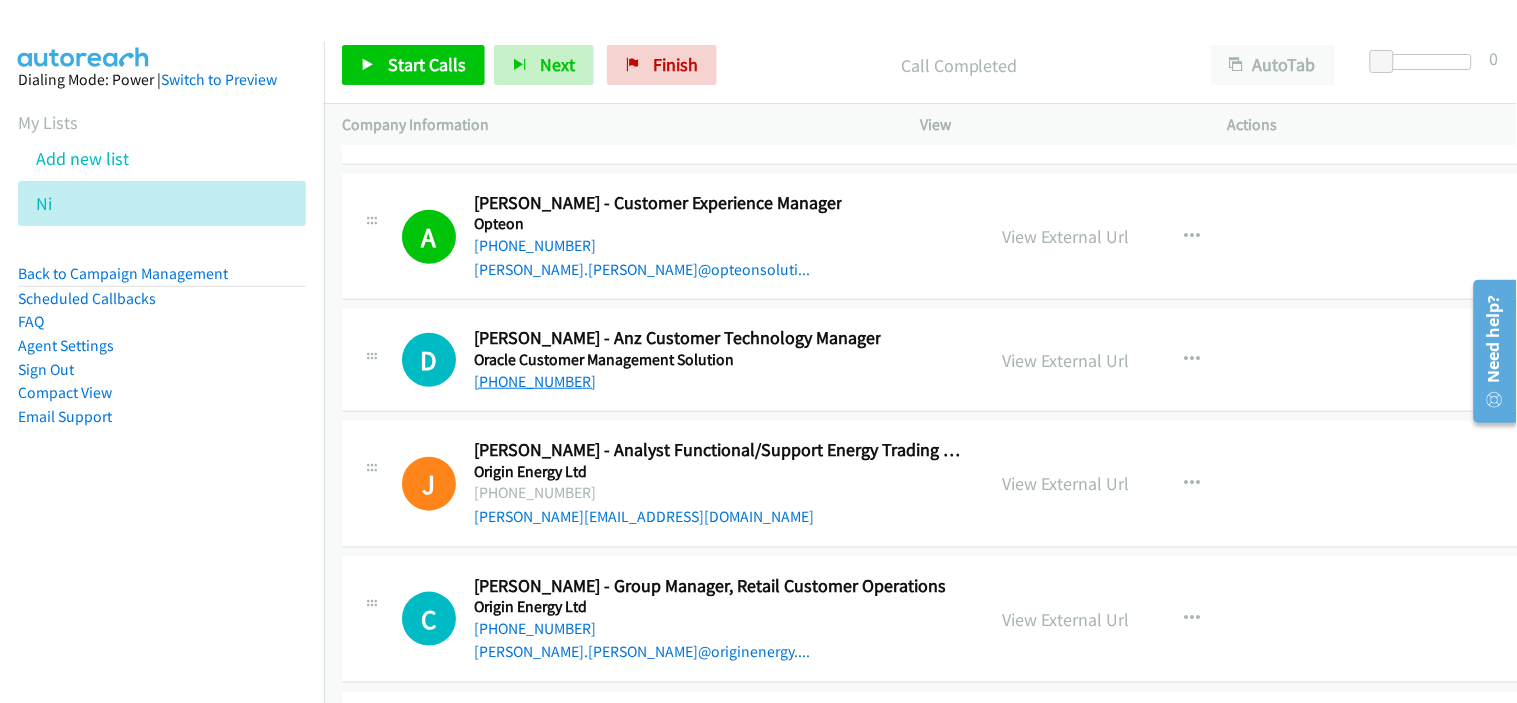 click on "[PHONE_NUMBER]" at bounding box center [535, 381] 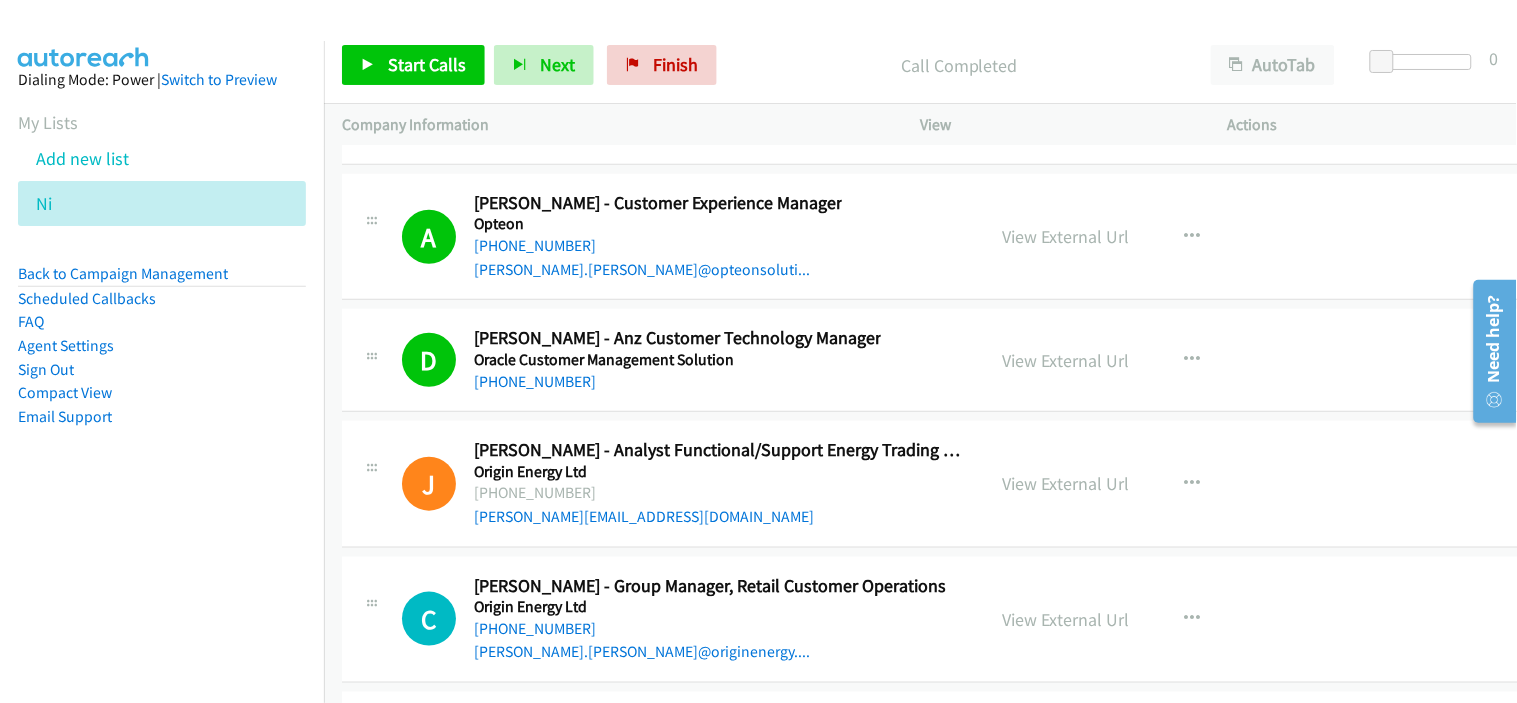 click on "D
Callback Scheduled
[PERSON_NAME] - Anz Customer Technology Manager
Oracle Customer Management Solution
[GEOGRAPHIC_DATA]/[GEOGRAPHIC_DATA]
[PHONE_NUMBER]
View External Url
View External Url
Schedule/Manage Callback
Start Calls Here
Remove from list
Add to do not call list
Reset Call Status" at bounding box center [948, 361] 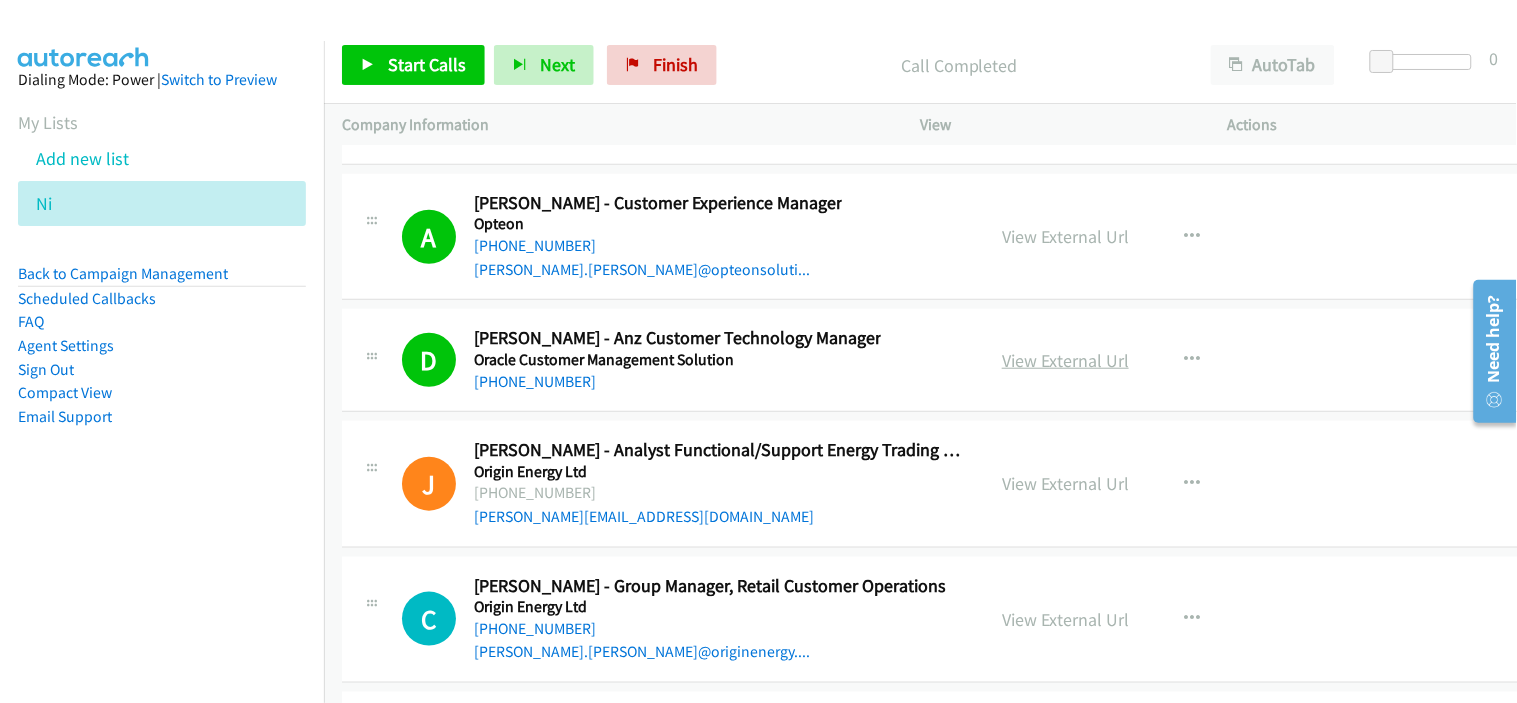 click on "View External Url" at bounding box center [1065, 360] 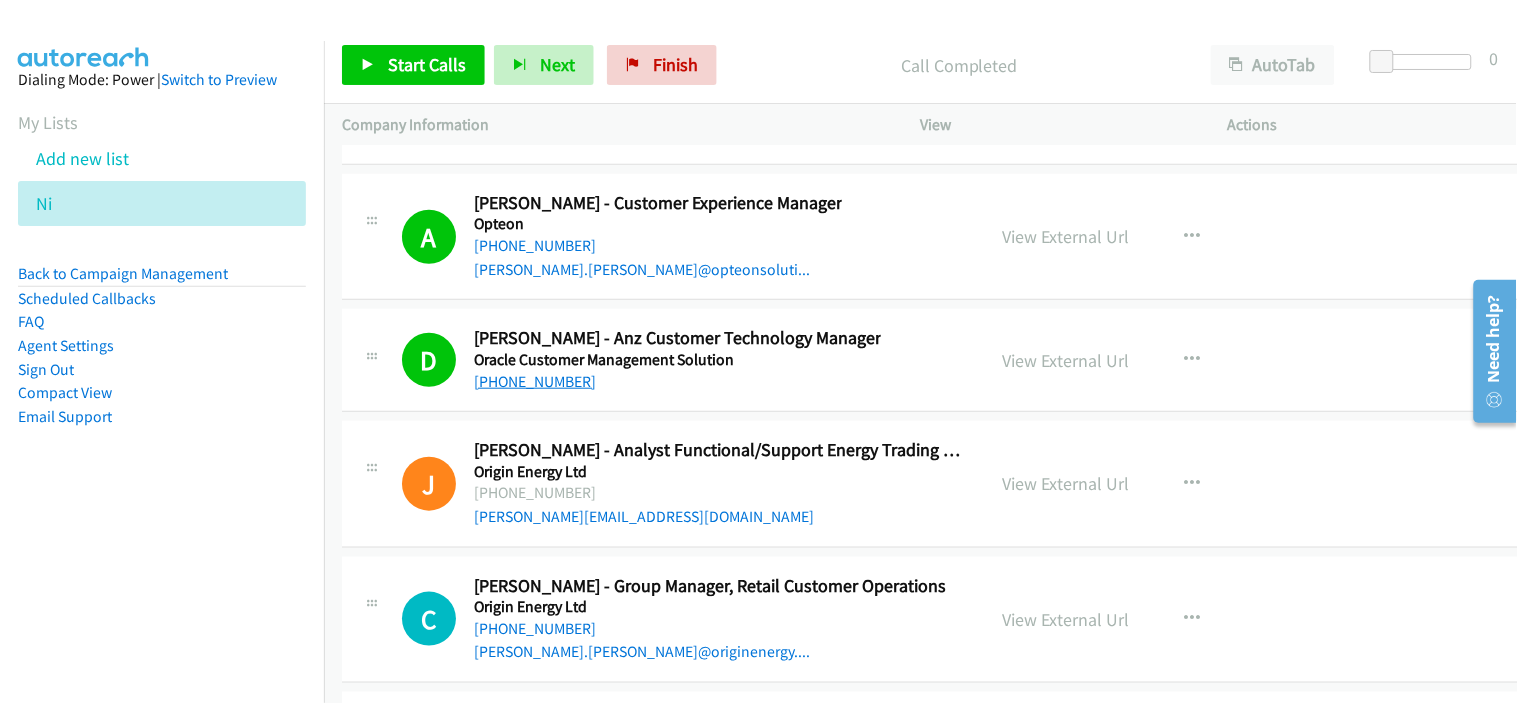 click on "[PHONE_NUMBER]" at bounding box center [535, 381] 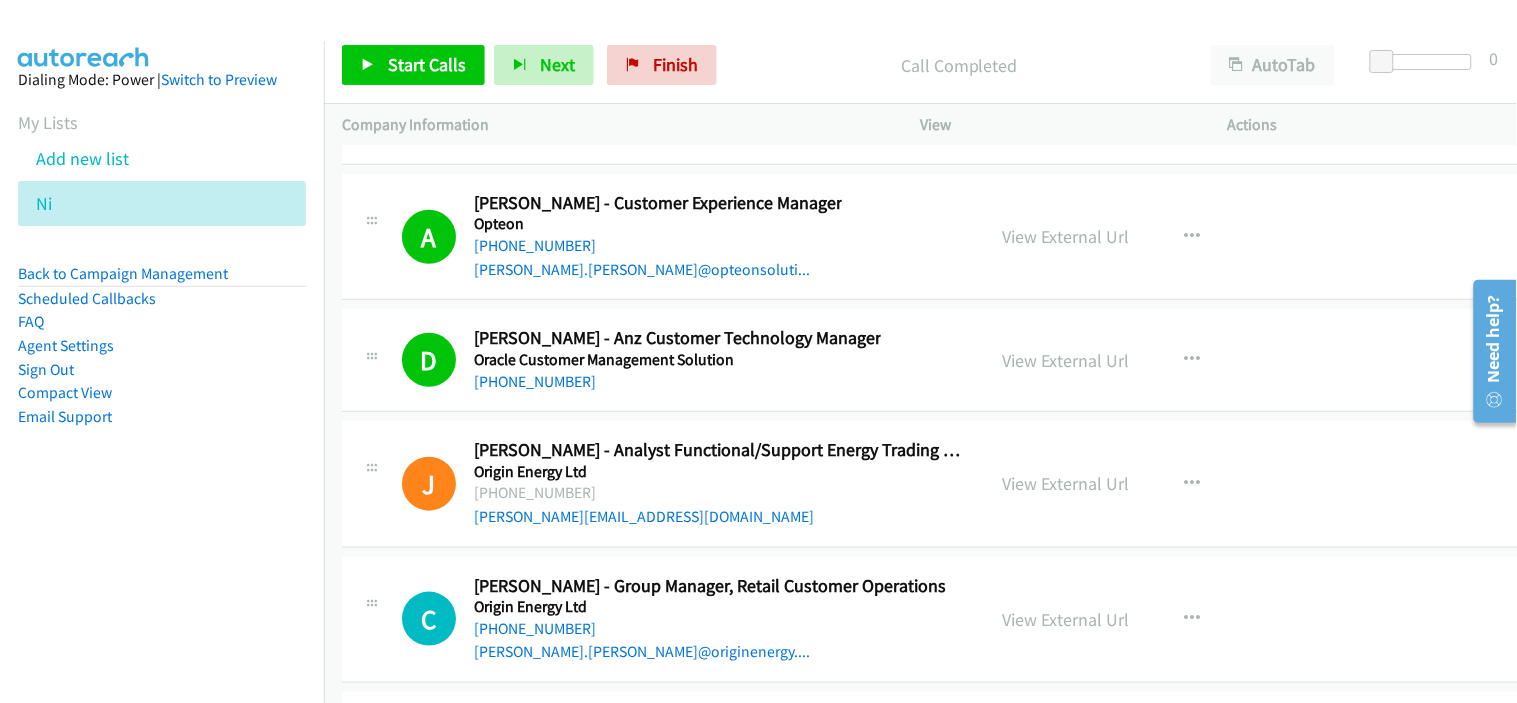 click on "[PHONE_NUMBER]" at bounding box center [677, 382] 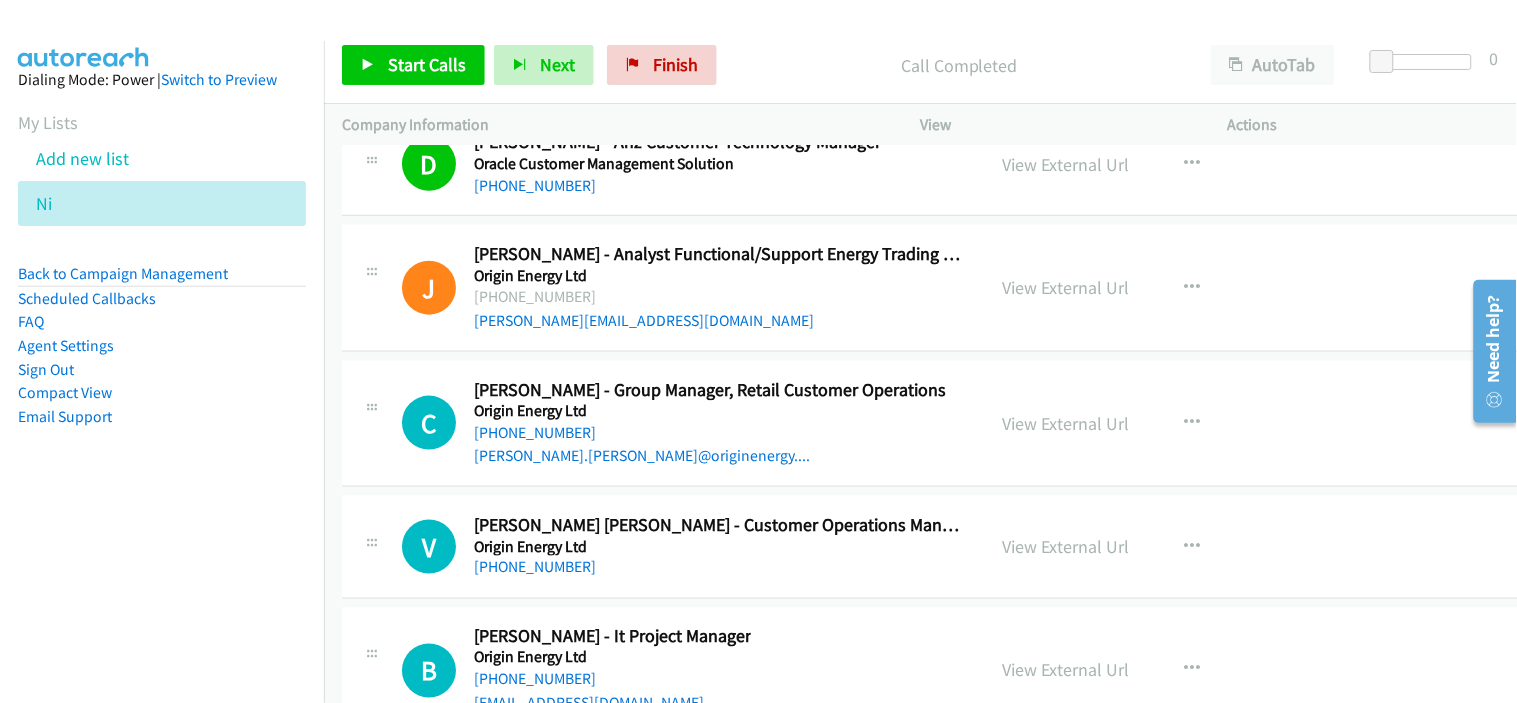 scroll, scrollTop: 35703, scrollLeft: 0, axis: vertical 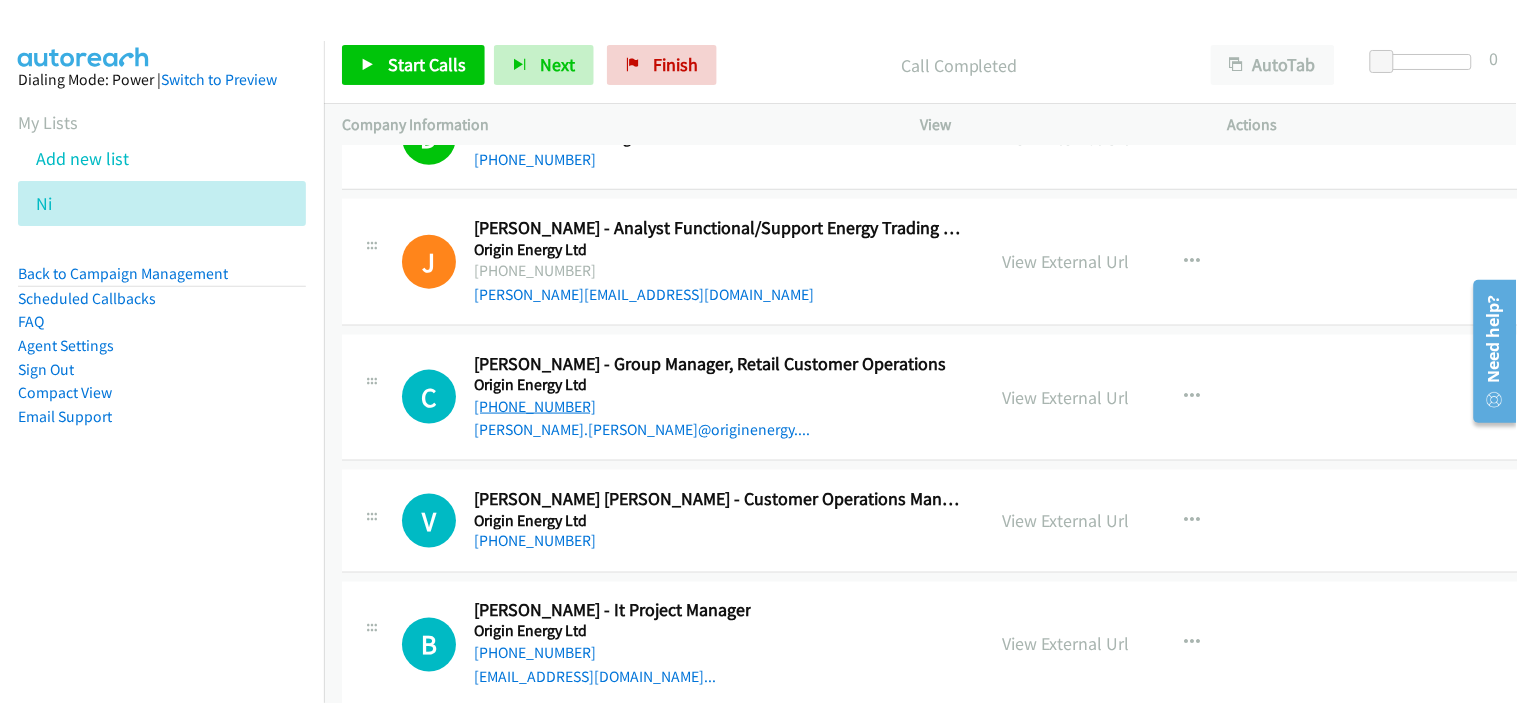 click on "[PHONE_NUMBER]" at bounding box center [535, 406] 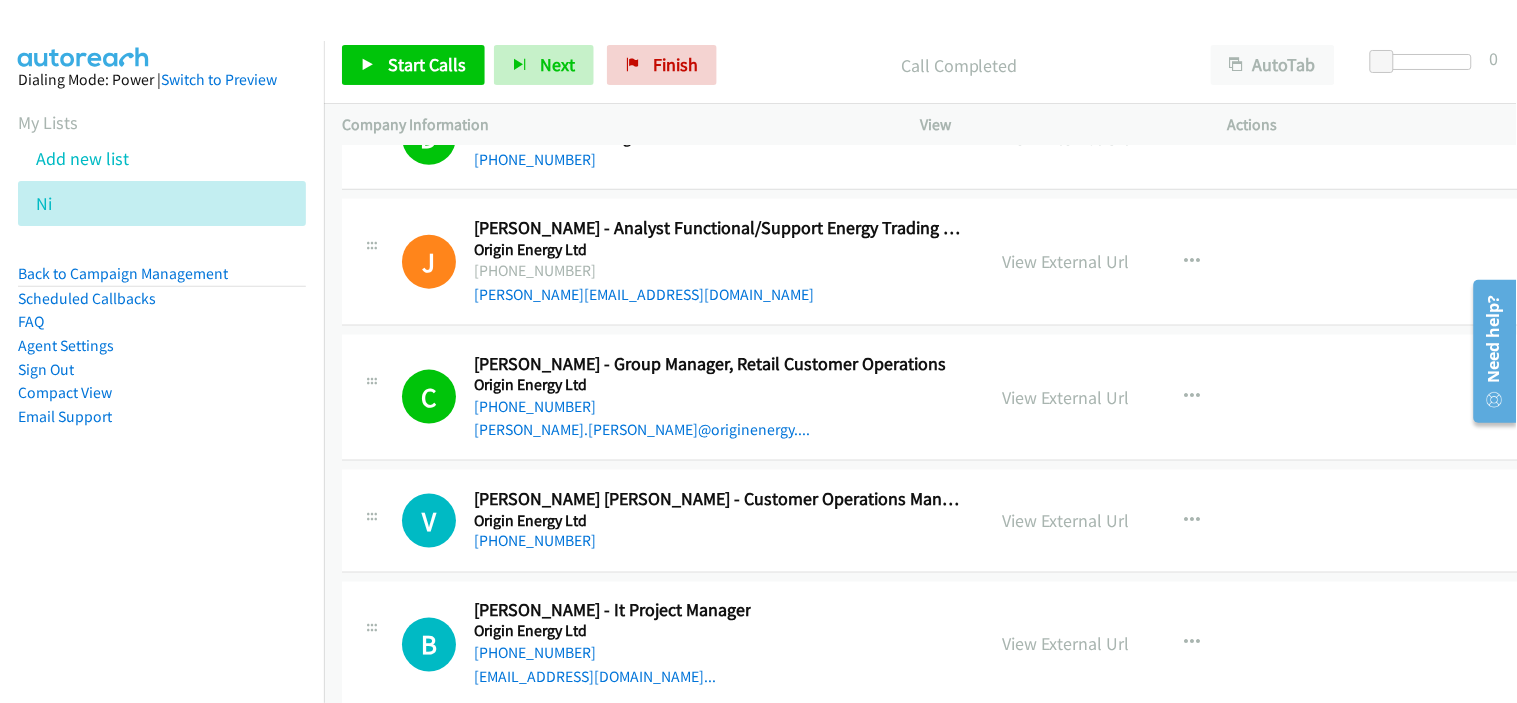 drag, startPoint x: 728, startPoint y: 534, endPoint x: 741, endPoint y: 520, distance: 19.104973 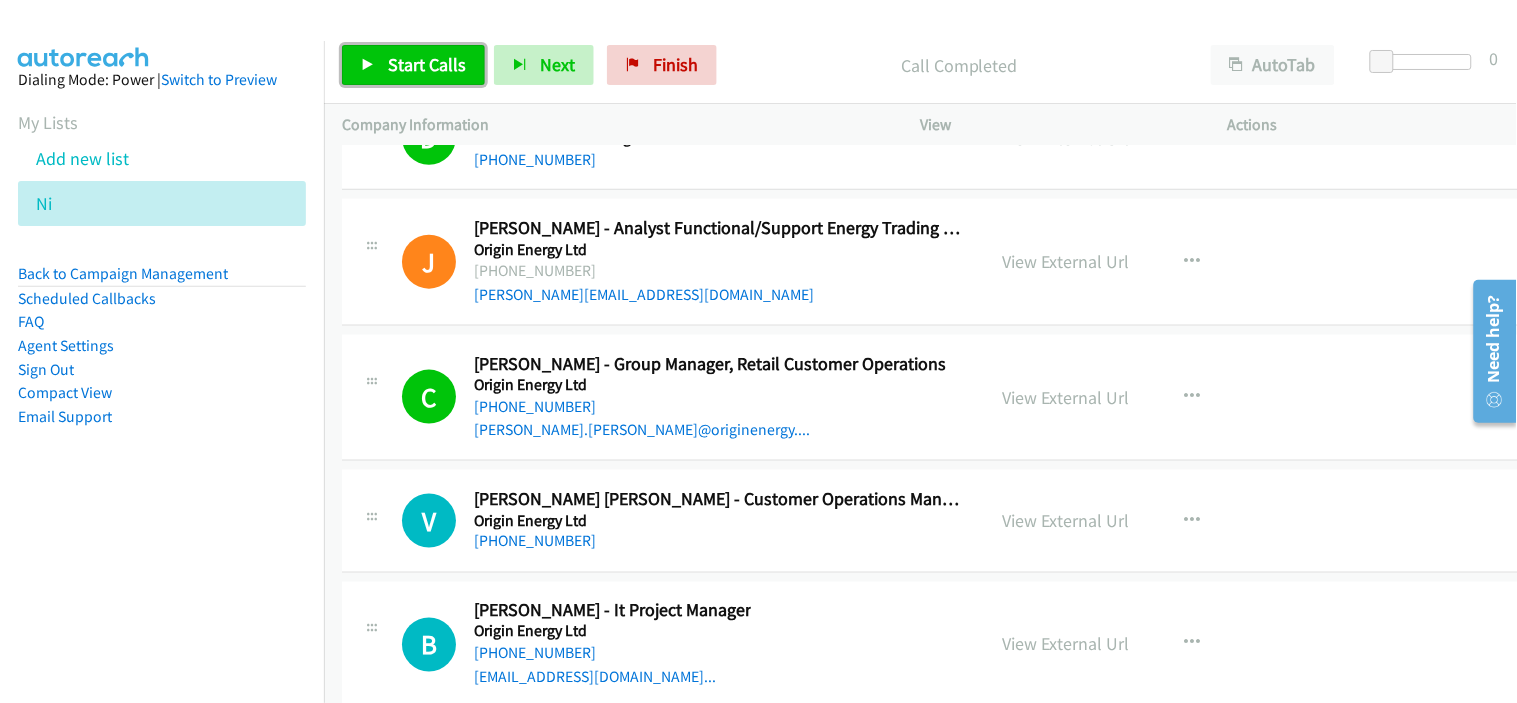 click on "Start Calls" at bounding box center (427, 64) 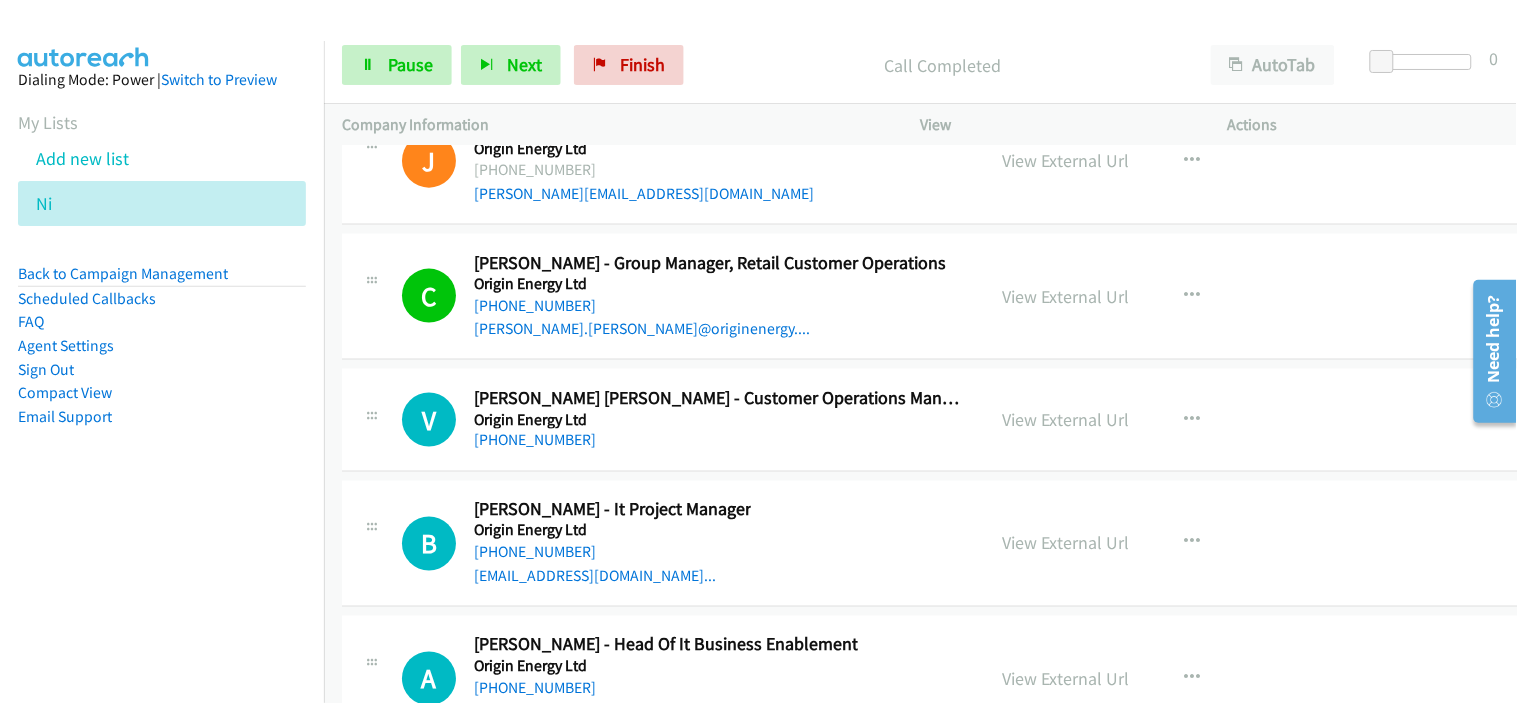 scroll, scrollTop: 35814, scrollLeft: 0, axis: vertical 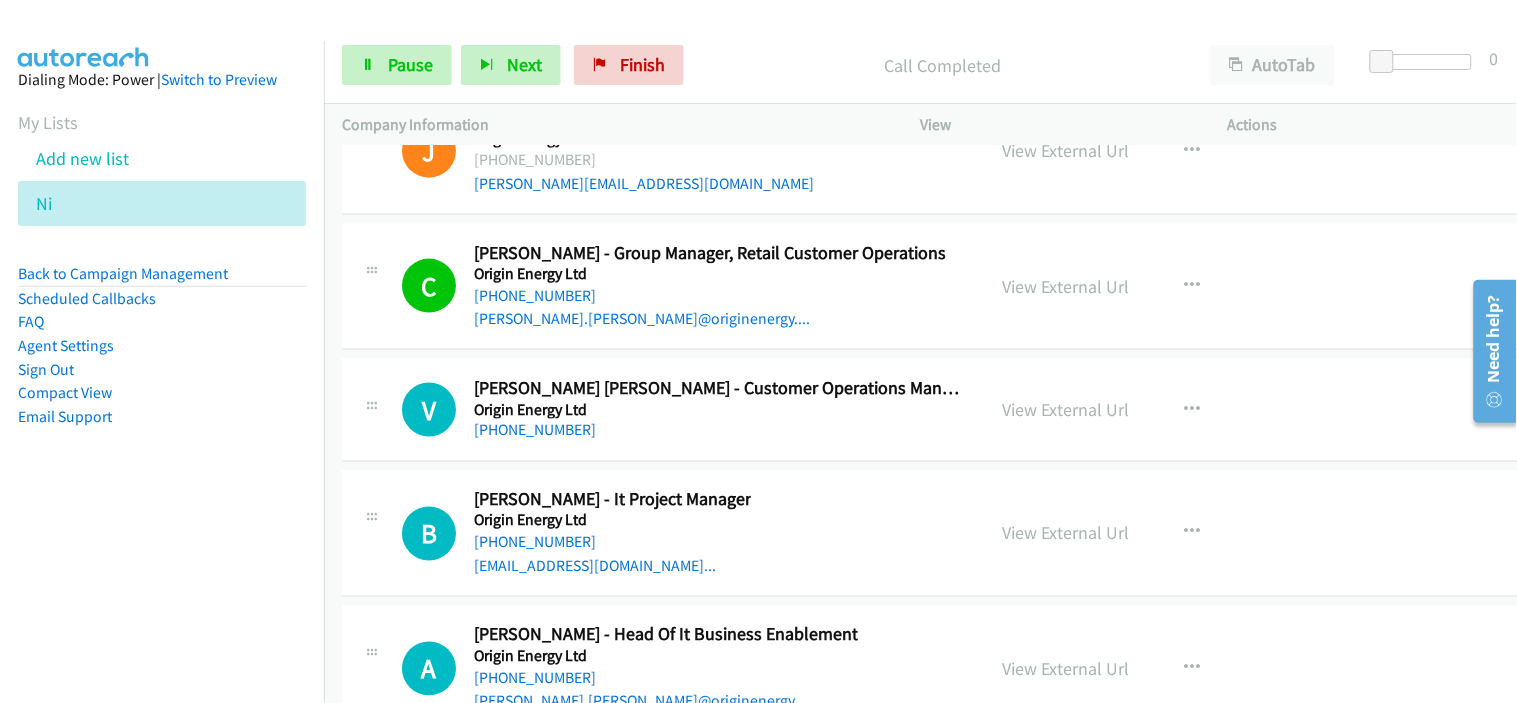 click on "[PHONE_NUMBER]" at bounding box center (720, 431) 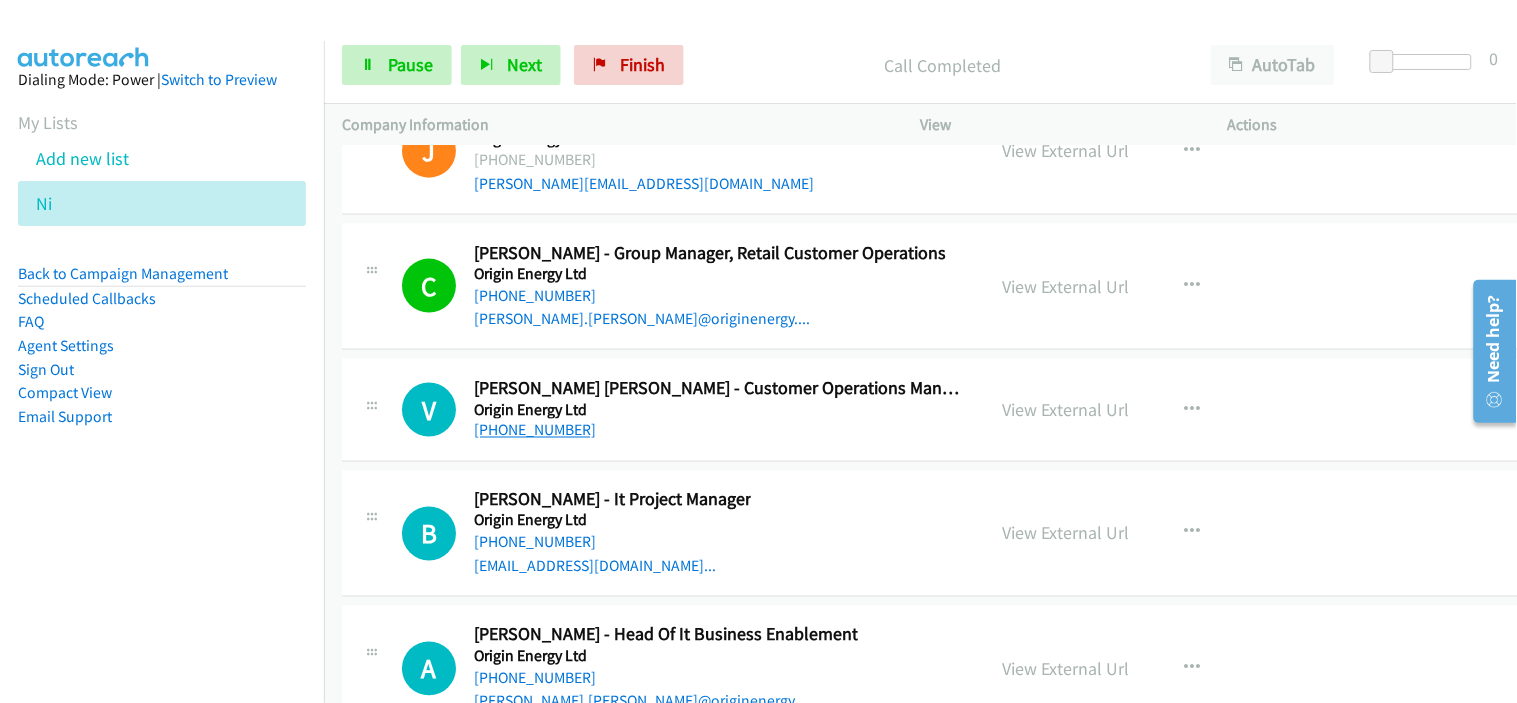 click on "[PHONE_NUMBER]" at bounding box center [535, 430] 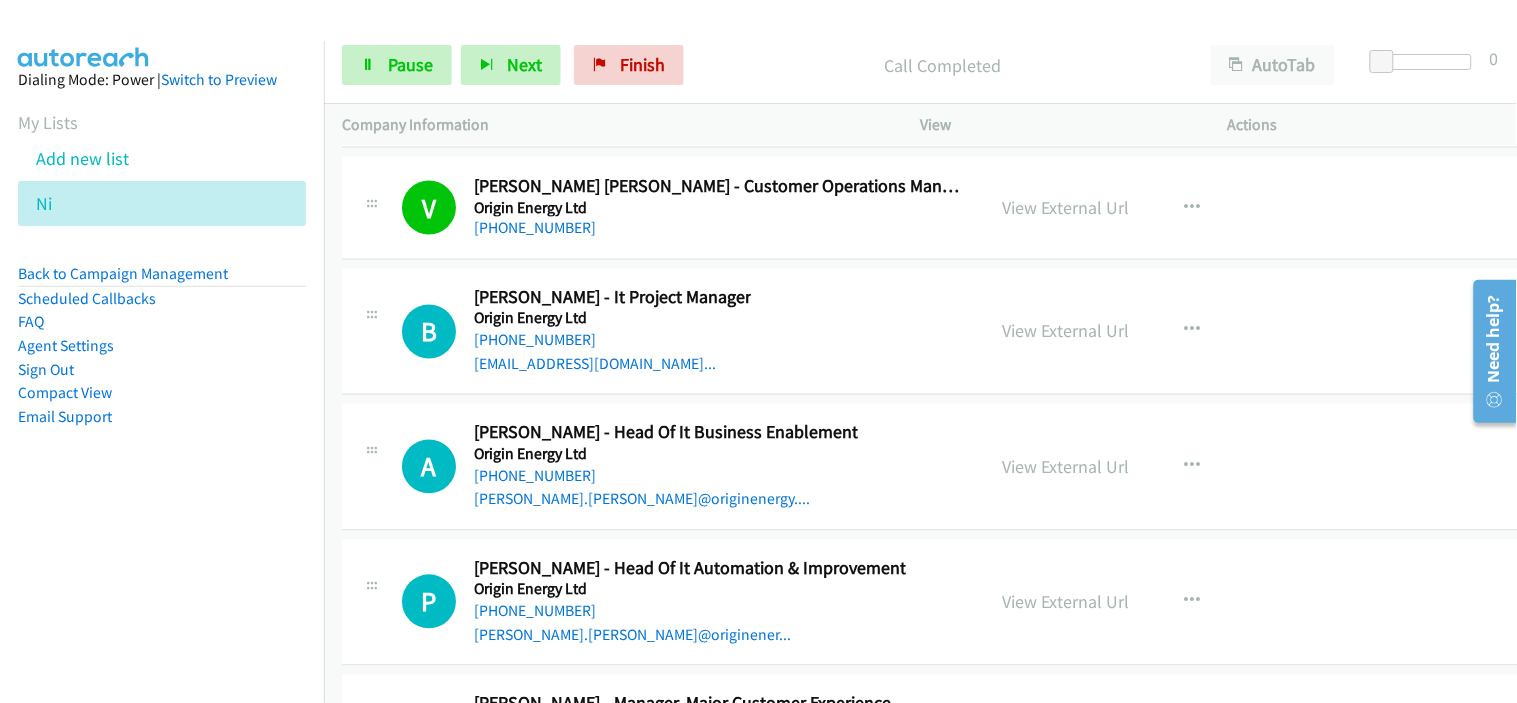 scroll, scrollTop: 36036, scrollLeft: 0, axis: vertical 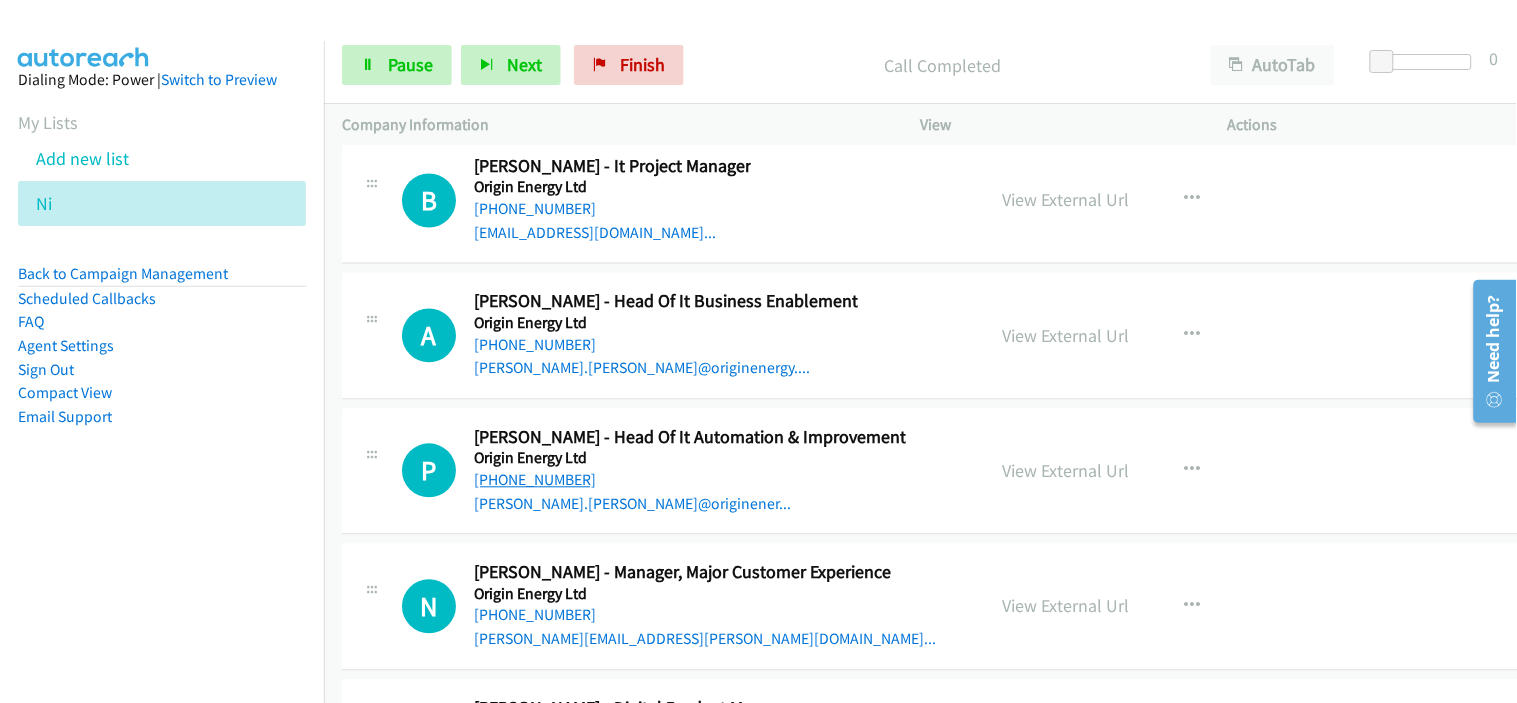 click on "[PHONE_NUMBER]" at bounding box center [535, 480] 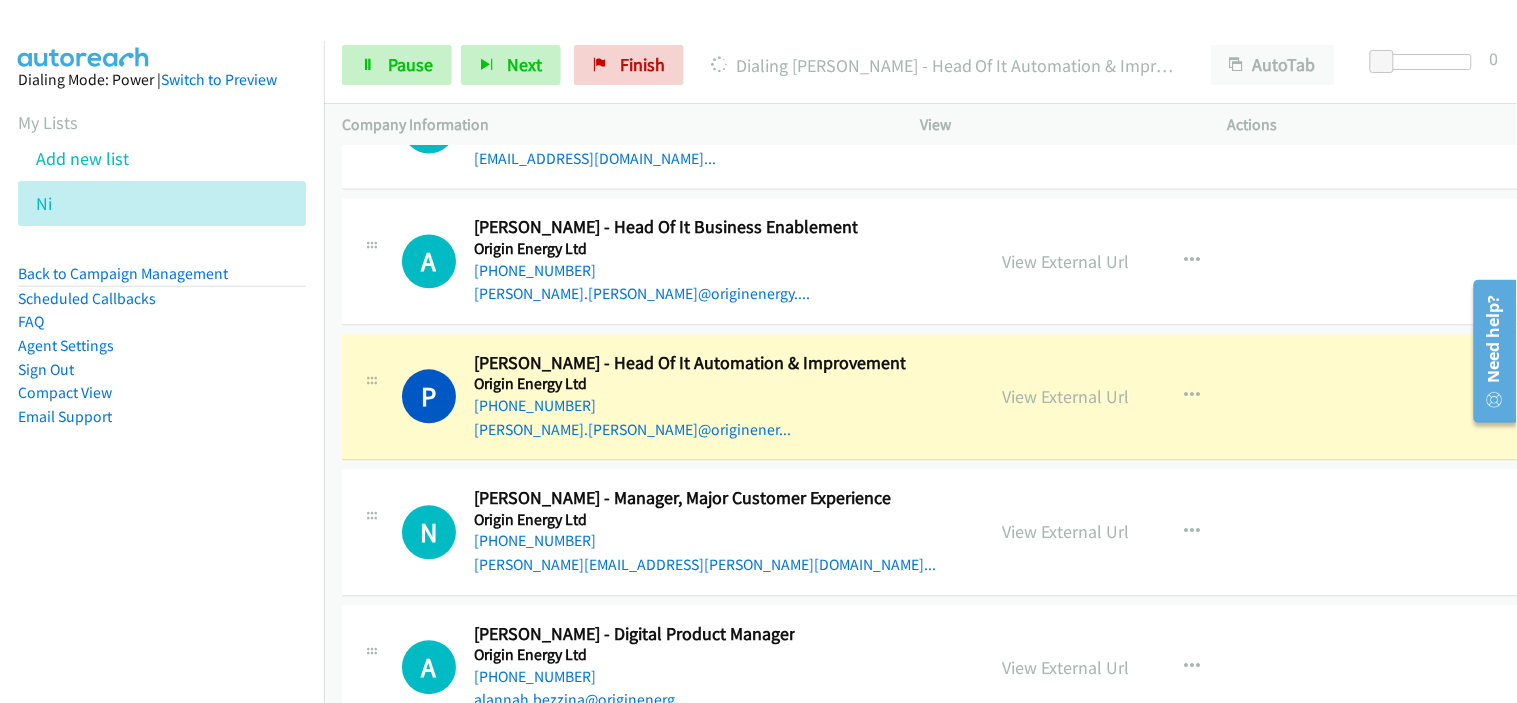 scroll, scrollTop: 36258, scrollLeft: 0, axis: vertical 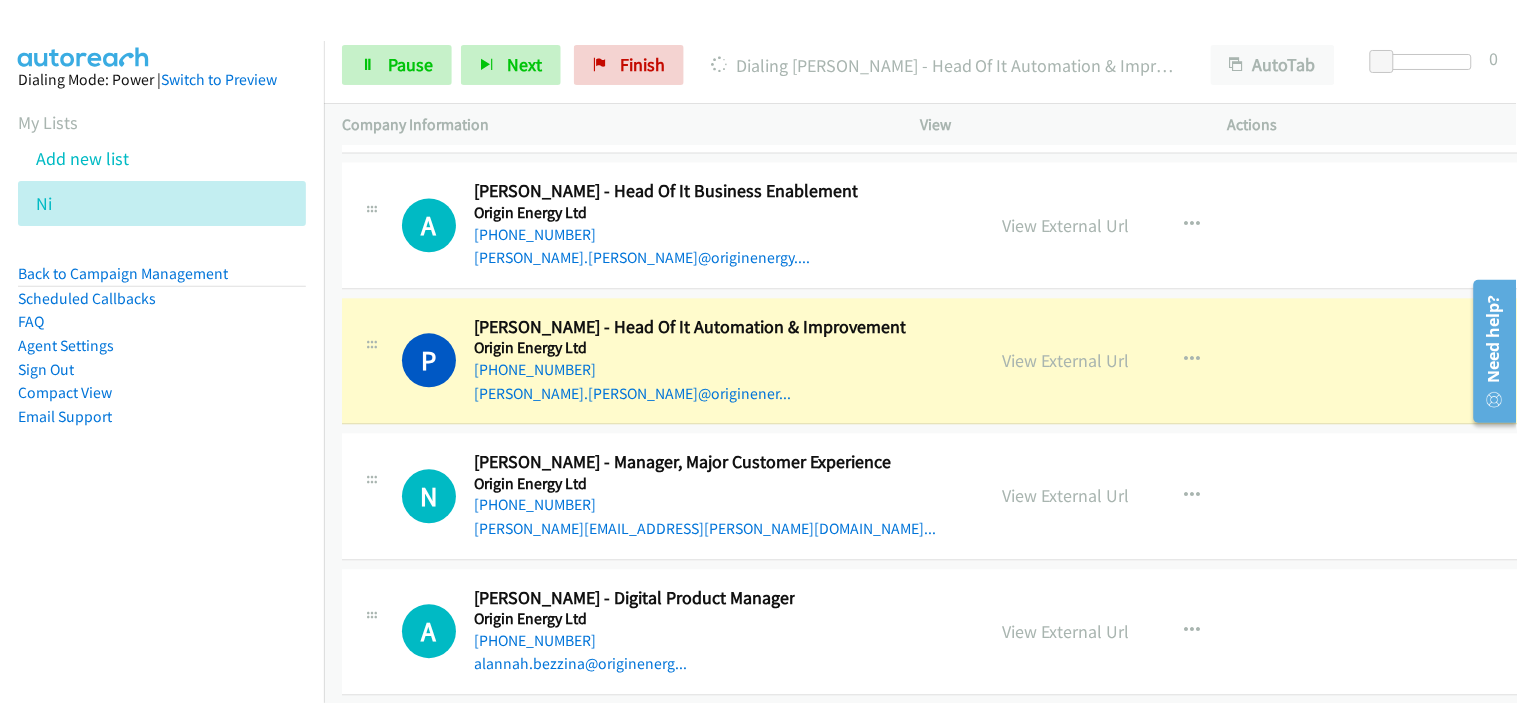 click on "[PERSON_NAME][EMAIL_ADDRESS][PERSON_NAME][DOMAIN_NAME]..." at bounding box center (705, 529) 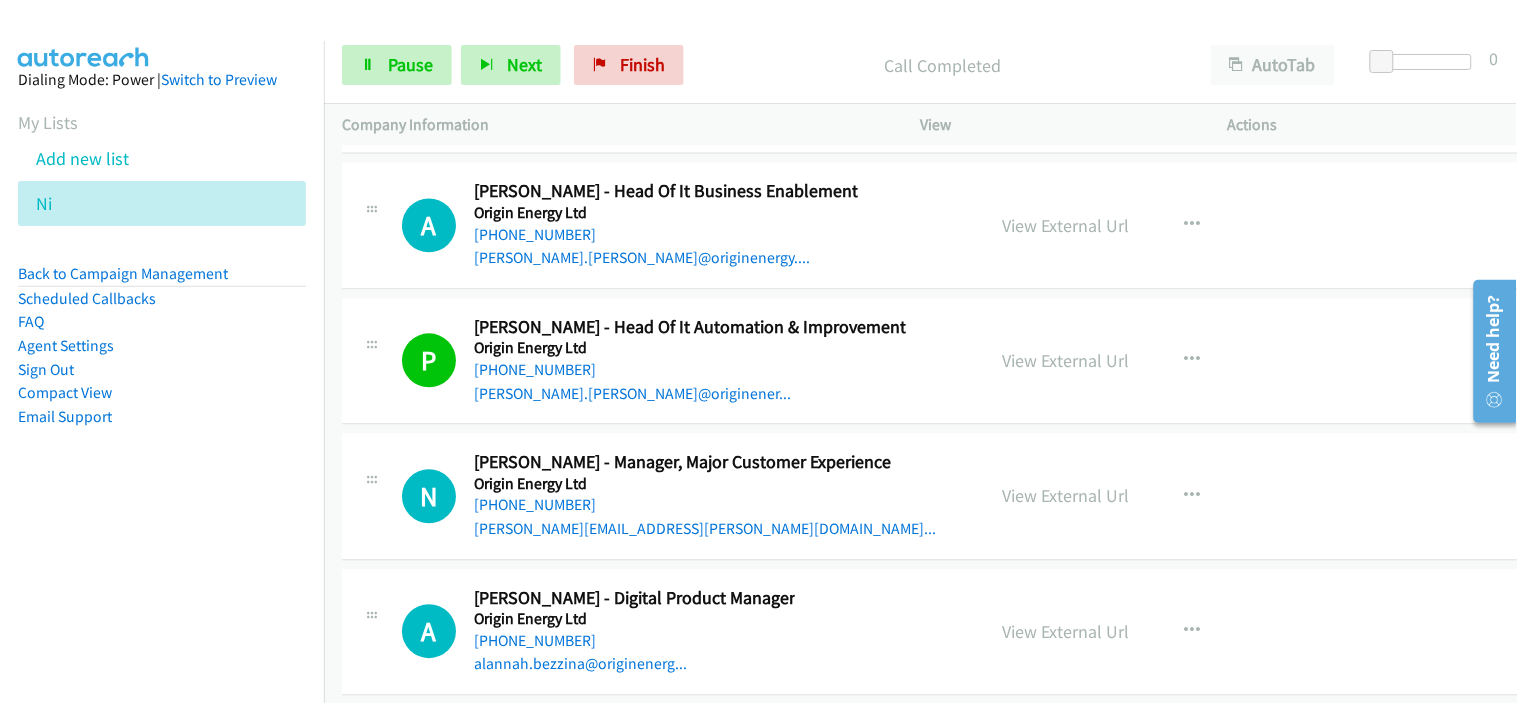 scroll, scrollTop: 36370, scrollLeft: 0, axis: vertical 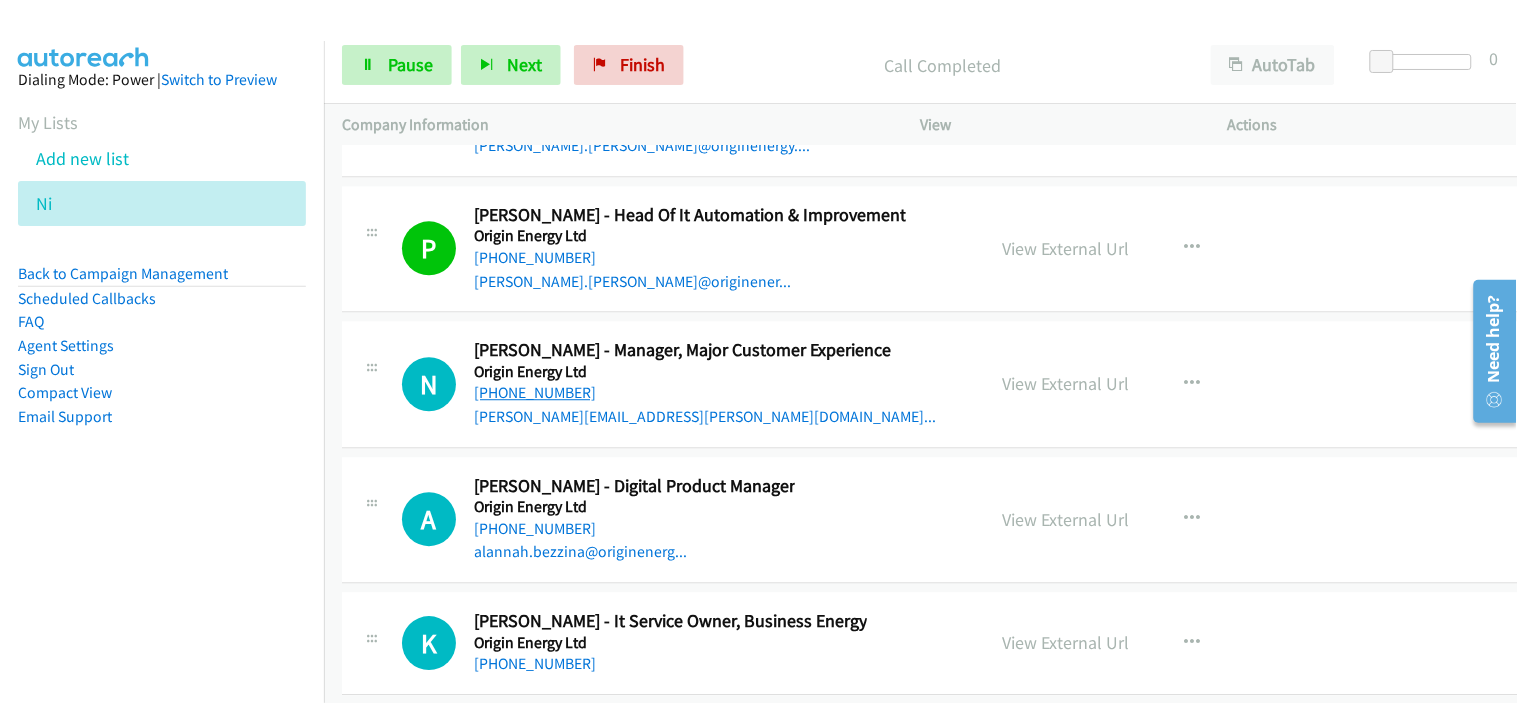 click on "[PHONE_NUMBER]" at bounding box center [535, 392] 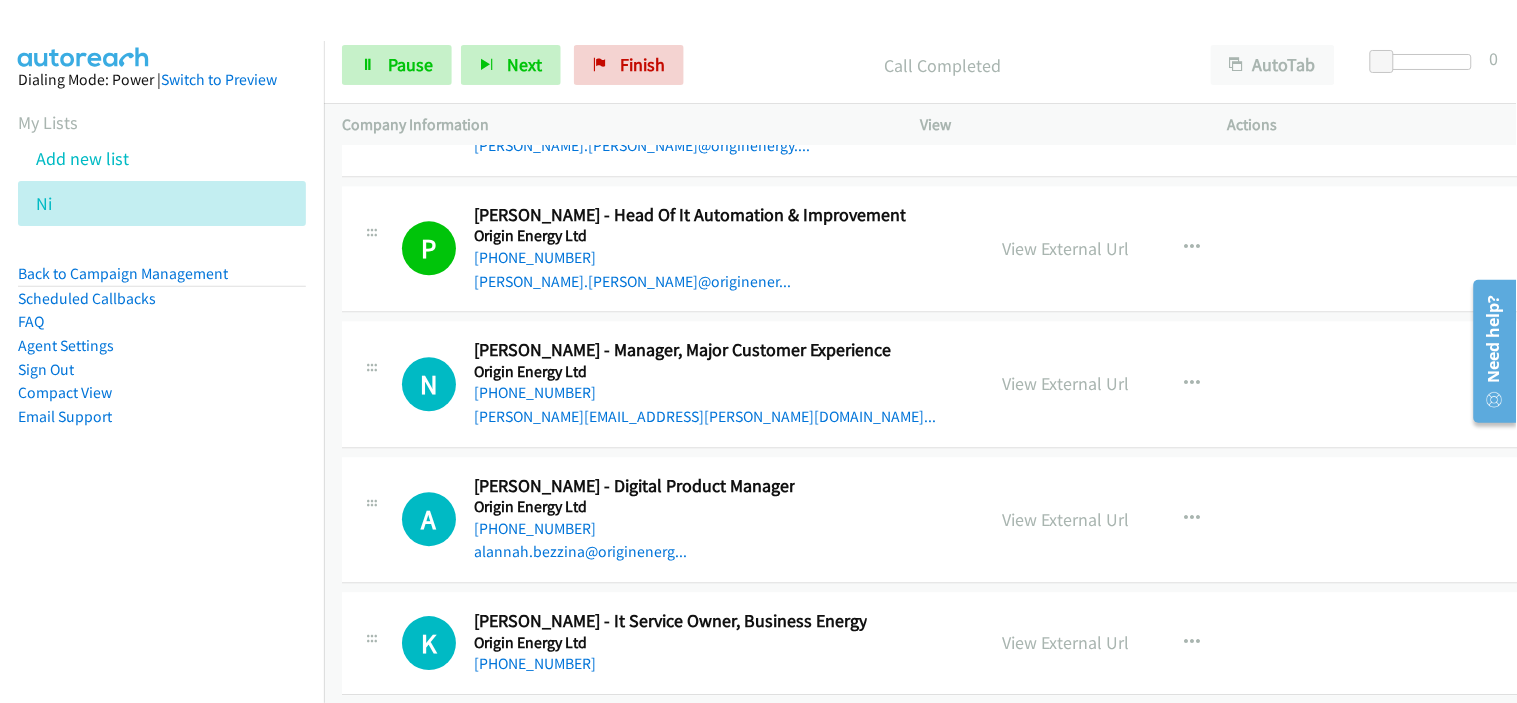 drag, startPoint x: 634, startPoint y: 373, endPoint x: 602, endPoint y: 373, distance: 32 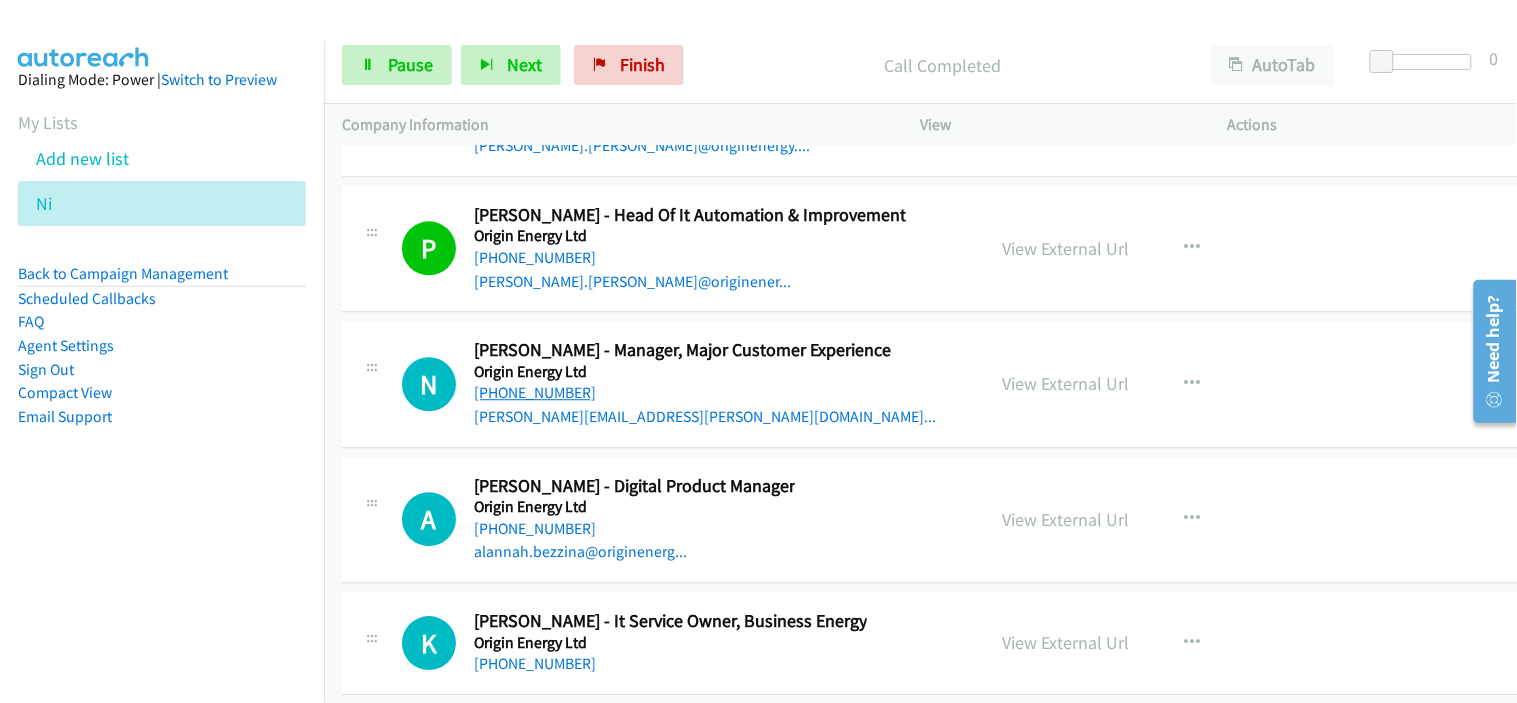 click on "[PHONE_NUMBER]" at bounding box center [535, 392] 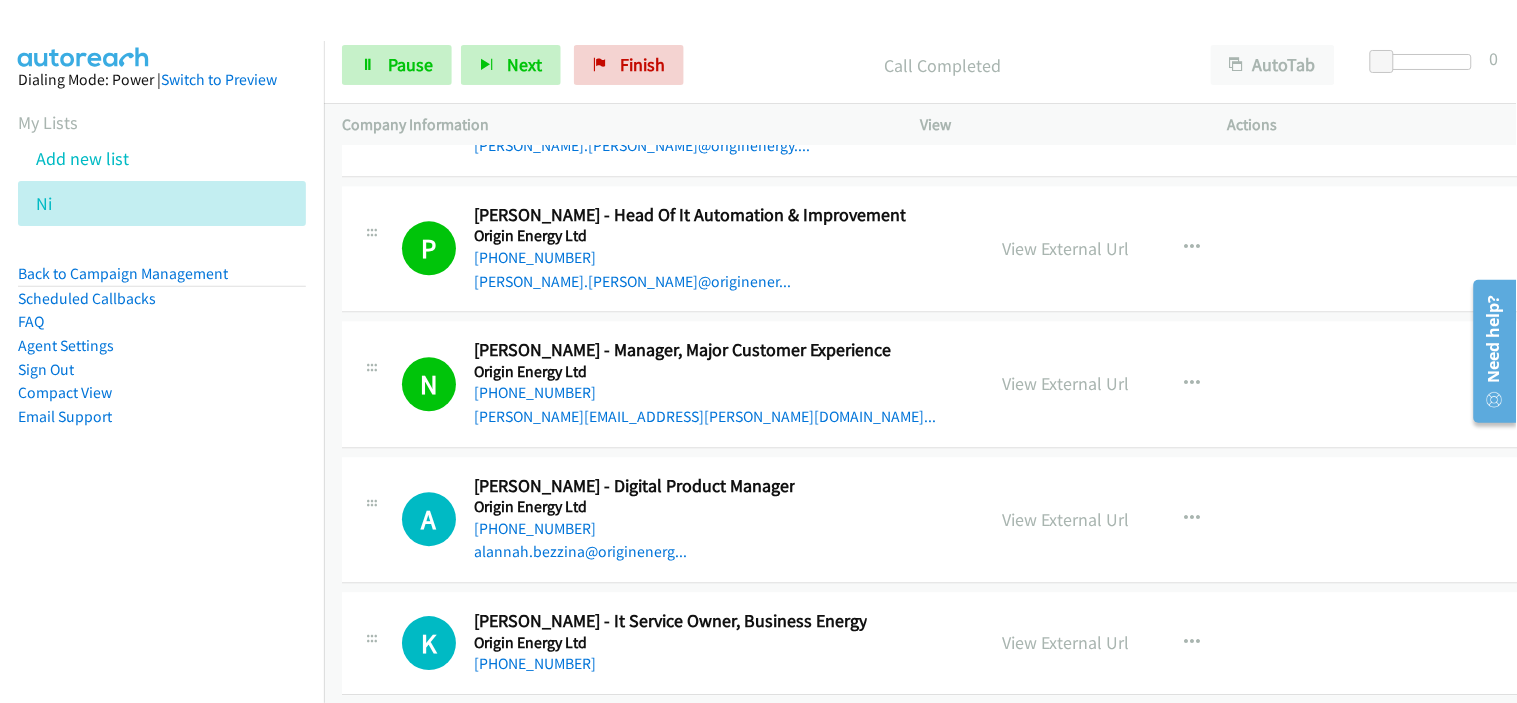 click on "Origin Energy Ltd" at bounding box center [634, 507] 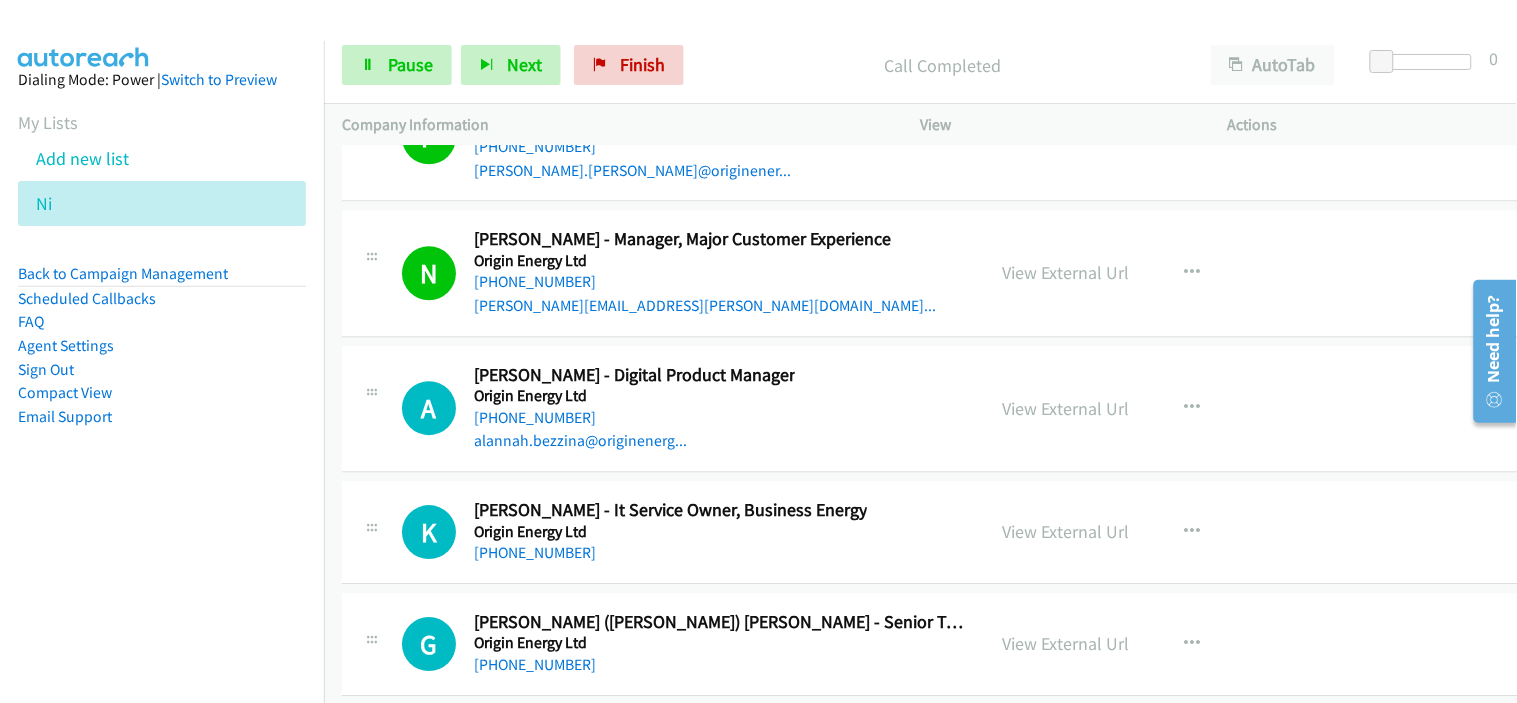 click on "[PHONE_NUMBER]" at bounding box center (634, 418) 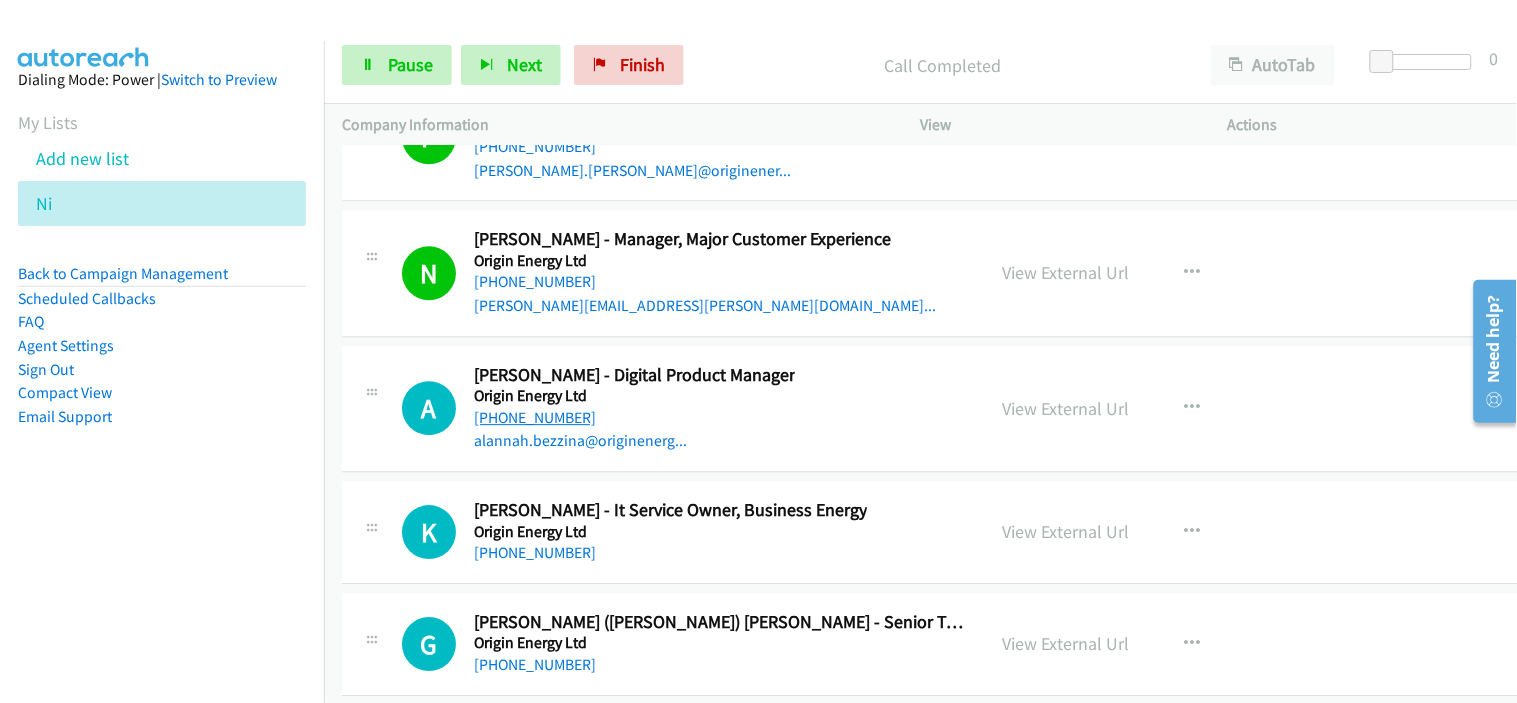 click on "[PHONE_NUMBER]" at bounding box center (535, 417) 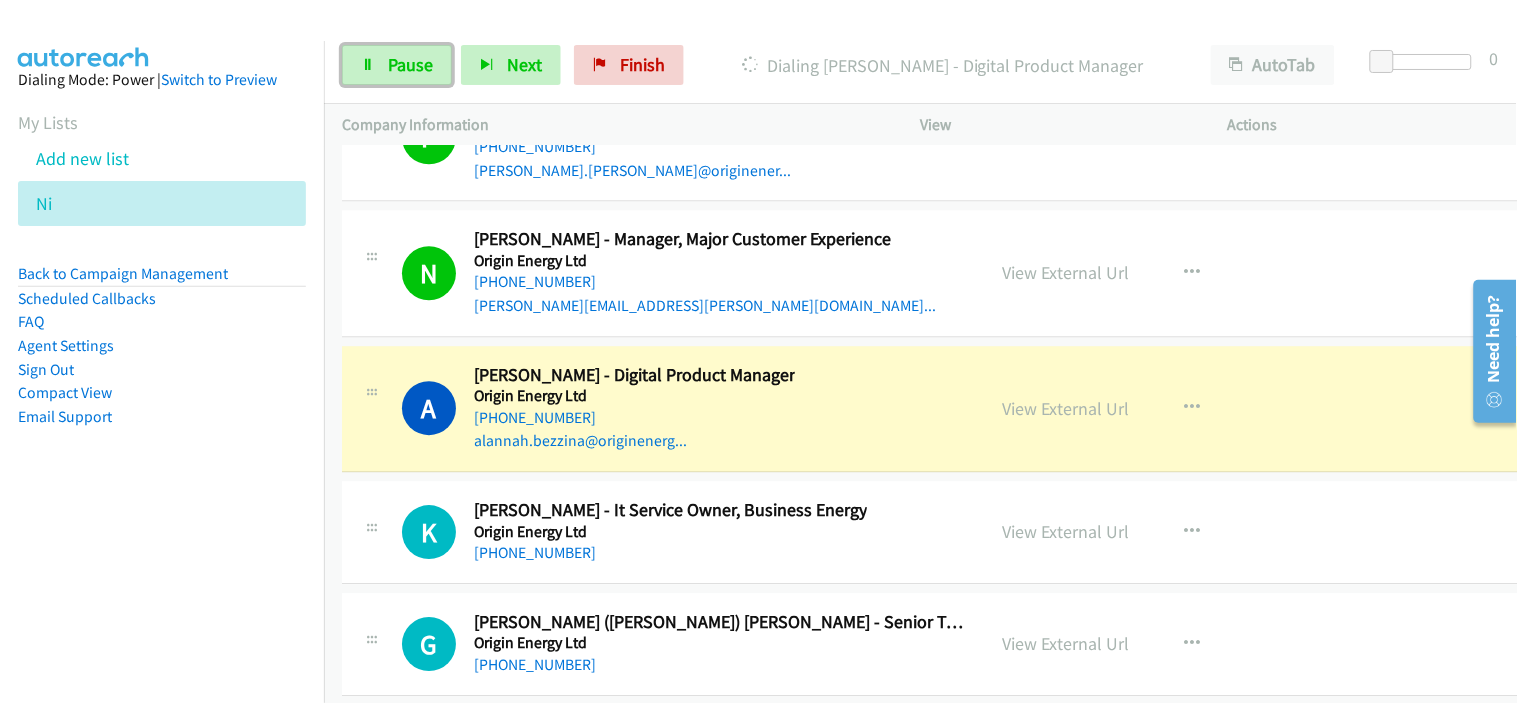 drag, startPoint x: 410, startPoint y: 63, endPoint x: 714, endPoint y: 344, distance: 413.97705 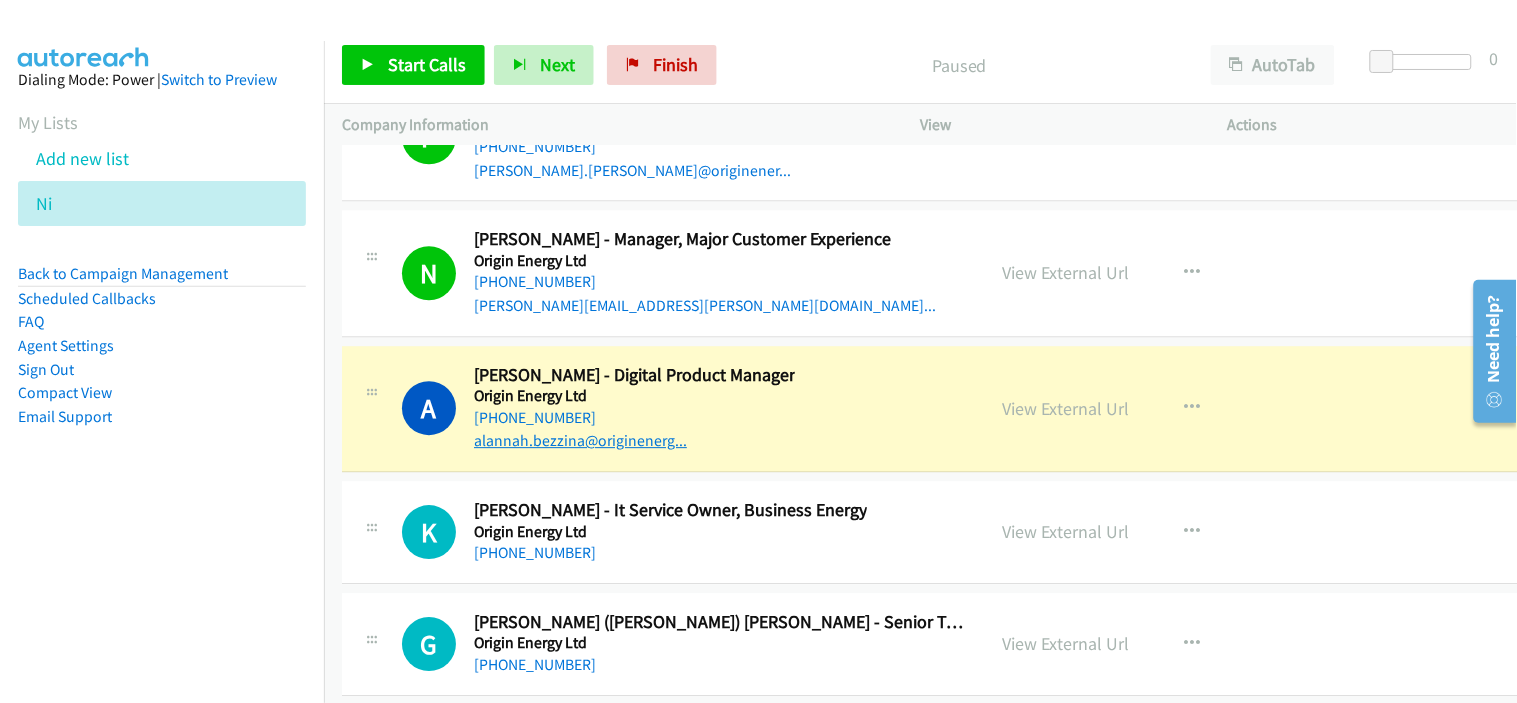 drag, startPoint x: 756, startPoint y: 431, endPoint x: 671, endPoint y: 426, distance: 85.146935 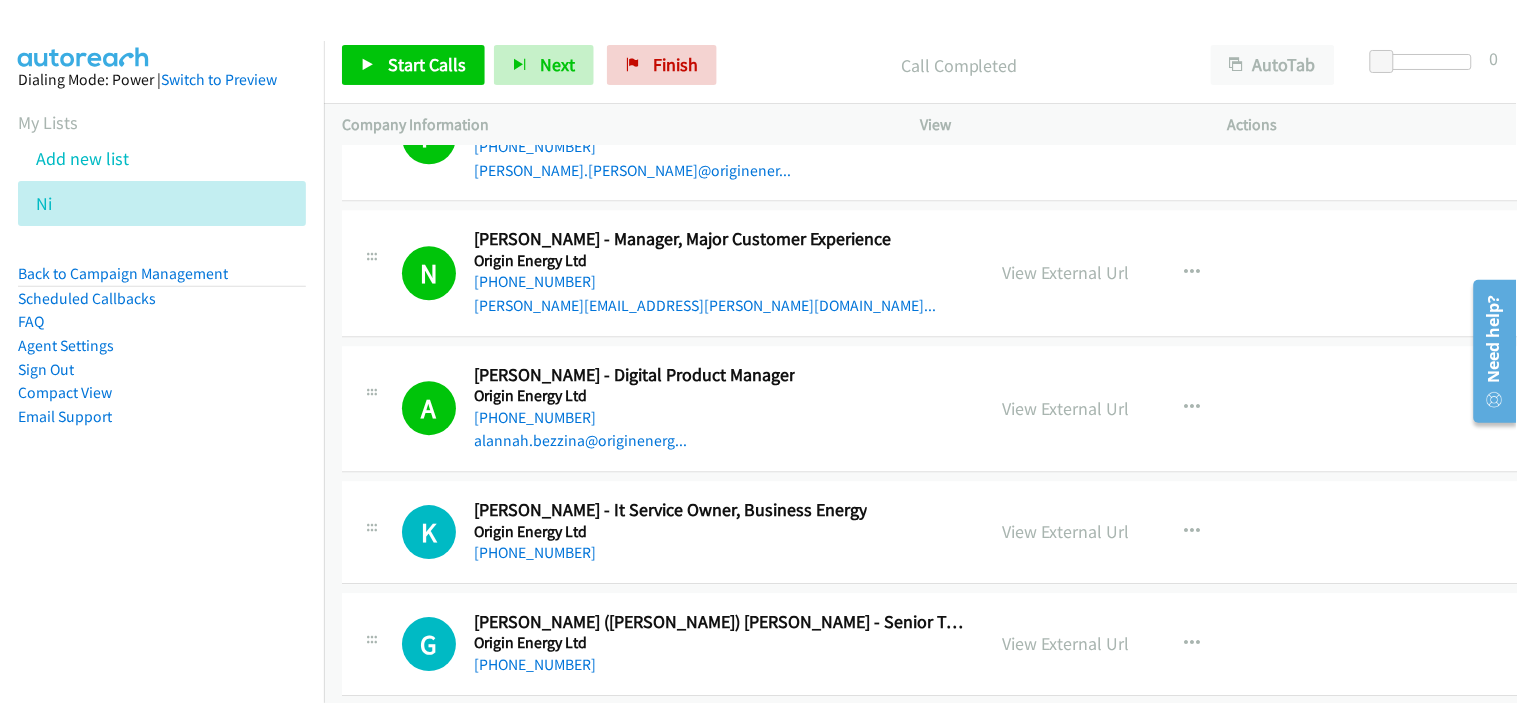 click on "alannah.bezzina@originenerg..." at bounding box center [634, 441] 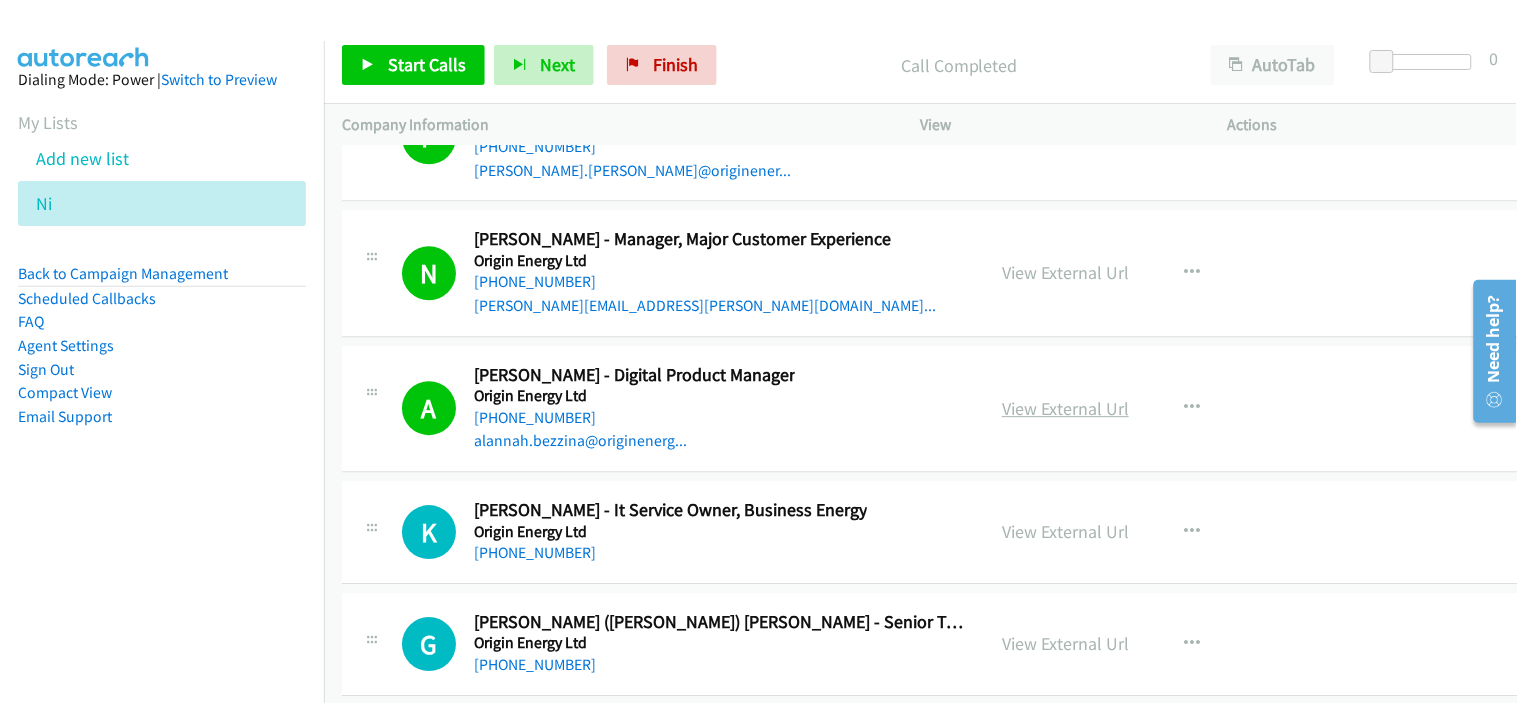 click on "View External Url" at bounding box center [1065, 408] 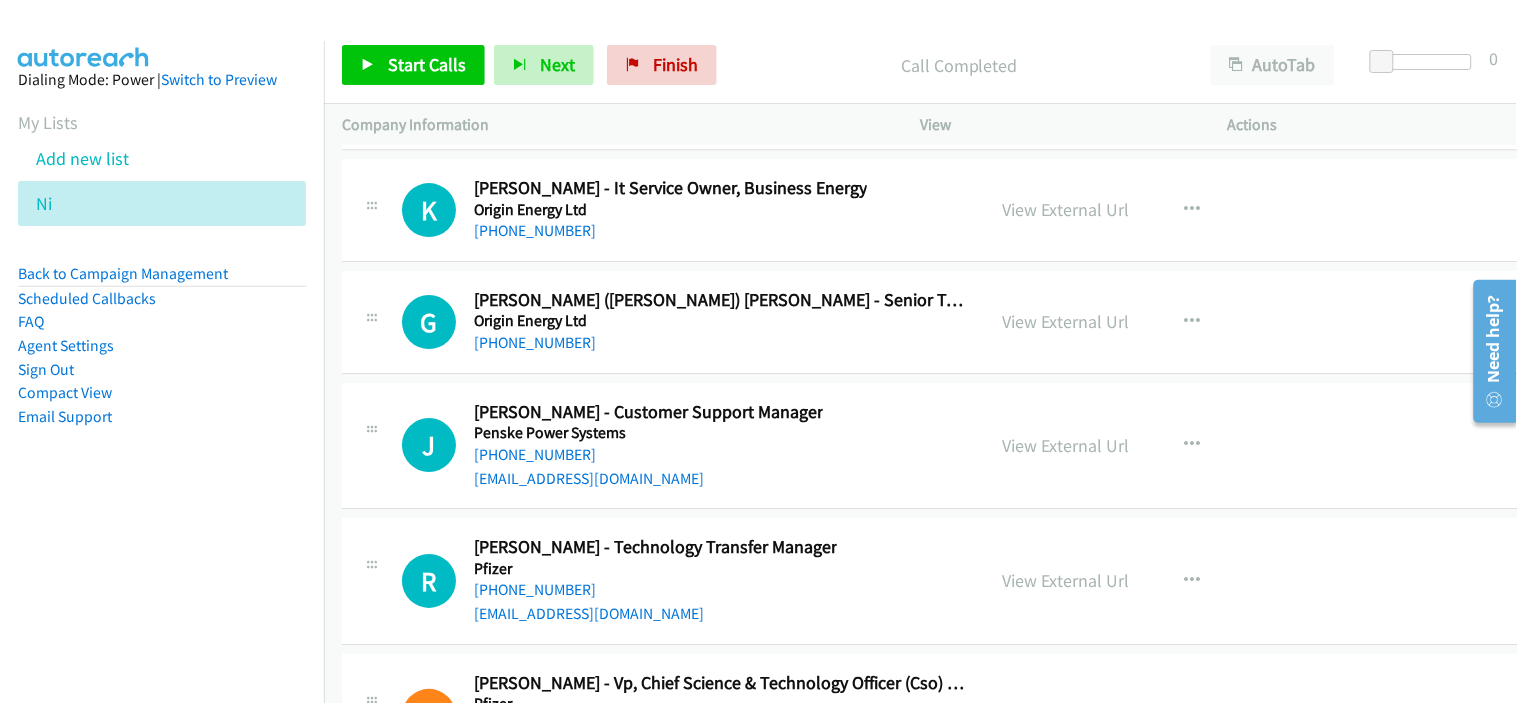 scroll, scrollTop: 36814, scrollLeft: 0, axis: vertical 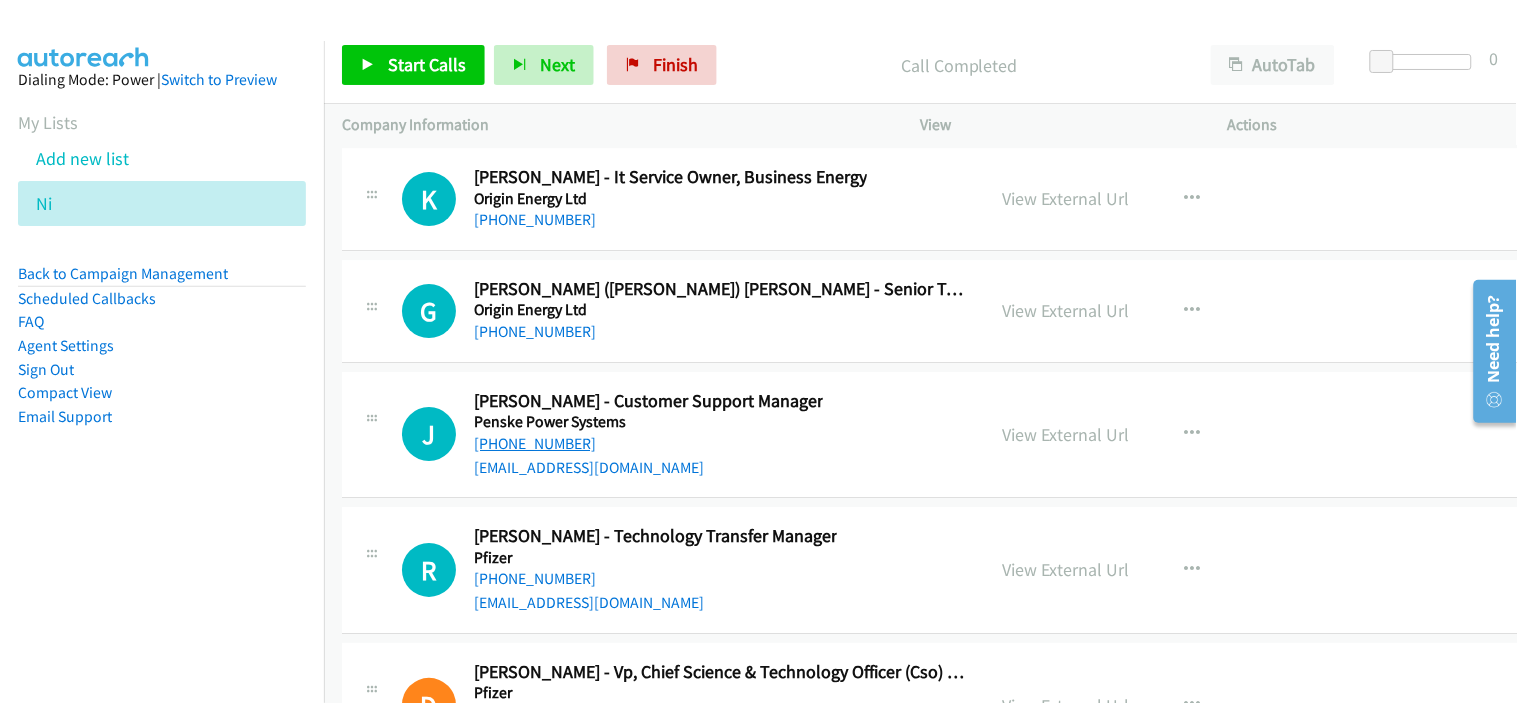 click on "[PHONE_NUMBER]" at bounding box center [535, 443] 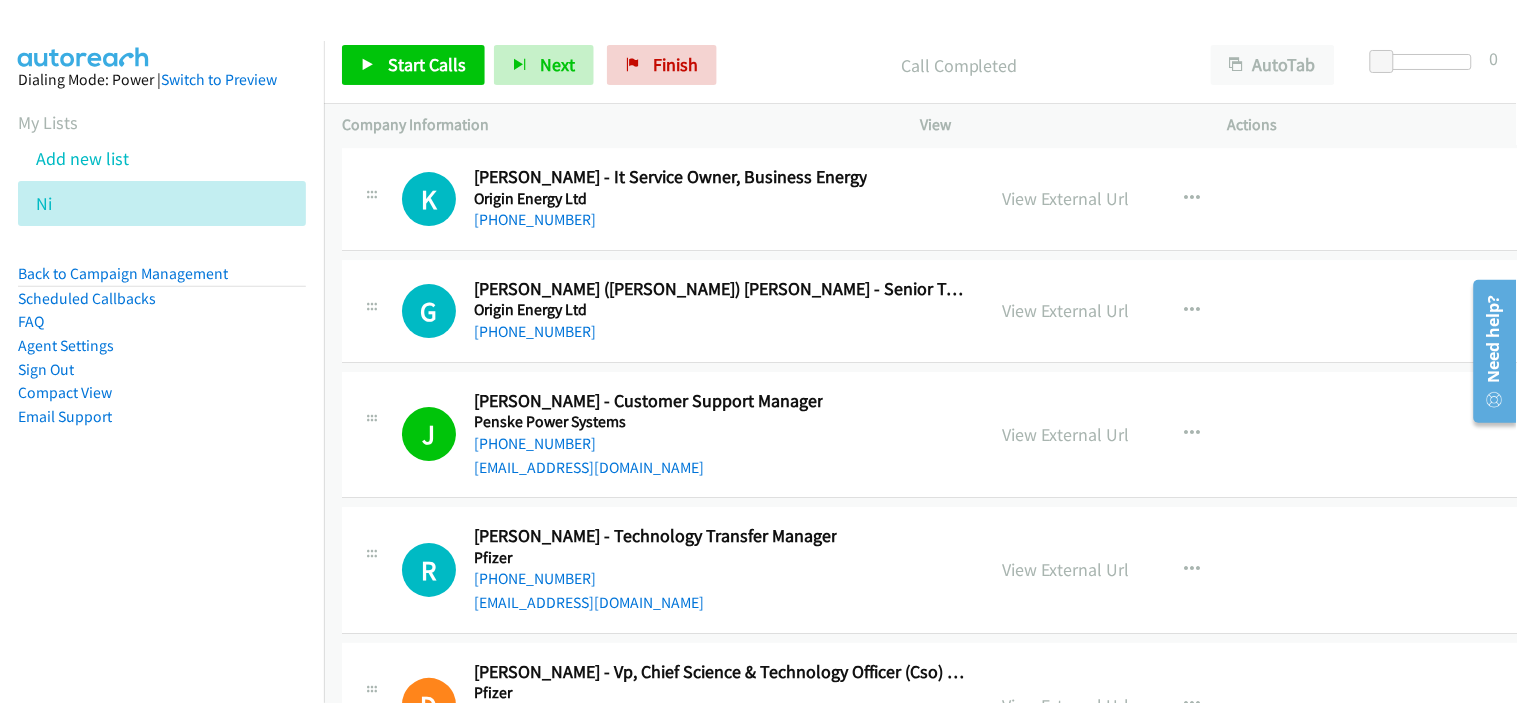 drag, startPoint x: 682, startPoint y: 562, endPoint x: 702, endPoint y: 476, distance: 88.29496 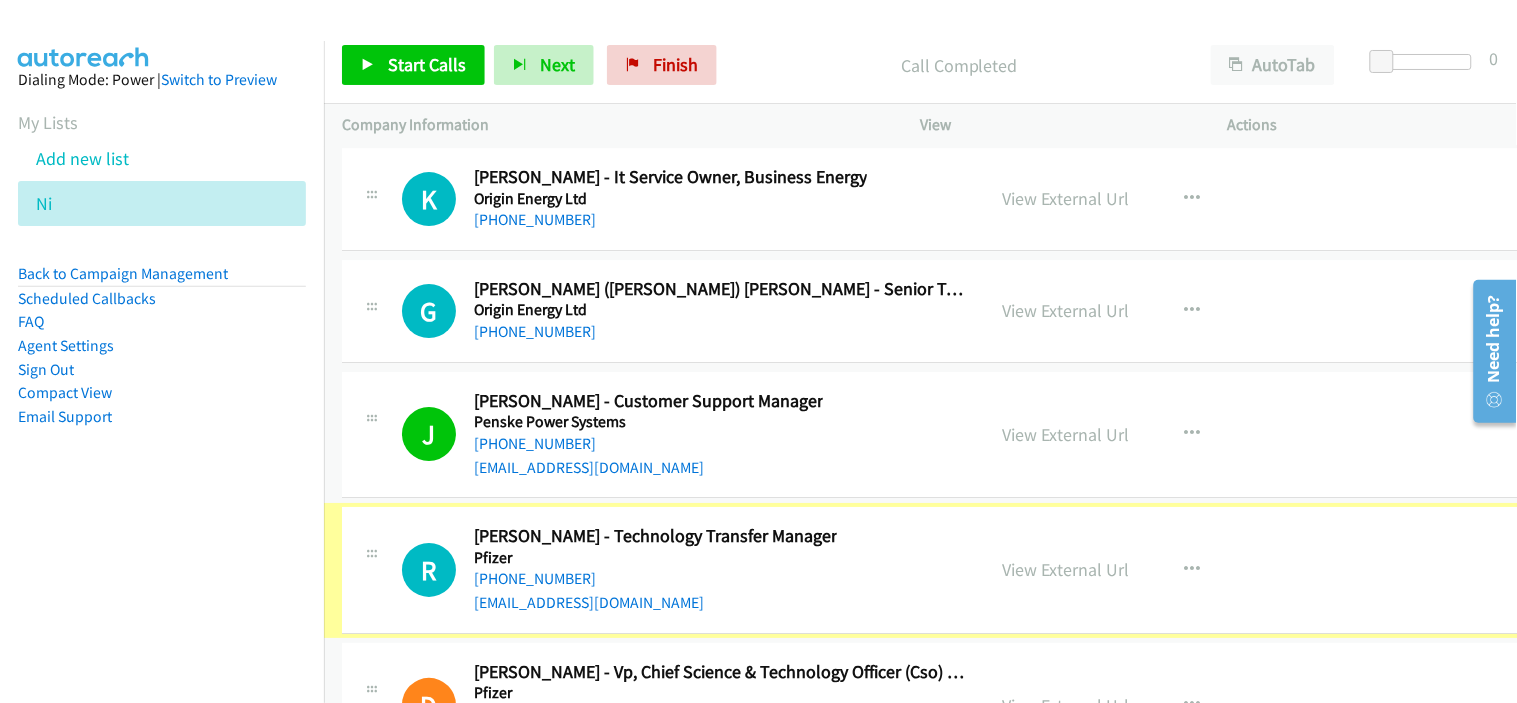 scroll, scrollTop: 37036, scrollLeft: 0, axis: vertical 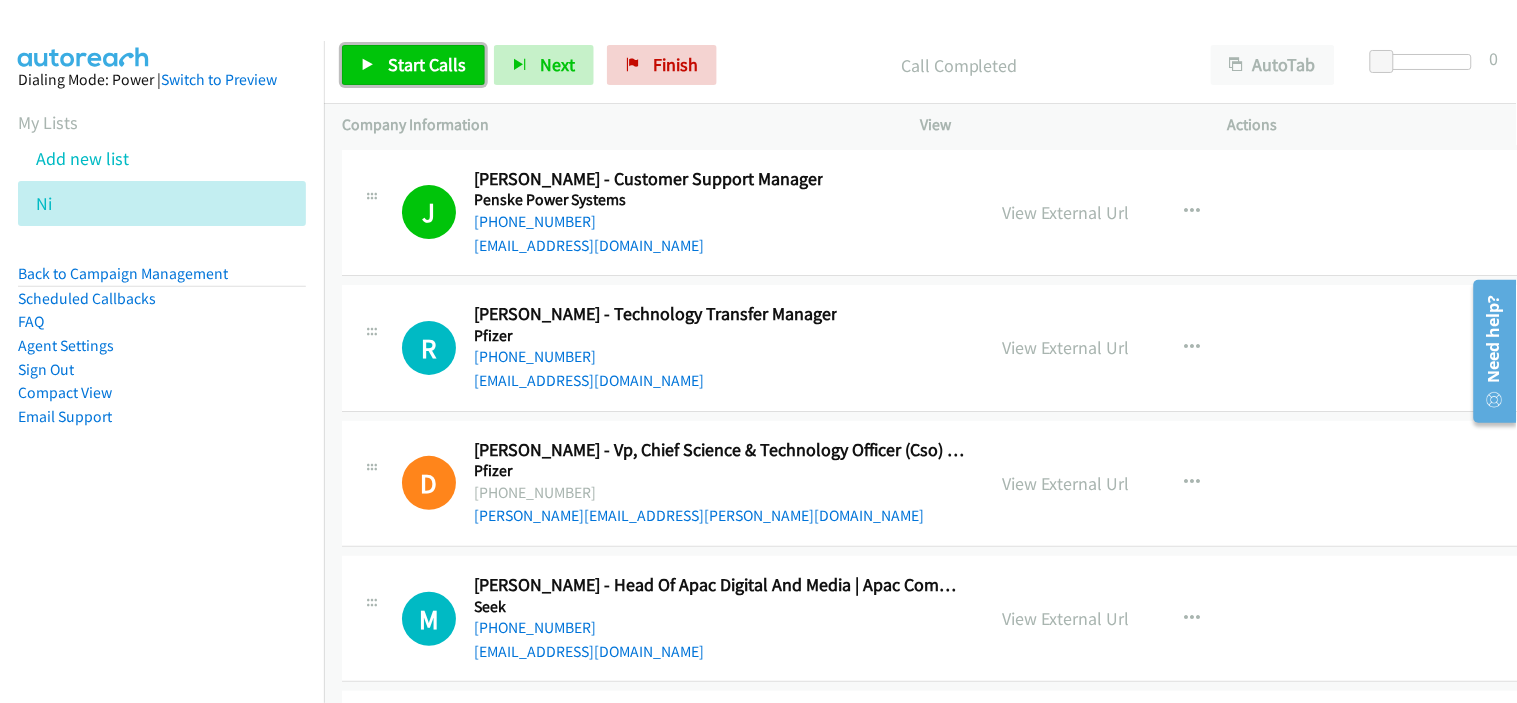 click on "Start Calls" at bounding box center [427, 64] 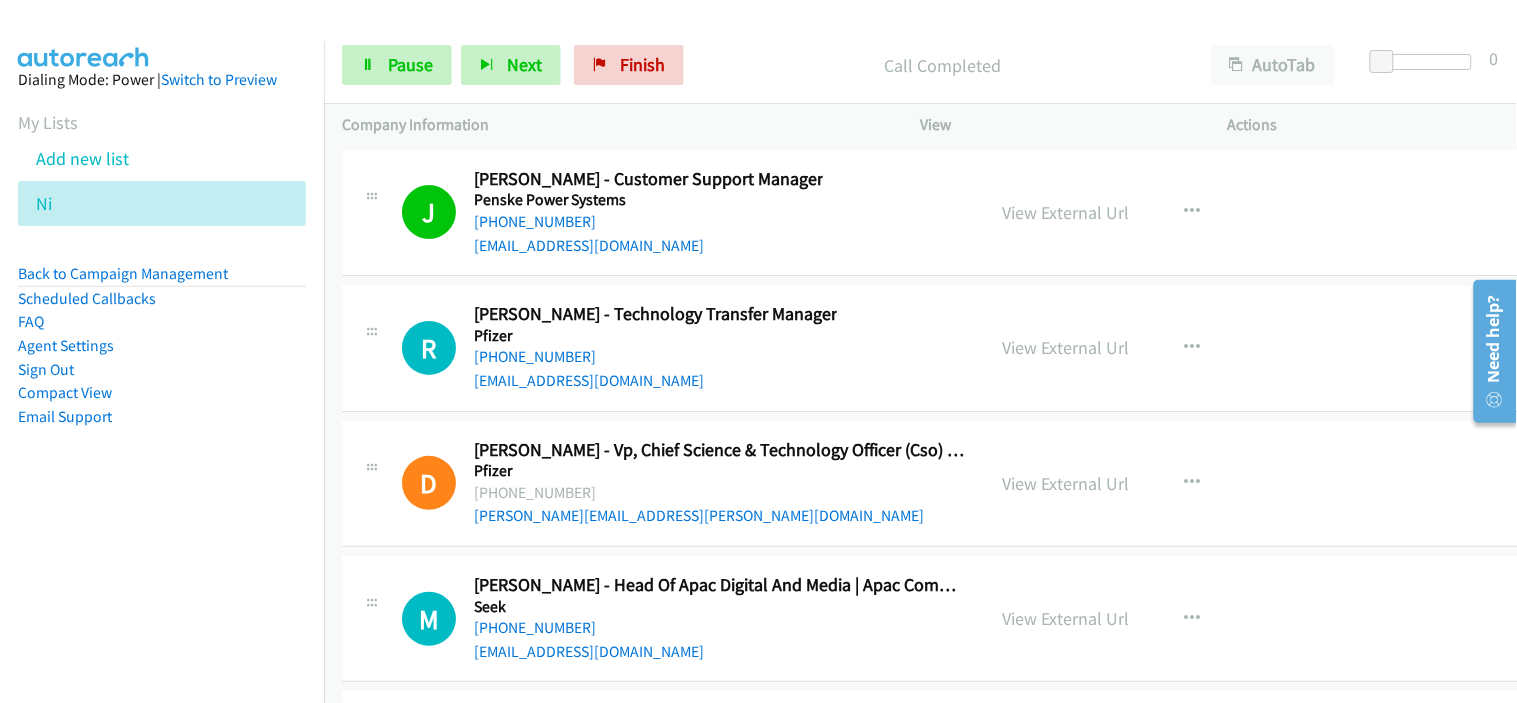 click on "[EMAIL_ADDRESS][DOMAIN_NAME]" at bounding box center [655, 381] 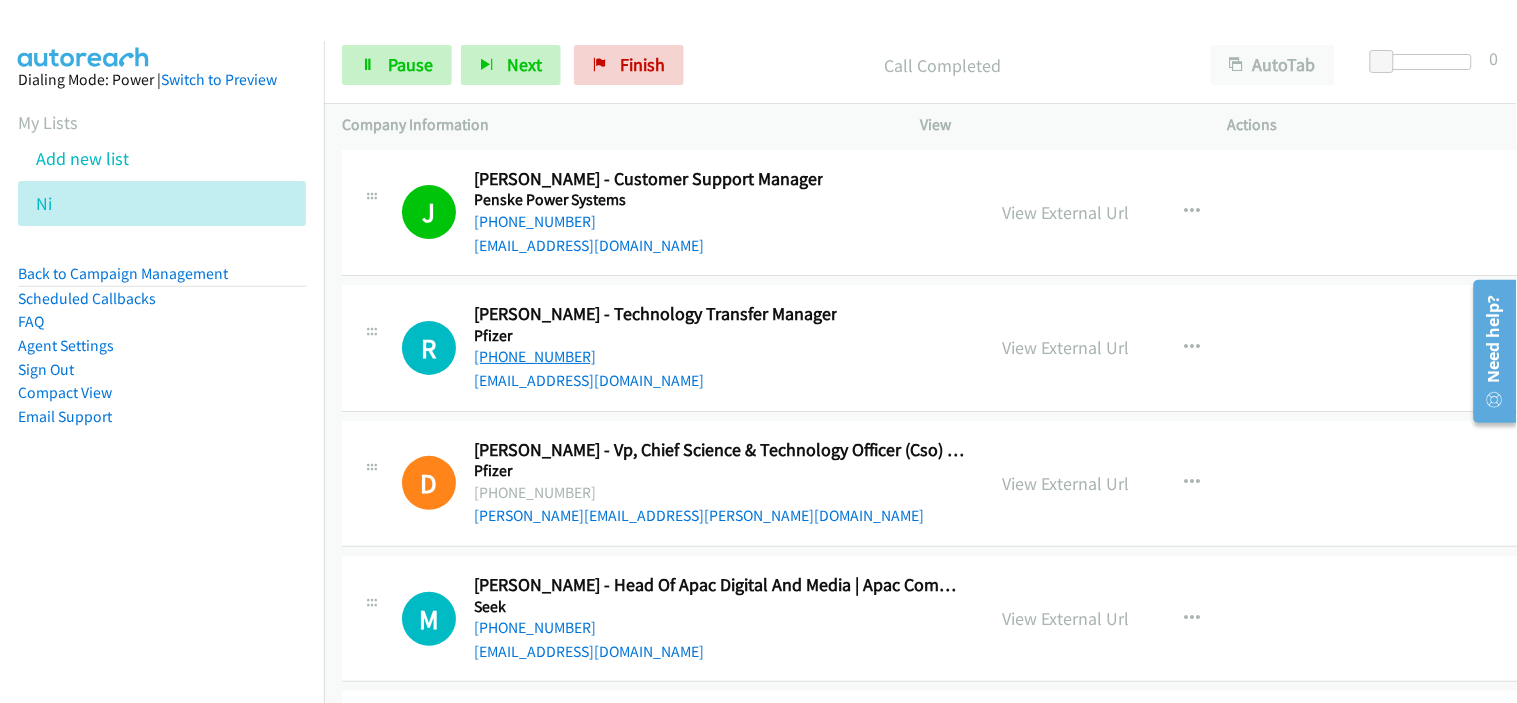 click on "[PHONE_NUMBER]" at bounding box center (535, 356) 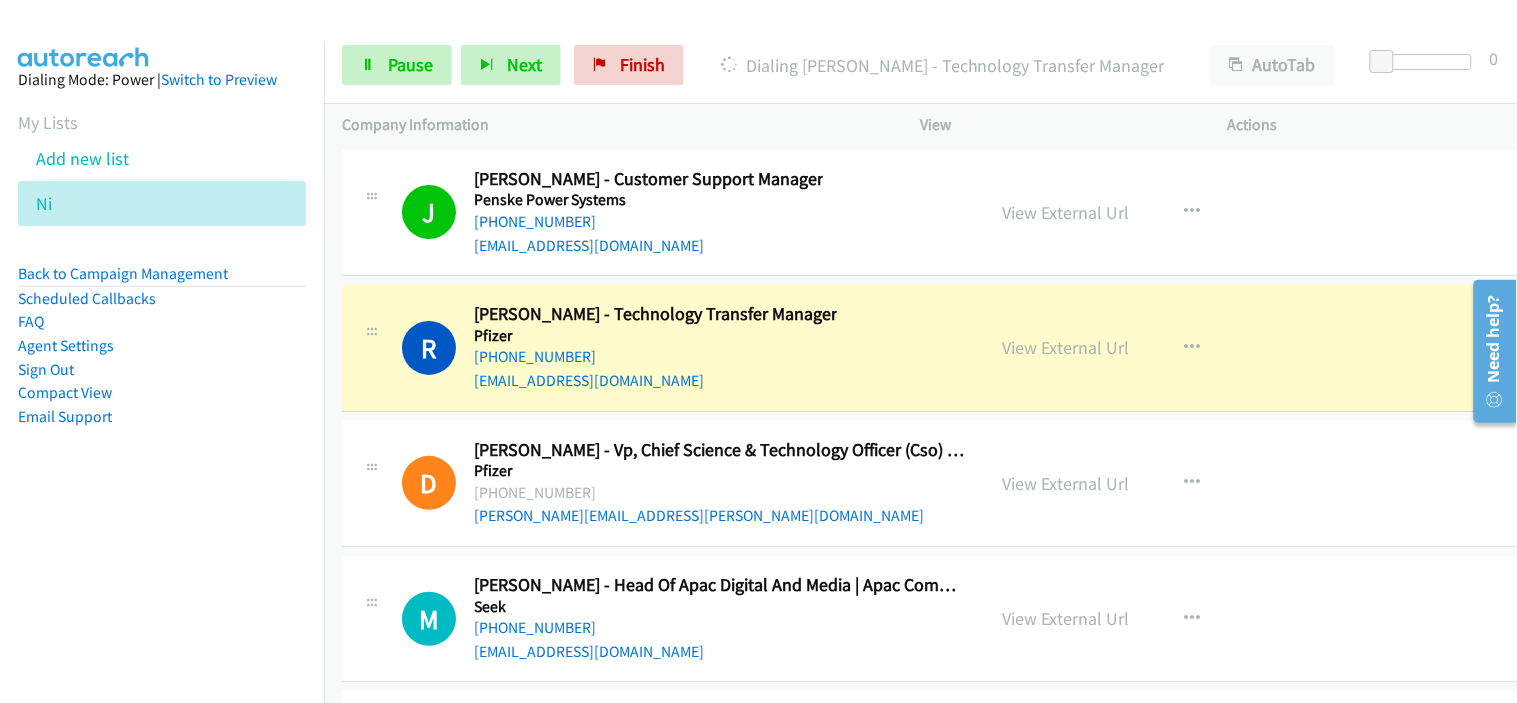 click on "[PHONE_NUMBER]" at bounding box center [655, 357] 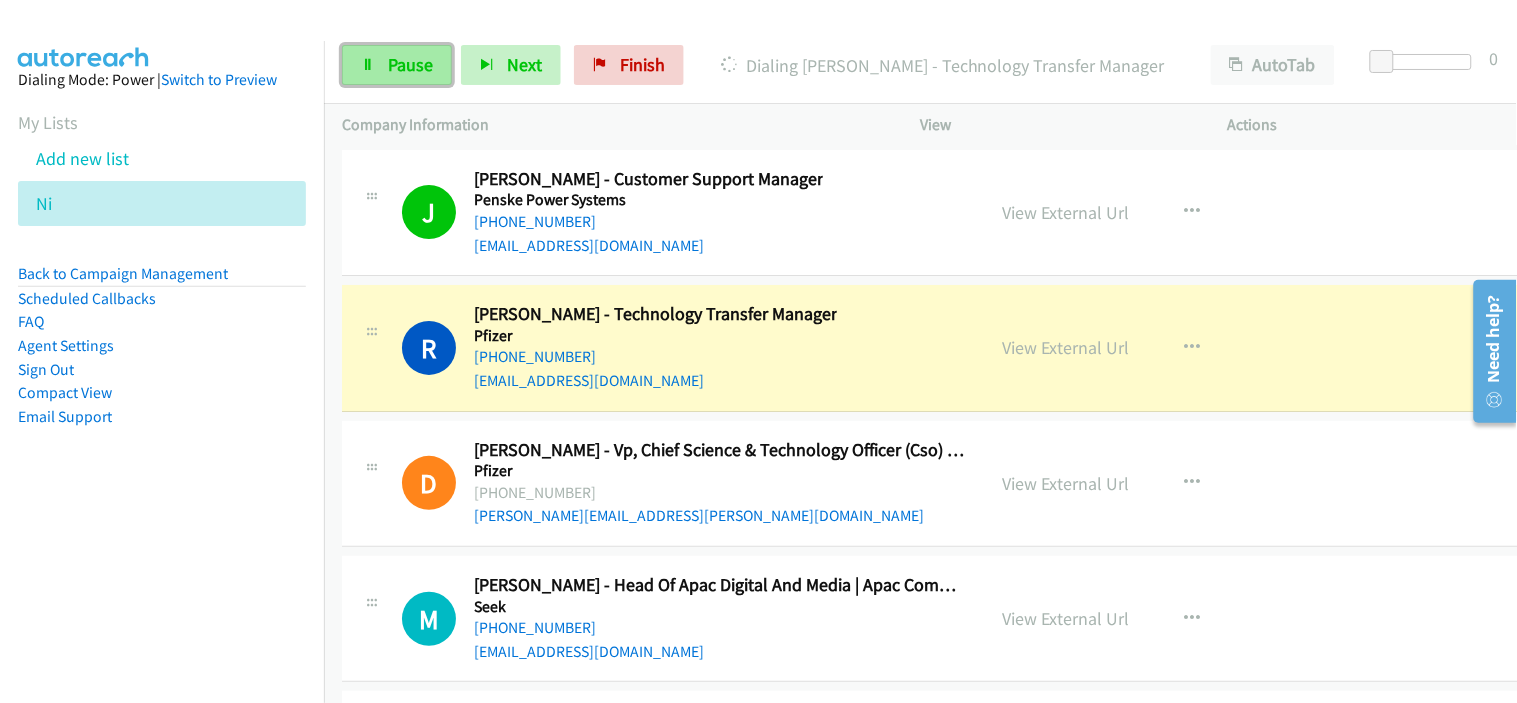 click on "Pause" at bounding box center [397, 65] 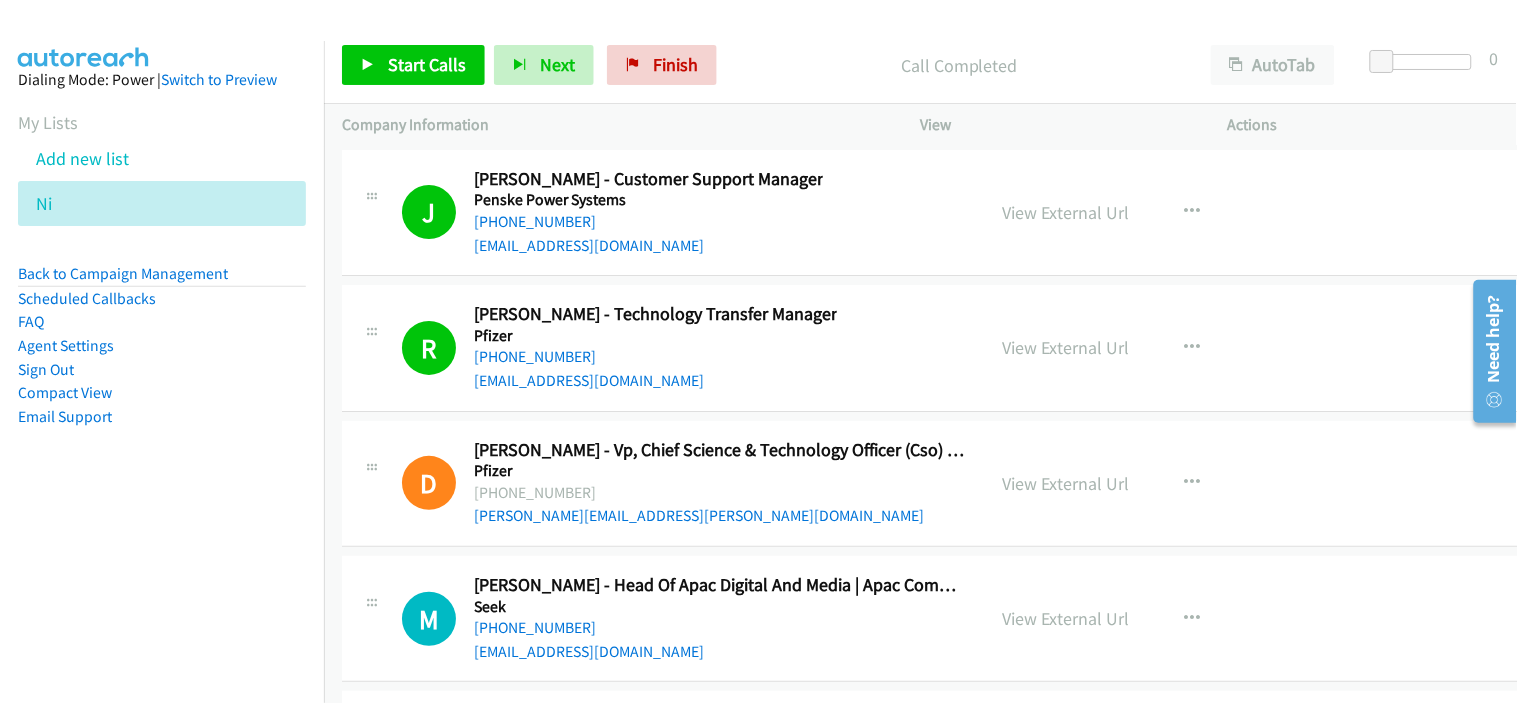 click on "[EMAIL_ADDRESS][DOMAIN_NAME]" at bounding box center (655, 381) 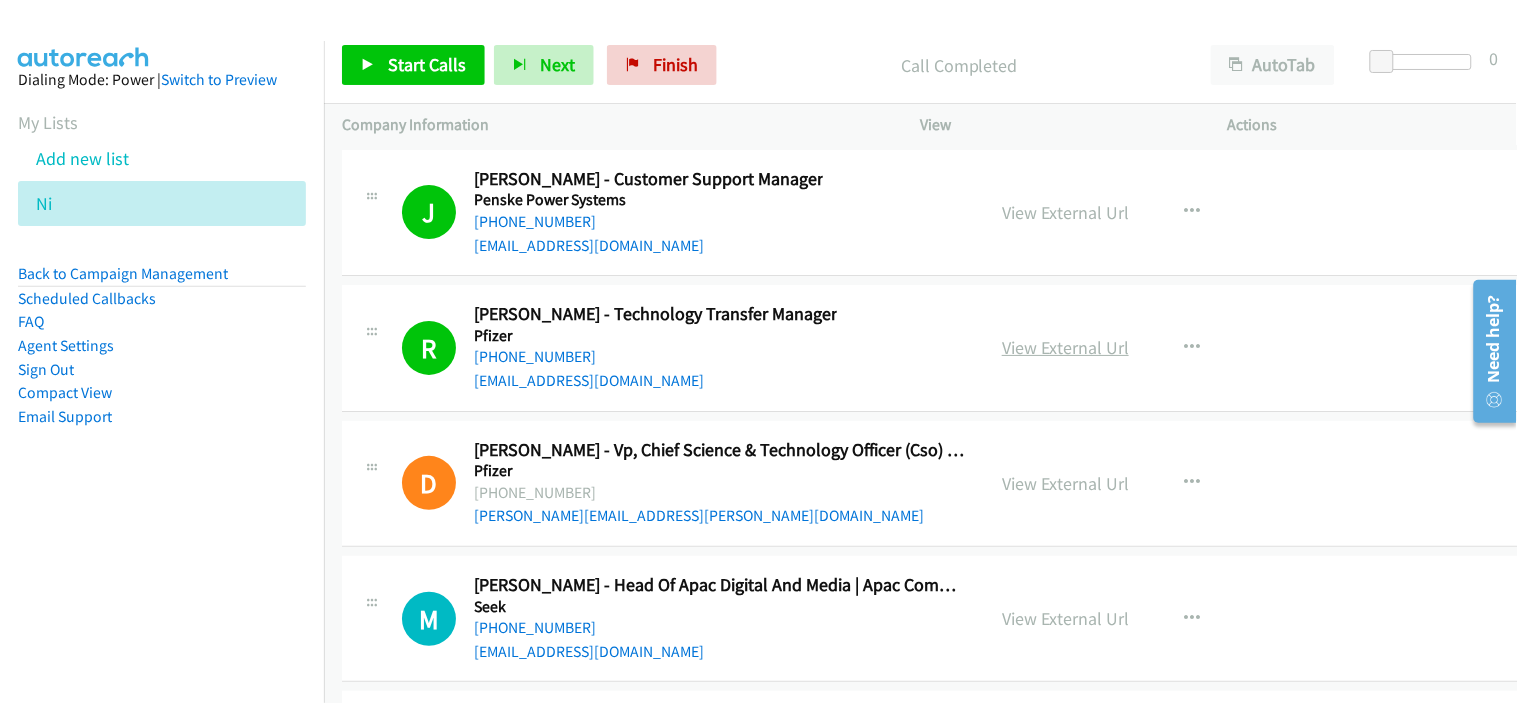 click on "View External Url" at bounding box center [1065, 347] 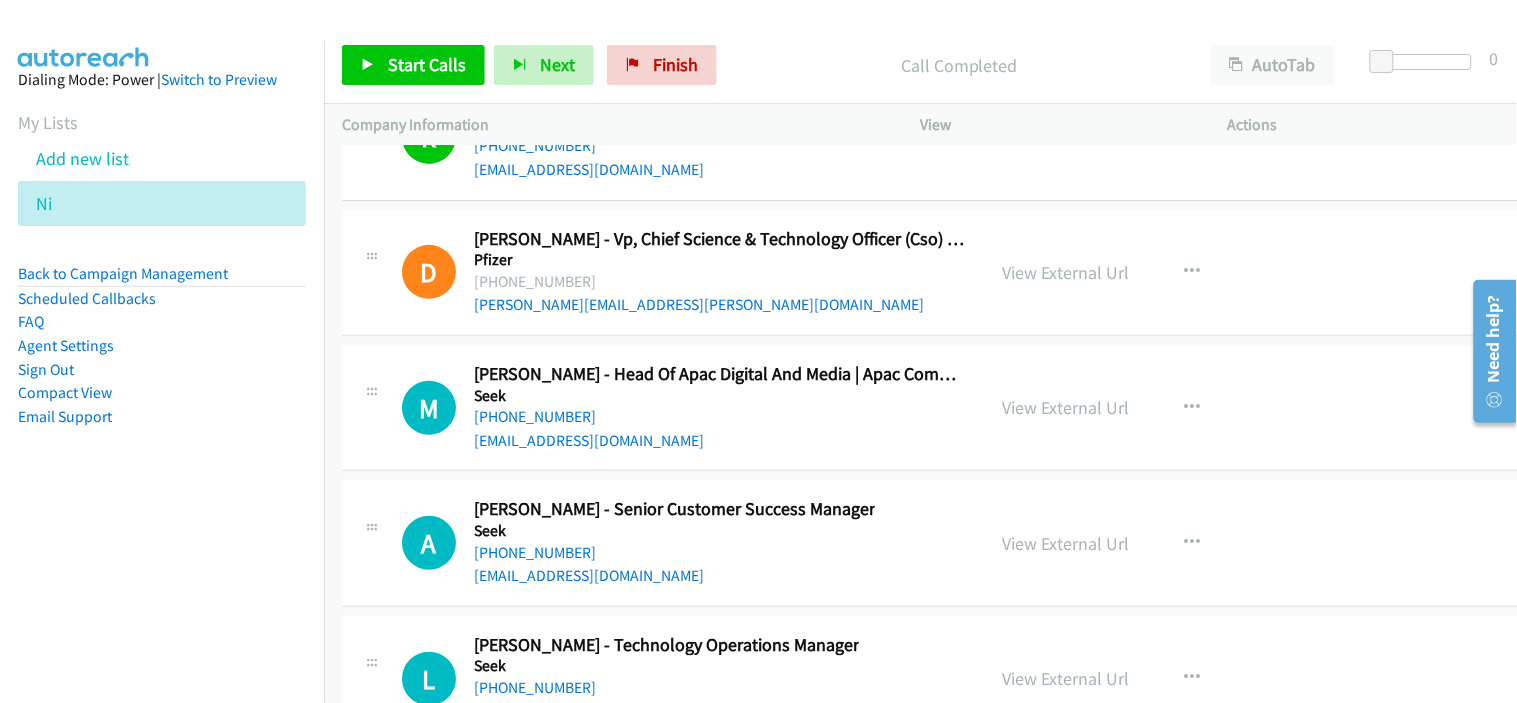 scroll, scrollTop: 37258, scrollLeft: 0, axis: vertical 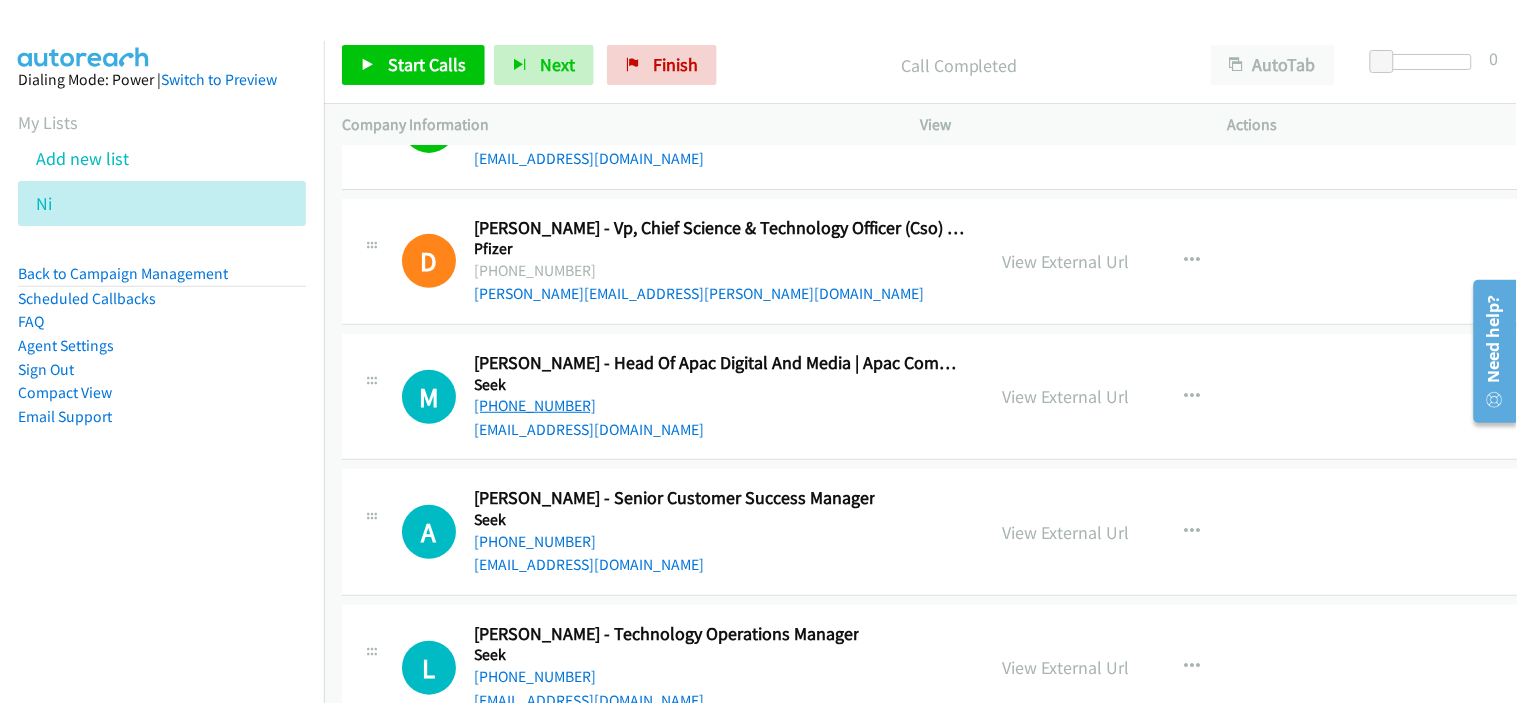 click on "[PHONE_NUMBER]" at bounding box center [535, 405] 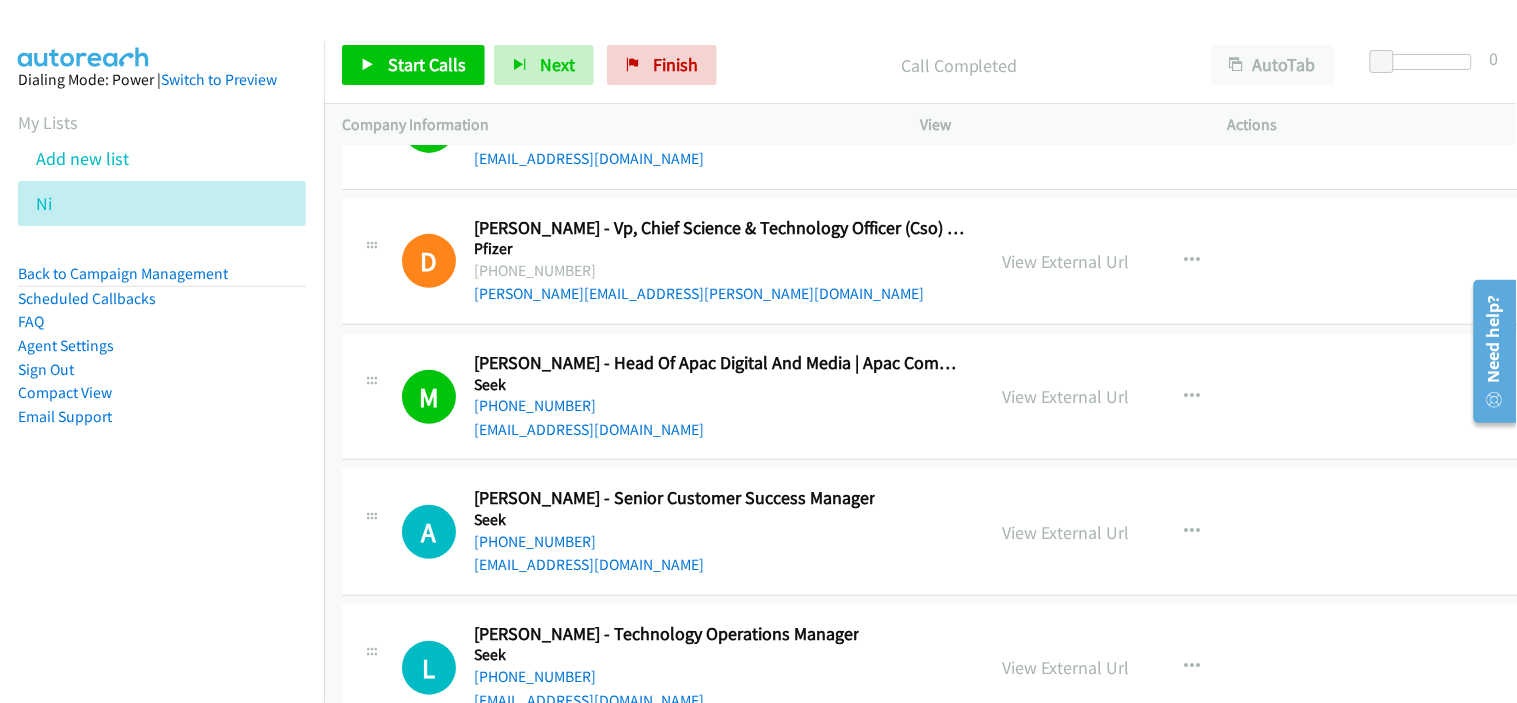 click on "[EMAIL_ADDRESS][DOMAIN_NAME]" at bounding box center [720, 430] 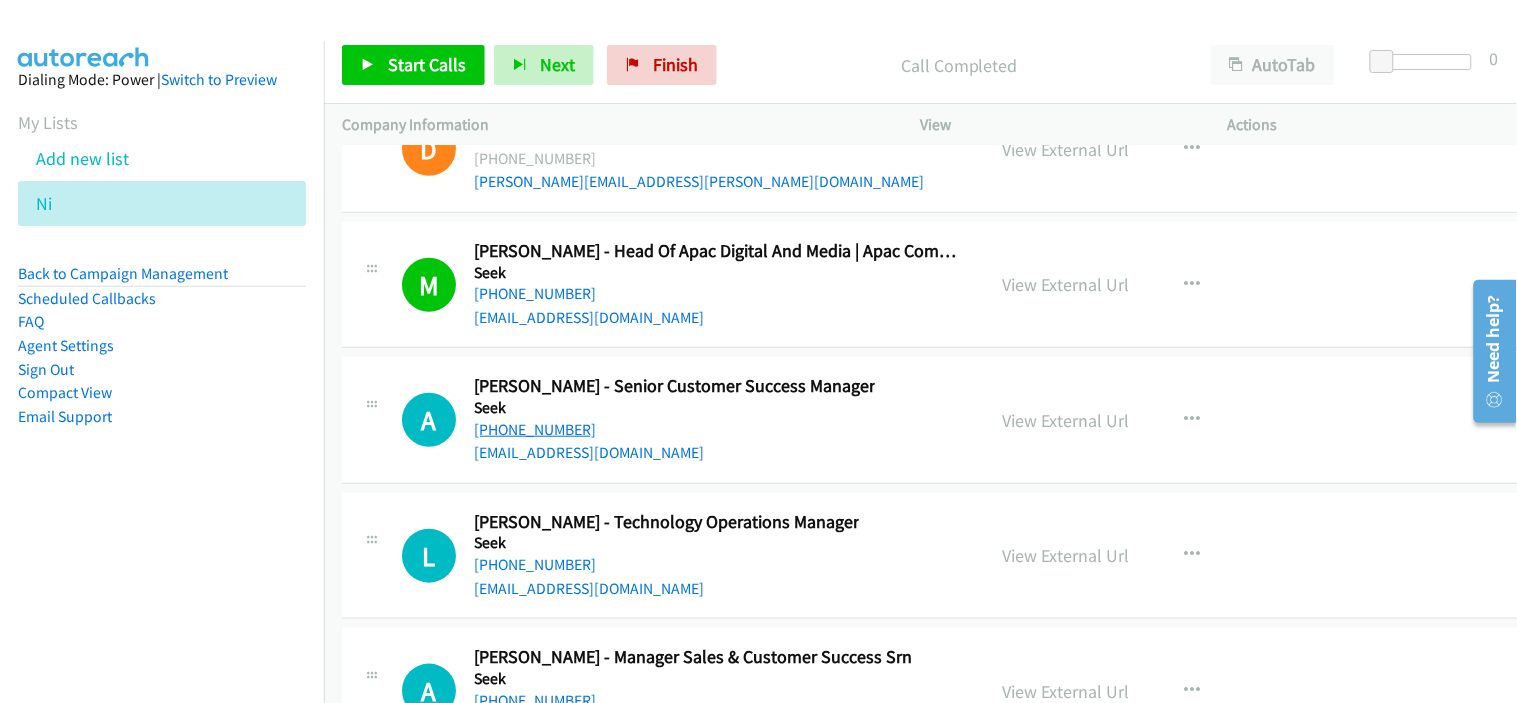 click on "[PHONE_NUMBER]" at bounding box center (535, 429) 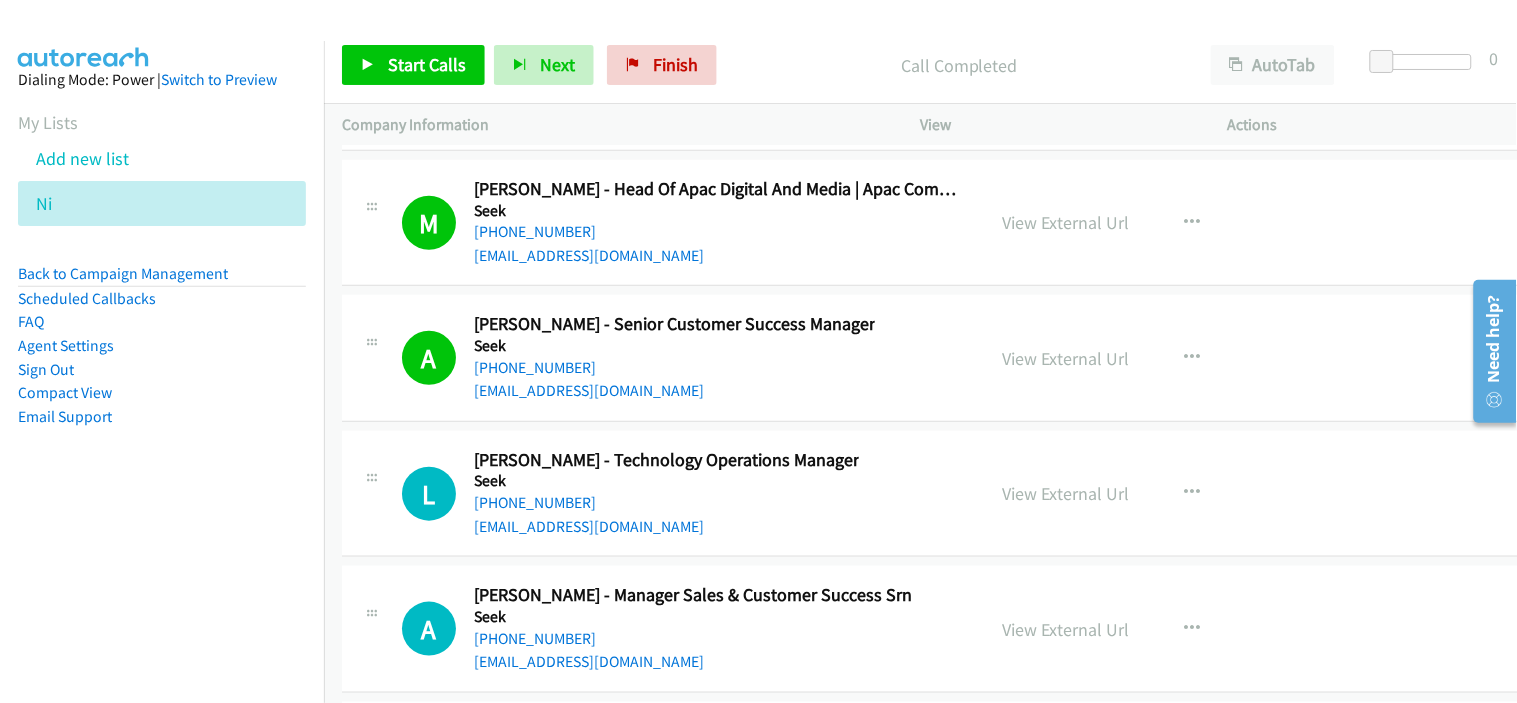 scroll, scrollTop: 37481, scrollLeft: 0, axis: vertical 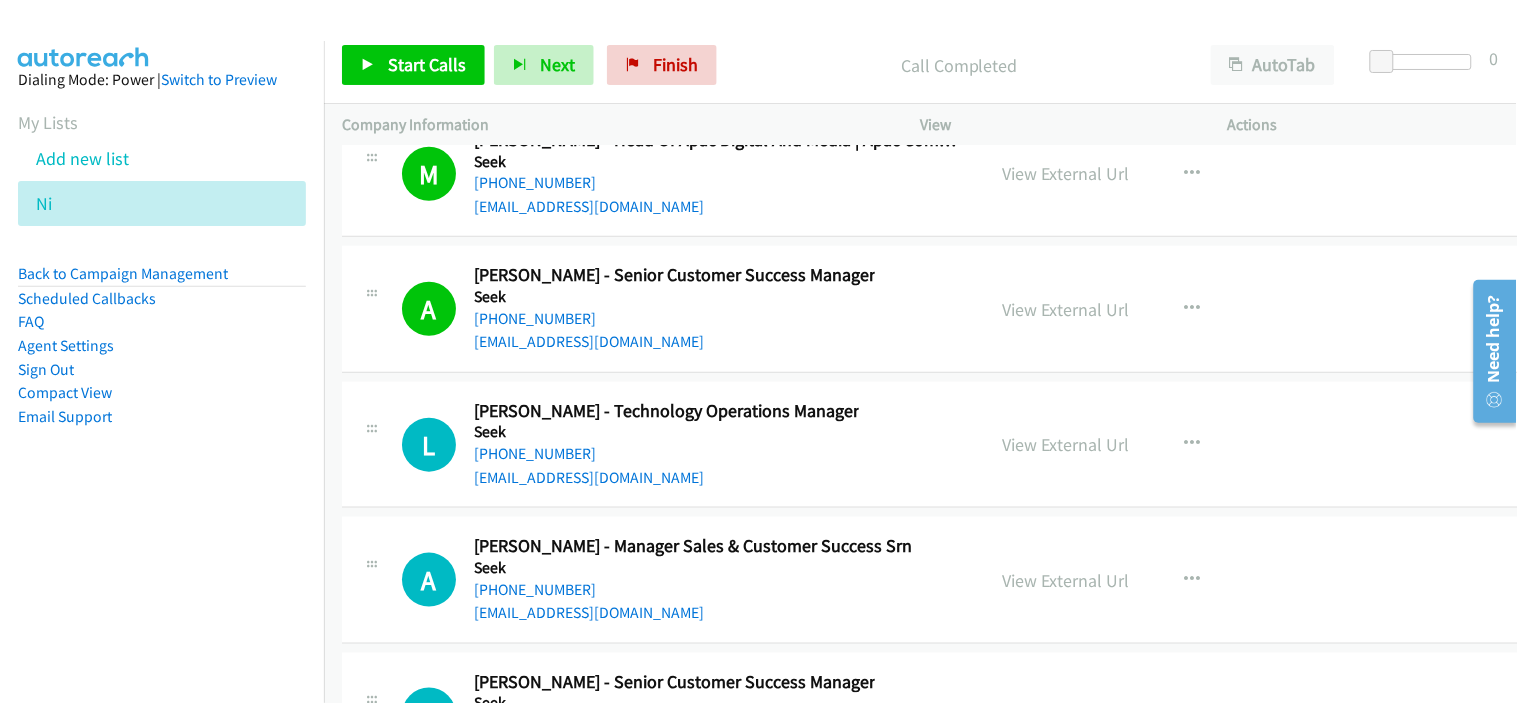 click on "[PHONE_NUMBER]" at bounding box center [666, 454] 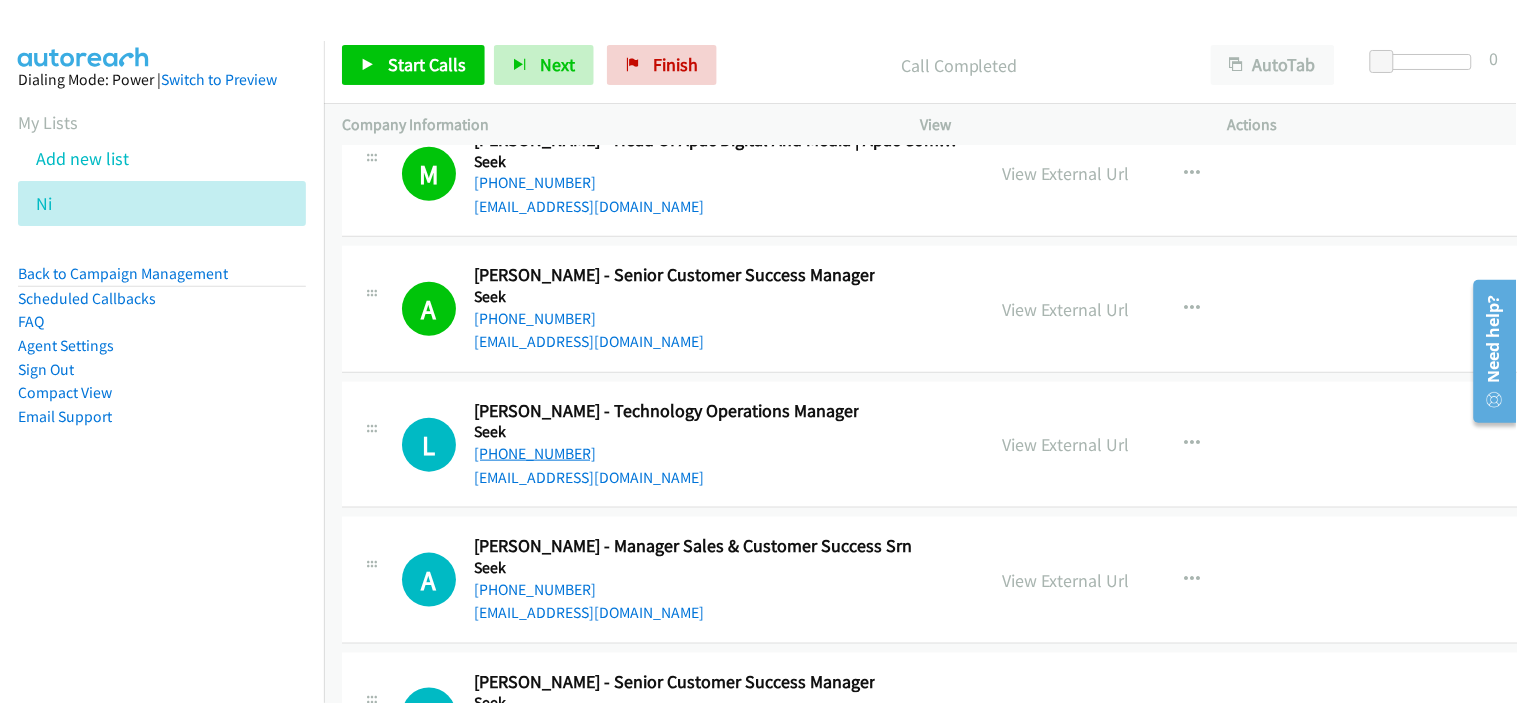click on "[PHONE_NUMBER]" at bounding box center [535, 453] 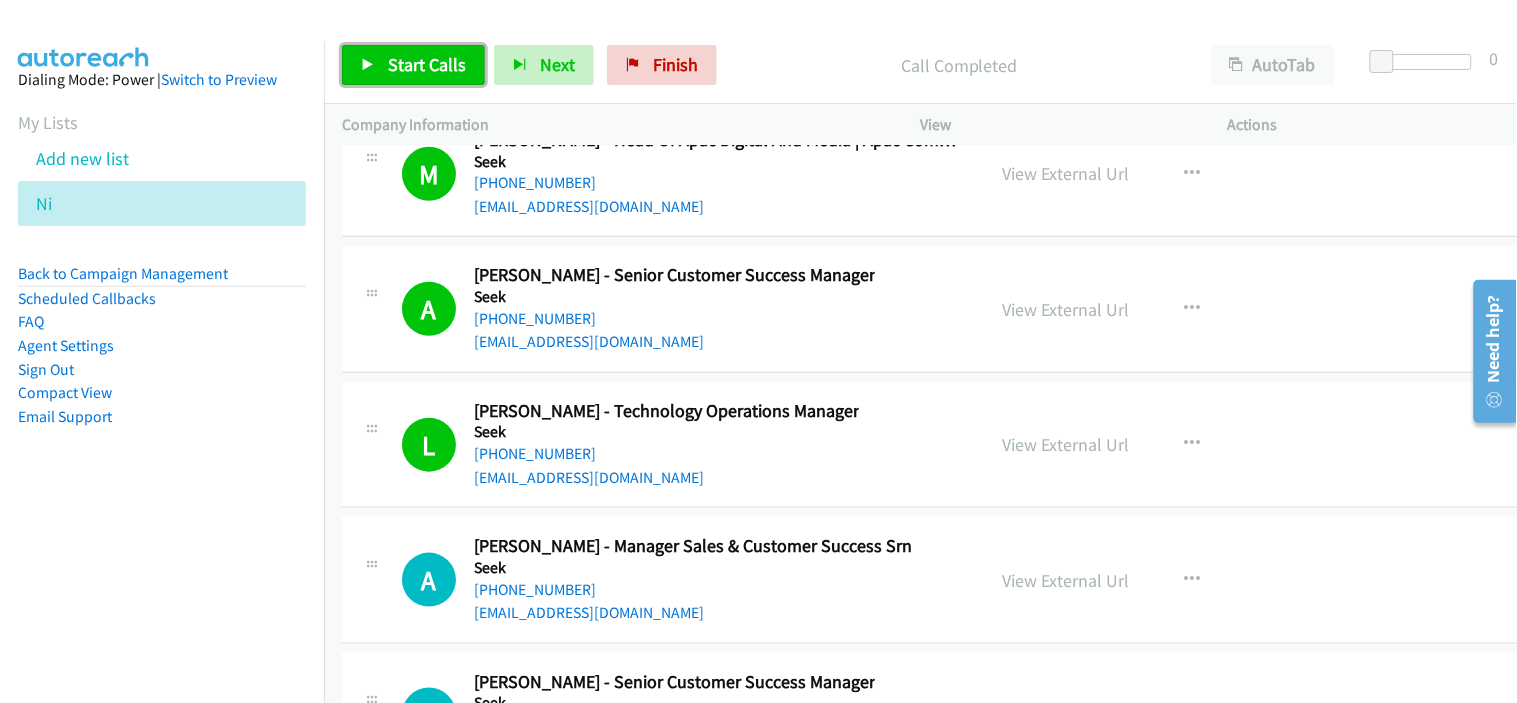 click on "Start Calls" at bounding box center [427, 64] 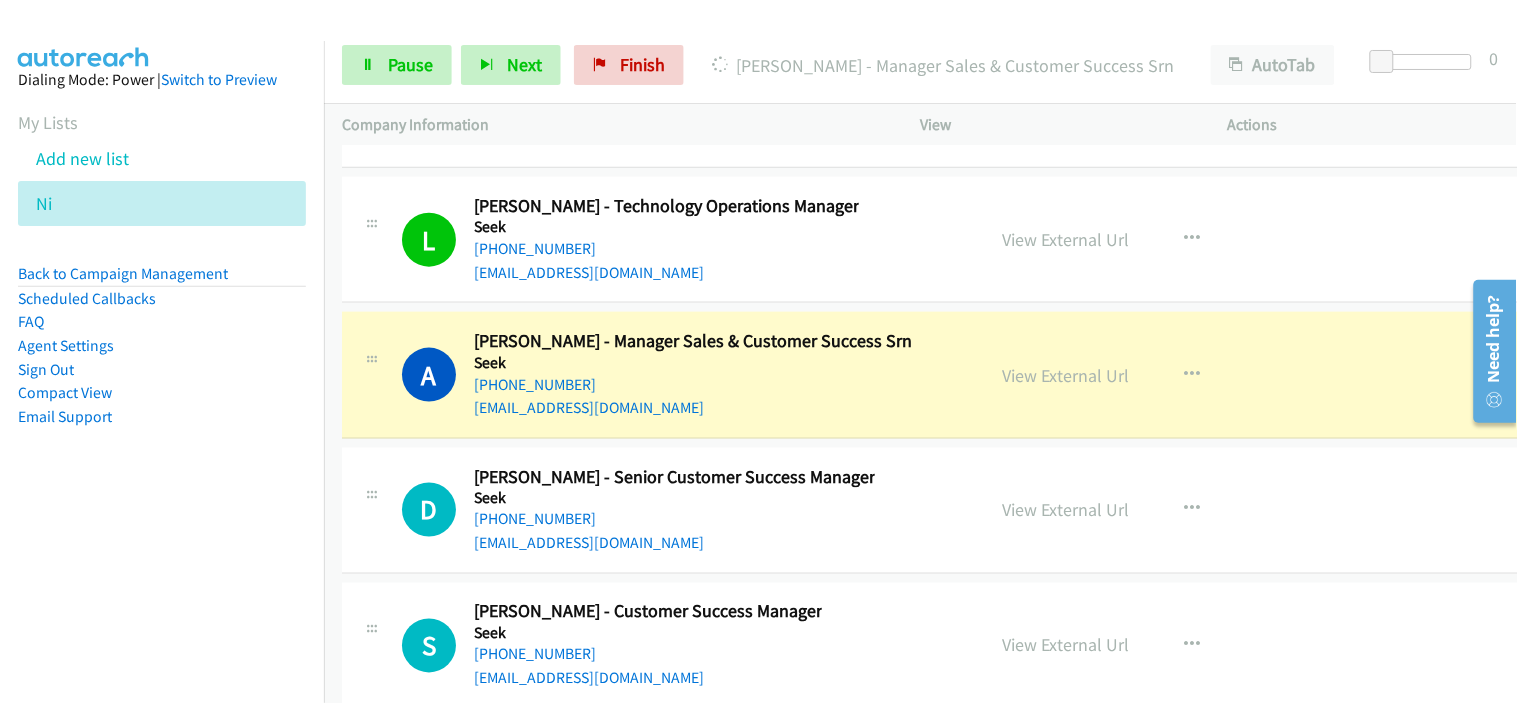 scroll, scrollTop: 37703, scrollLeft: 0, axis: vertical 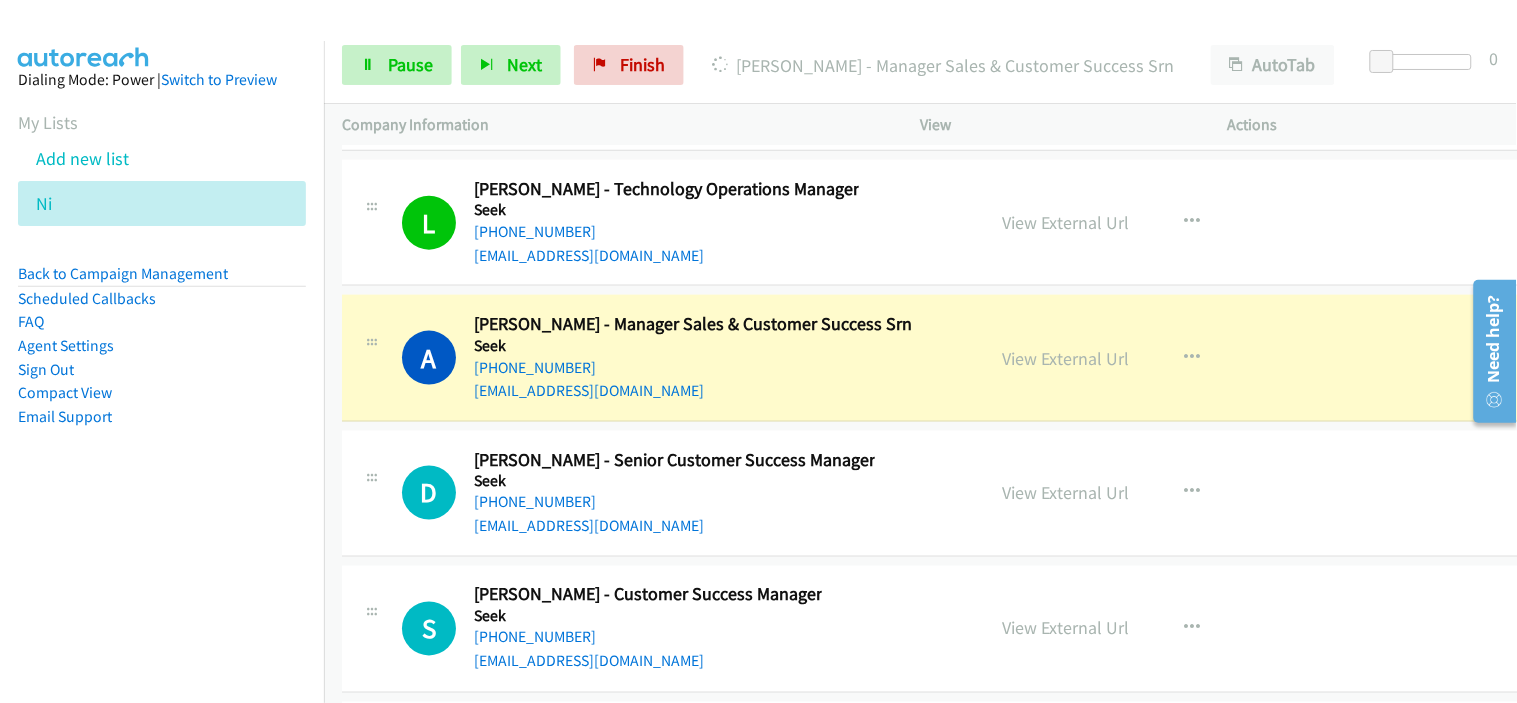 click on "[EMAIL_ADDRESS][DOMAIN_NAME]" at bounding box center (693, 391) 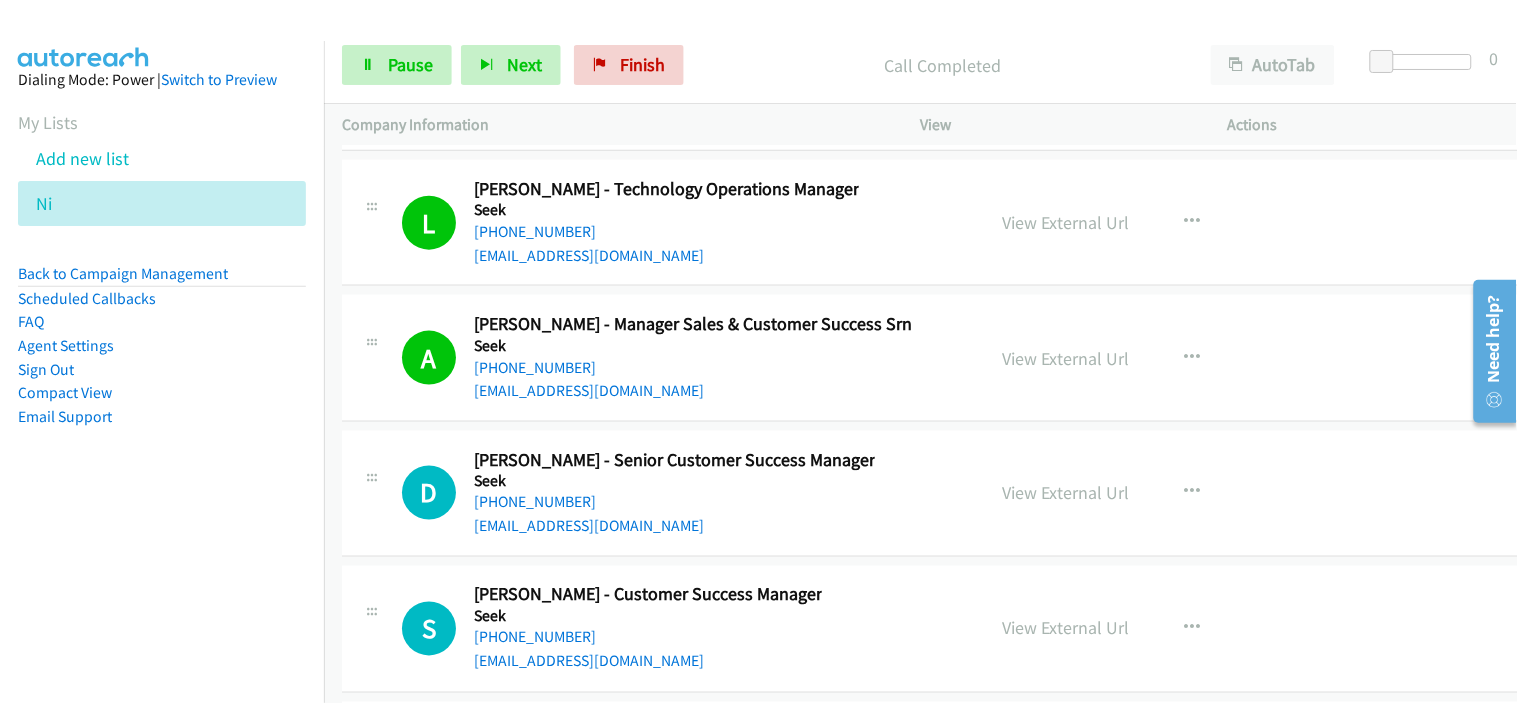 click on "[PHONE_NUMBER]" at bounding box center [674, 503] 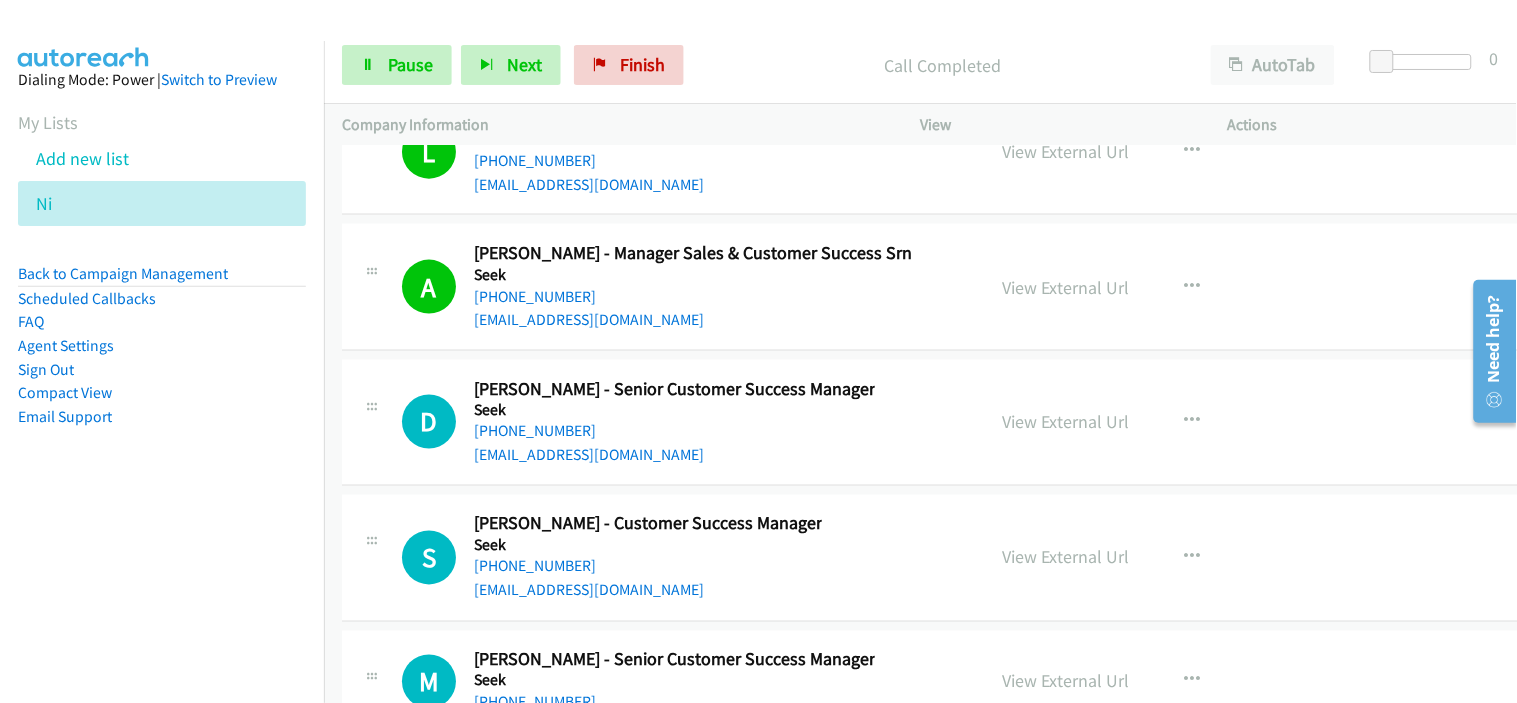scroll, scrollTop: 37814, scrollLeft: 0, axis: vertical 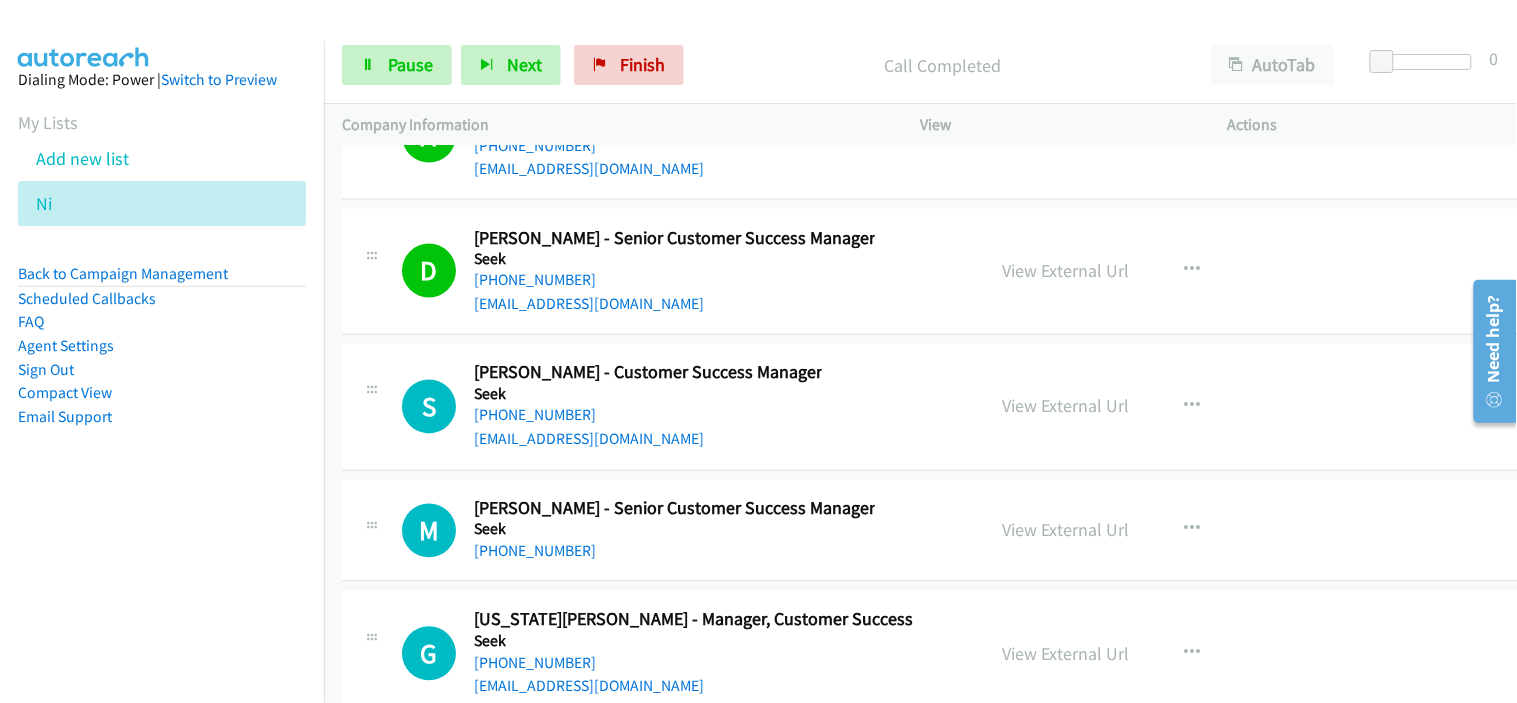 click on "[EMAIL_ADDRESS][DOMAIN_NAME]" at bounding box center (648, 440) 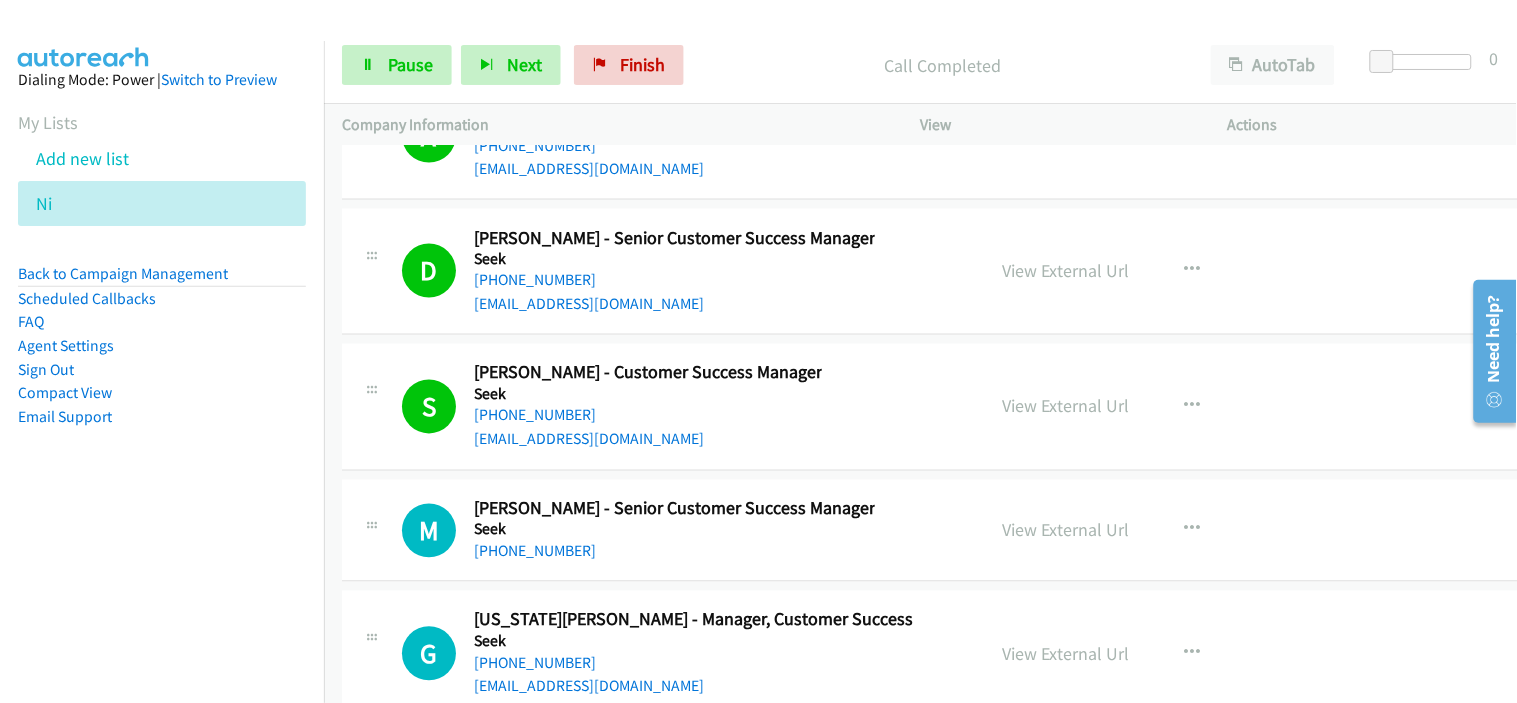 drag, startPoint x: 678, startPoint y: 530, endPoint x: 690, endPoint y: 521, distance: 15 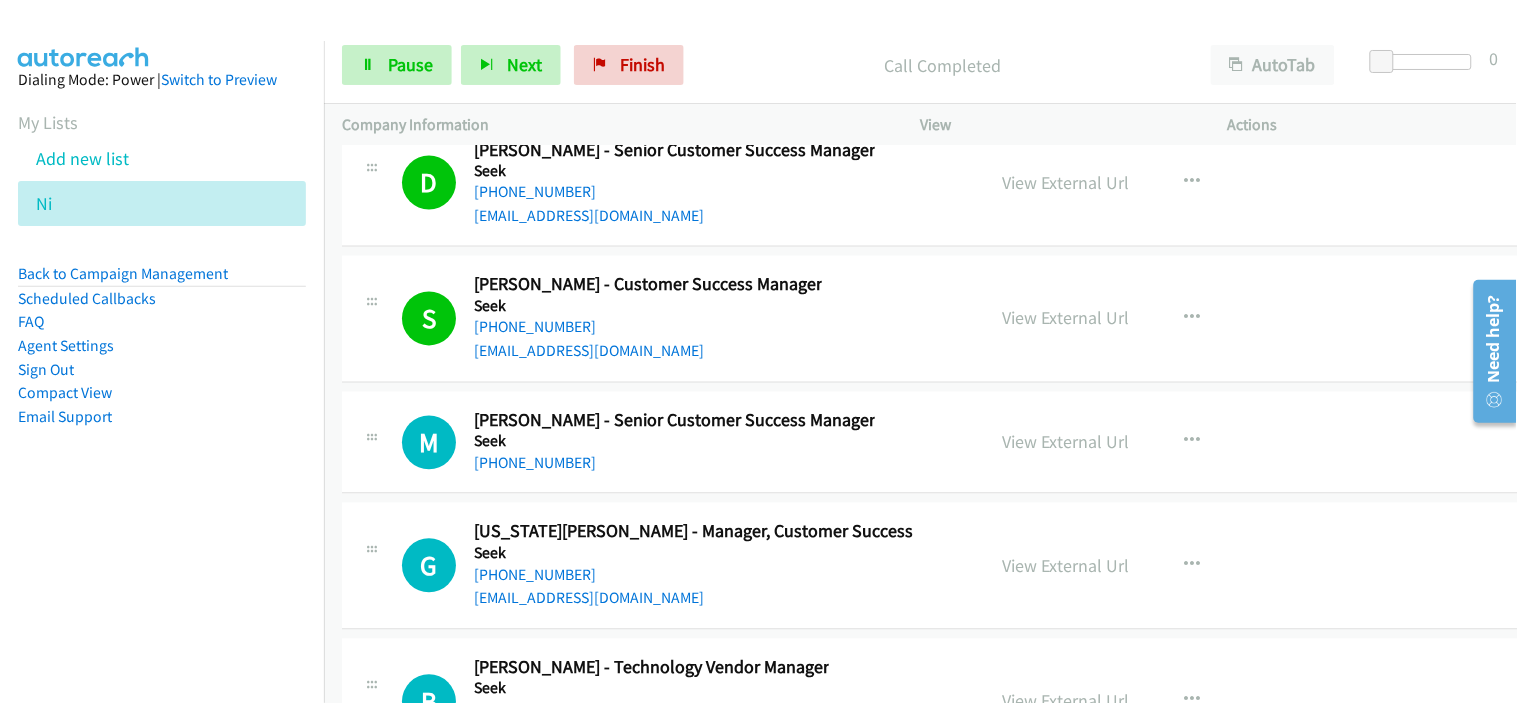 scroll, scrollTop: 38036, scrollLeft: 0, axis: vertical 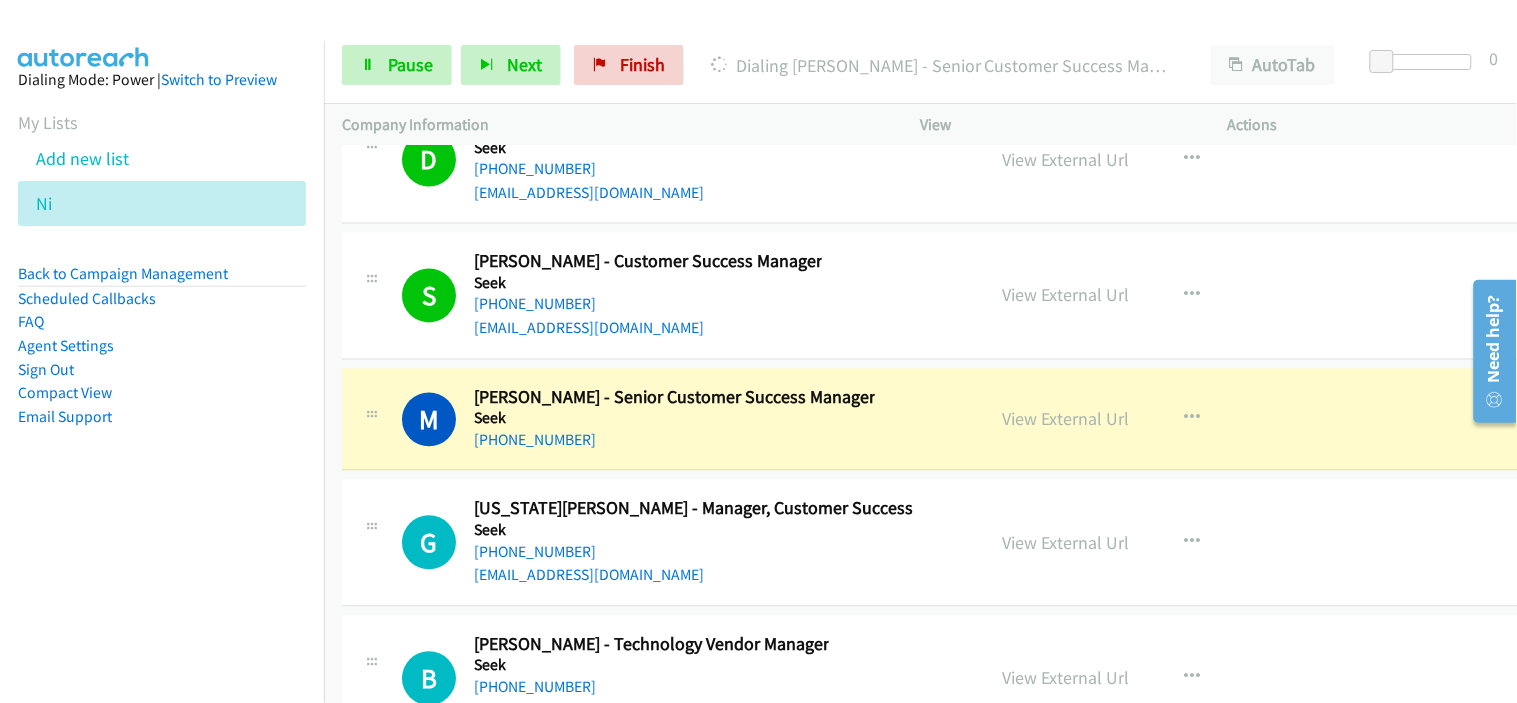 click on "M
Callback Scheduled
[PERSON_NAME] - Senior Customer Success Manager
Seek
[GEOGRAPHIC_DATA]/[GEOGRAPHIC_DATA]
[PHONE_NUMBER]
View External Url
View External Url
Schedule/Manage Callback
Start Calls Here
Remove from list
Add to do not call list
Reset Call Status" at bounding box center [948, 420] 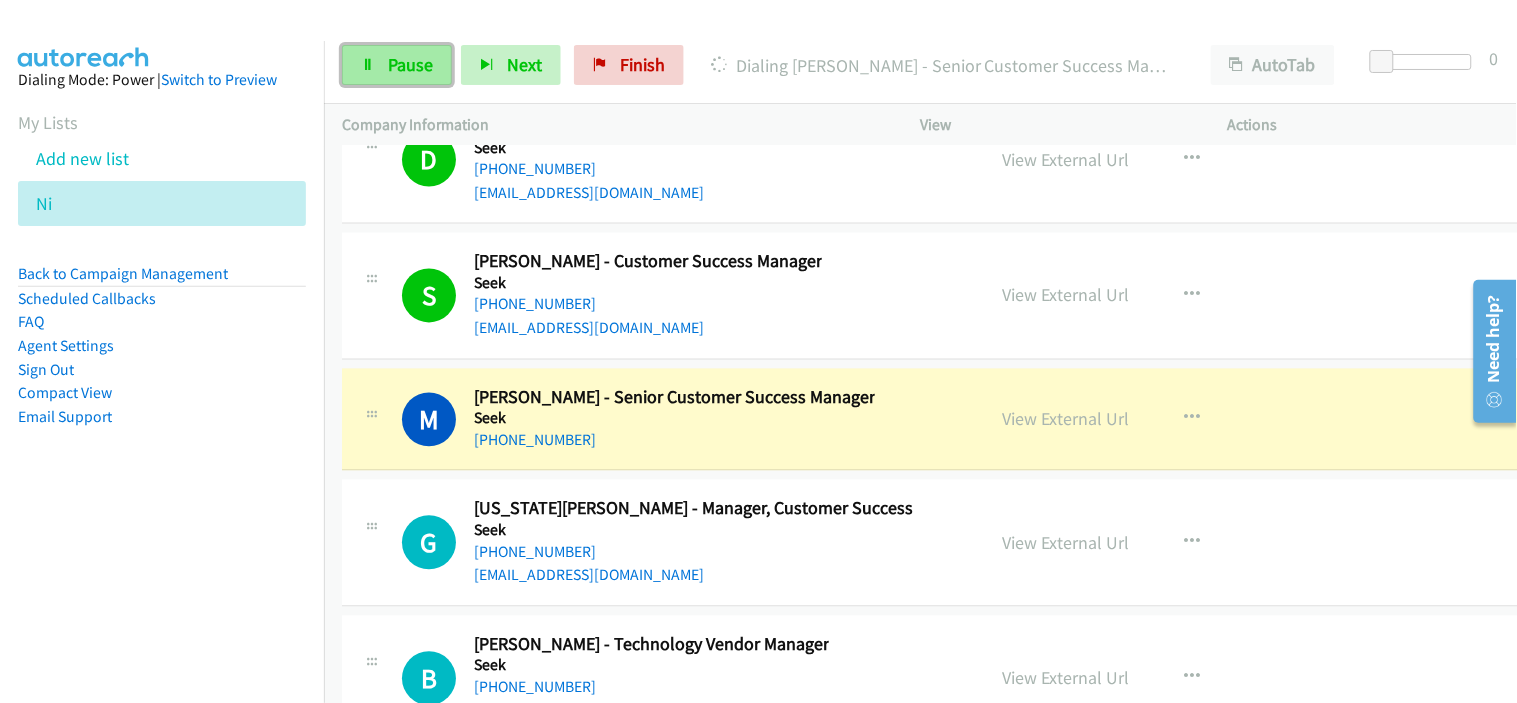 click on "Pause" at bounding box center (410, 64) 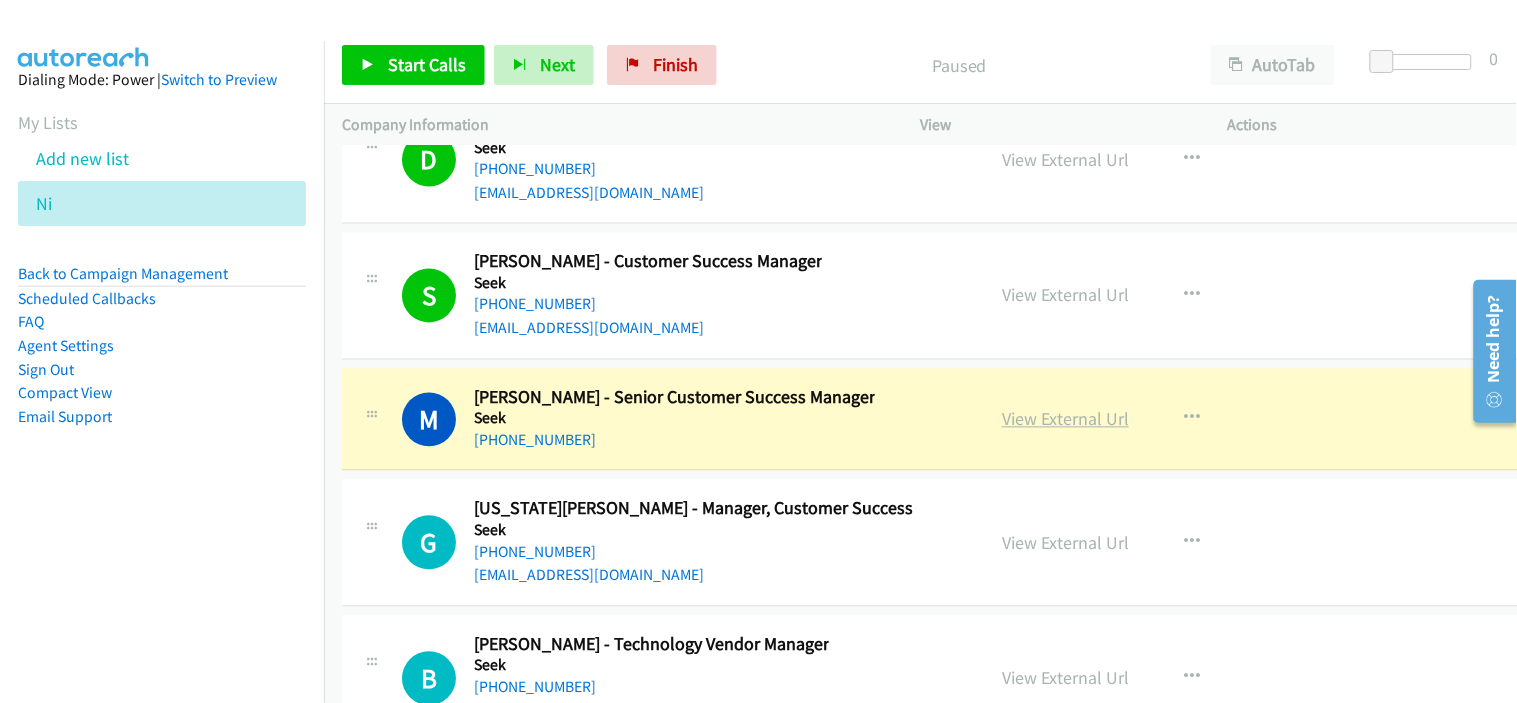 click on "View External Url" at bounding box center (1065, 419) 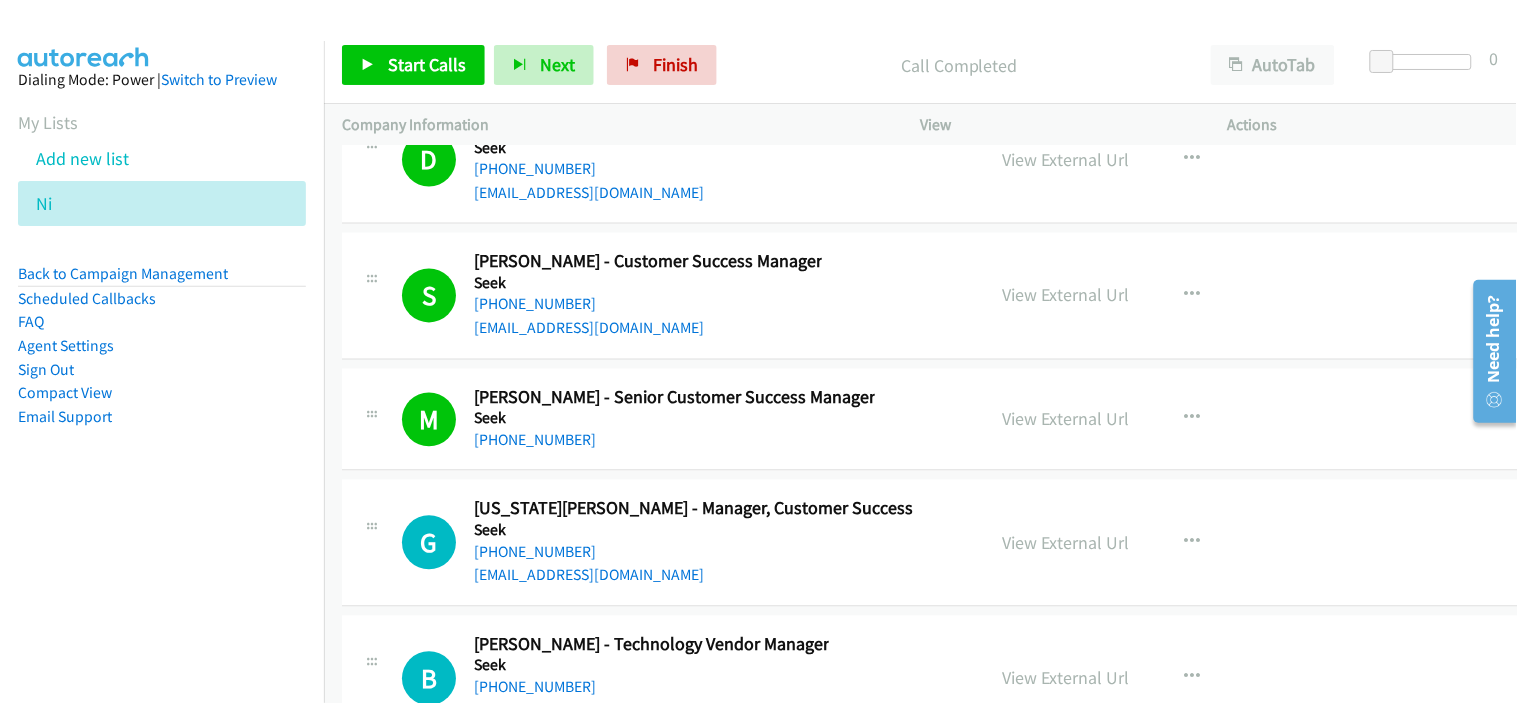 scroll, scrollTop: 38258, scrollLeft: 0, axis: vertical 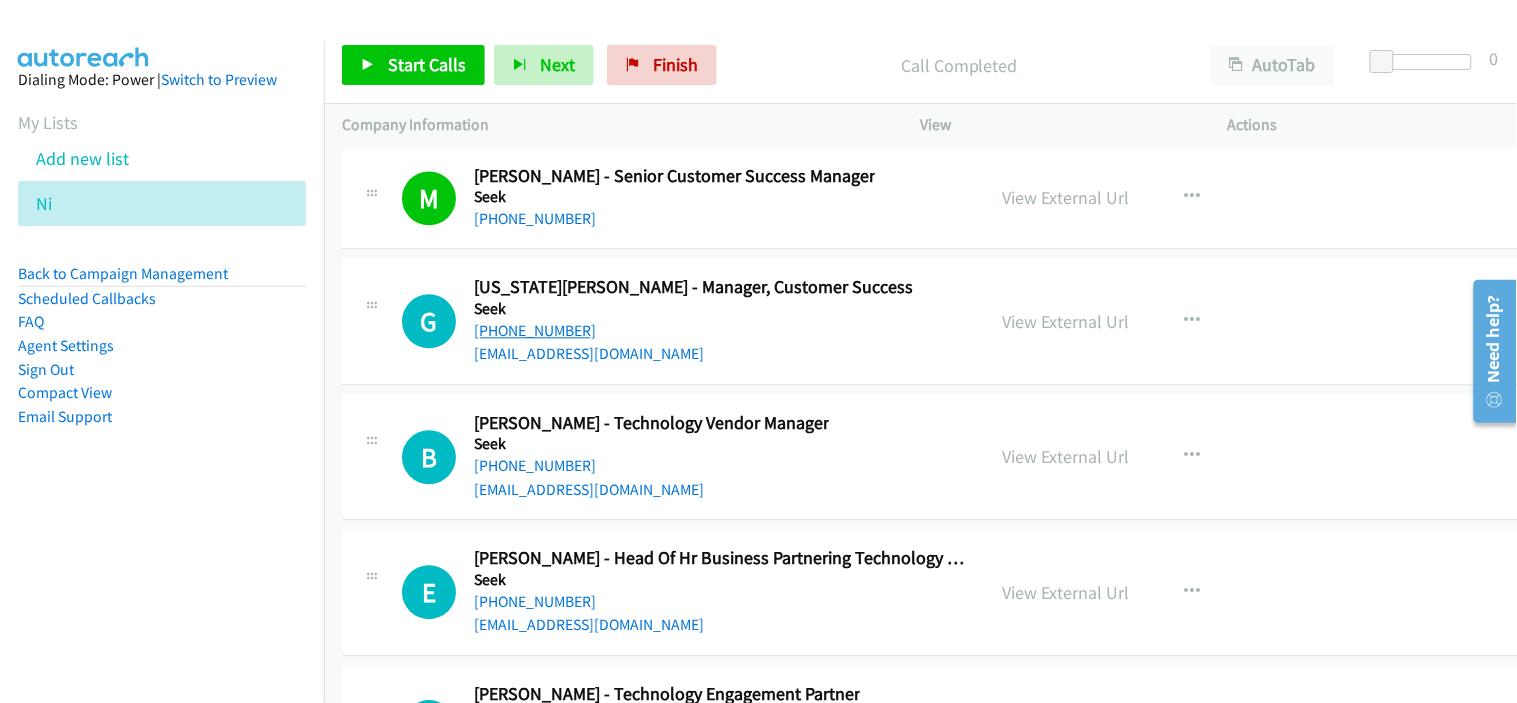 click on "[PHONE_NUMBER]" at bounding box center (535, 330) 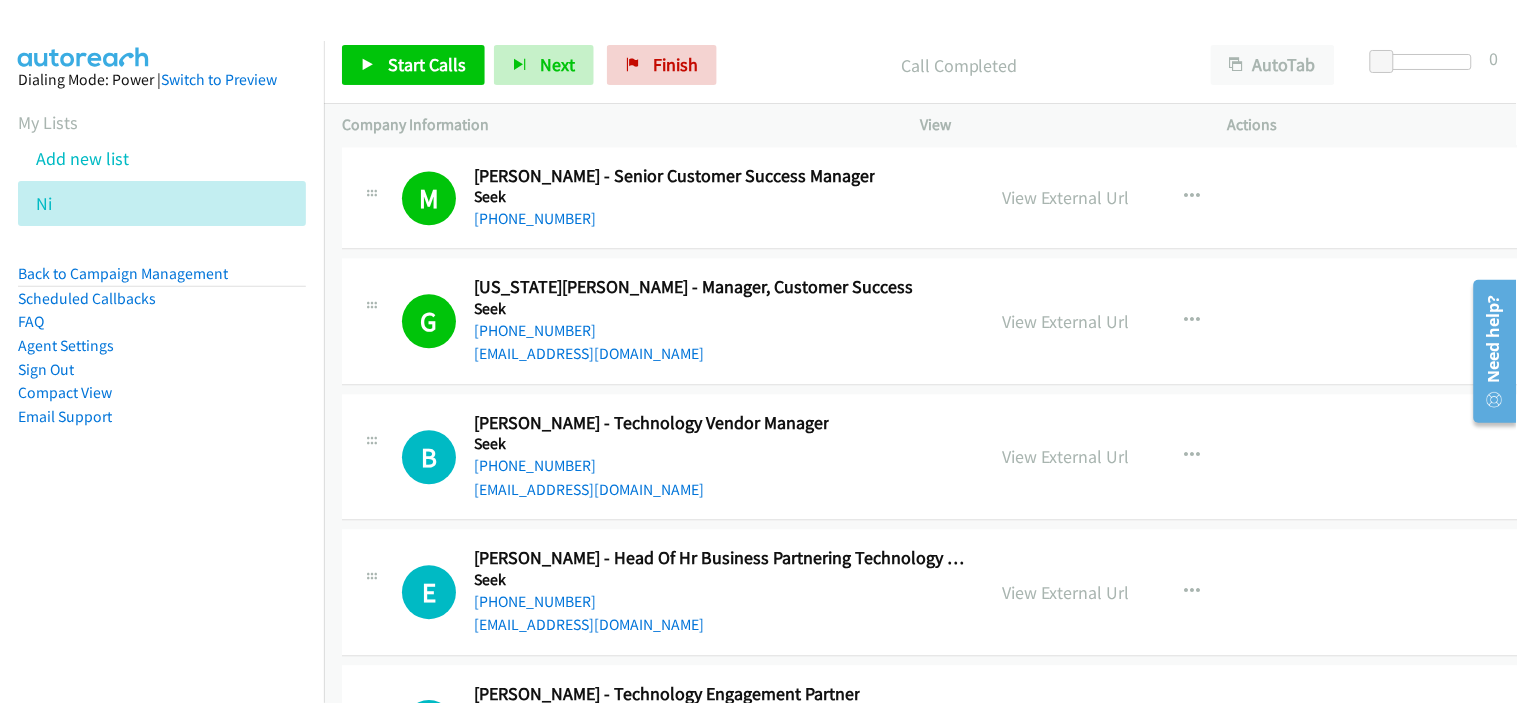 click on "[PHONE_NUMBER]" at bounding box center [651, 466] 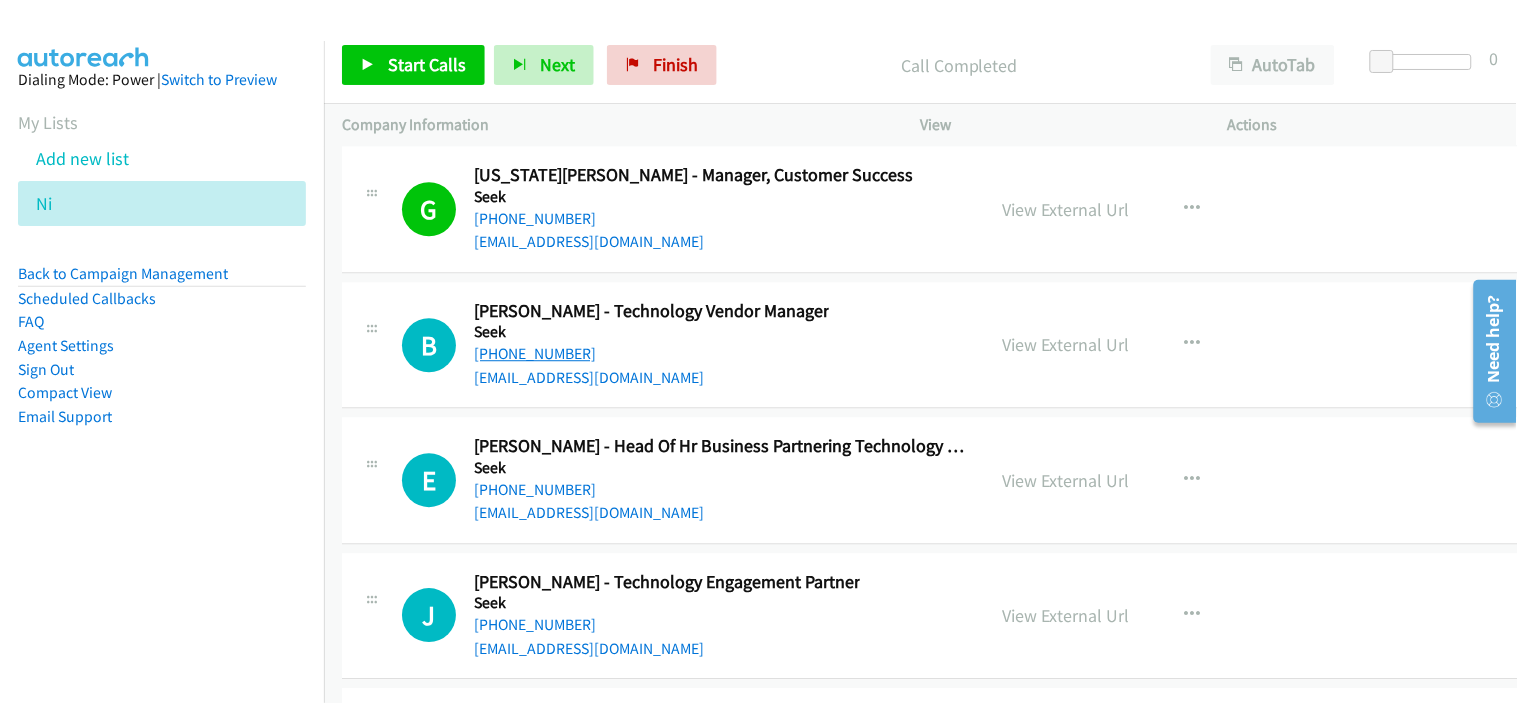 click on "[PHONE_NUMBER]" at bounding box center [535, 353] 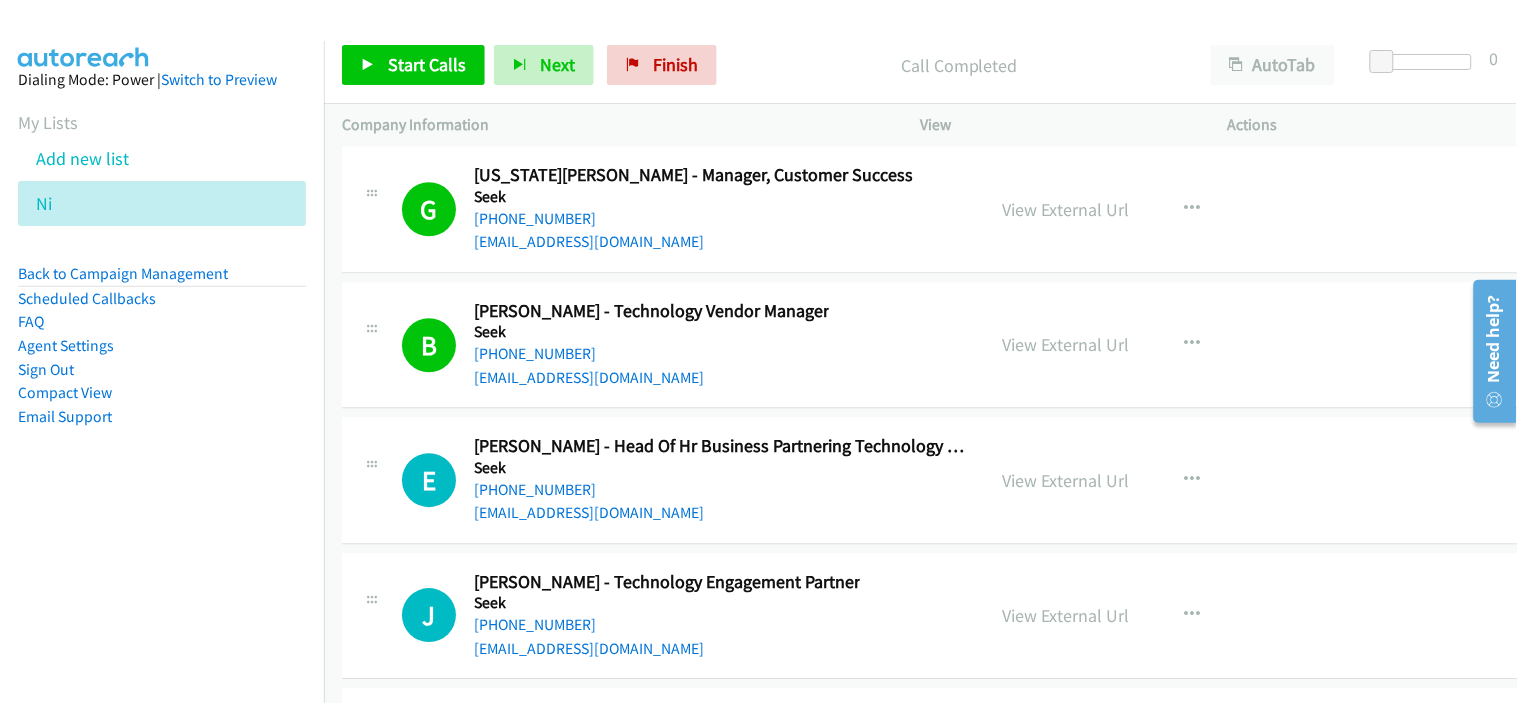 click on "[PHONE_NUMBER]" at bounding box center [720, 490] 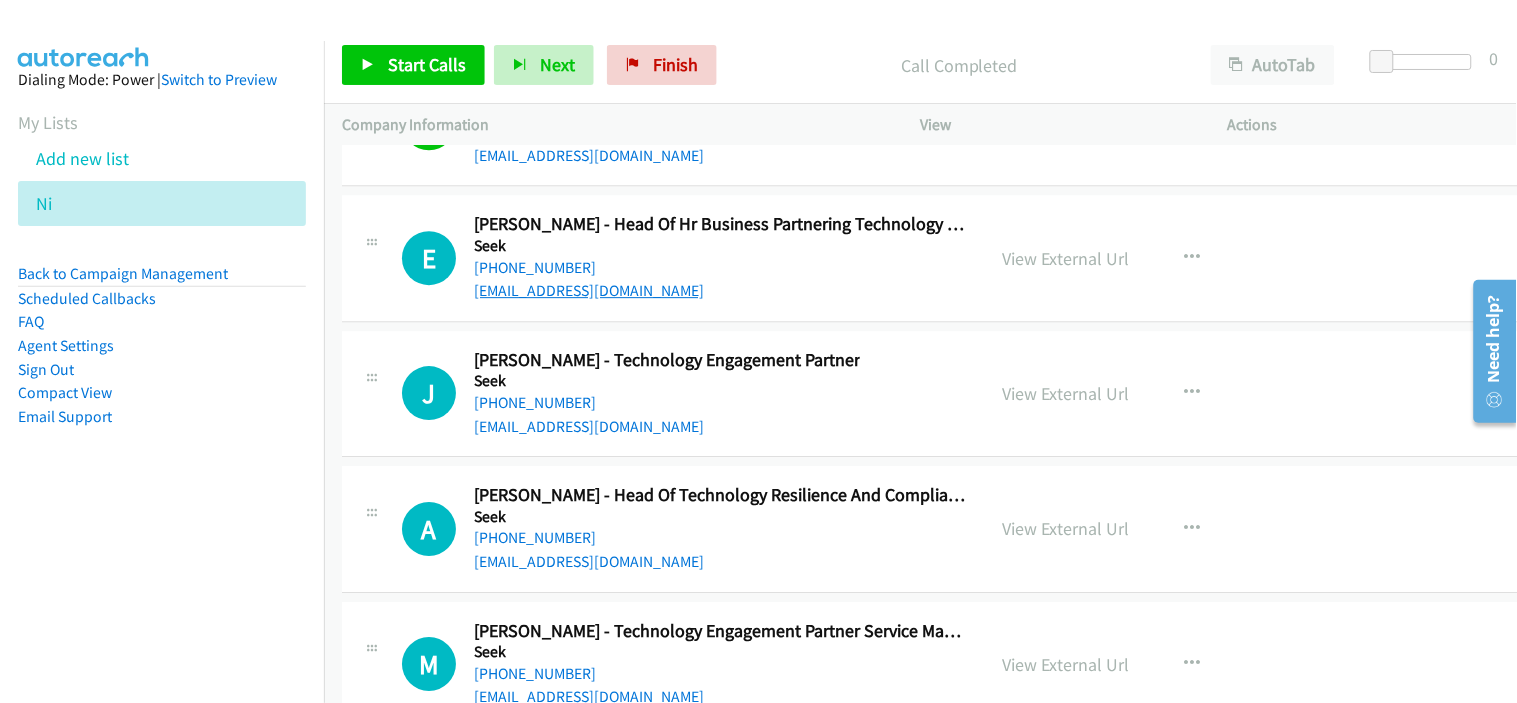 scroll, scrollTop: 38703, scrollLeft: 0, axis: vertical 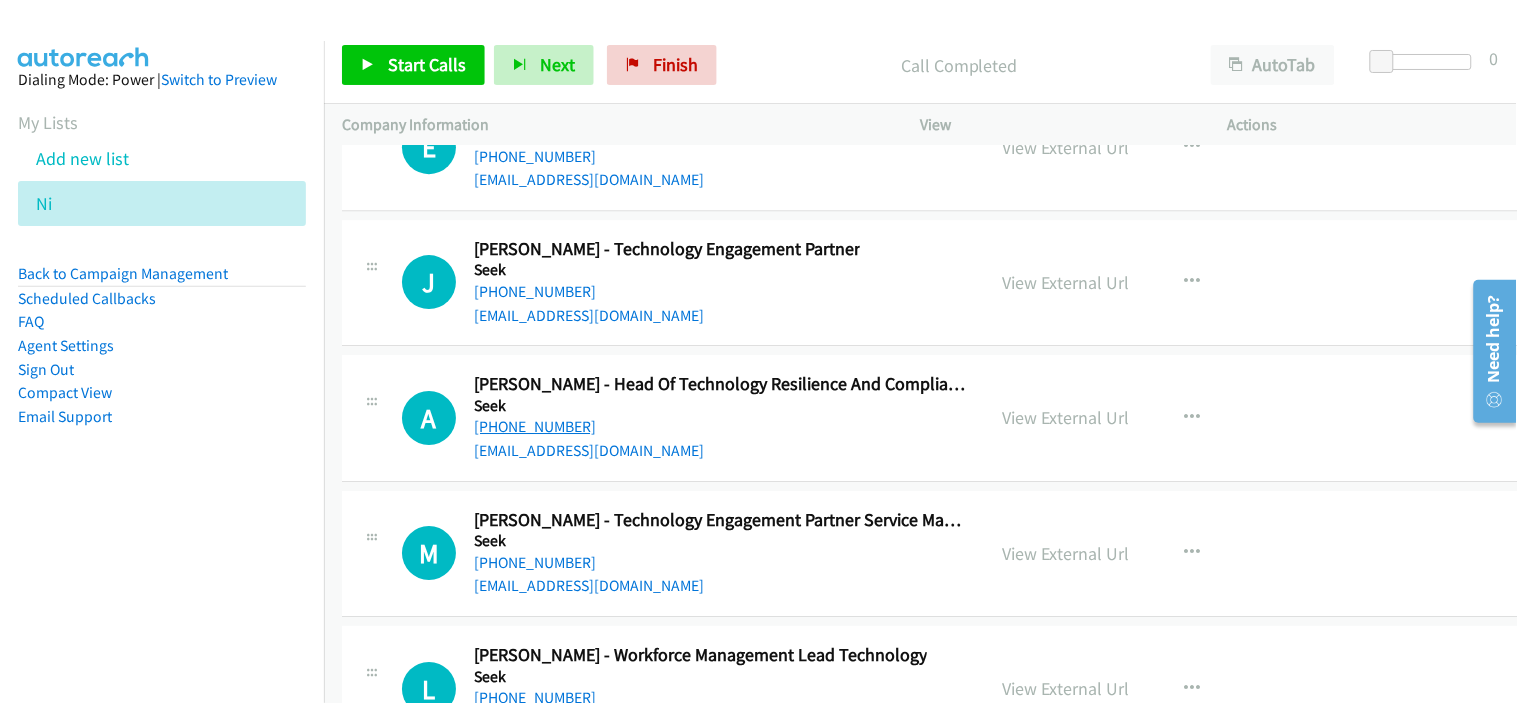 click on "[PHONE_NUMBER]" at bounding box center [535, 426] 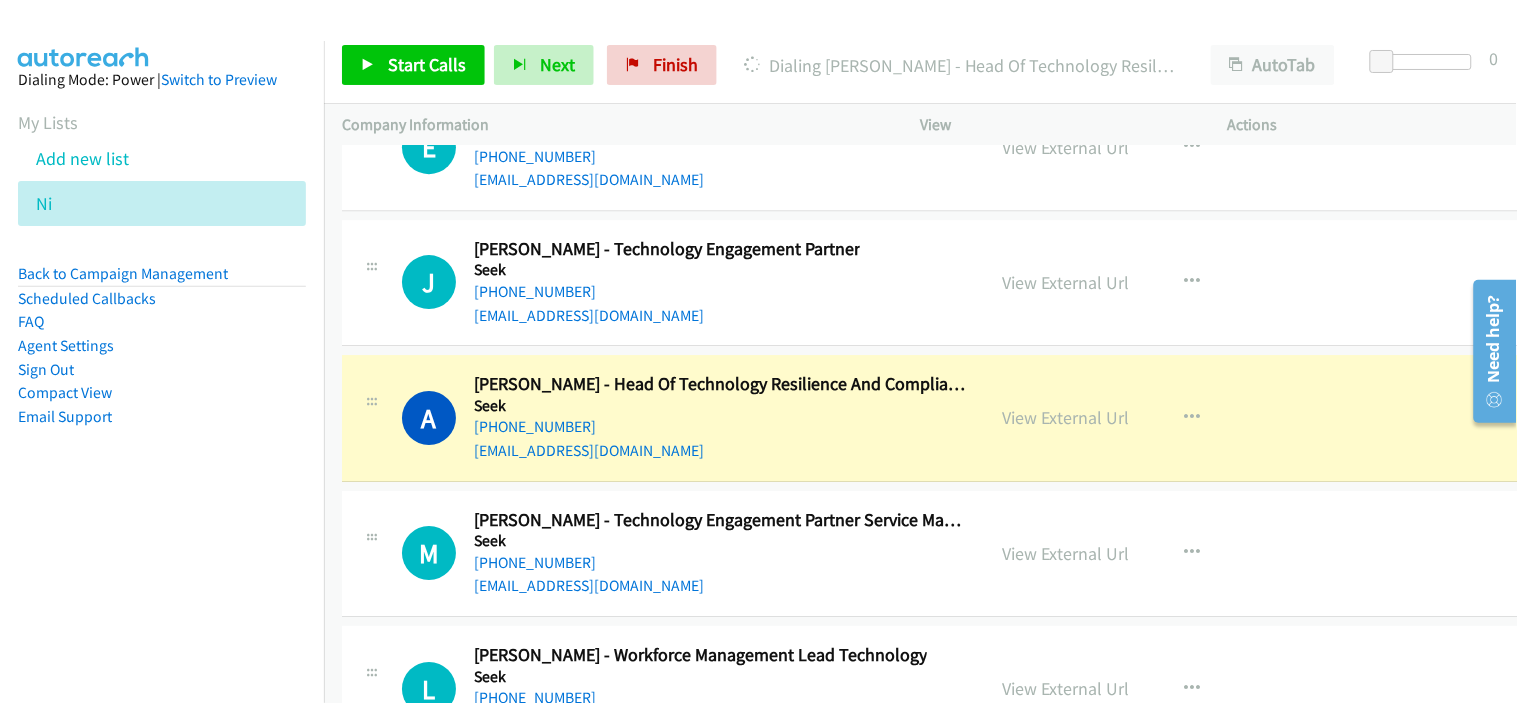 click on "[EMAIL_ADDRESS][DOMAIN_NAME]" at bounding box center (720, 586) 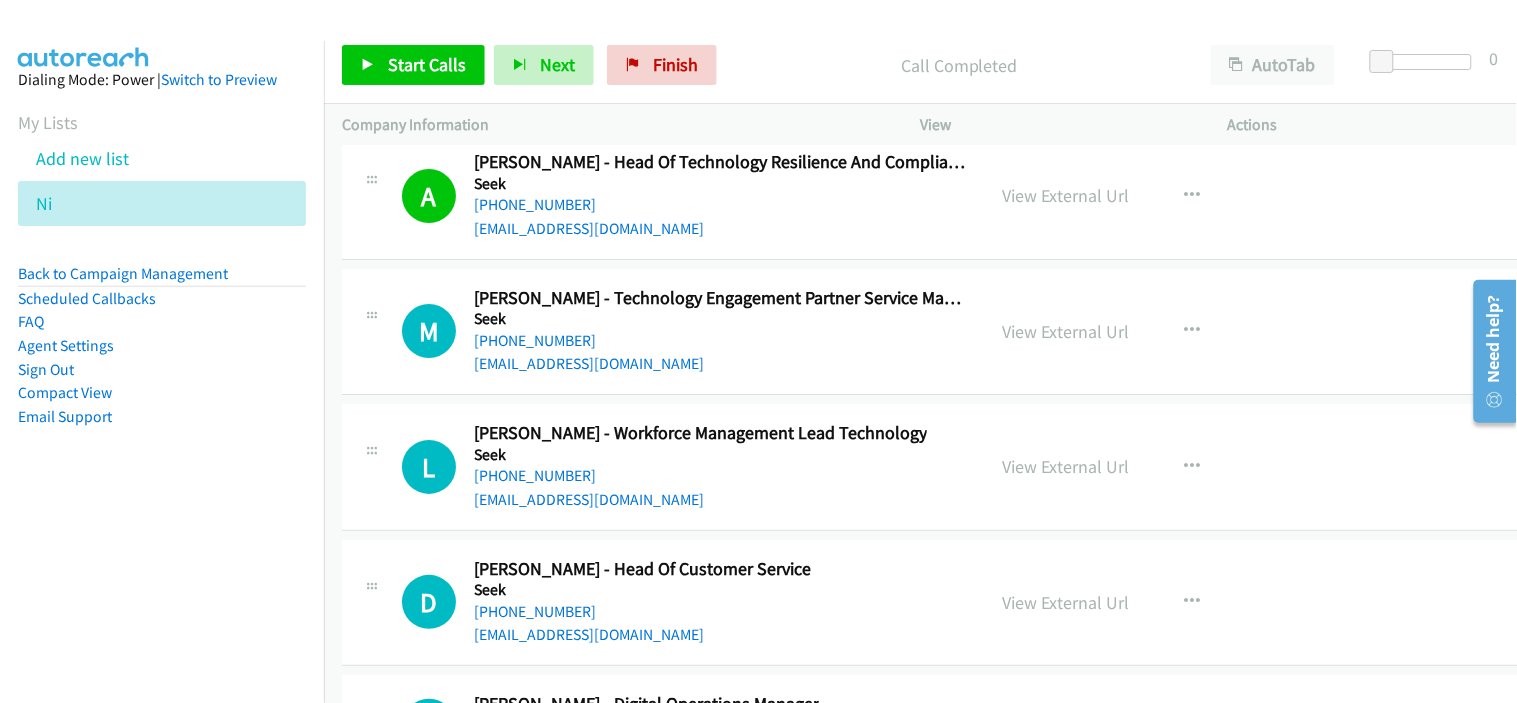 scroll, scrollTop: 39147, scrollLeft: 0, axis: vertical 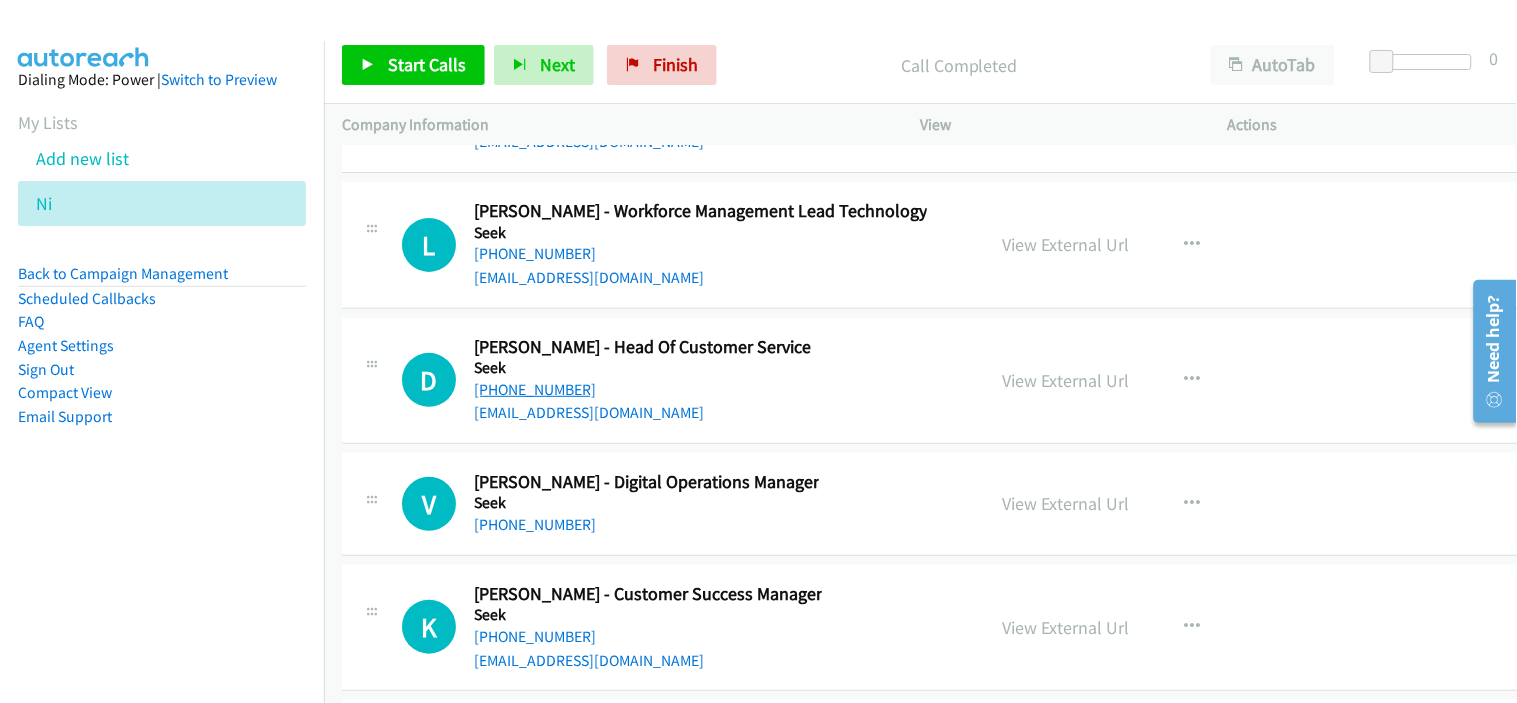 click on "[PHONE_NUMBER]" at bounding box center [535, 389] 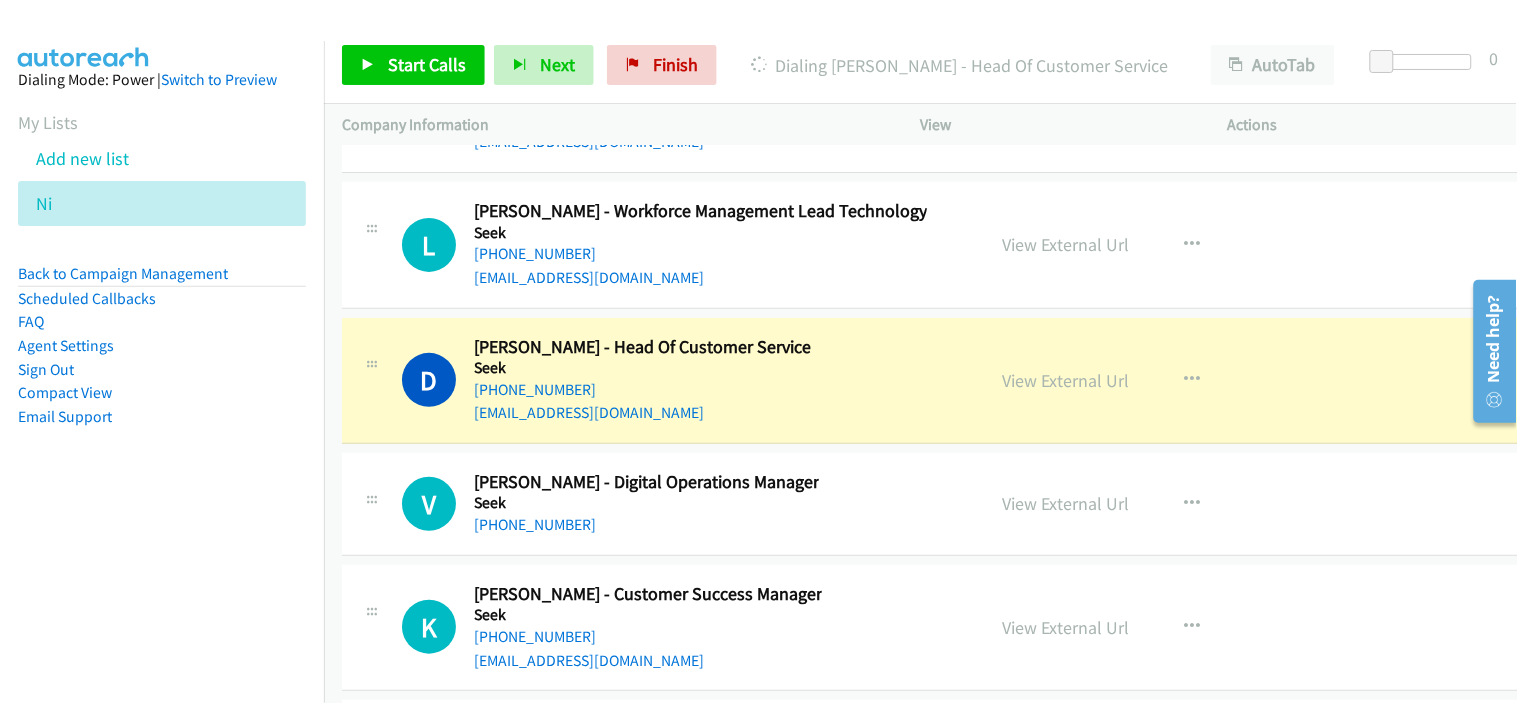 click on "[EMAIL_ADDRESS][DOMAIN_NAME]" at bounding box center (642, 413) 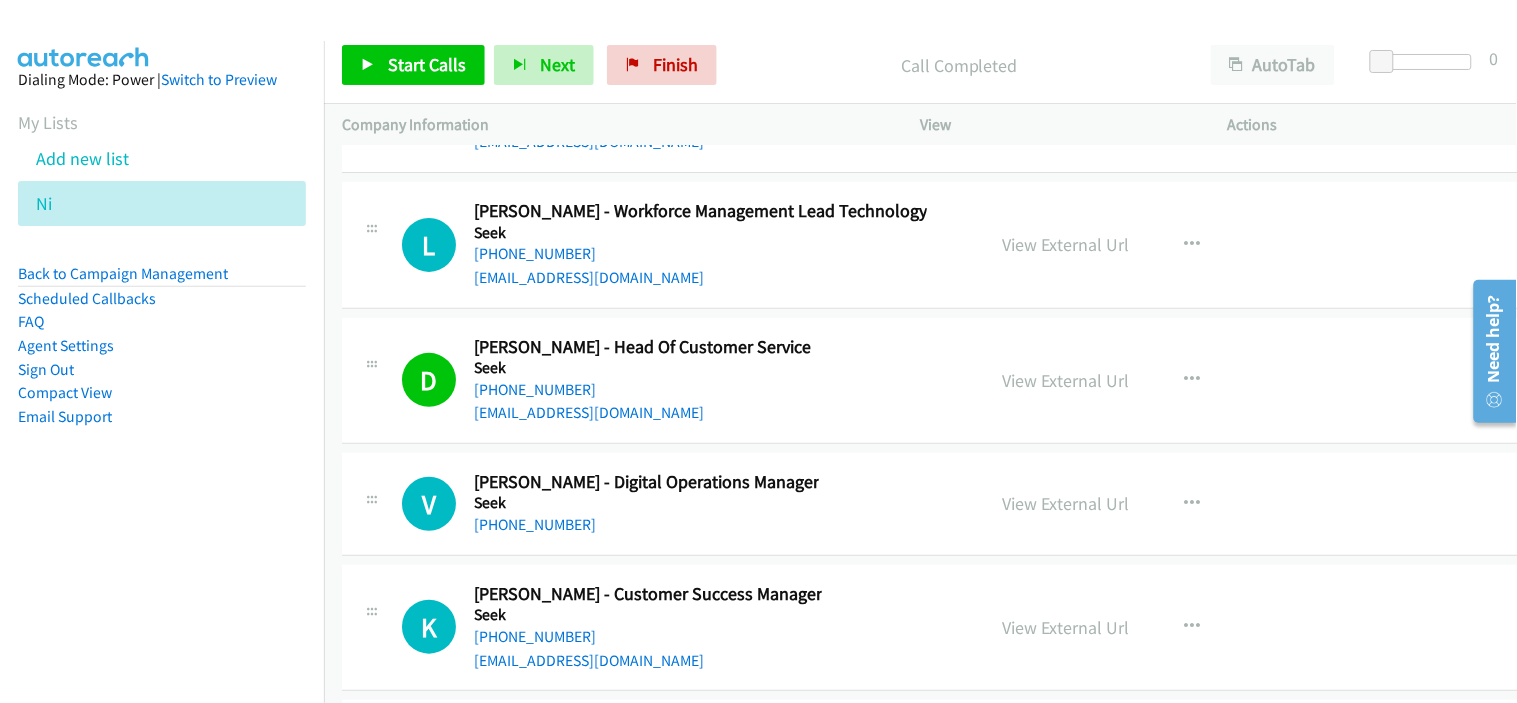 click on "[PHONE_NUMBER]" at bounding box center (642, 390) 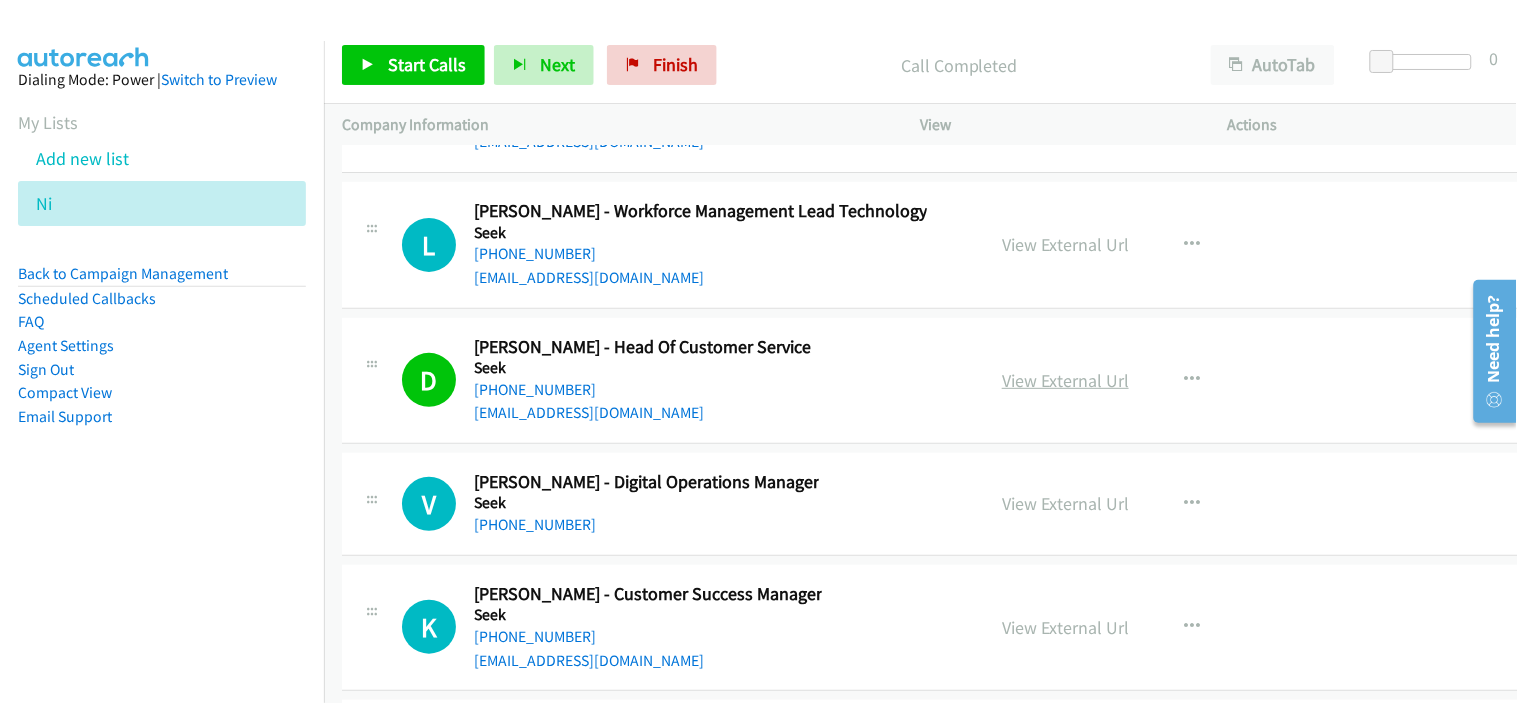click on "View External Url" at bounding box center (1065, 380) 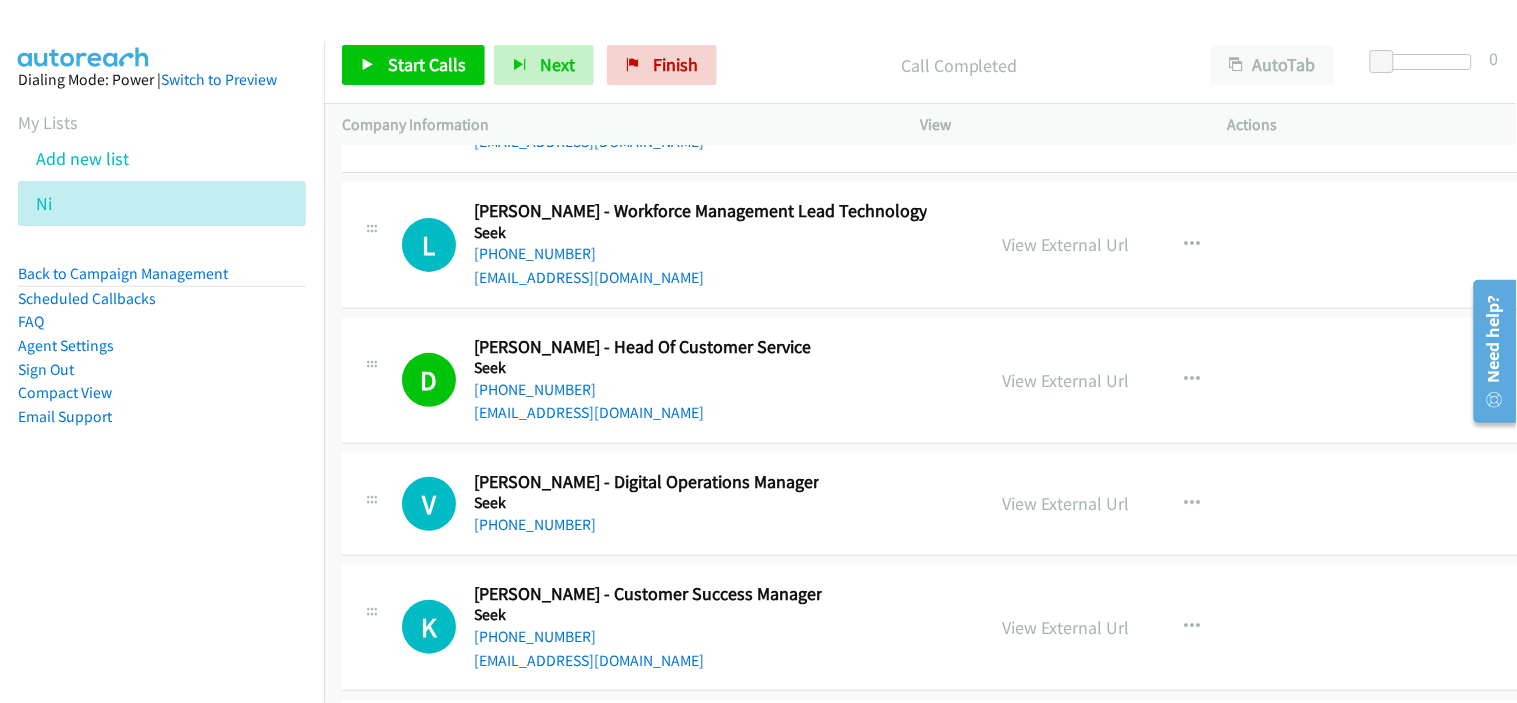 click on "[EMAIL_ADDRESS][DOMAIN_NAME]" at bounding box center (642, 413) 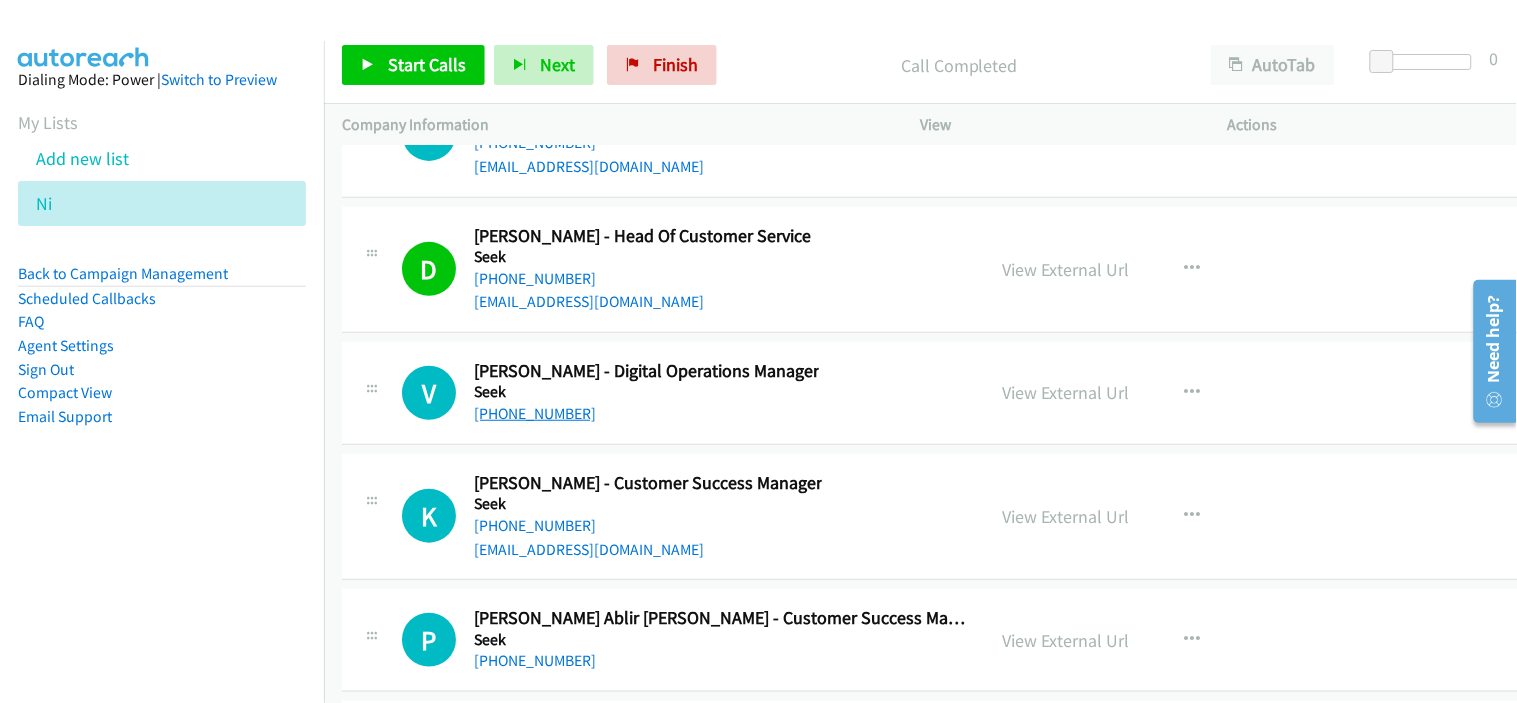 click on "[PHONE_NUMBER]" at bounding box center (535, 413) 